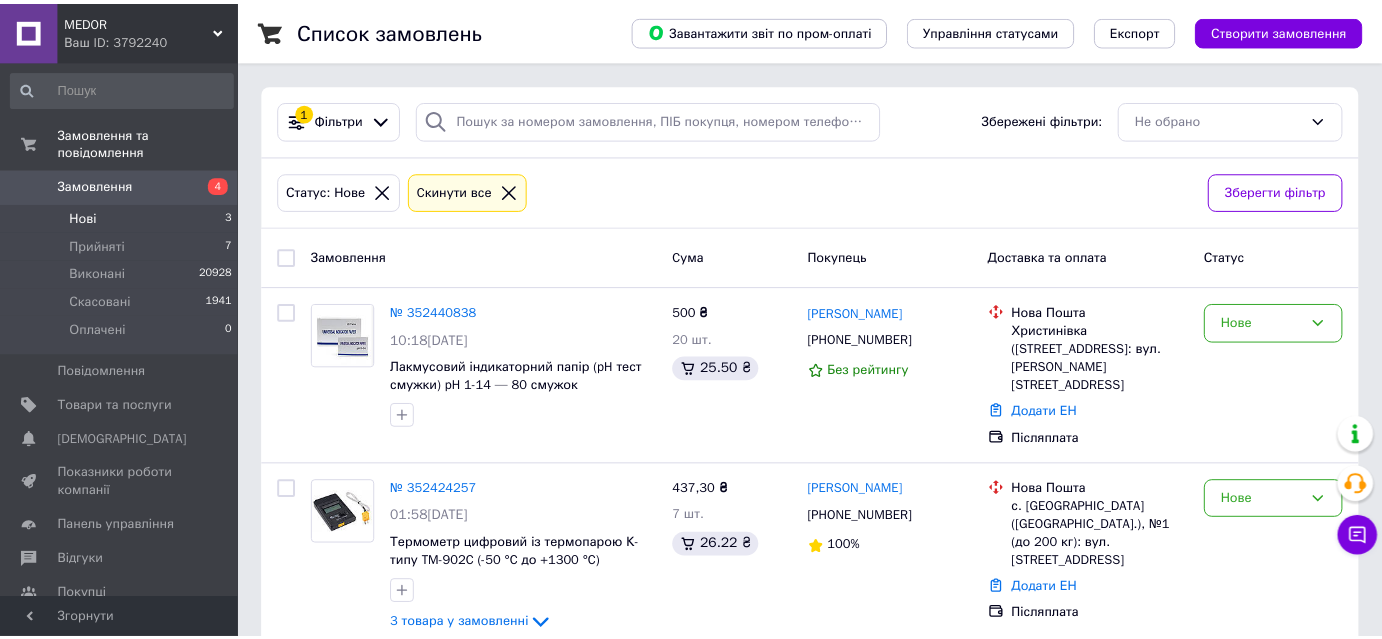 scroll, scrollTop: 0, scrollLeft: 0, axis: both 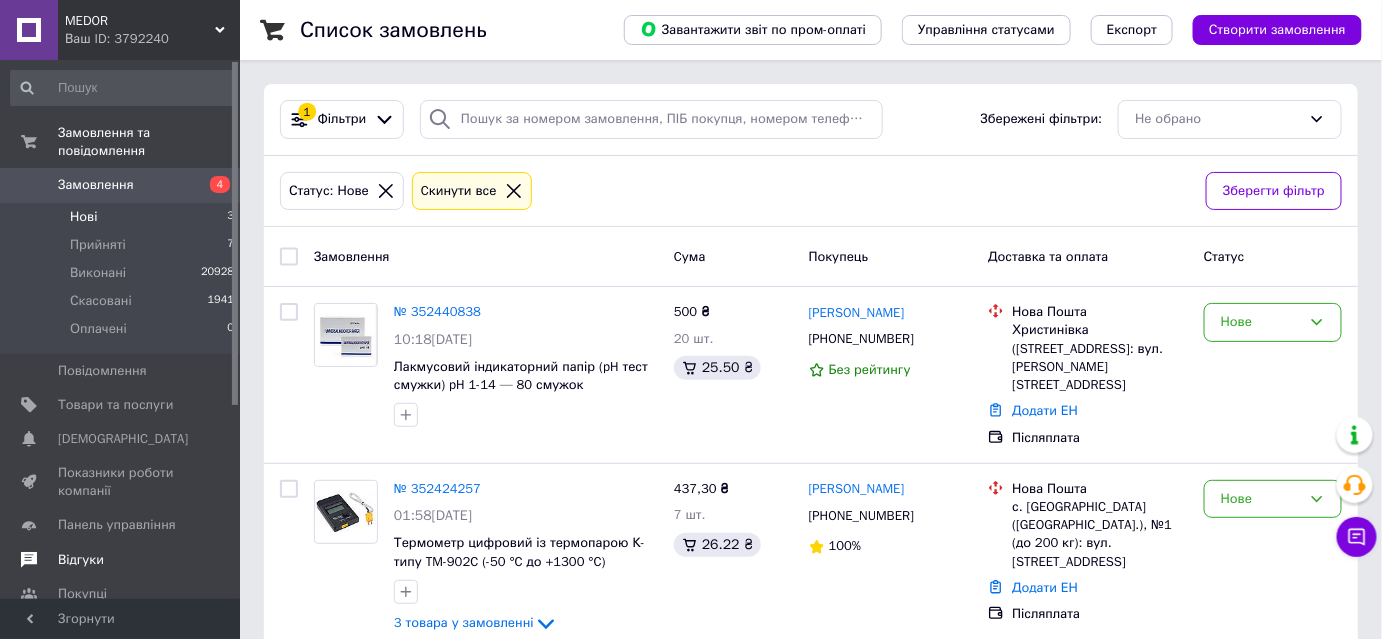 click on "Відгуки" at bounding box center (81, 560) 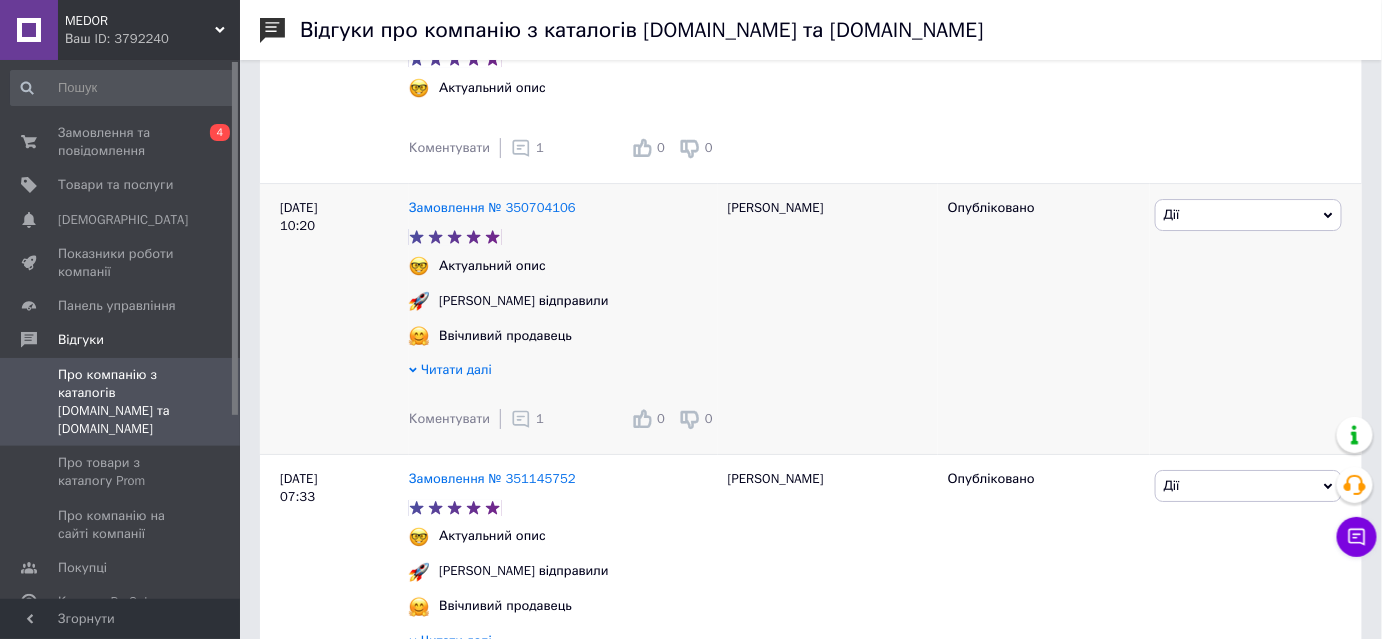 scroll, scrollTop: 2454, scrollLeft: 0, axis: vertical 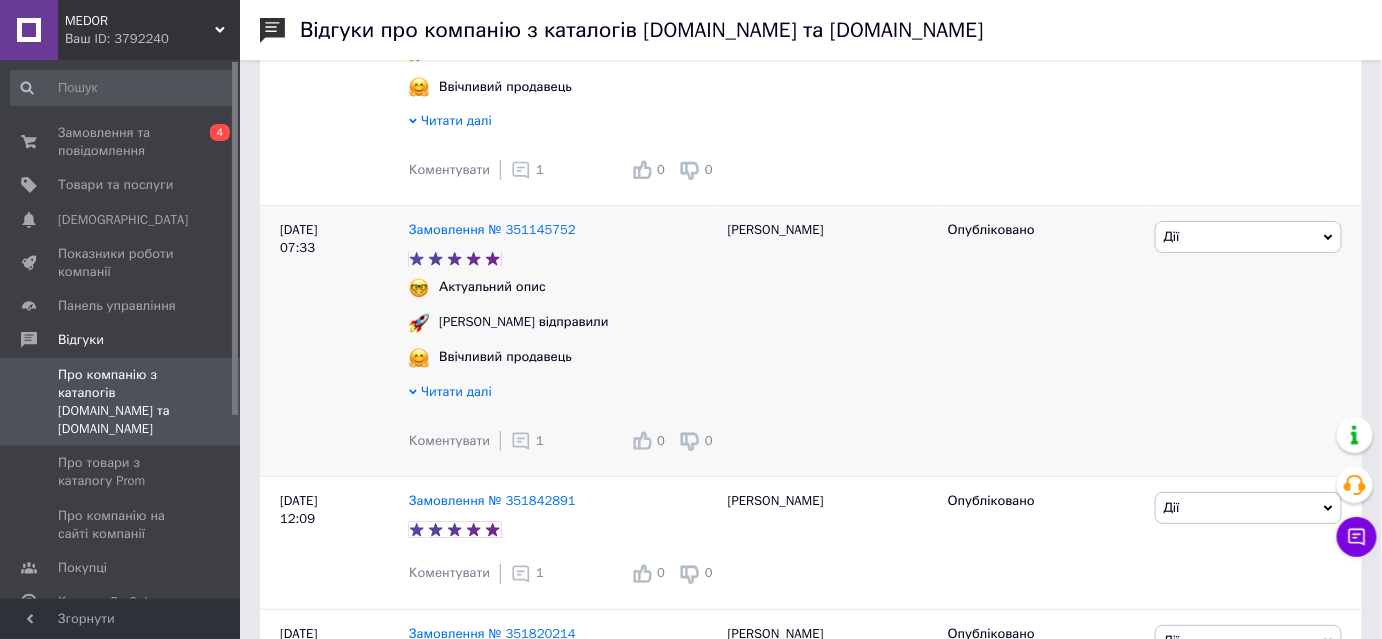 click 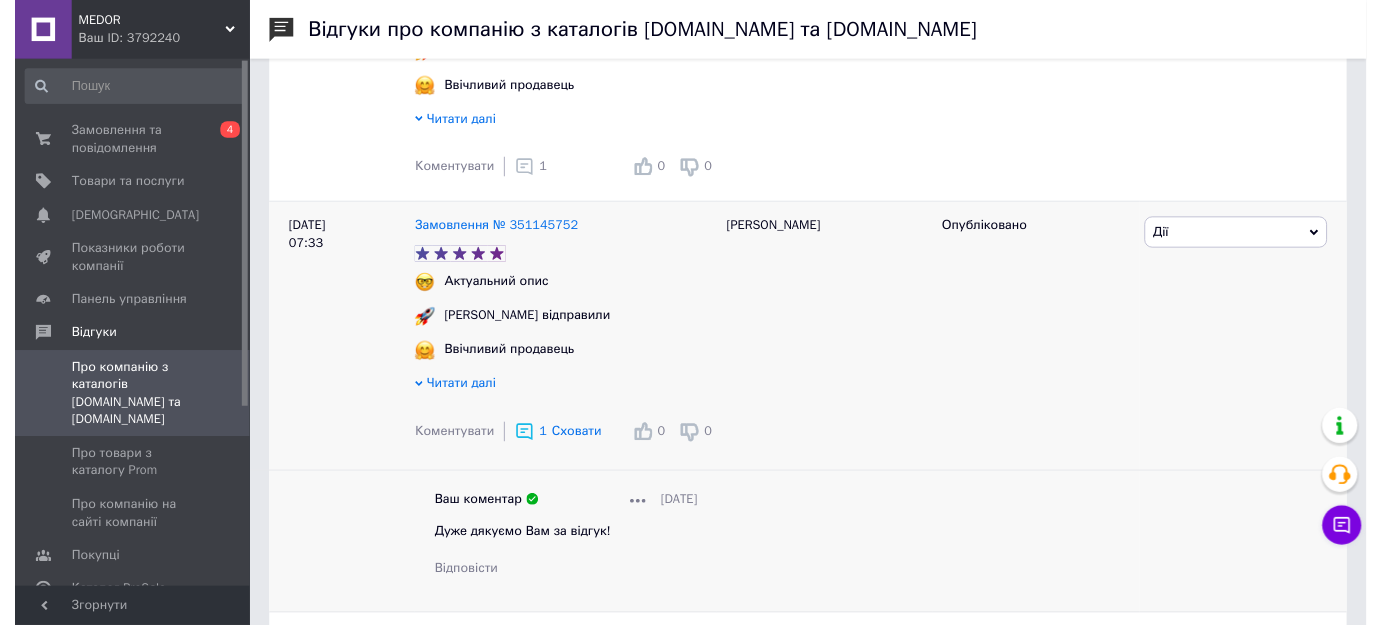 scroll, scrollTop: 2636, scrollLeft: 0, axis: vertical 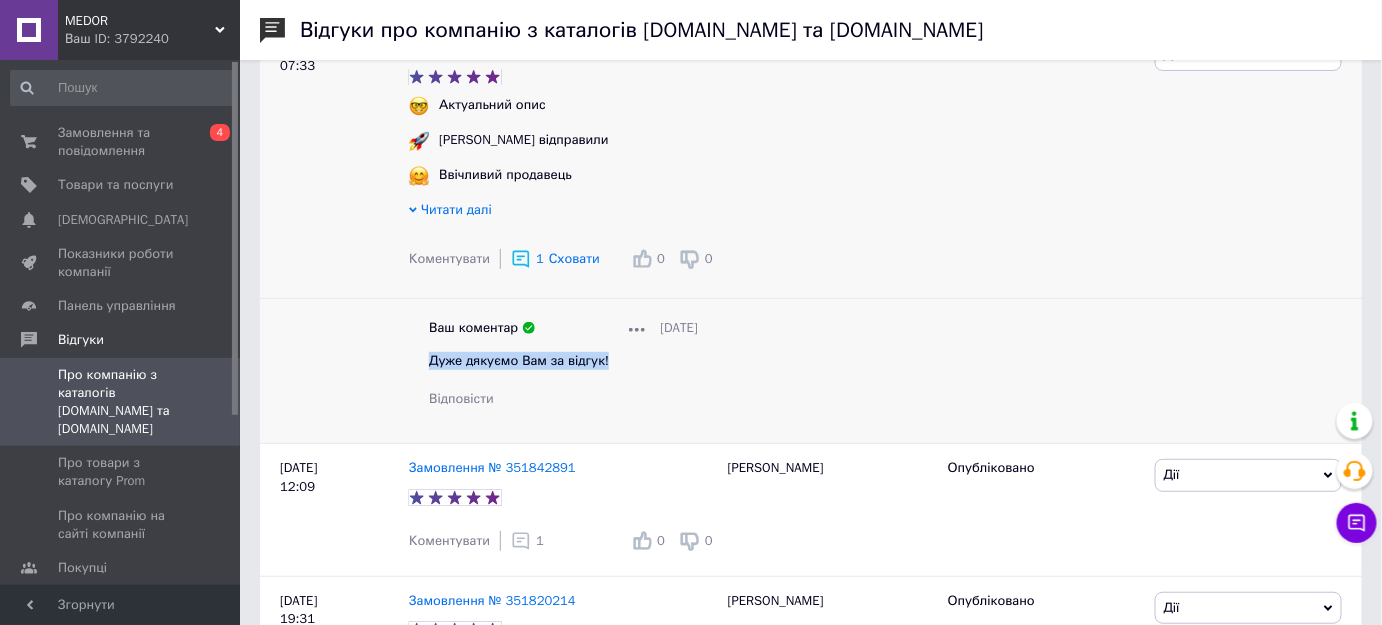 drag, startPoint x: 427, startPoint y: 455, endPoint x: 589, endPoint y: 459, distance: 162.04938 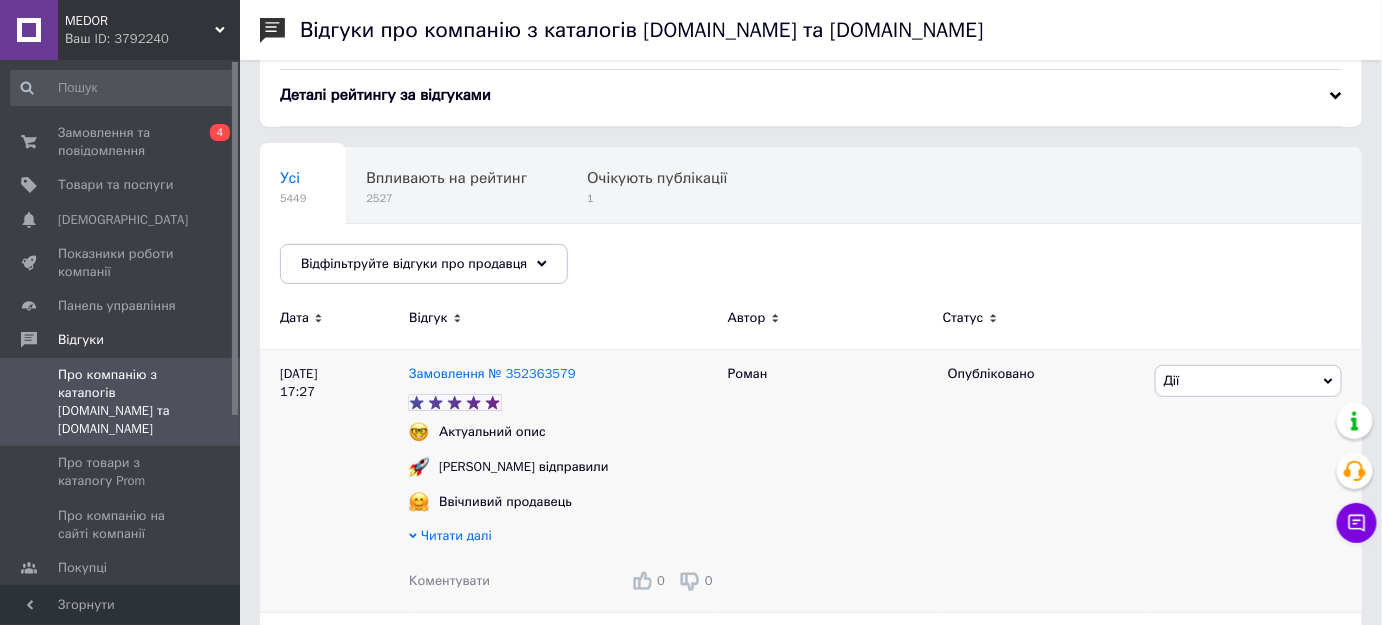 scroll, scrollTop: 181, scrollLeft: 0, axis: vertical 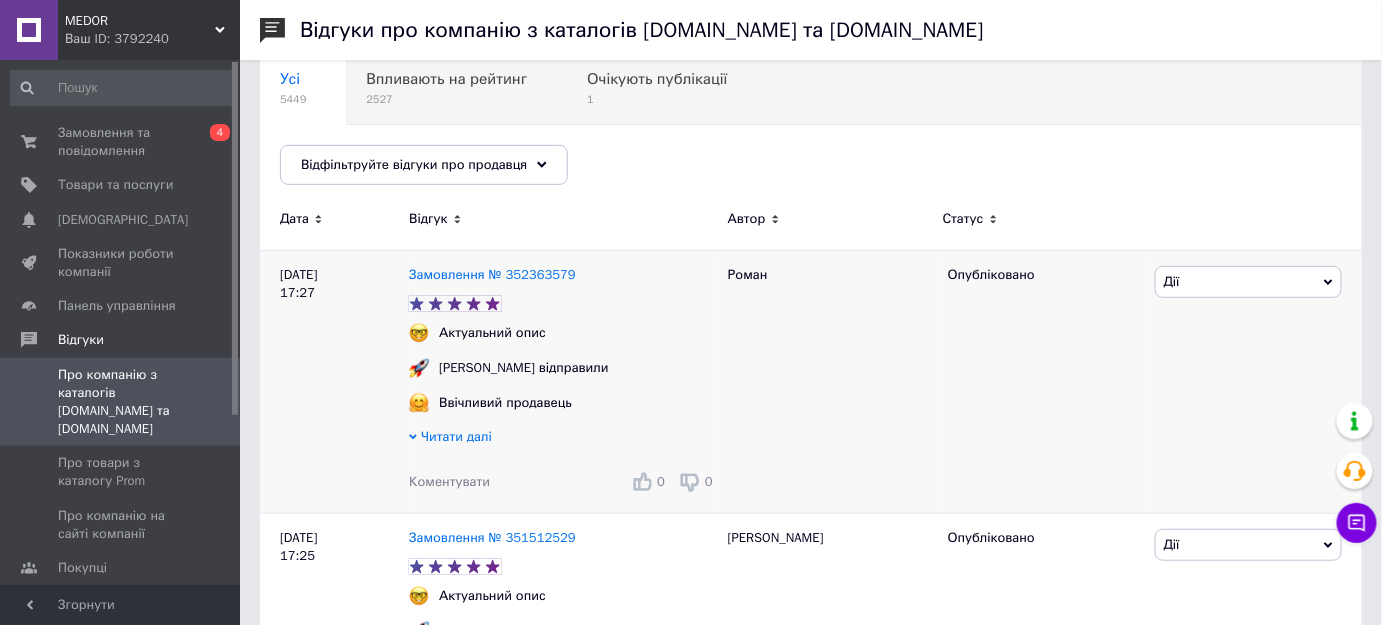 click on "Замовлення № 352363579 Актуальний опис Швидко відправили Ввічливий продавець   Читати далі Коментувати 0 0" at bounding box center [563, 381] 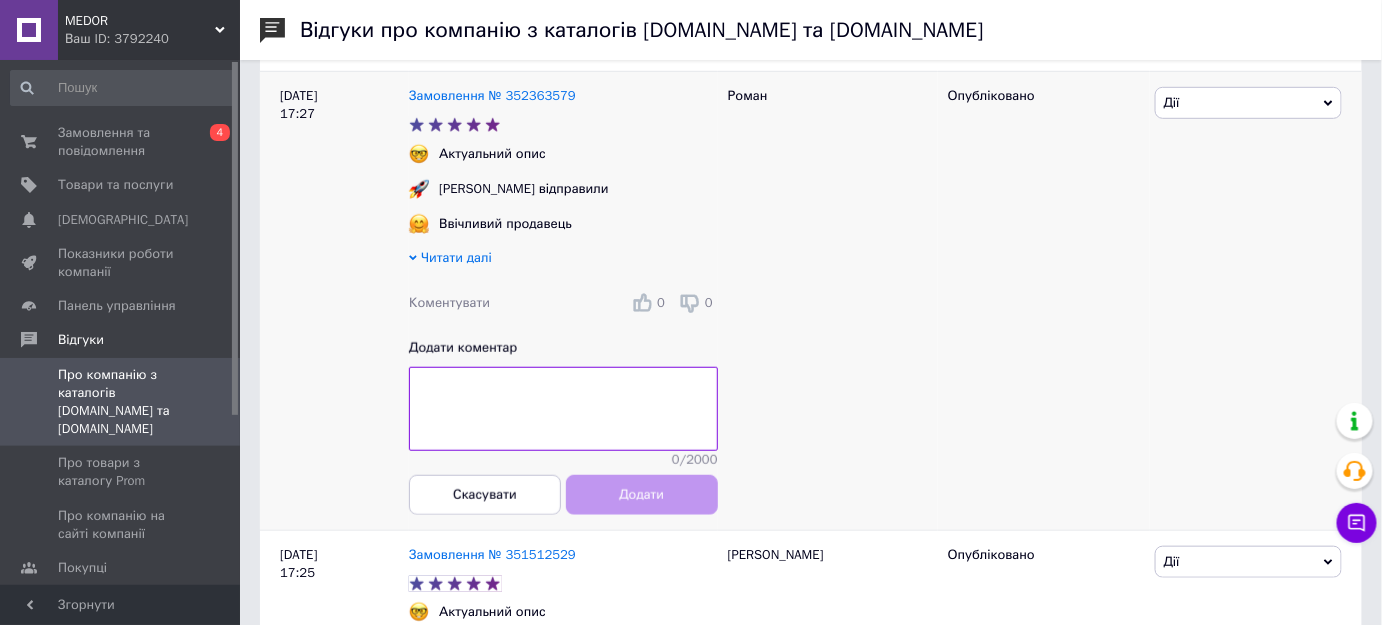 scroll, scrollTop: 454, scrollLeft: 0, axis: vertical 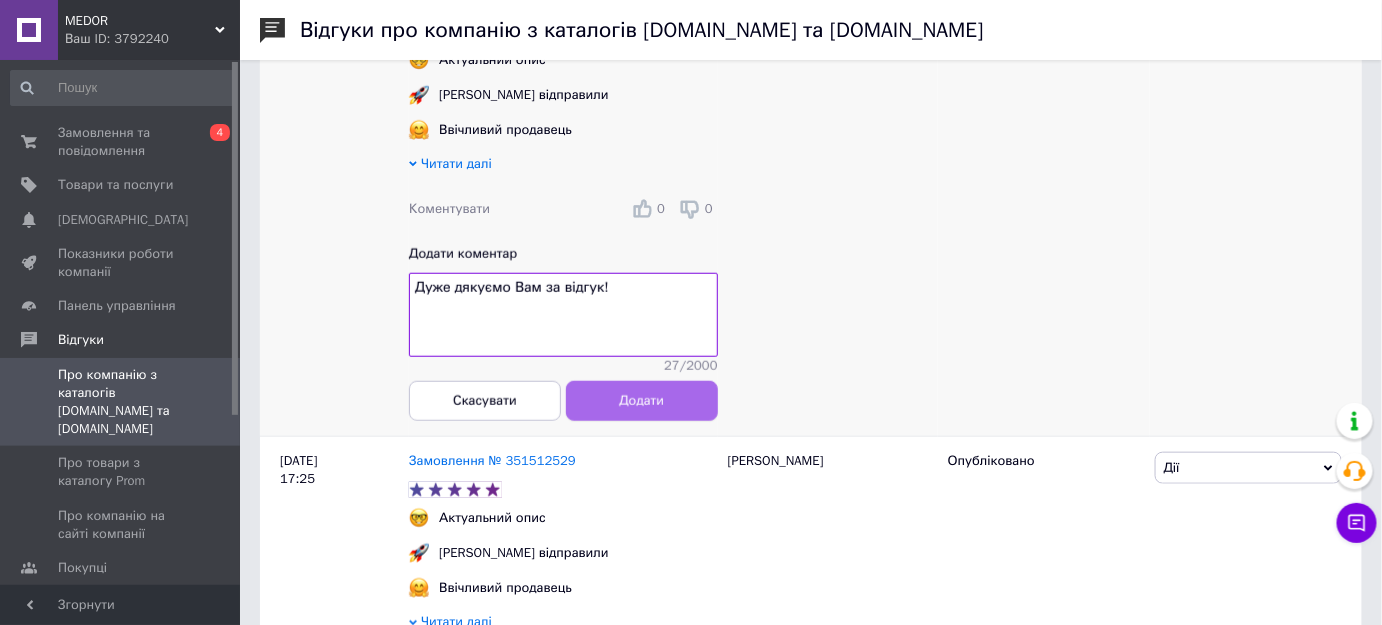 type on "Дуже дякуємо Вам за відгук!" 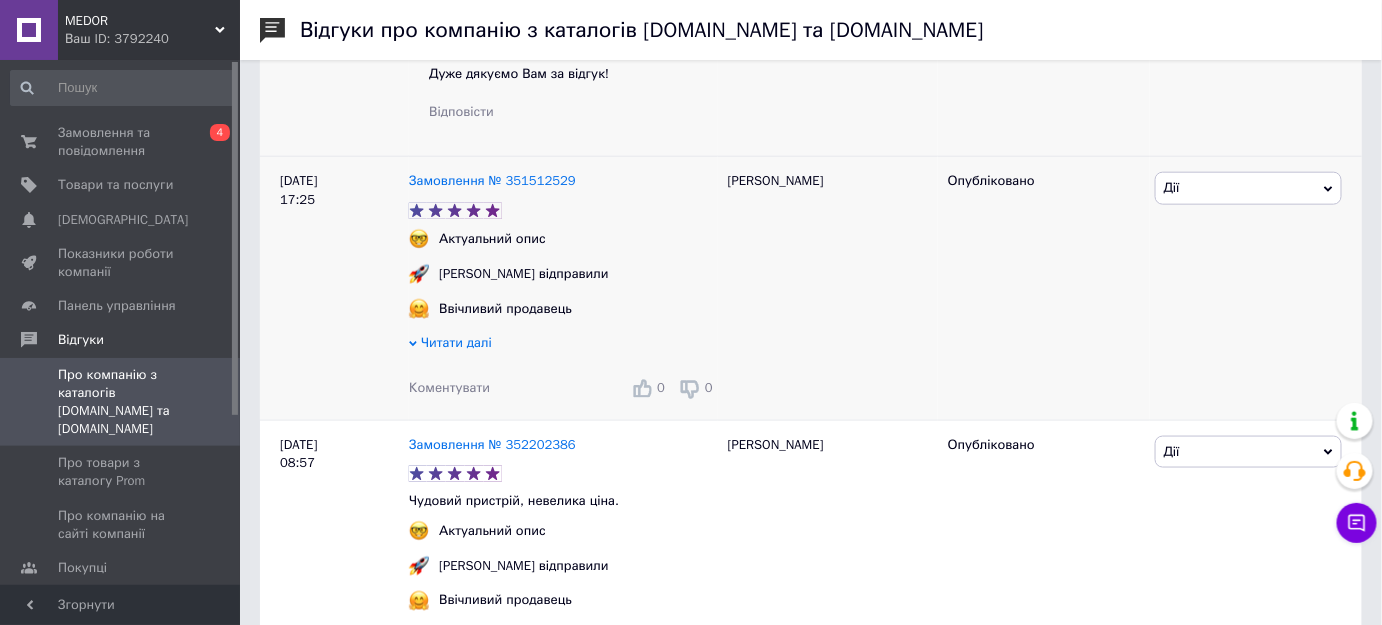 scroll, scrollTop: 727, scrollLeft: 0, axis: vertical 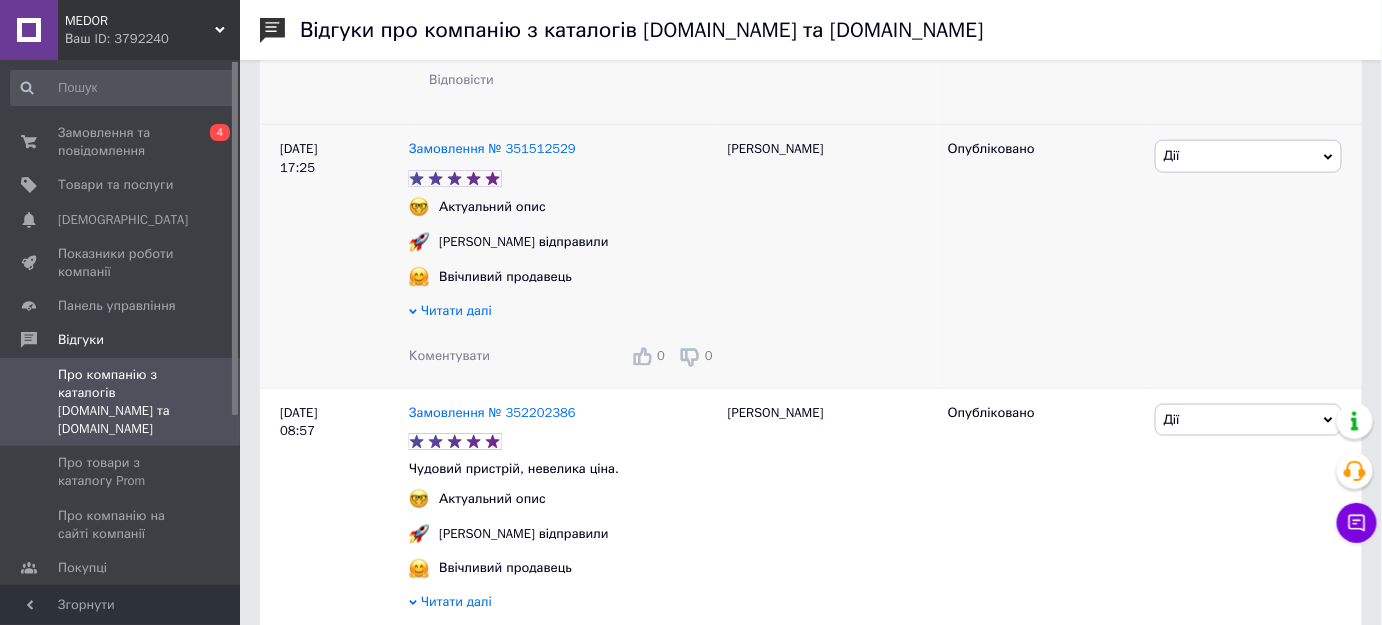 click on "Коментувати" at bounding box center (449, 355) 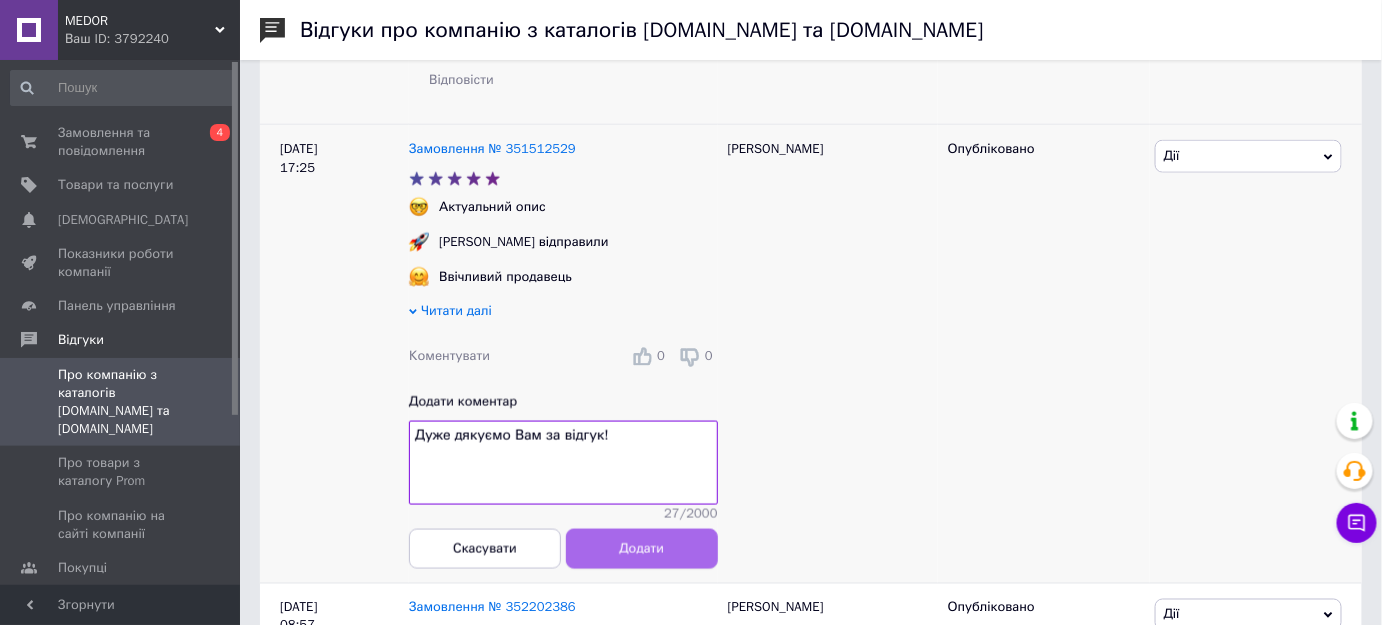 type on "Дуже дякуємо Вам за відгук!" 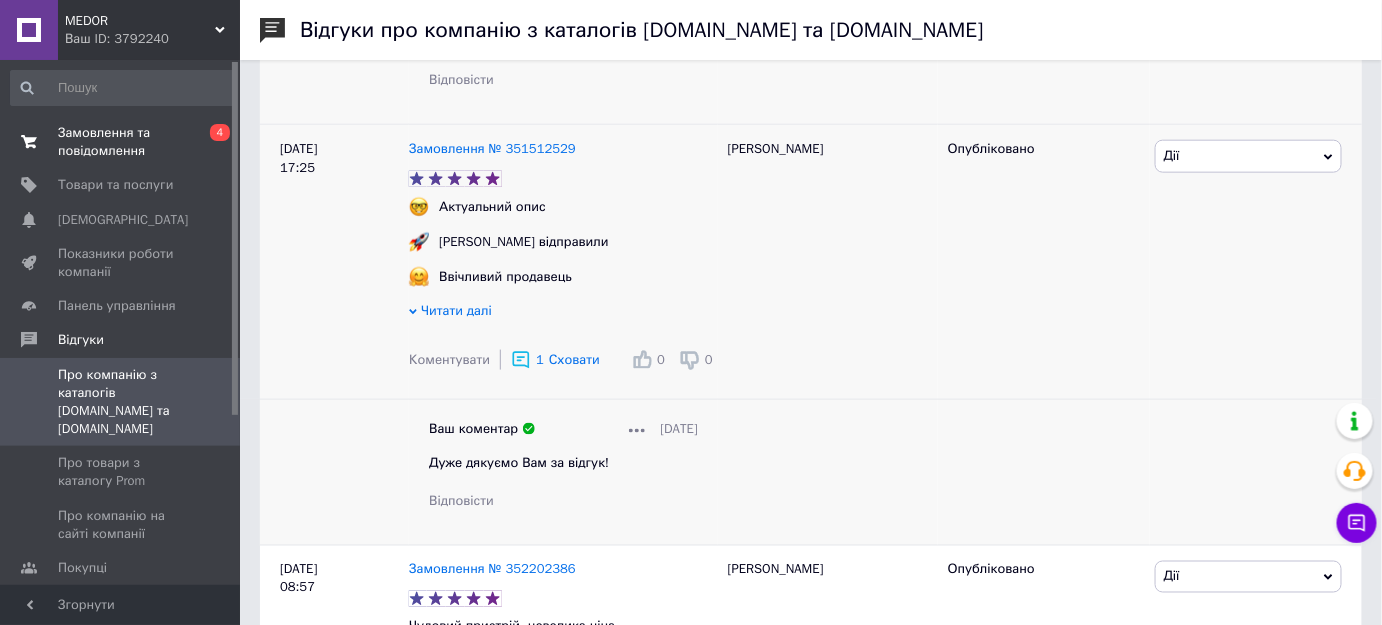 click on "Замовлення та повідомлення" at bounding box center (121, 142) 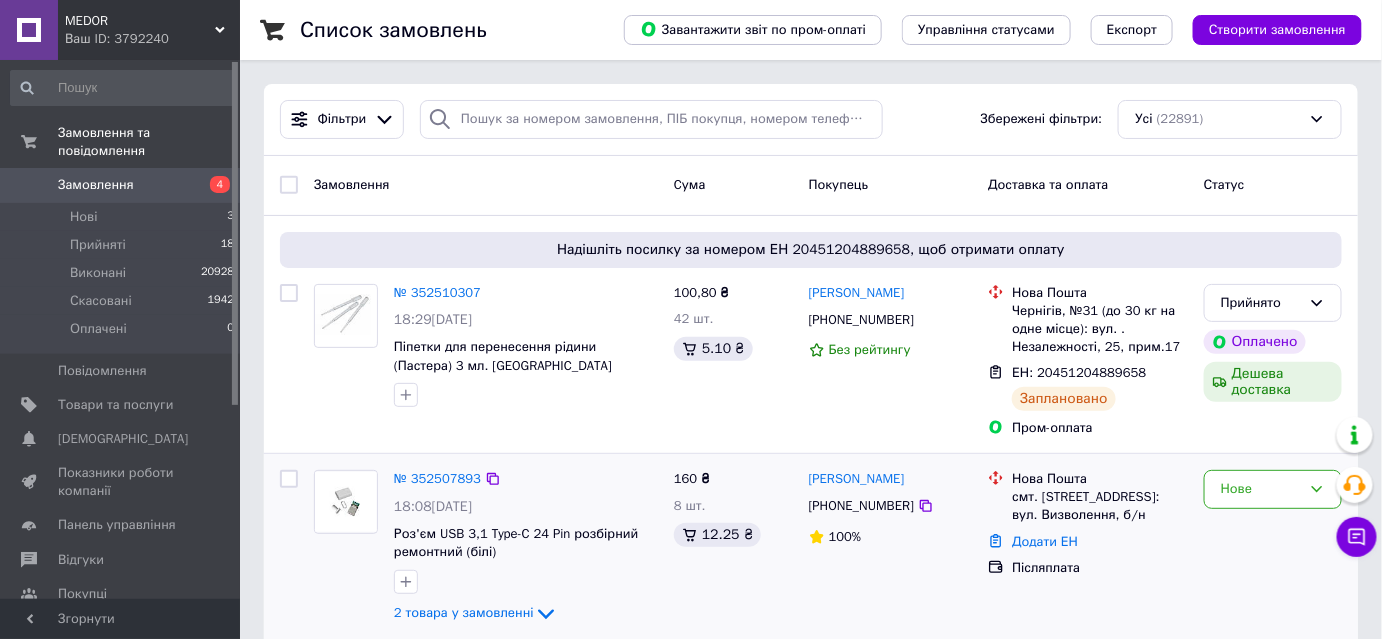 scroll, scrollTop: 636, scrollLeft: 0, axis: vertical 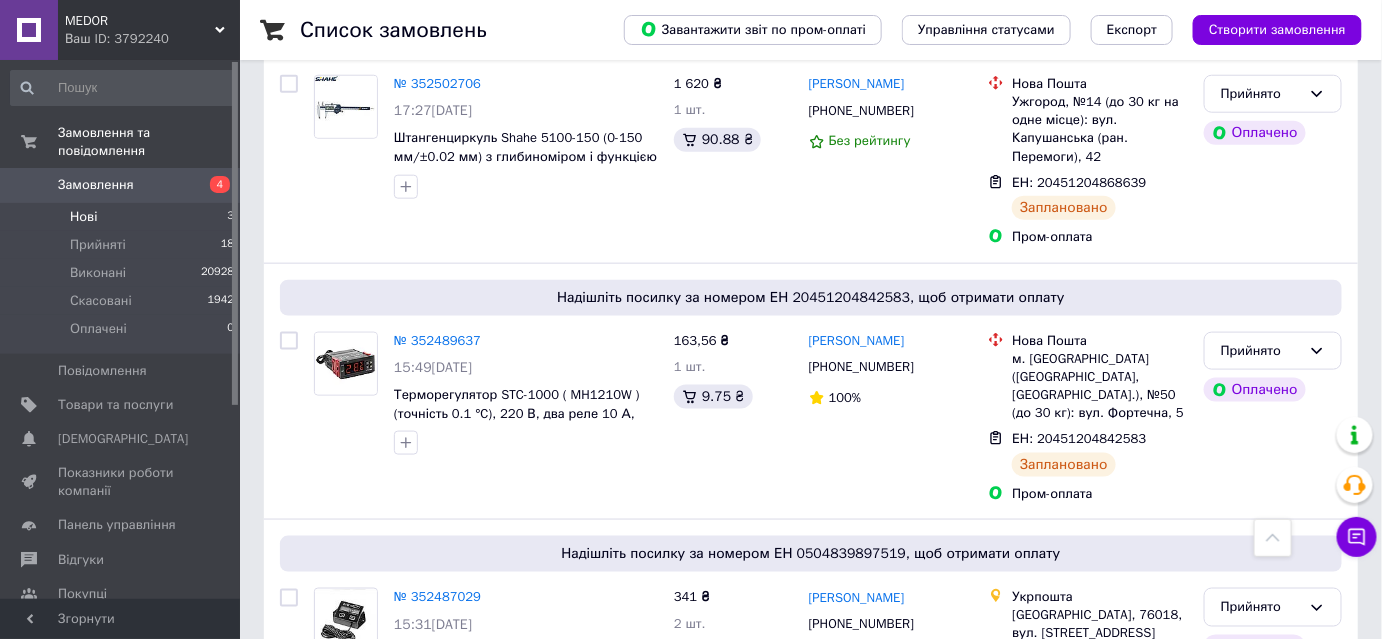 click on "Нові" at bounding box center [83, 217] 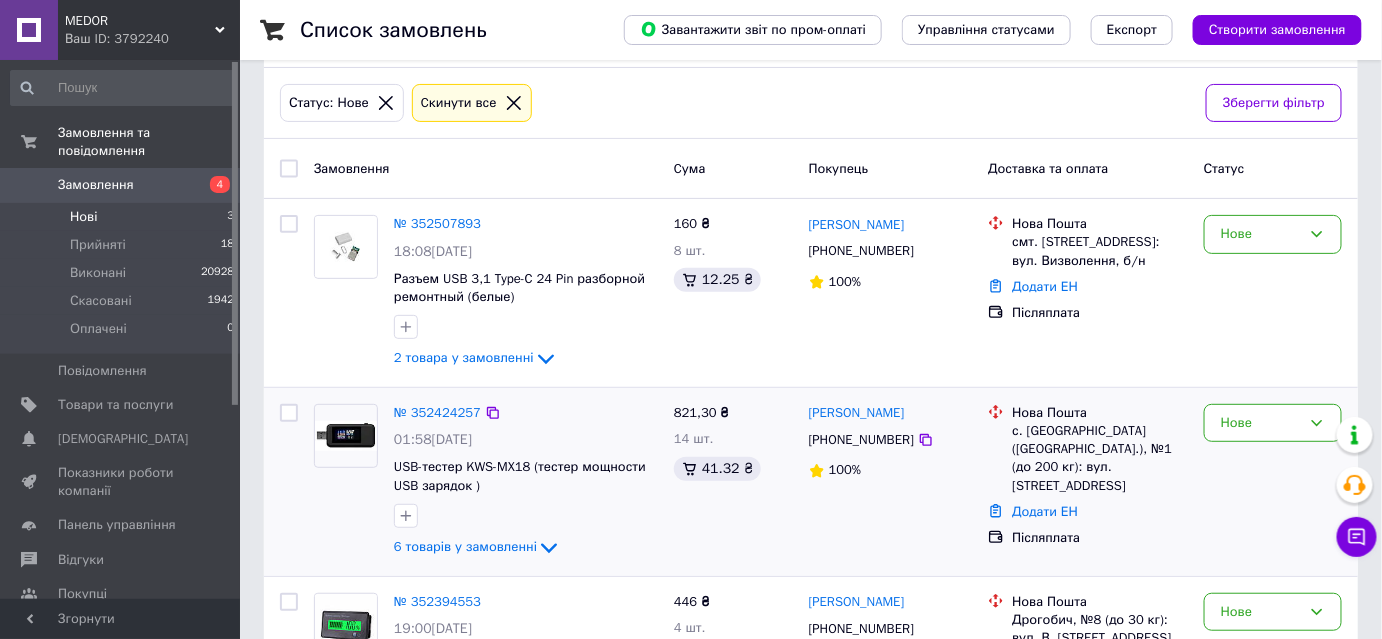 scroll, scrollTop: 181, scrollLeft: 0, axis: vertical 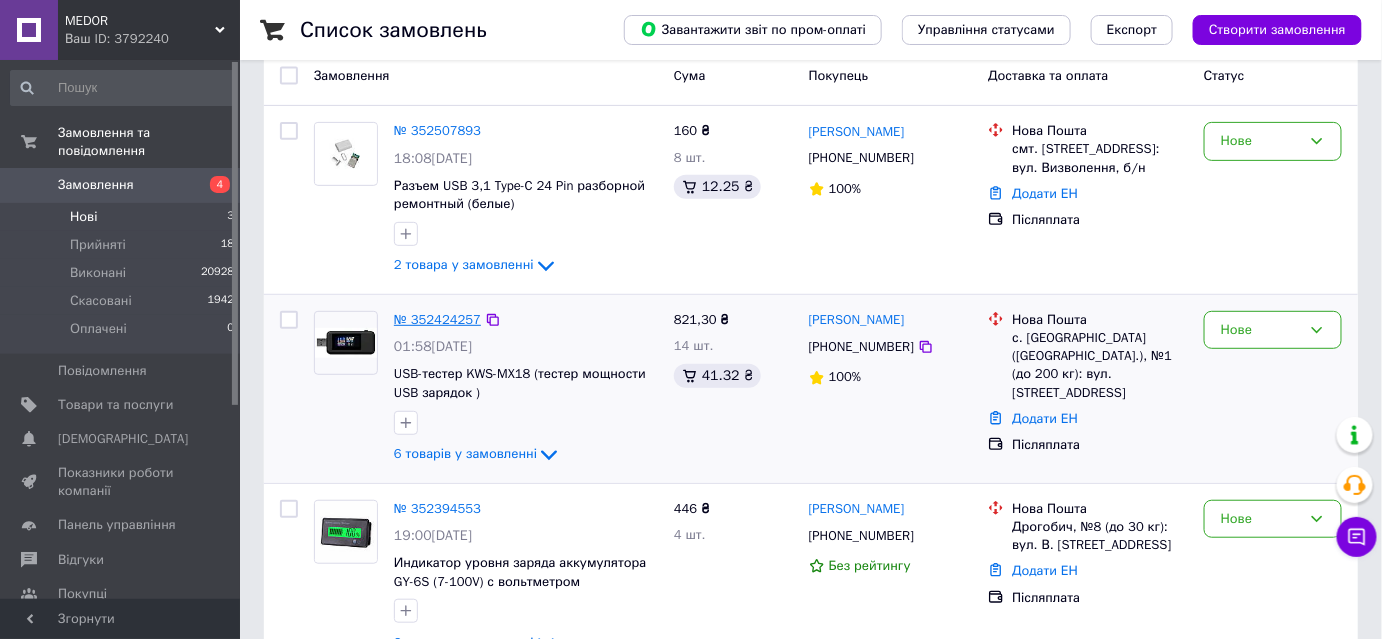 click on "№ 352424257" at bounding box center (437, 319) 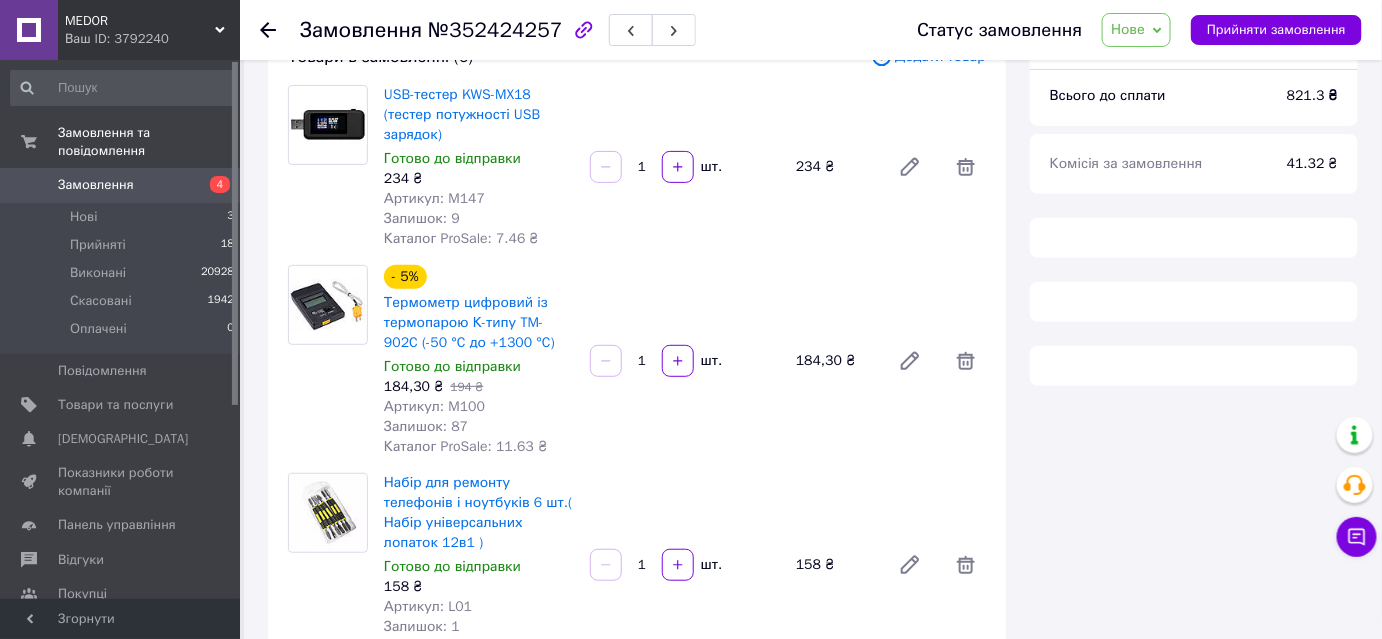 scroll, scrollTop: 181, scrollLeft: 0, axis: vertical 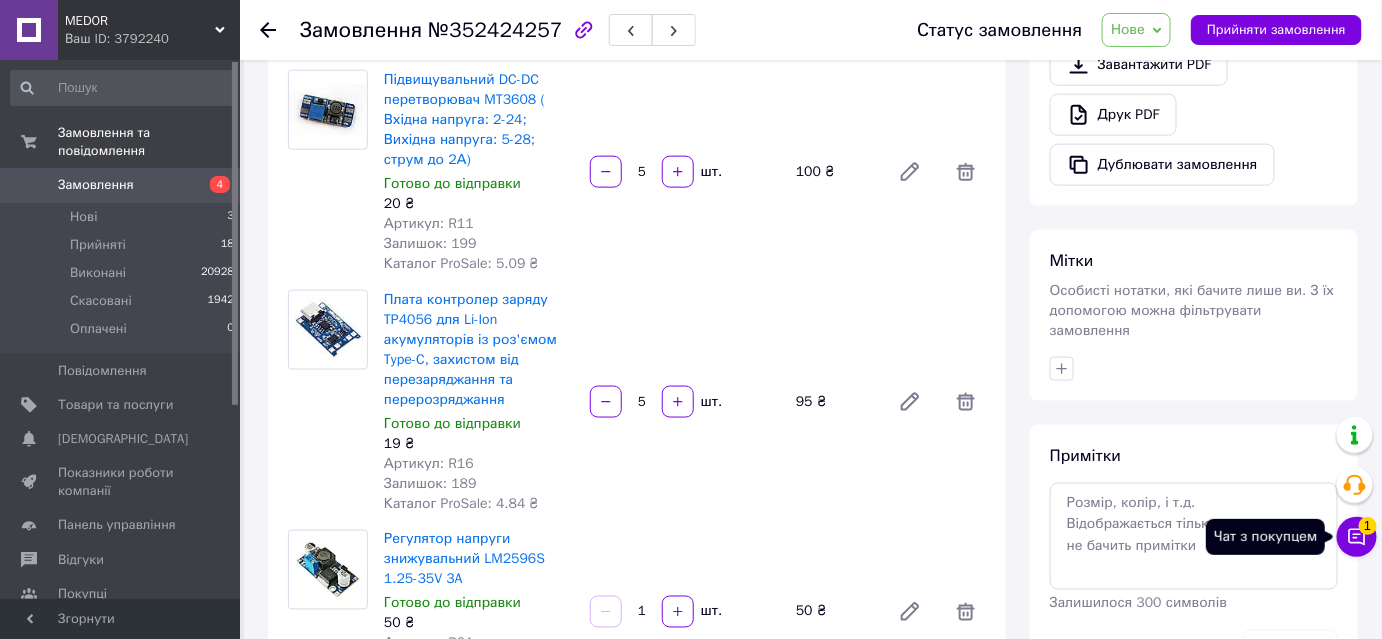 click 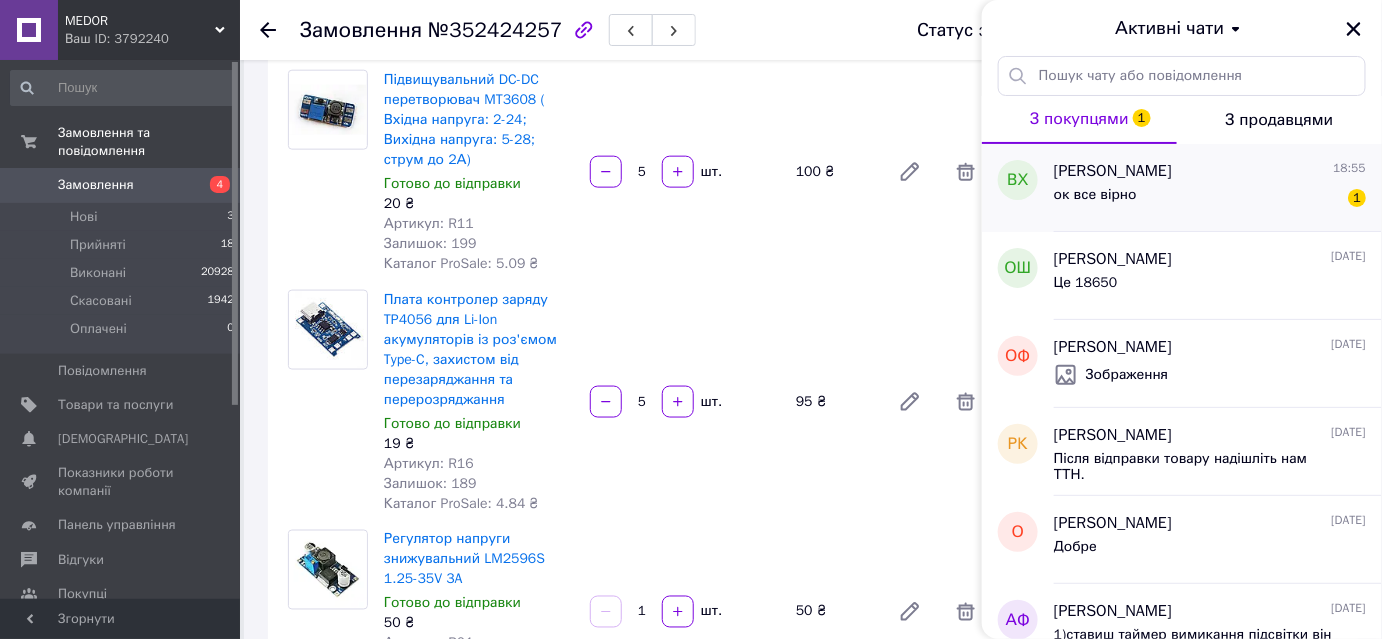 click on "ок все вірно 1" at bounding box center (1210, 199) 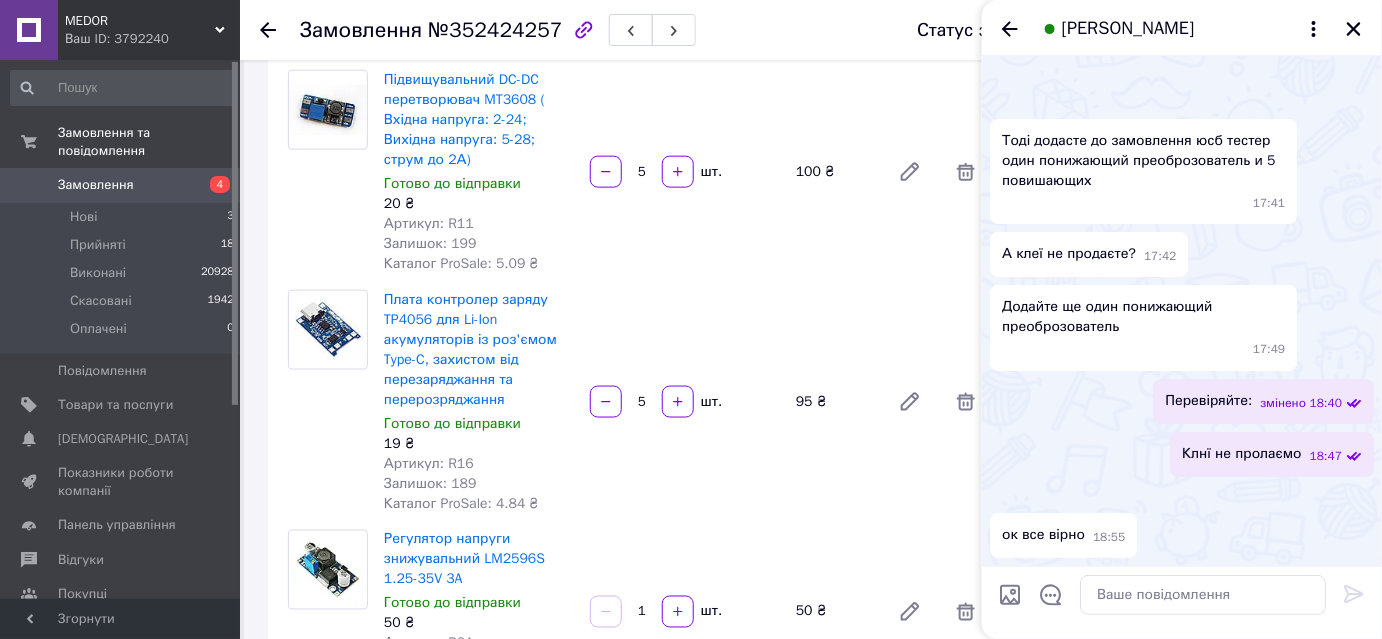 scroll, scrollTop: 4317, scrollLeft: 0, axis: vertical 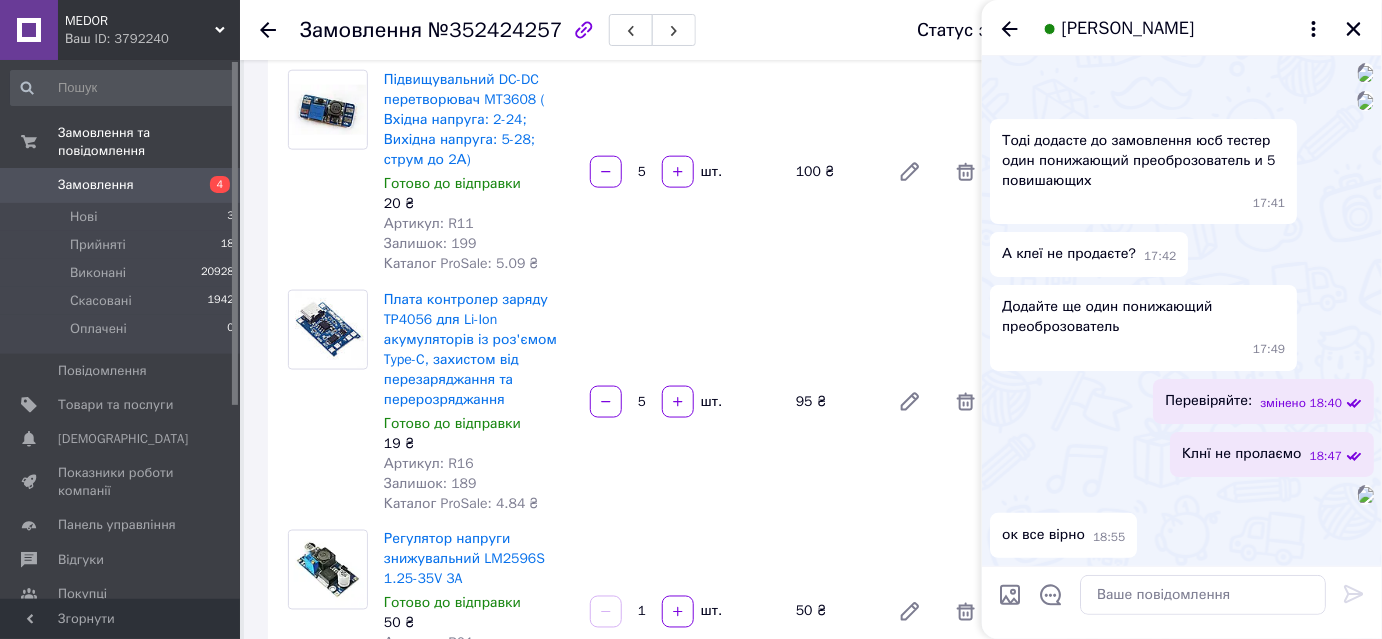 click at bounding box center (1010, 595) 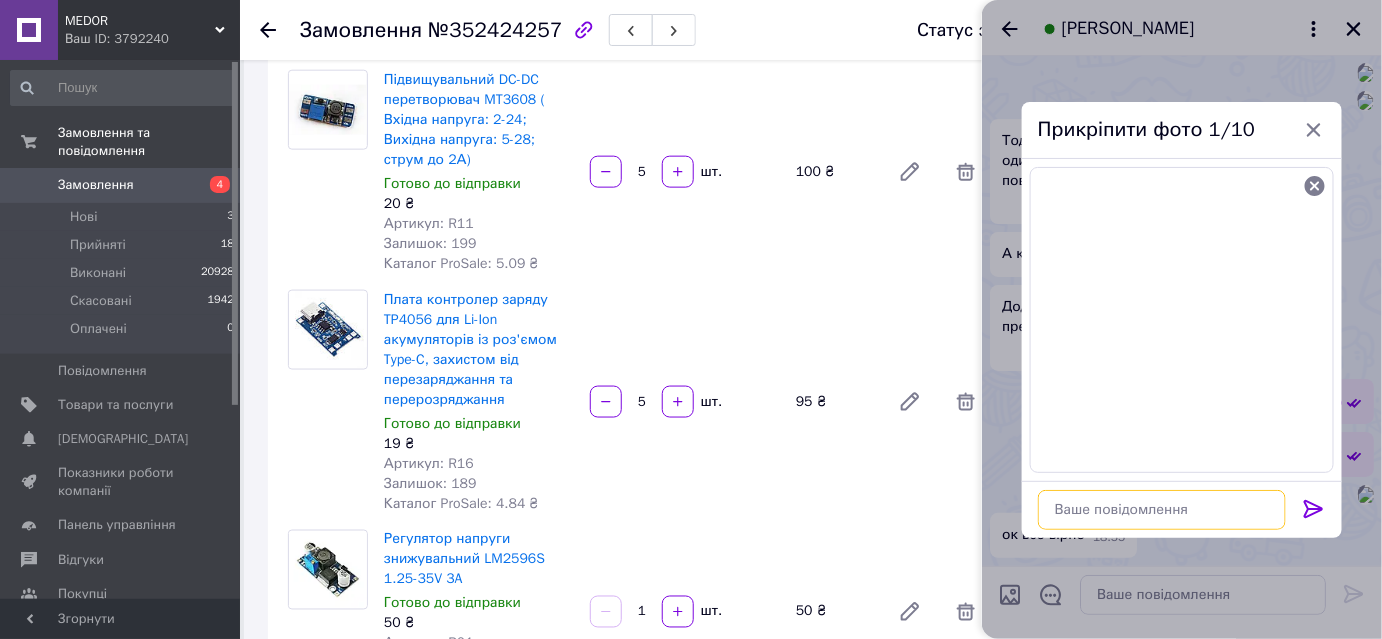 click at bounding box center [1162, 510] 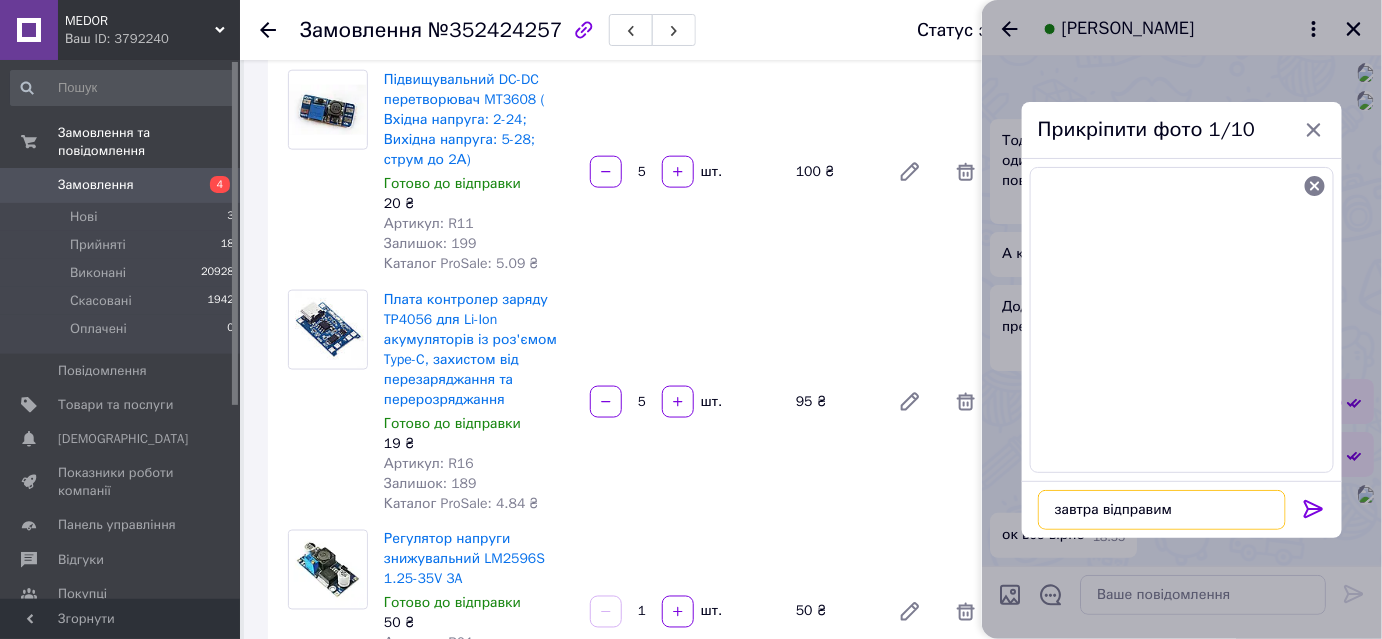 type on "завтра відправимо" 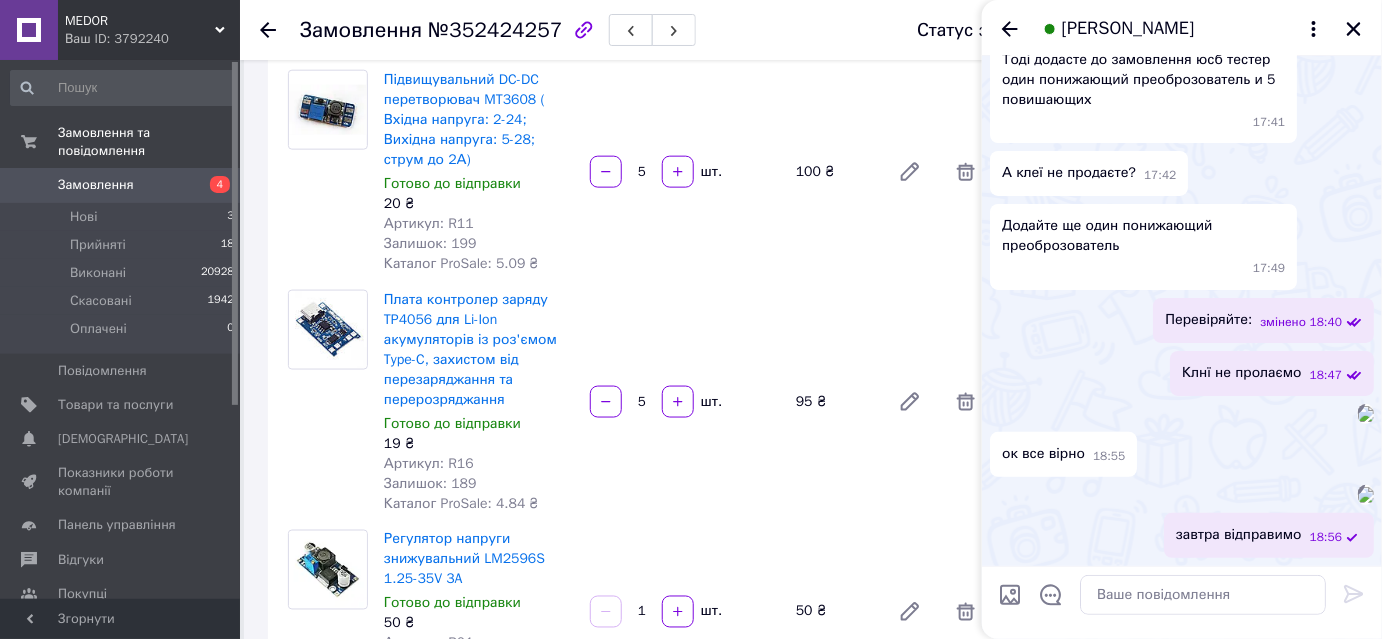 scroll, scrollTop: 4678, scrollLeft: 0, axis: vertical 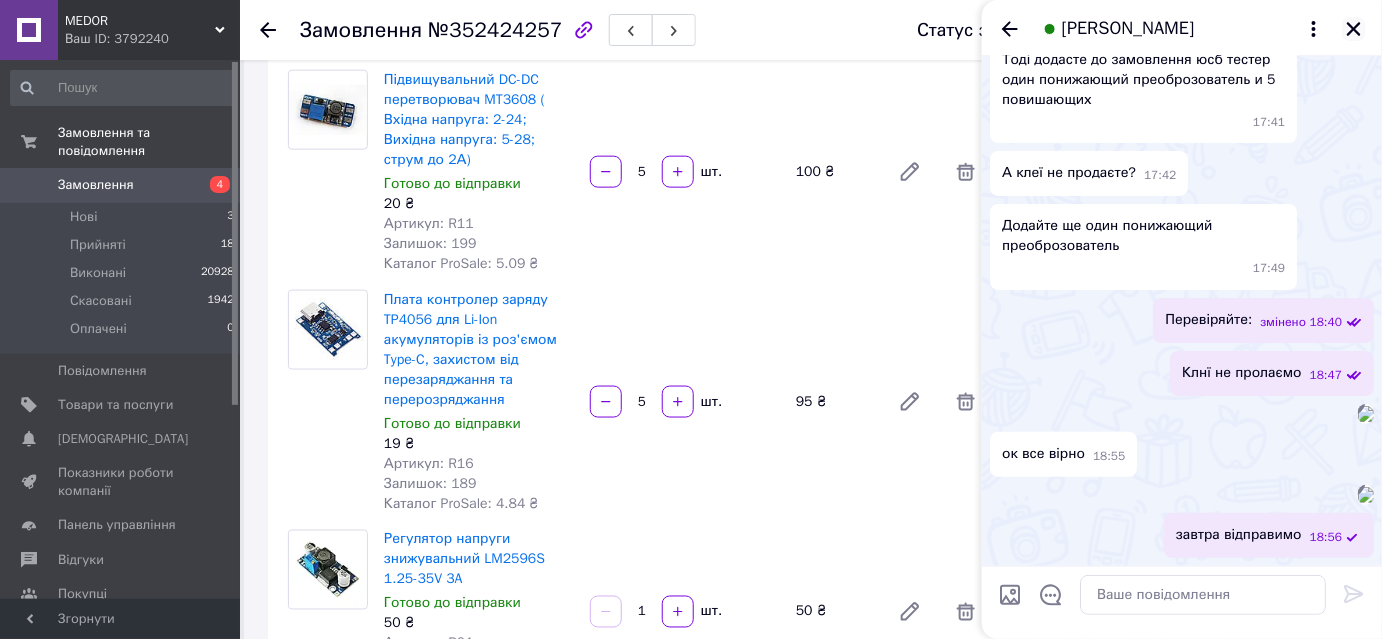 click 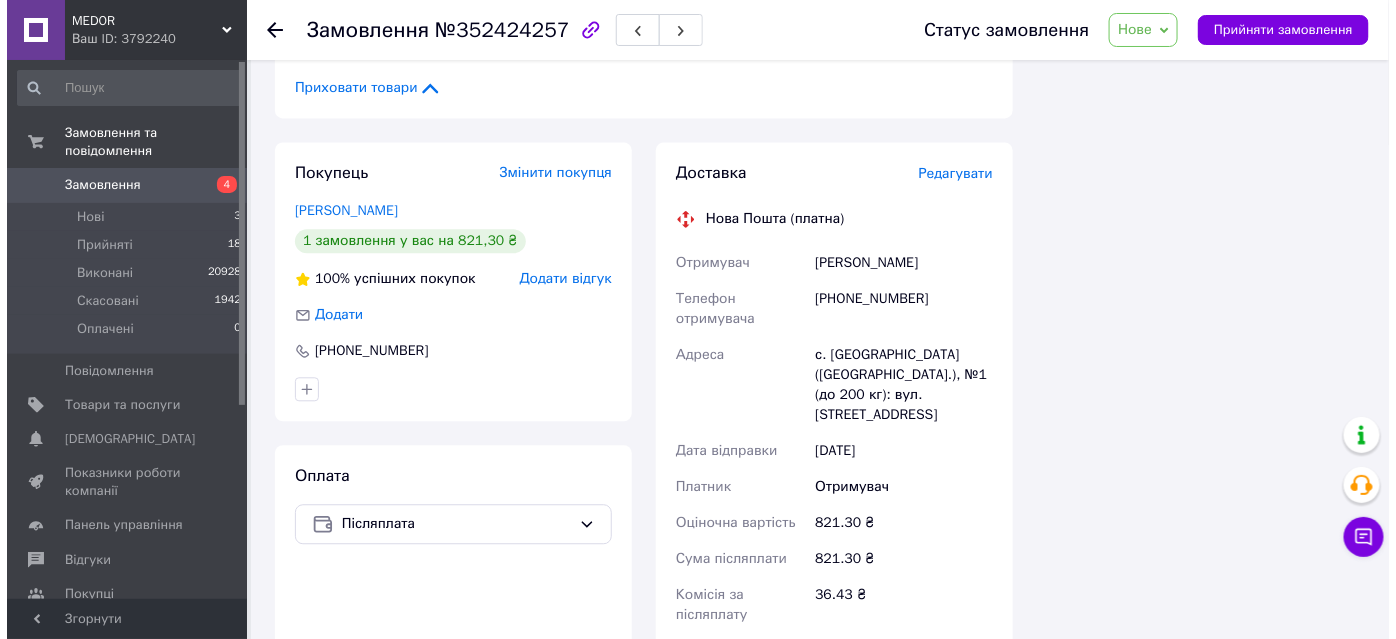 scroll, scrollTop: 1385, scrollLeft: 0, axis: vertical 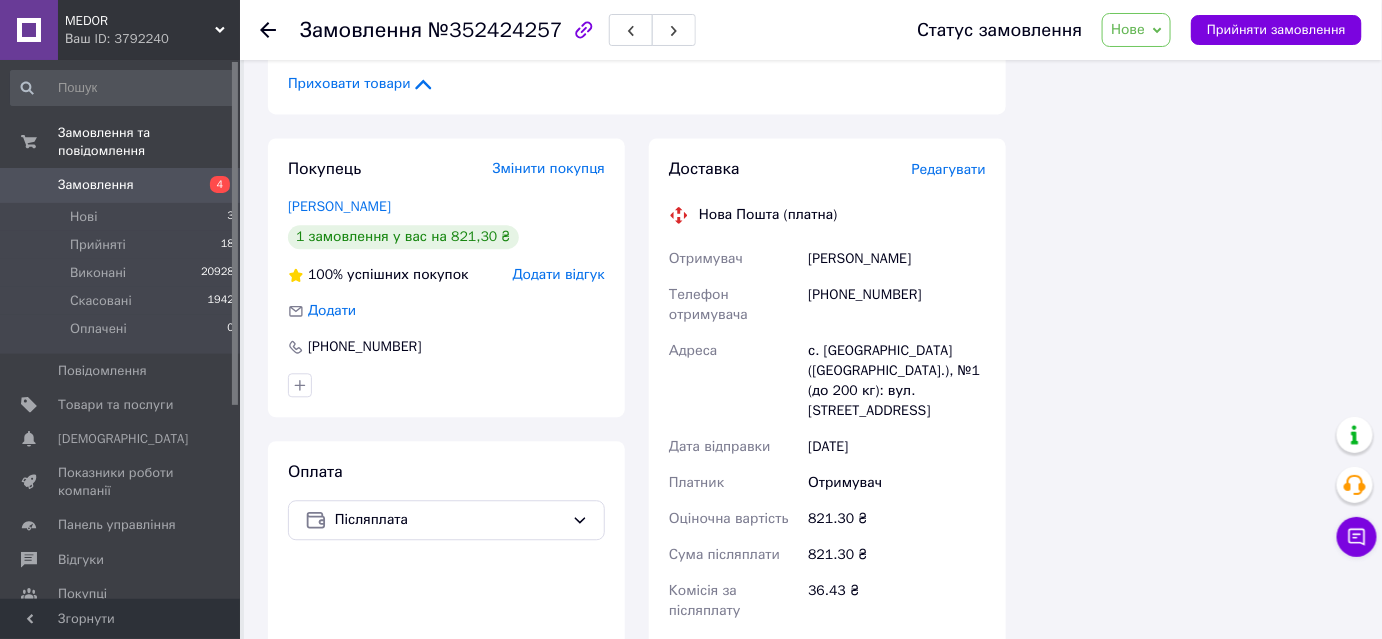 click on "Редагувати" at bounding box center [949, 169] 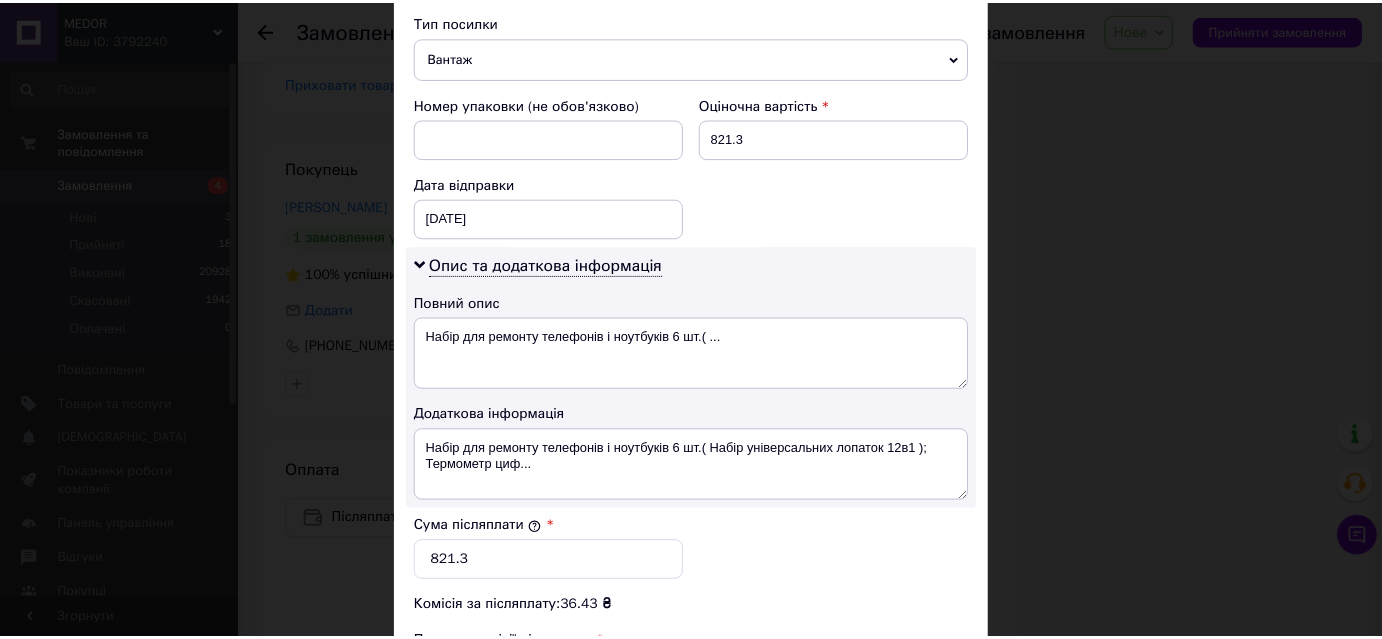 scroll, scrollTop: 1101, scrollLeft: 0, axis: vertical 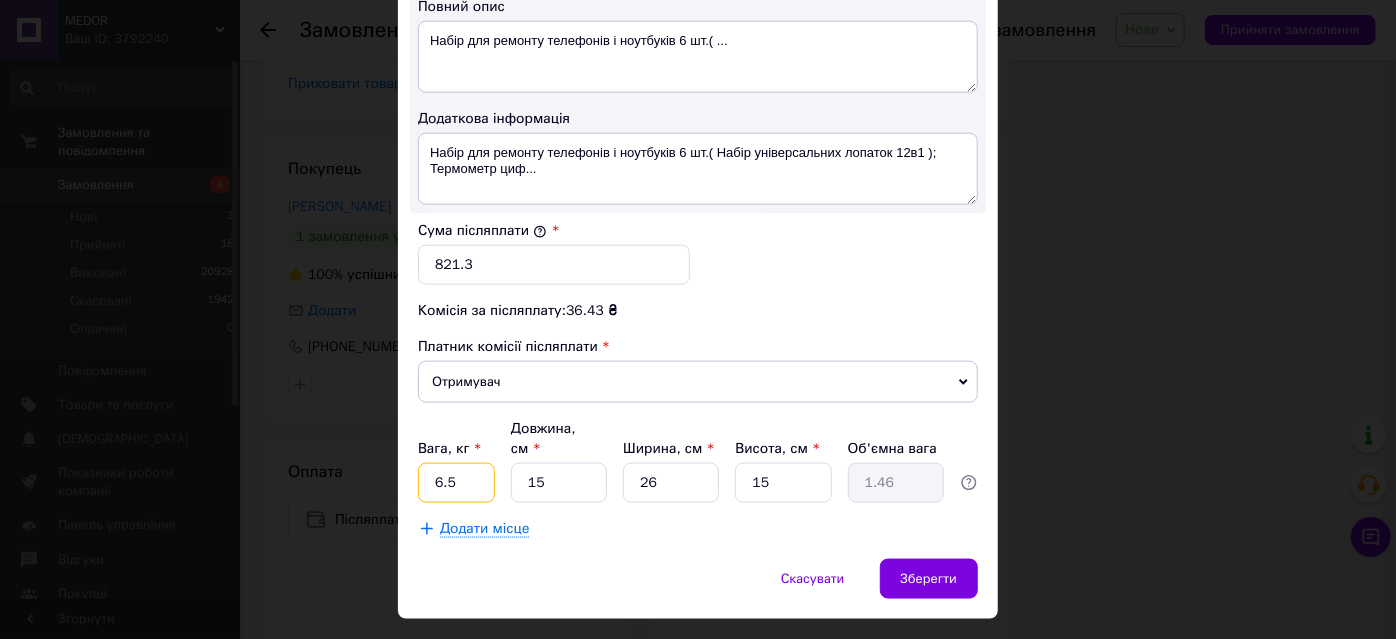 drag, startPoint x: 457, startPoint y: 437, endPoint x: 404, endPoint y: 428, distance: 53.75872 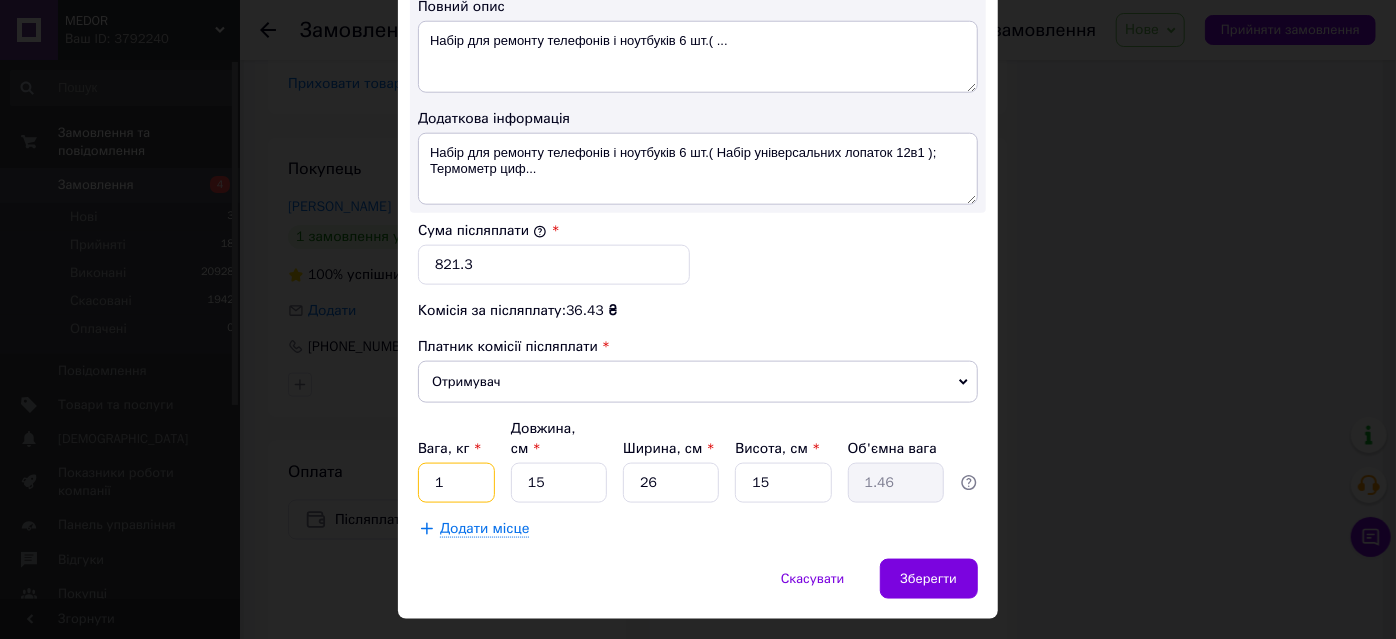 type on "1" 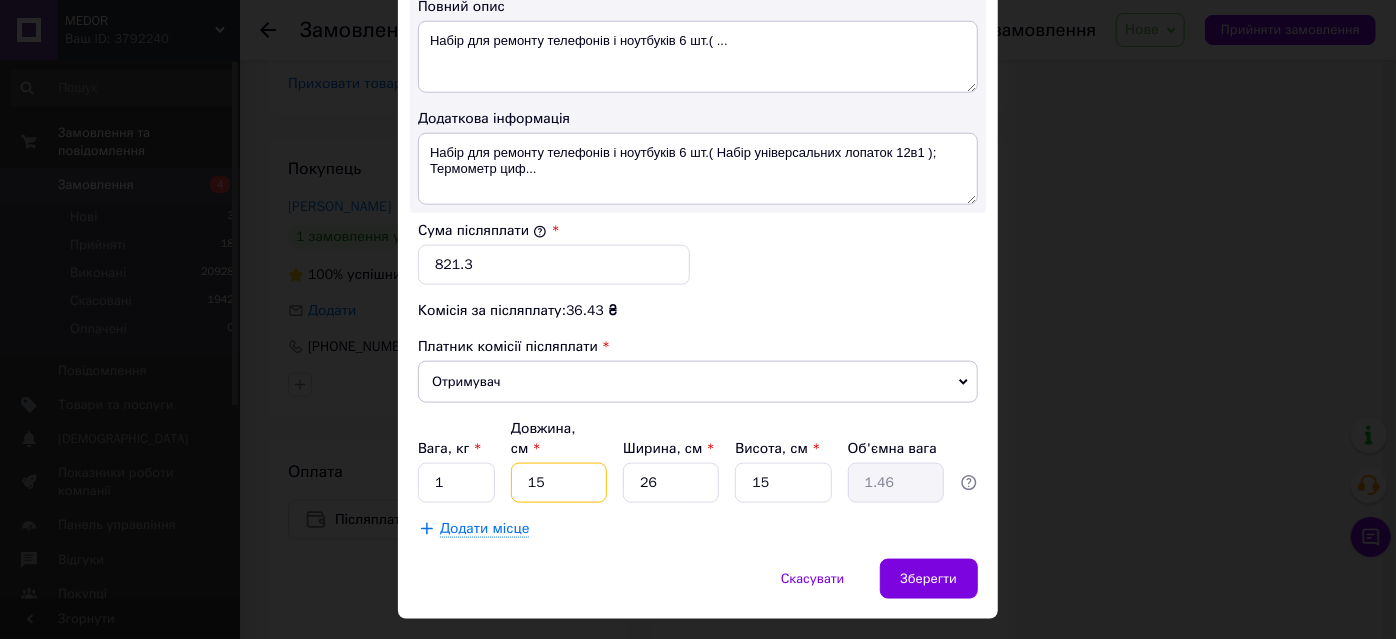 drag, startPoint x: 532, startPoint y: 443, endPoint x: 510, endPoint y: 439, distance: 22.36068 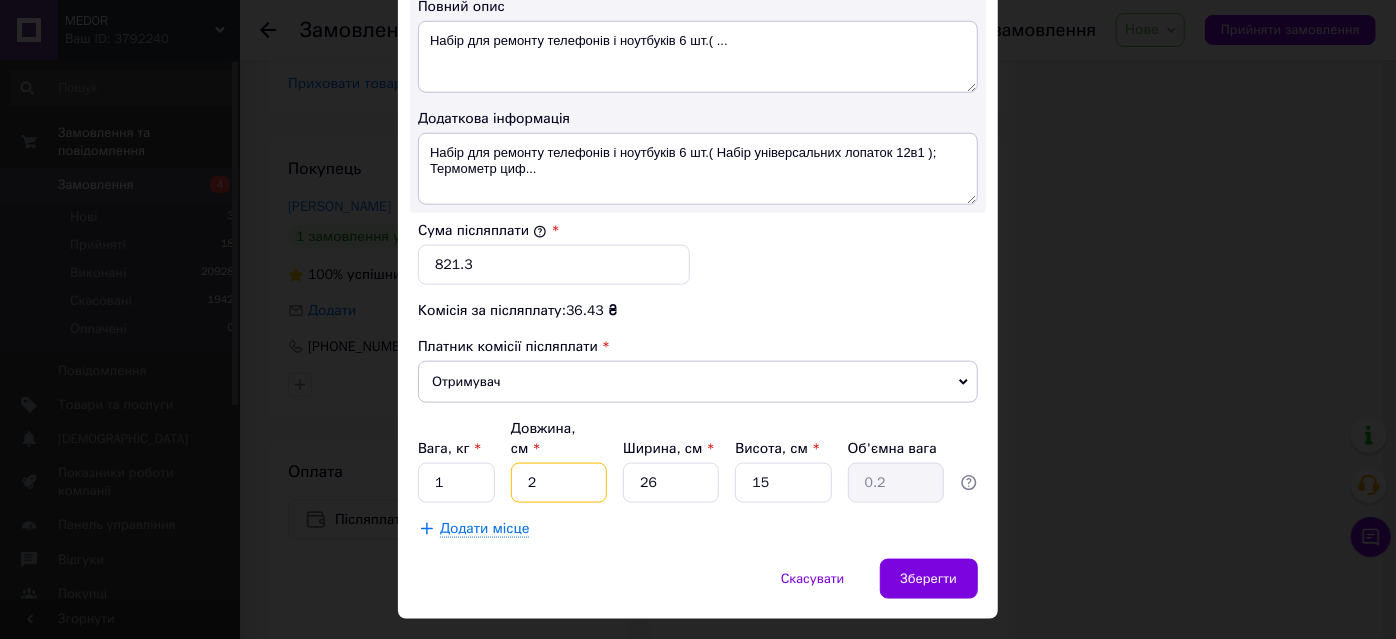 type on "20" 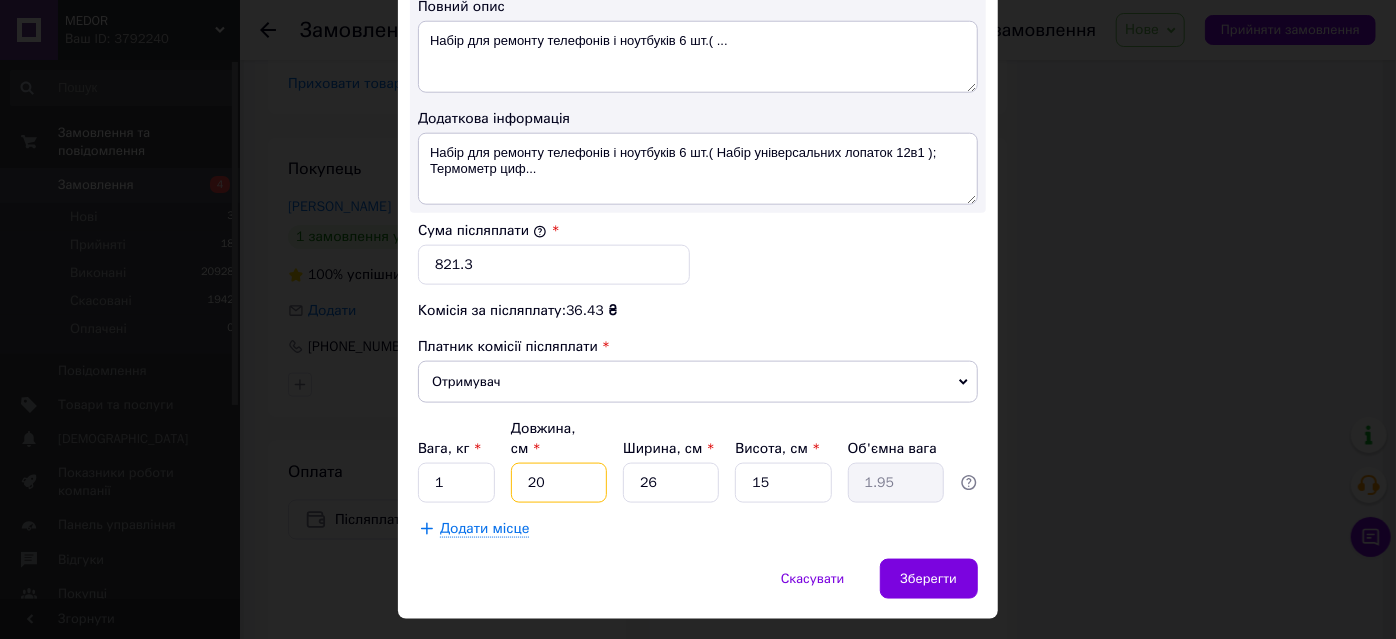 type on "20" 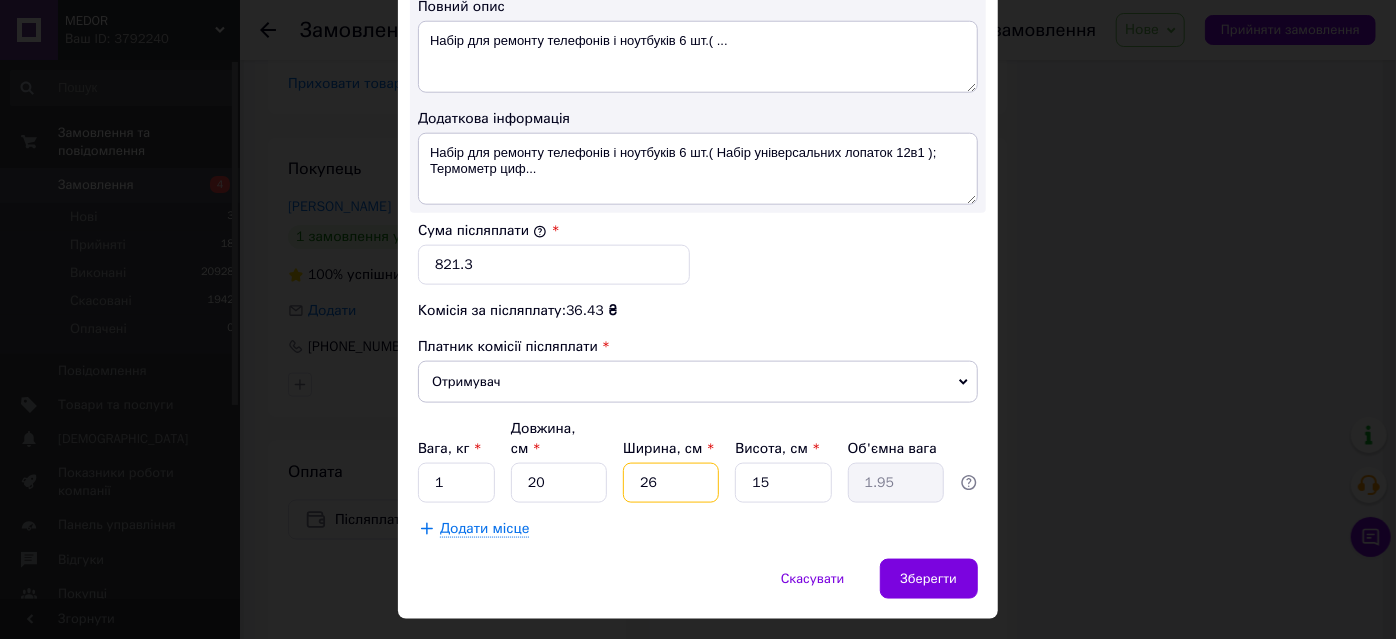 drag, startPoint x: 666, startPoint y: 442, endPoint x: 646, endPoint y: 436, distance: 20.880613 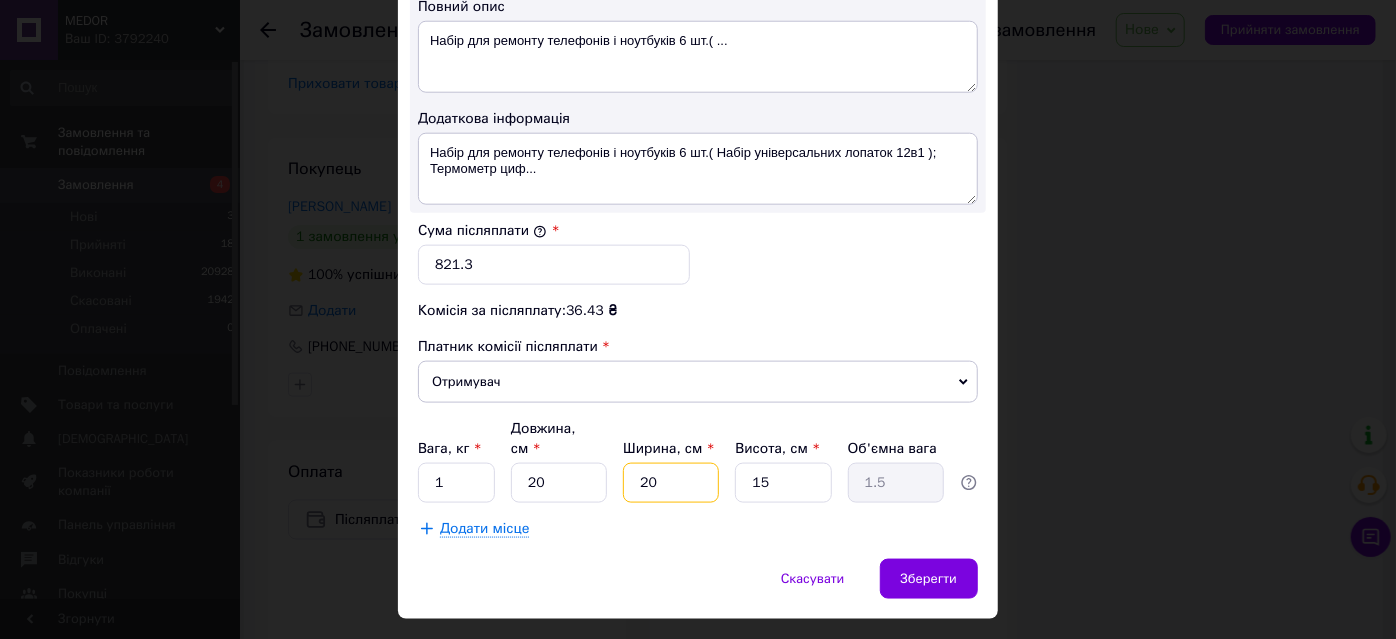 type on "20" 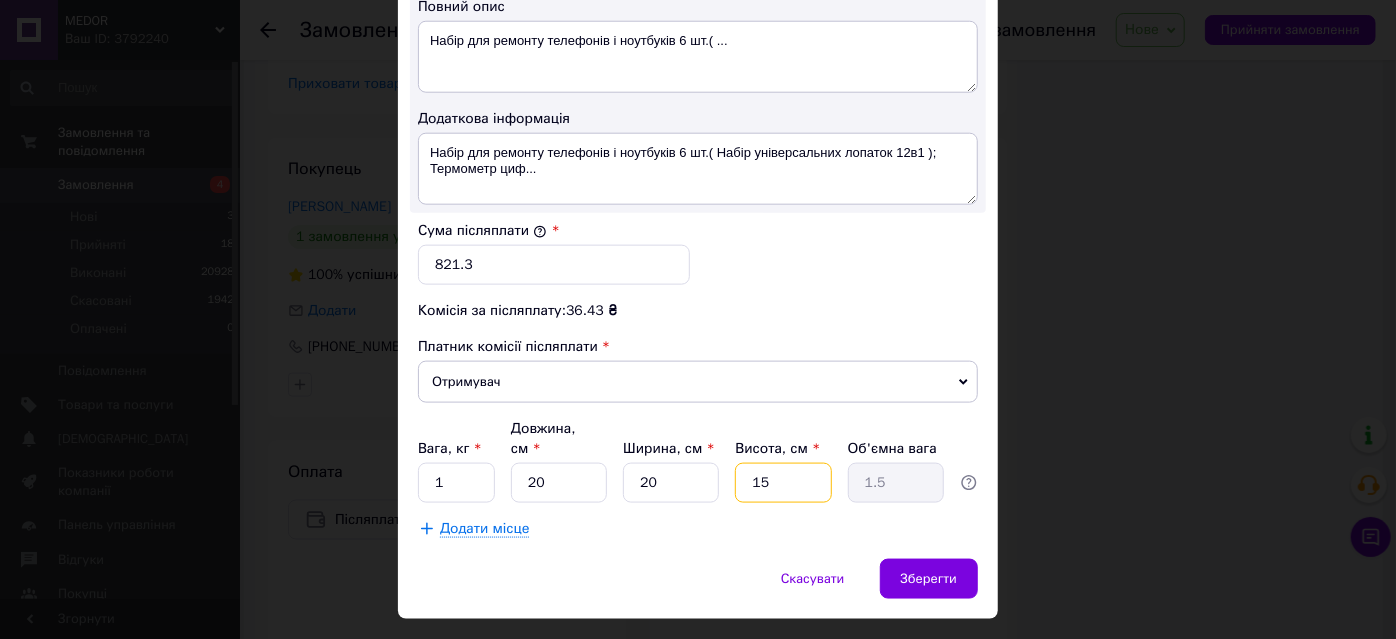 drag, startPoint x: 779, startPoint y: 431, endPoint x: 748, endPoint y: 431, distance: 31 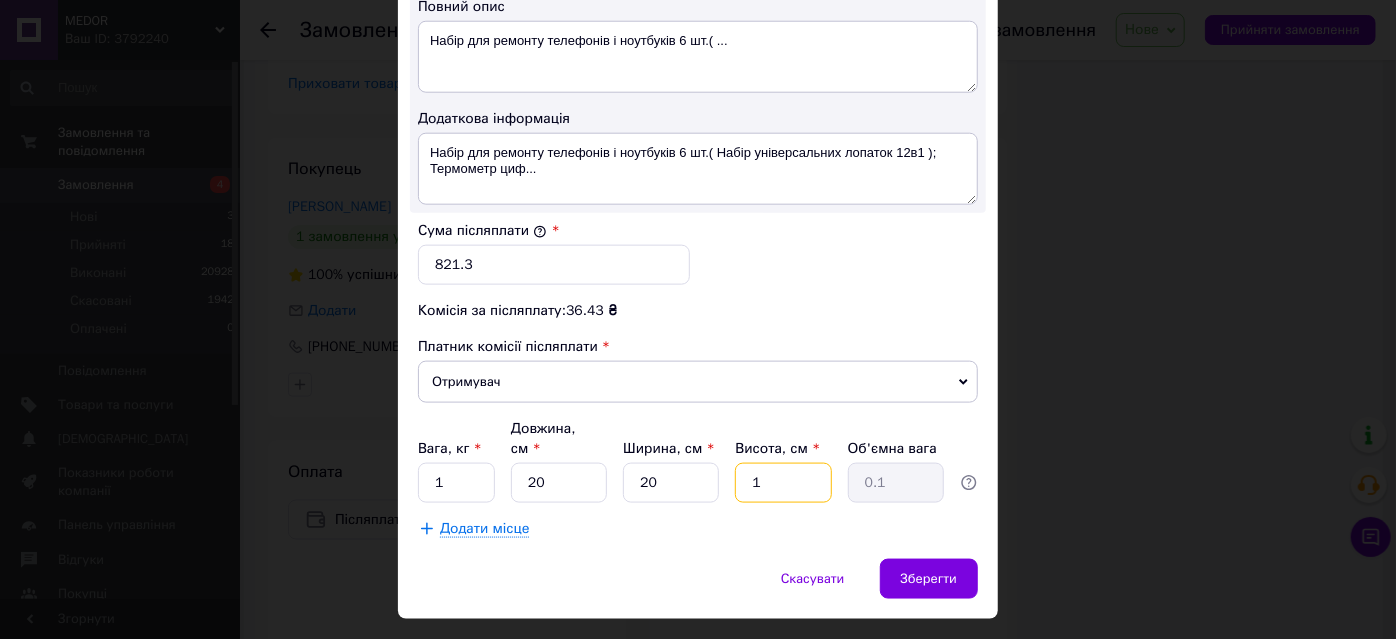 type on "10" 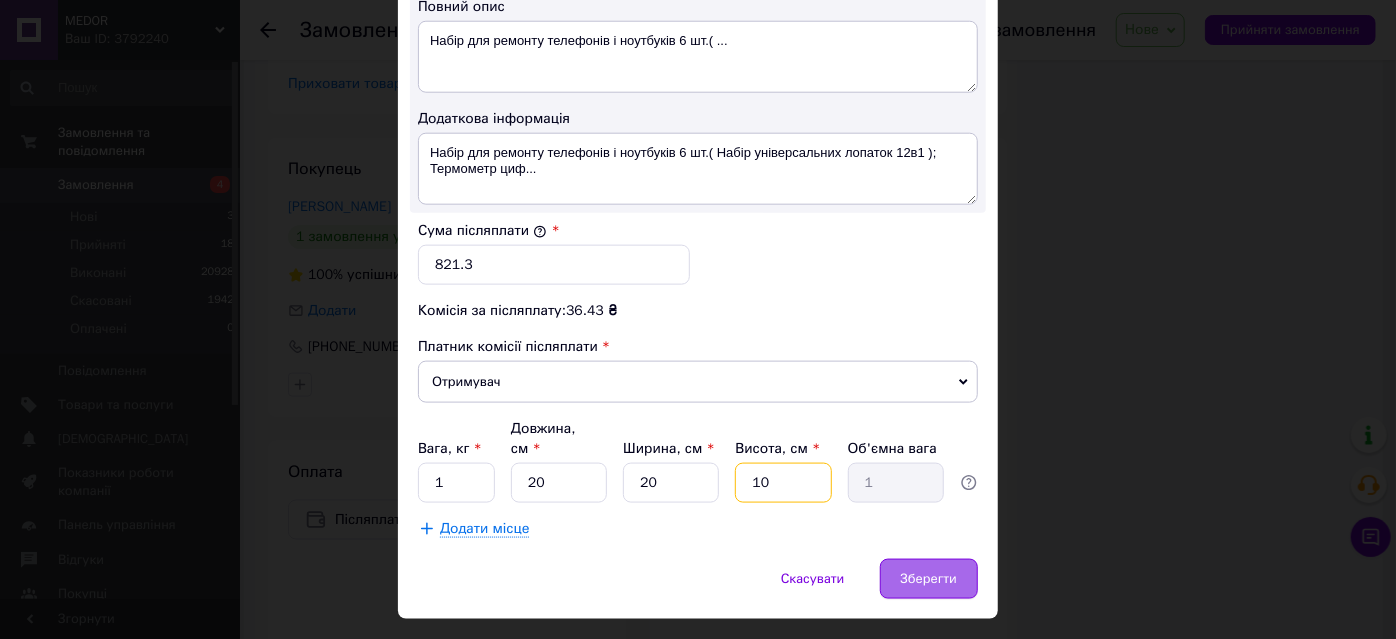 type on "10" 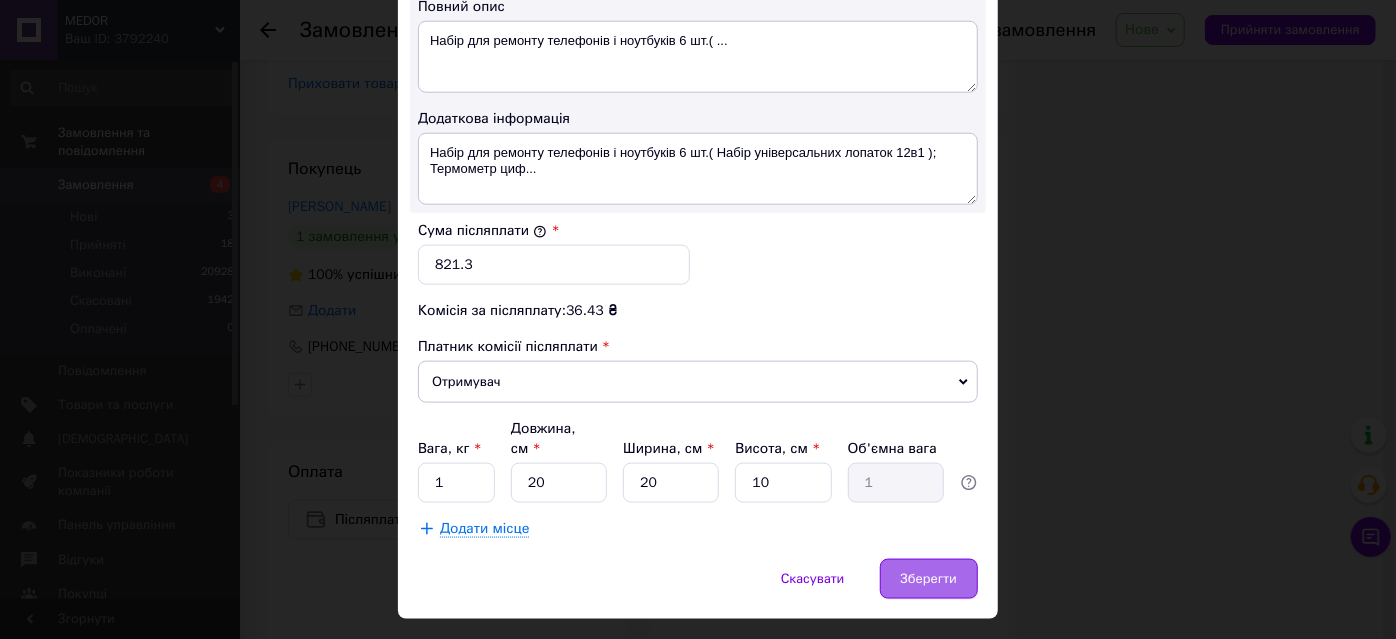 click on "Зберегти" at bounding box center [929, 579] 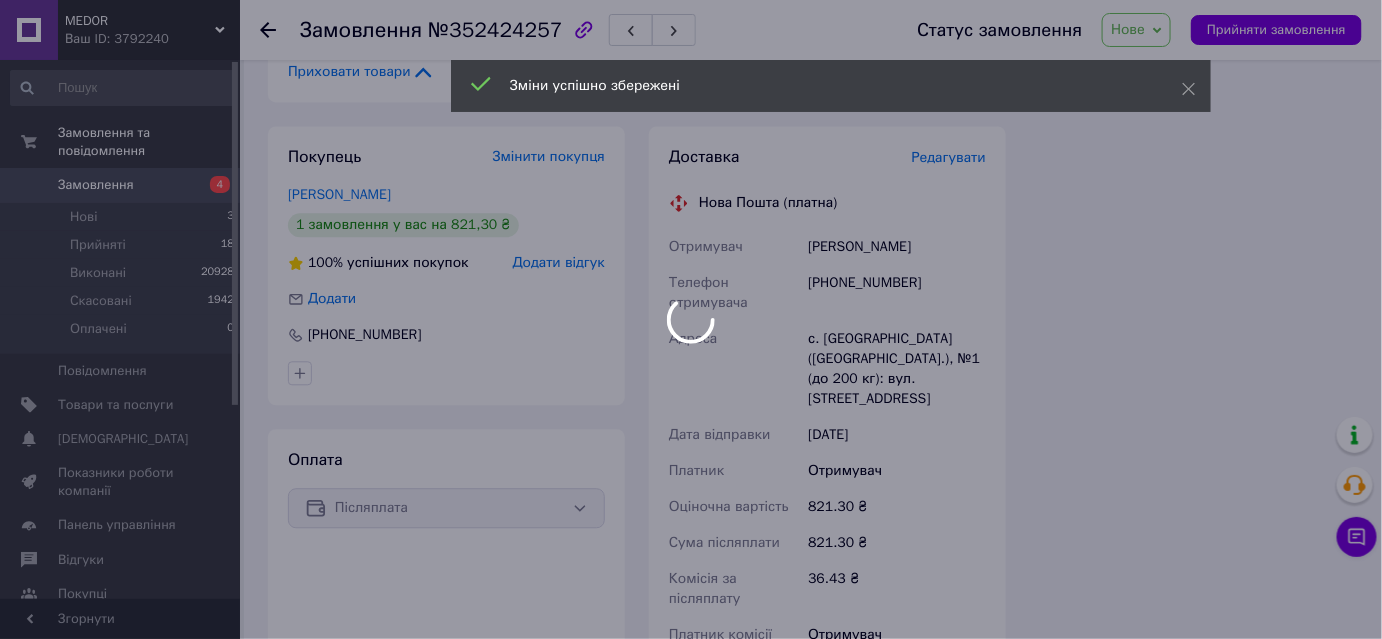 scroll, scrollTop: 1658, scrollLeft: 0, axis: vertical 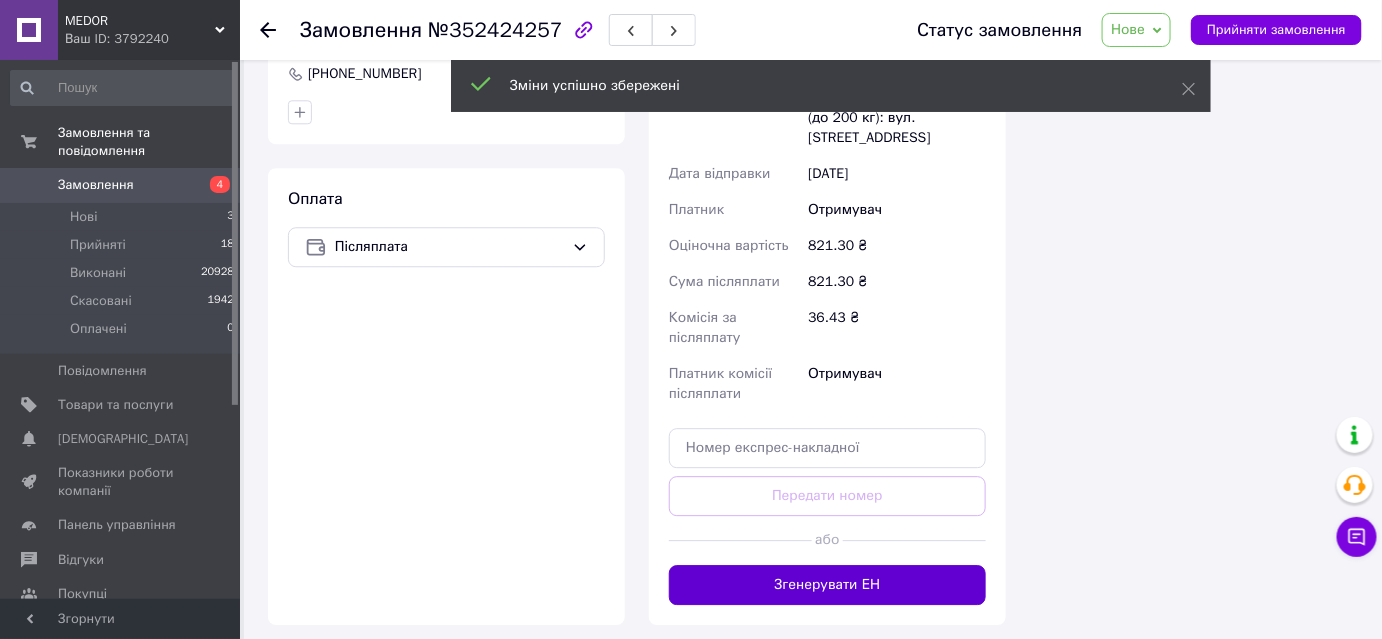 click on "Згенерувати ЕН" at bounding box center (827, 585) 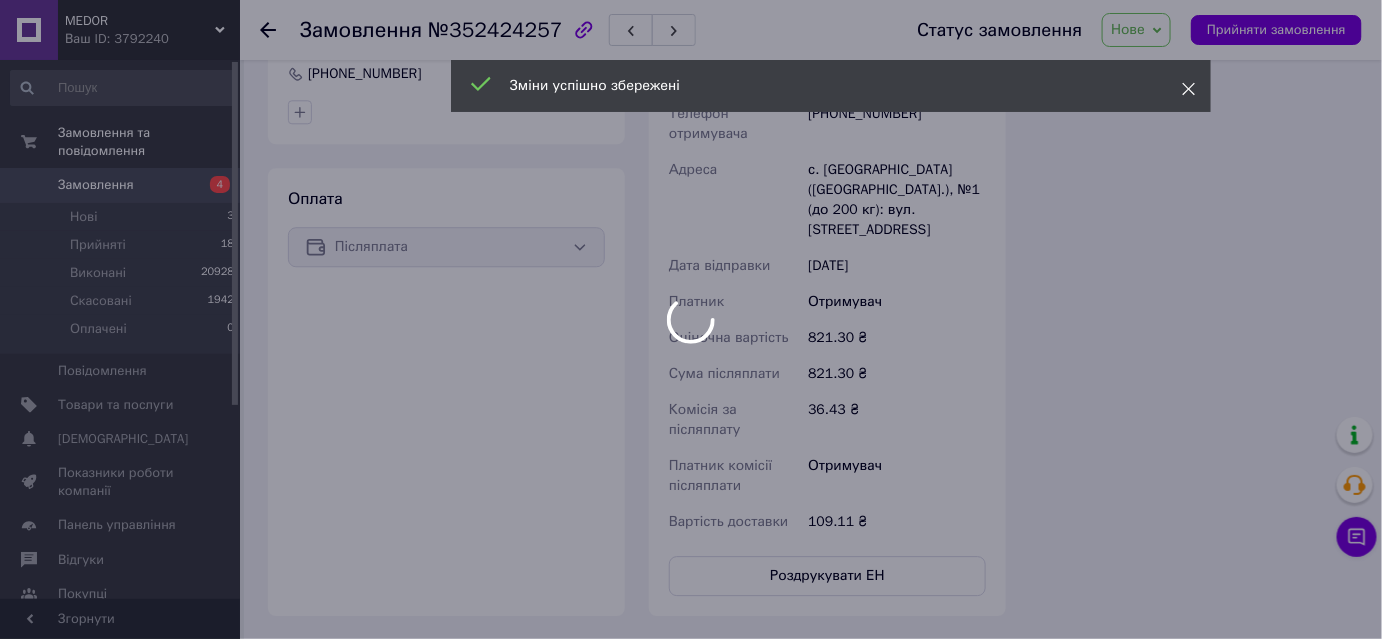 click 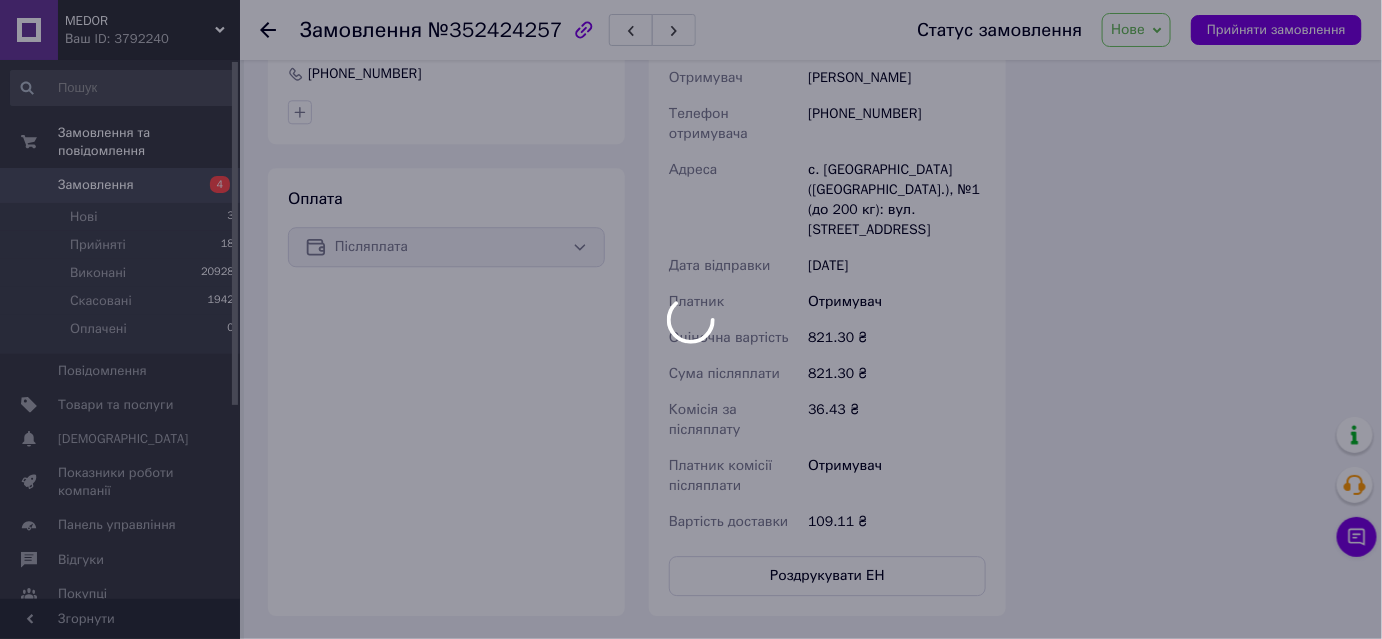 scroll, scrollTop: 312, scrollLeft: 0, axis: vertical 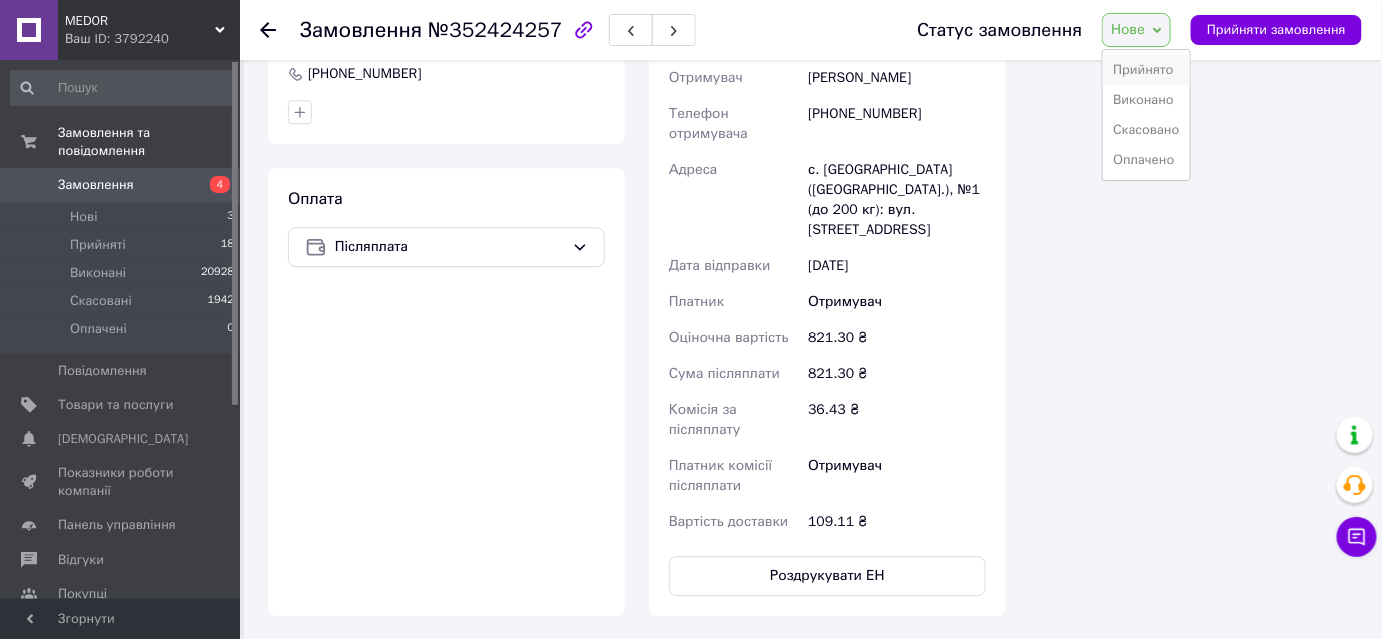 click on "Прийнято" at bounding box center [1146, 70] 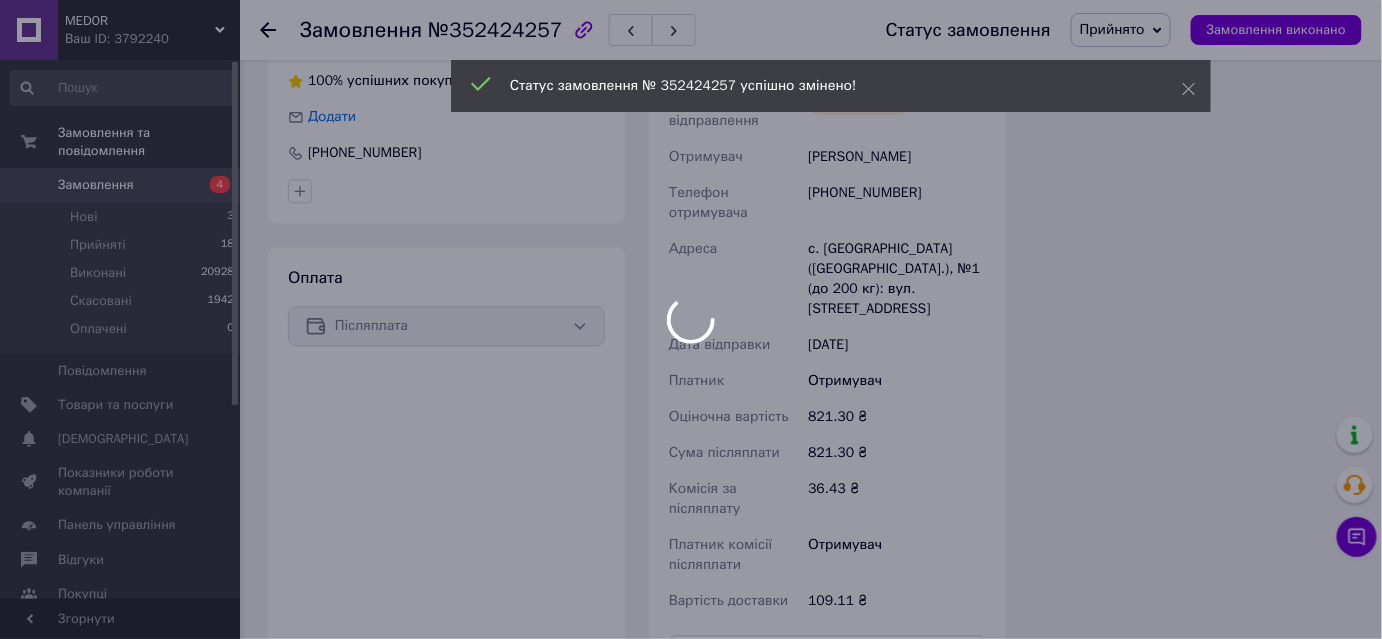 scroll, scrollTop: 1476, scrollLeft: 0, axis: vertical 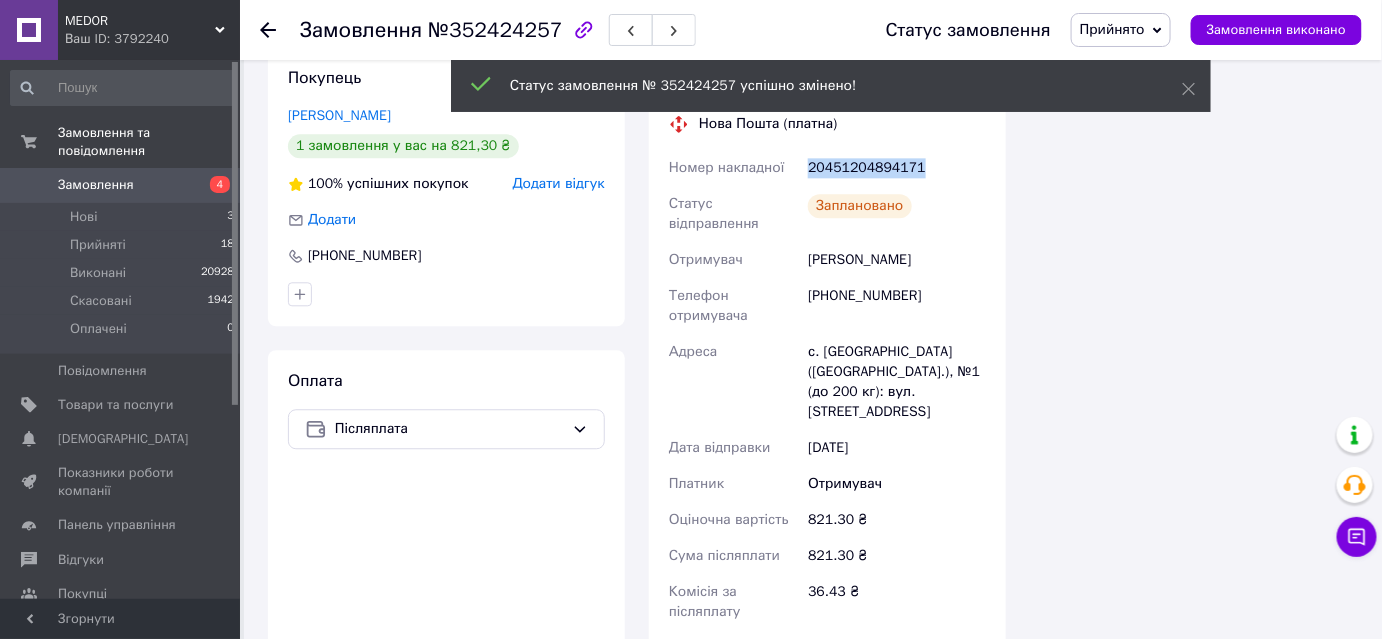 drag, startPoint x: 809, startPoint y: 121, endPoint x: 925, endPoint y: 135, distance: 116.841774 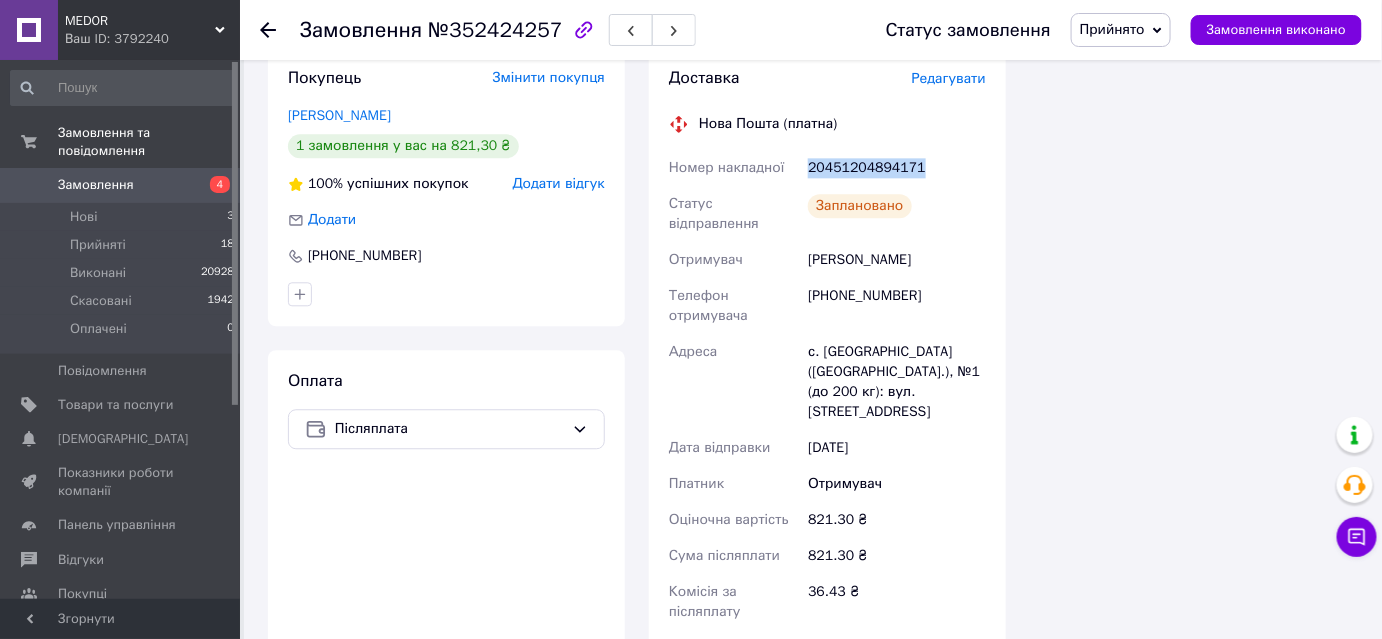 click on "Чат з покупцем" at bounding box center [1357, 537] 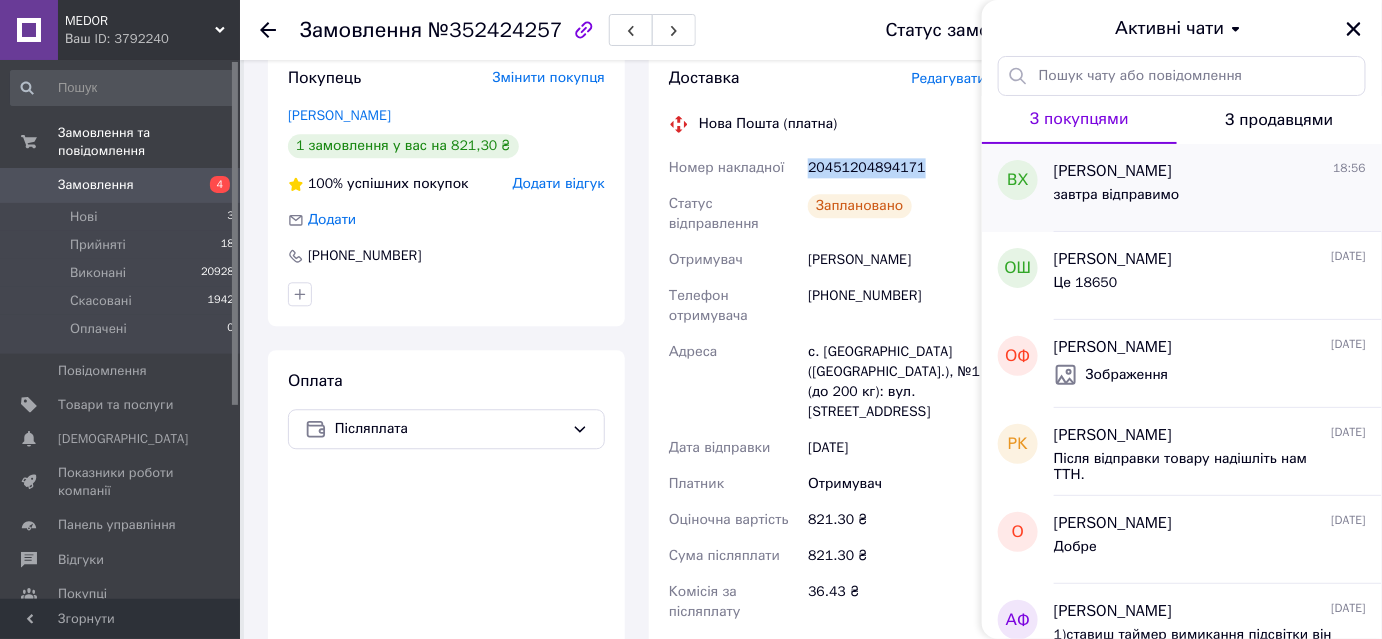 click on "завтра відправимо" at bounding box center (1117, 195) 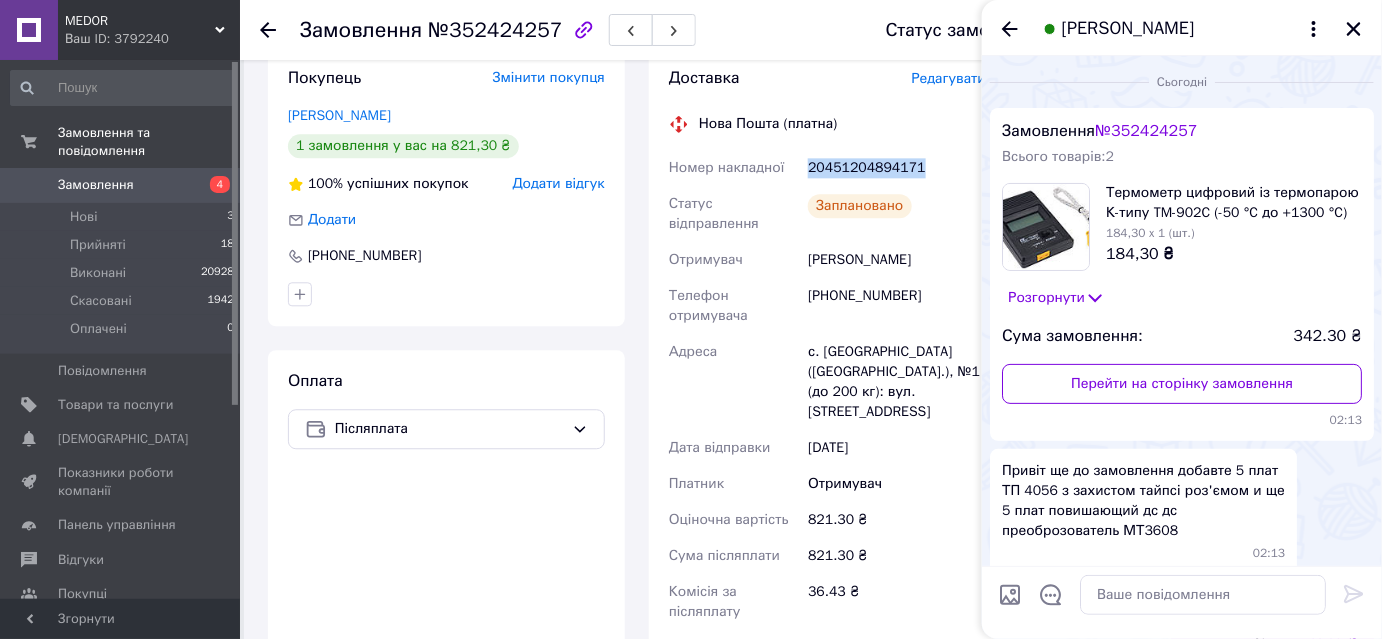 scroll, scrollTop: 4554, scrollLeft: 0, axis: vertical 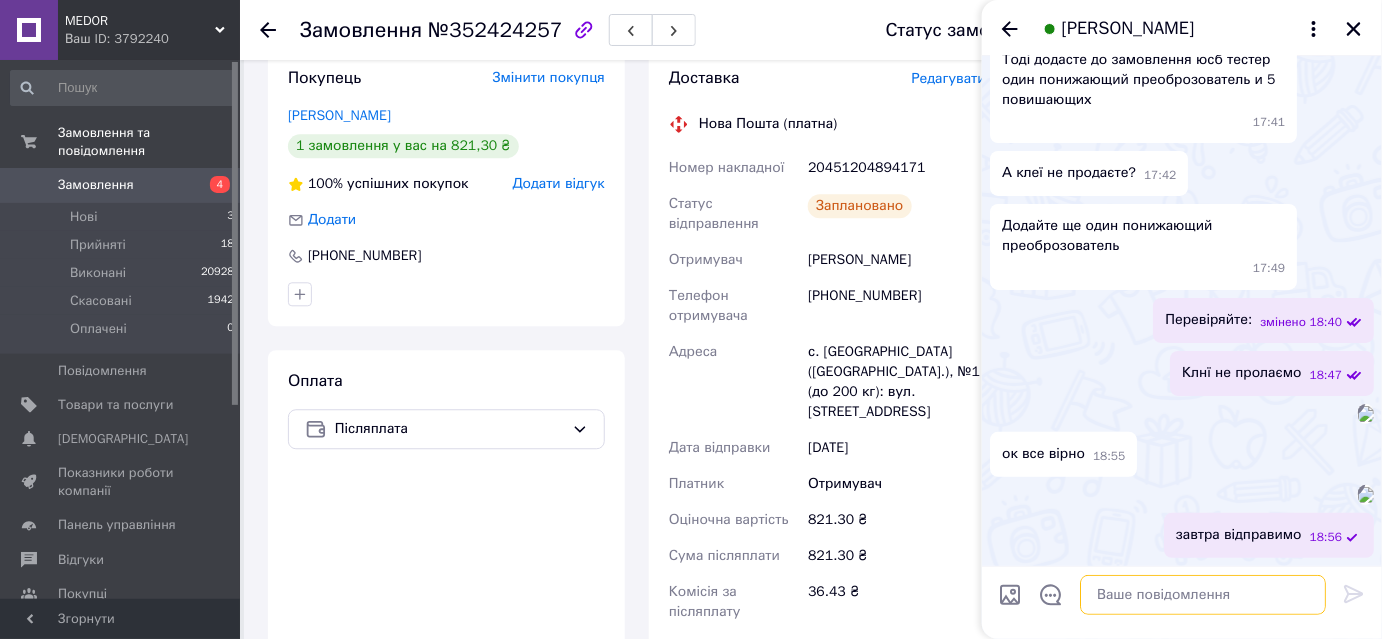 click at bounding box center [1203, 595] 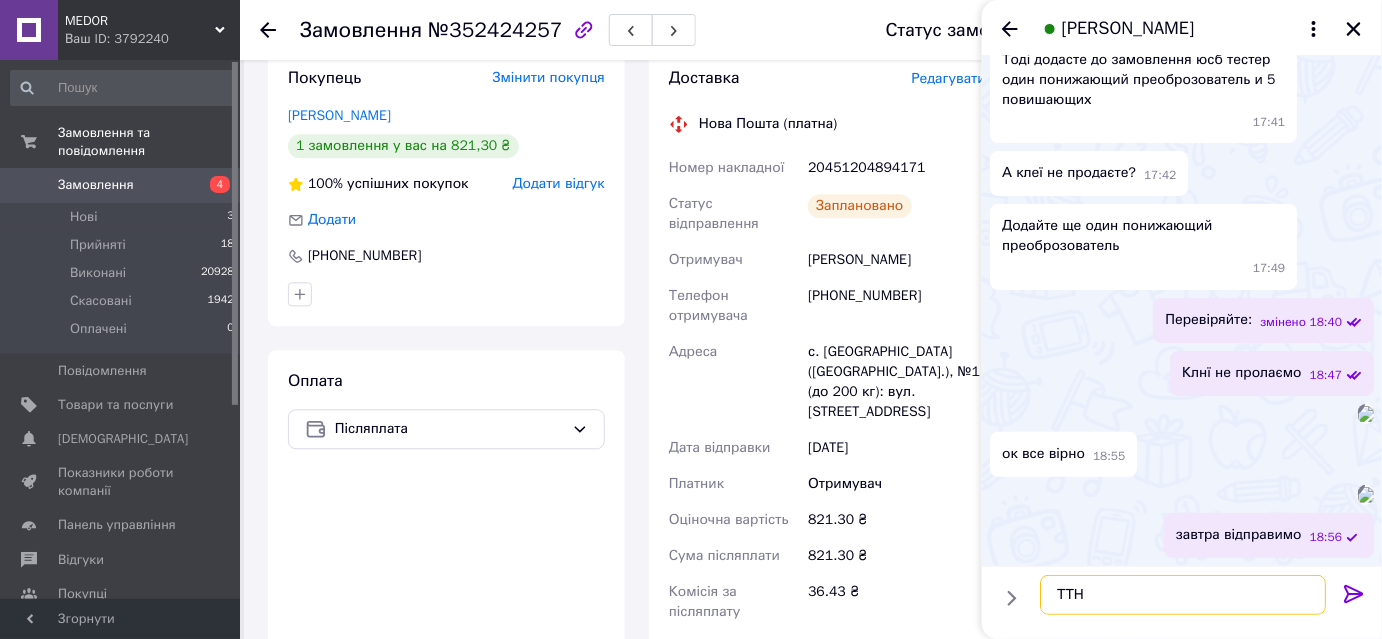 paste on "20451204894171" 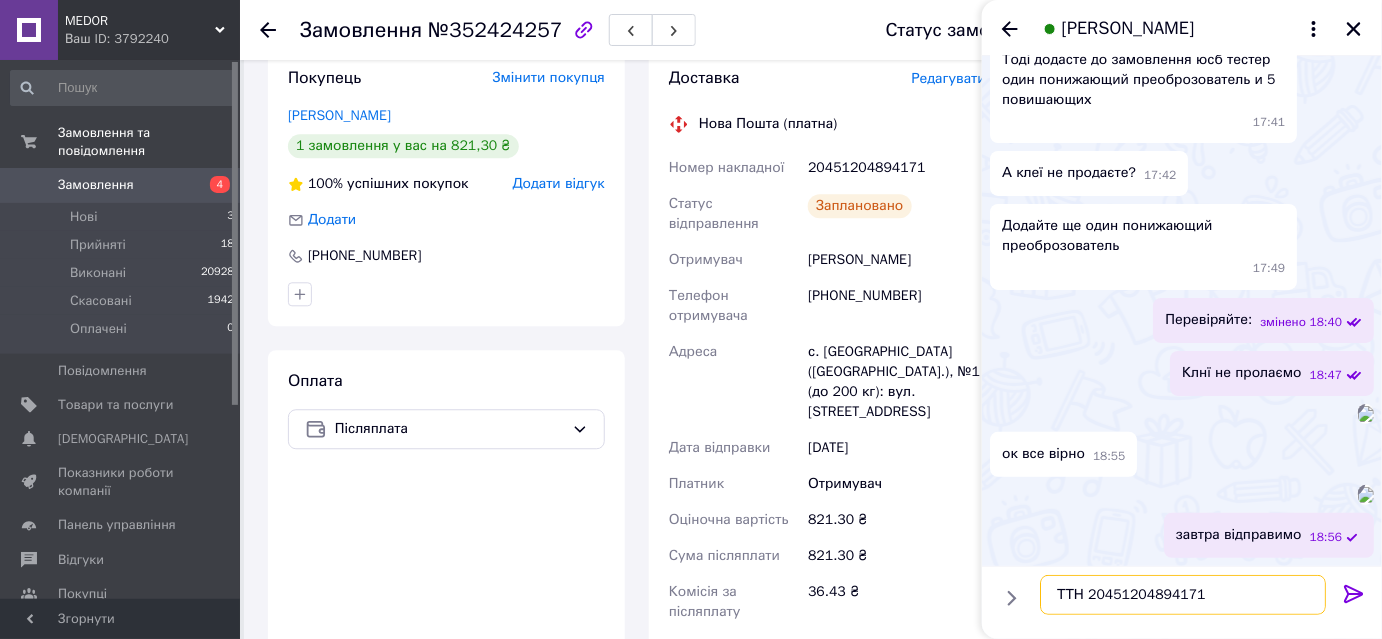 type 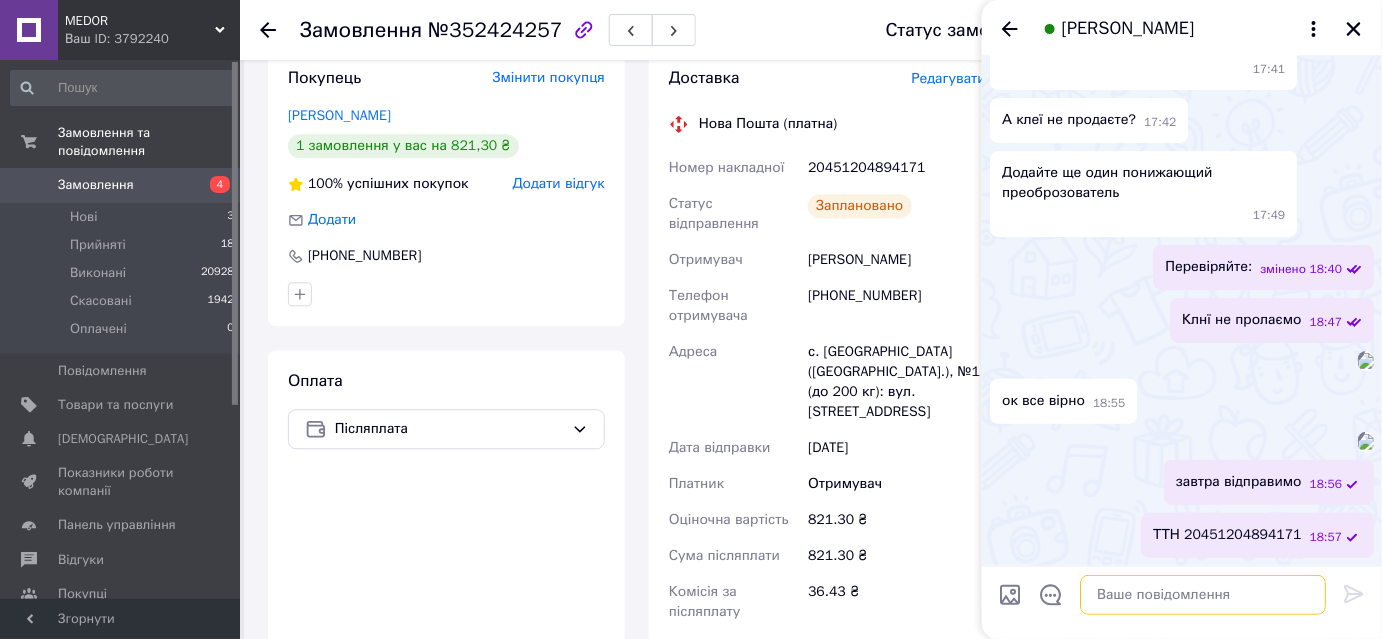 scroll, scrollTop: 4731, scrollLeft: 0, axis: vertical 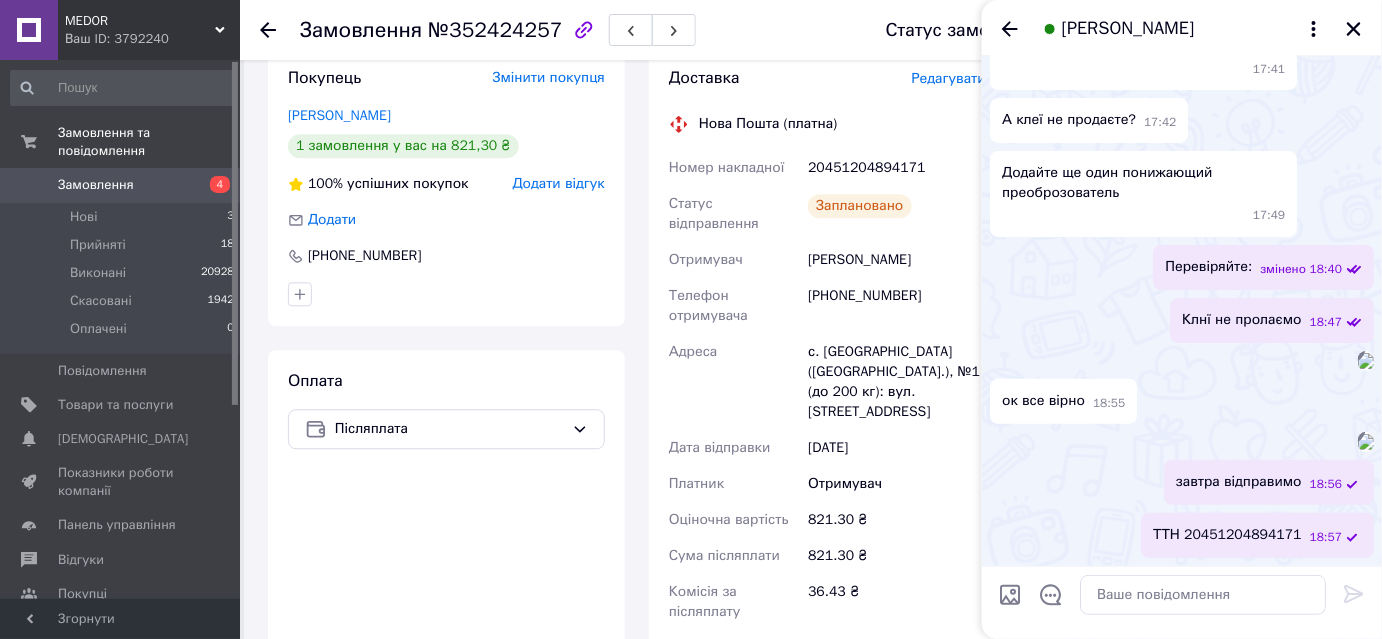 click on "[PERSON_NAME]" at bounding box center [1182, 28] 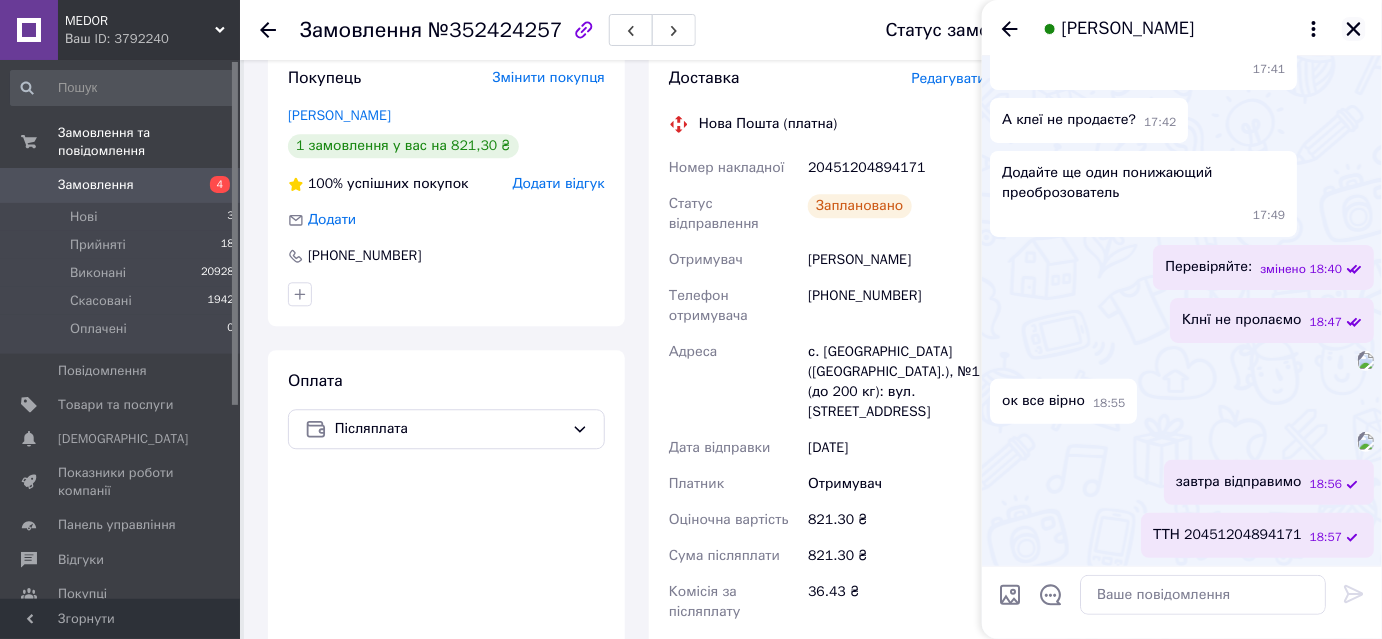 click 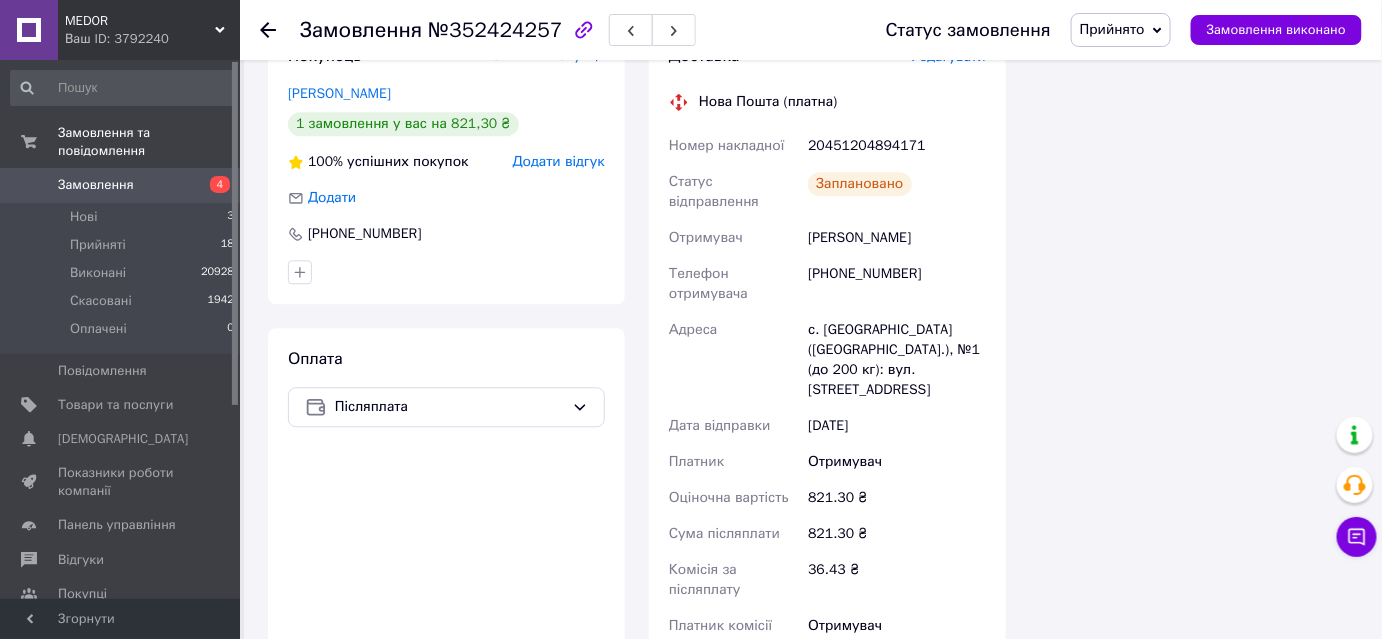scroll, scrollTop: 1749, scrollLeft: 0, axis: vertical 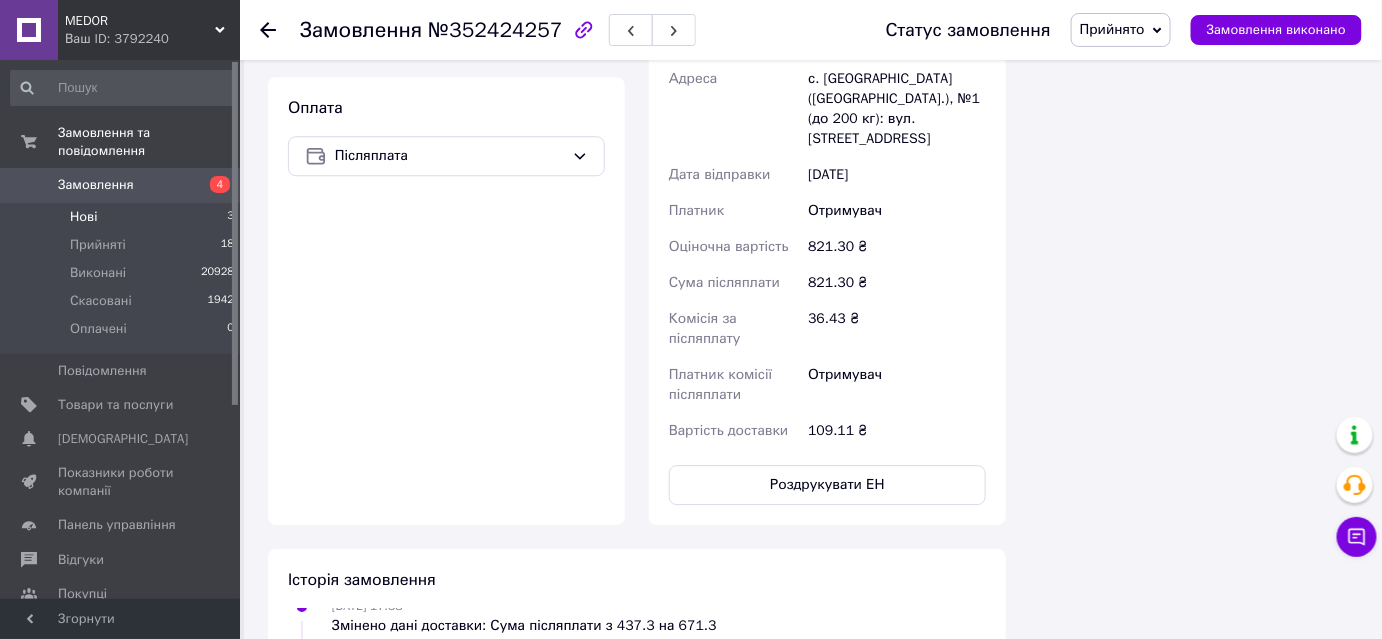 click on "Нові" at bounding box center (83, 217) 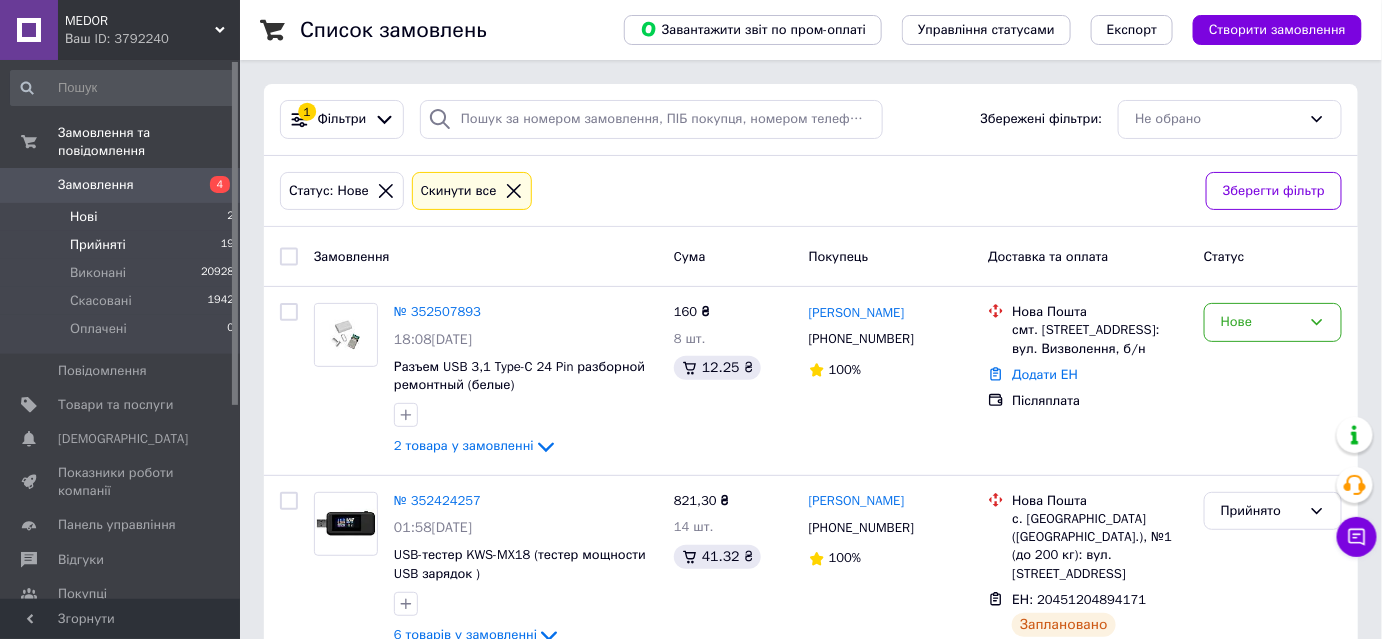 click on "Прийняті 19" at bounding box center (123, 245) 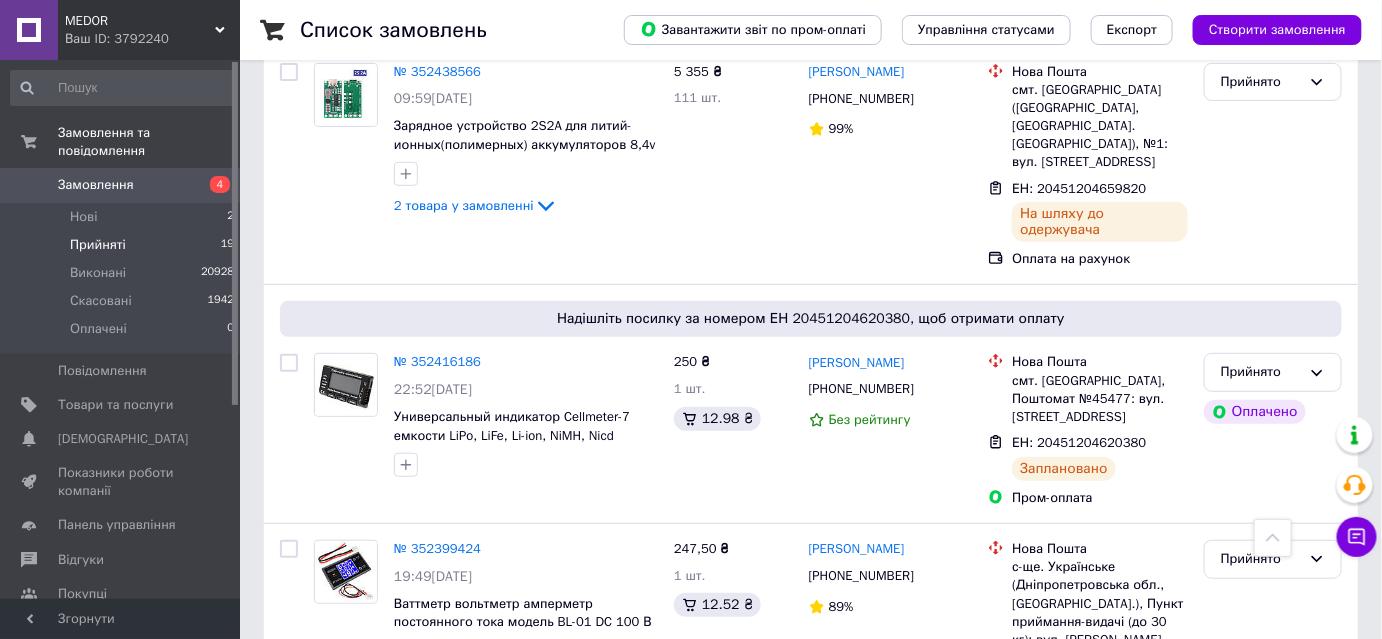 scroll, scrollTop: 3554, scrollLeft: 0, axis: vertical 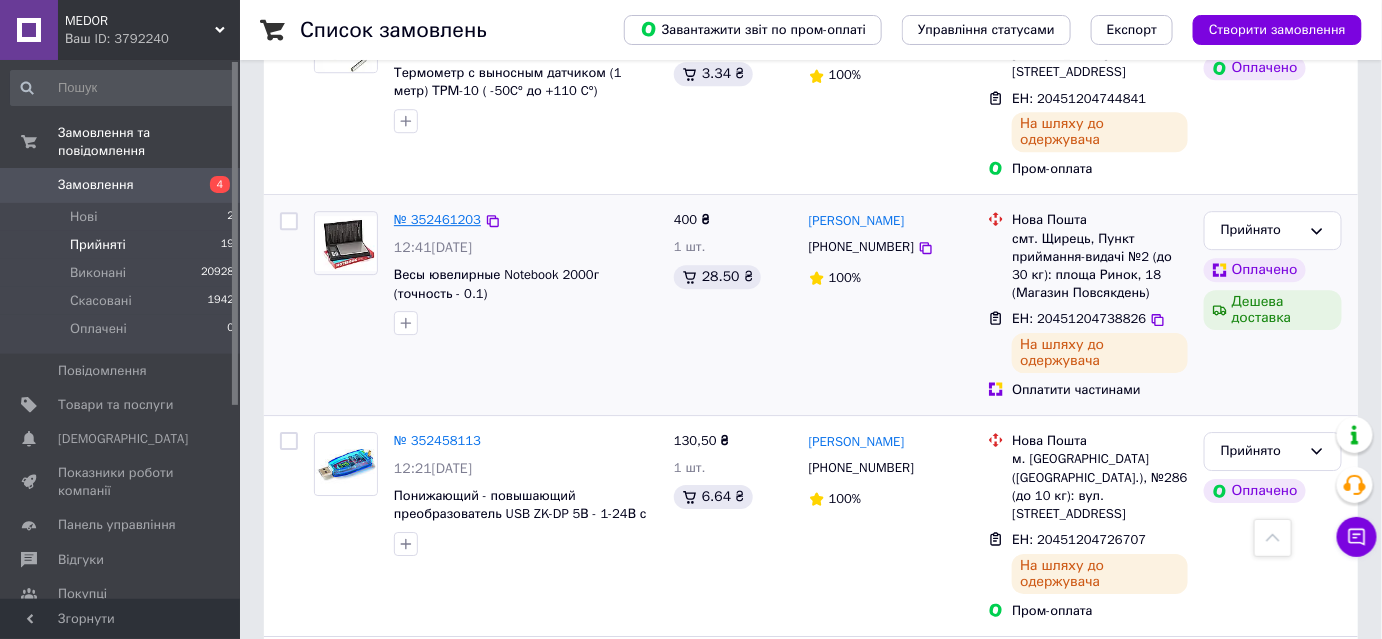 drag, startPoint x: 436, startPoint y: 148, endPoint x: 420, endPoint y: 169, distance: 26.400757 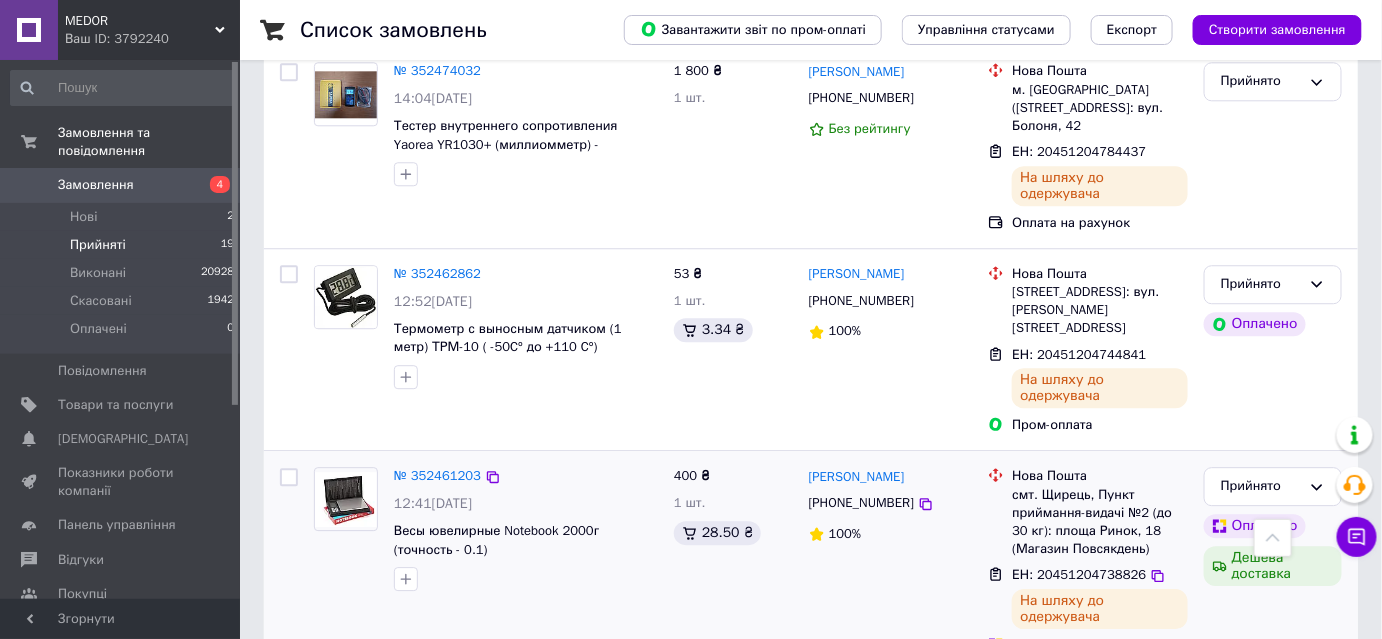 scroll, scrollTop: 1645, scrollLeft: 0, axis: vertical 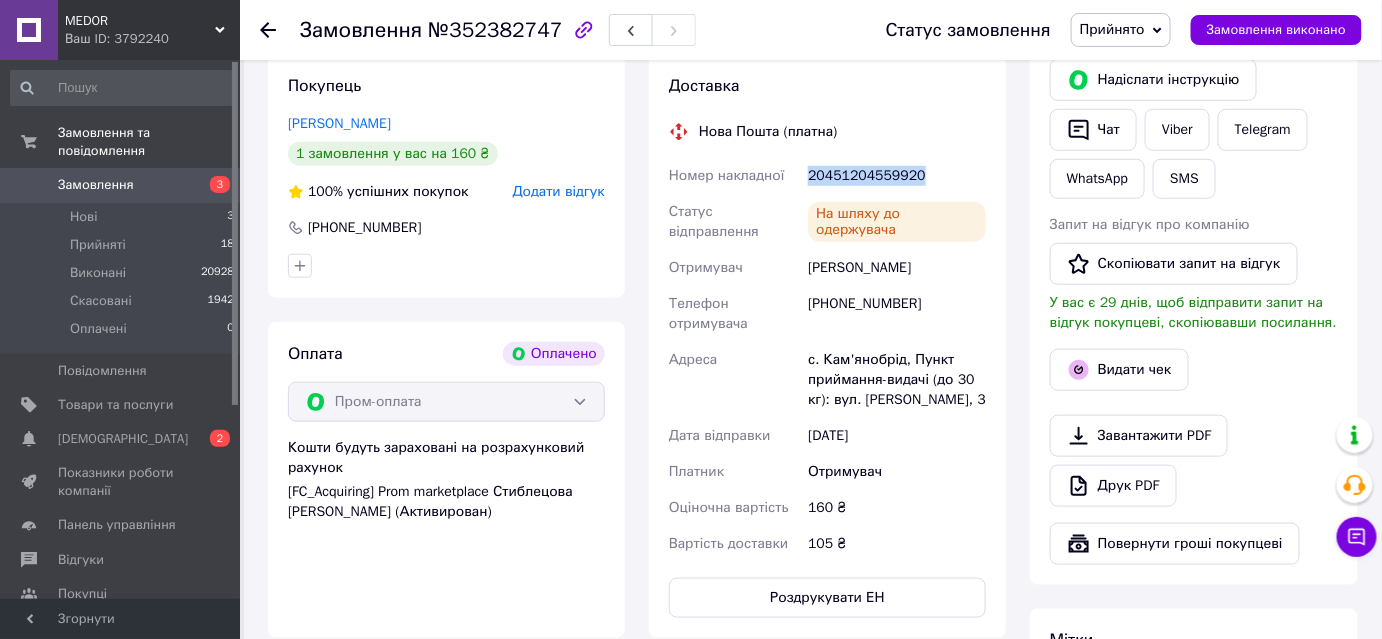 drag, startPoint x: 807, startPoint y: 178, endPoint x: 914, endPoint y: 172, distance: 107.16809 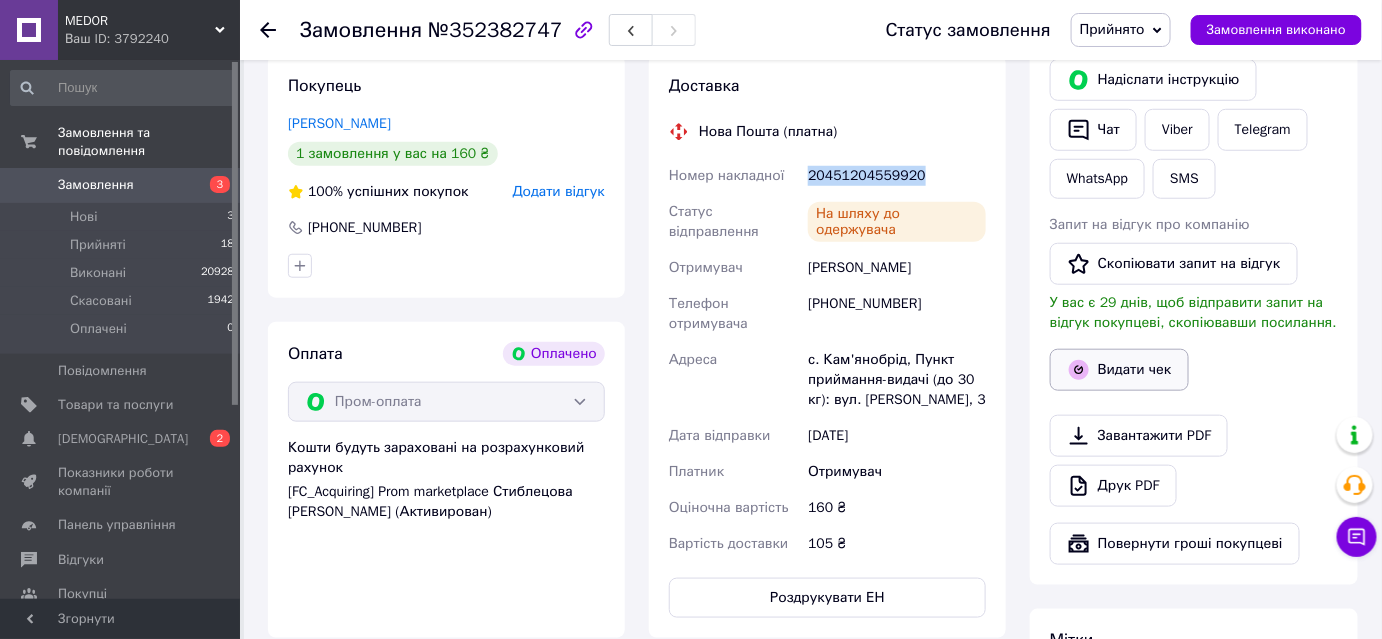 click on "Видати чек" at bounding box center [1119, 370] 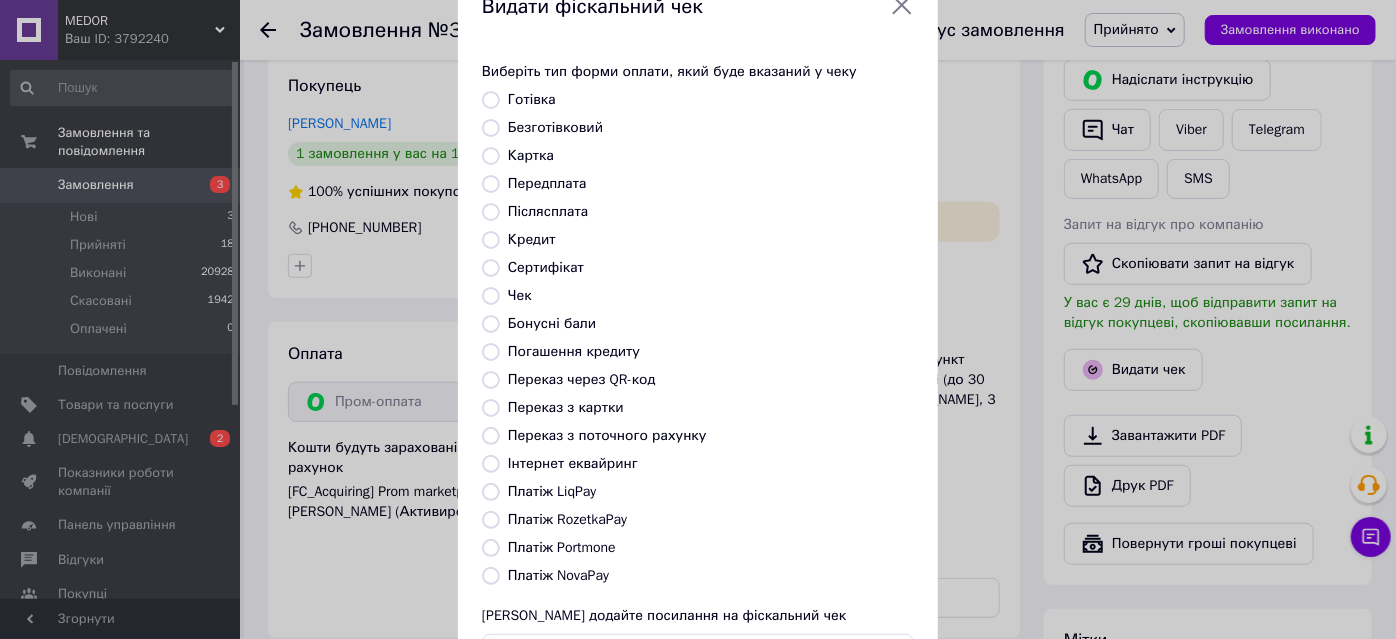 scroll, scrollTop: 90, scrollLeft: 0, axis: vertical 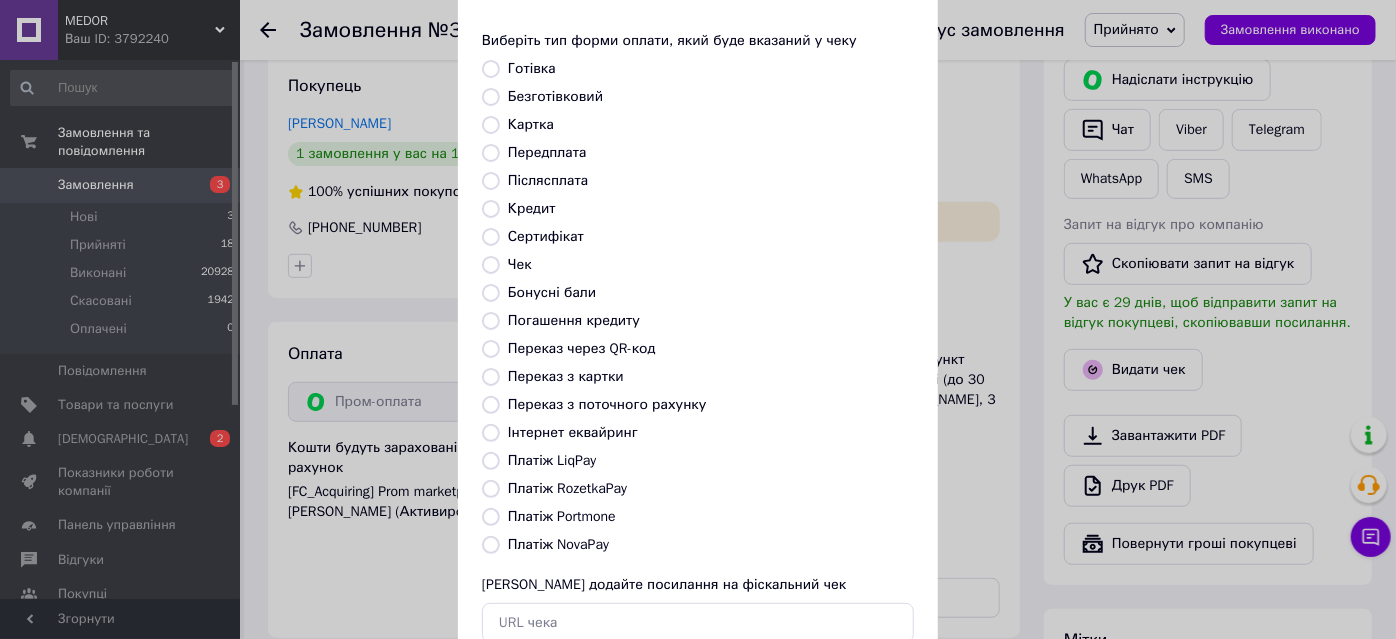 click on "Платіж RozetkaPay" at bounding box center (491, 489) 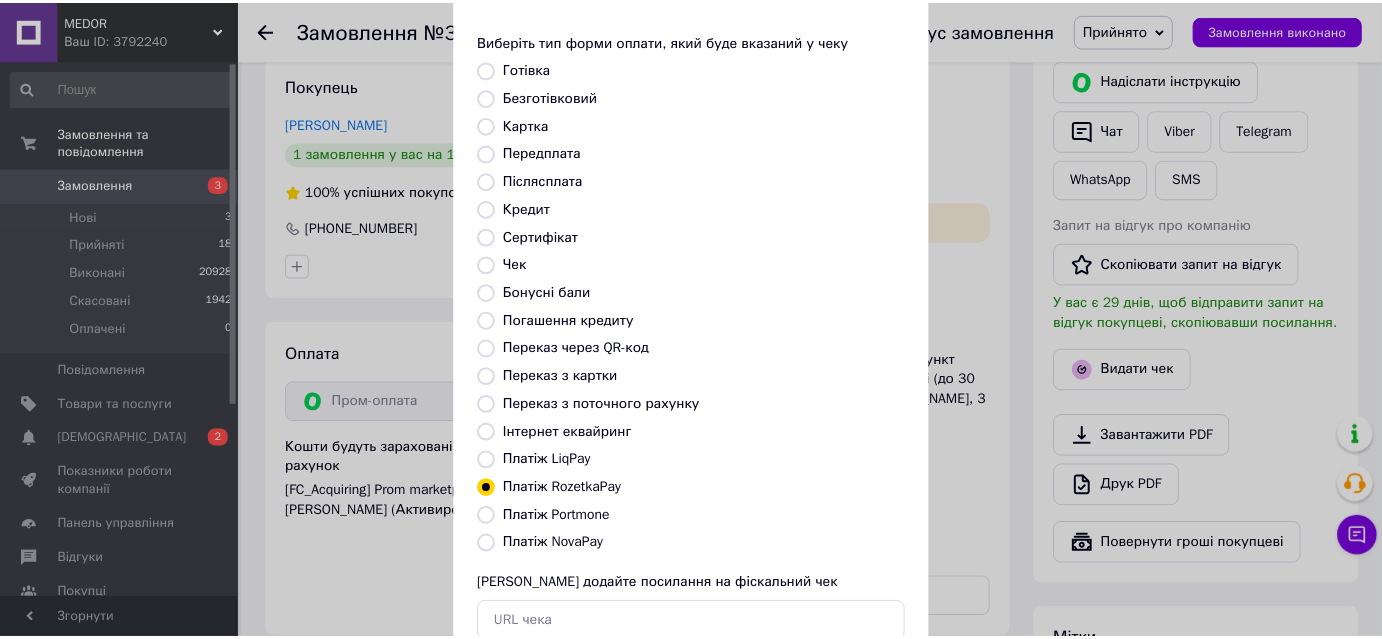 scroll, scrollTop: 219, scrollLeft: 0, axis: vertical 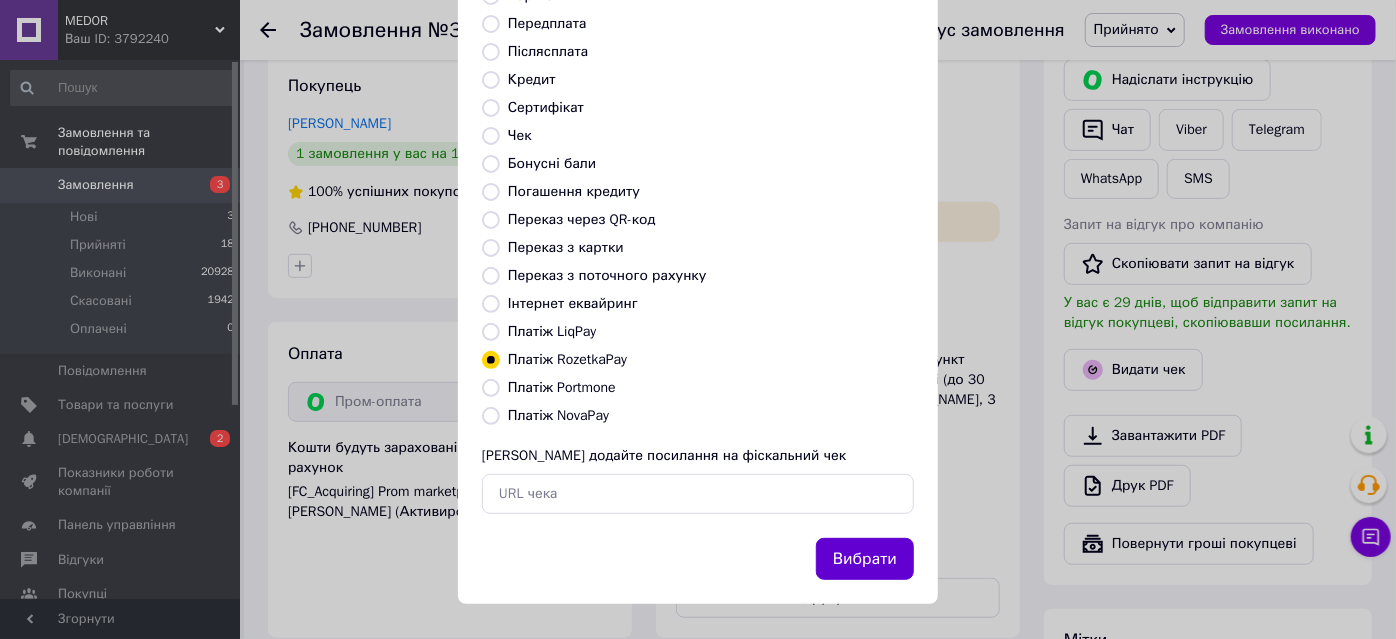 click on "Вибрати" at bounding box center [865, 559] 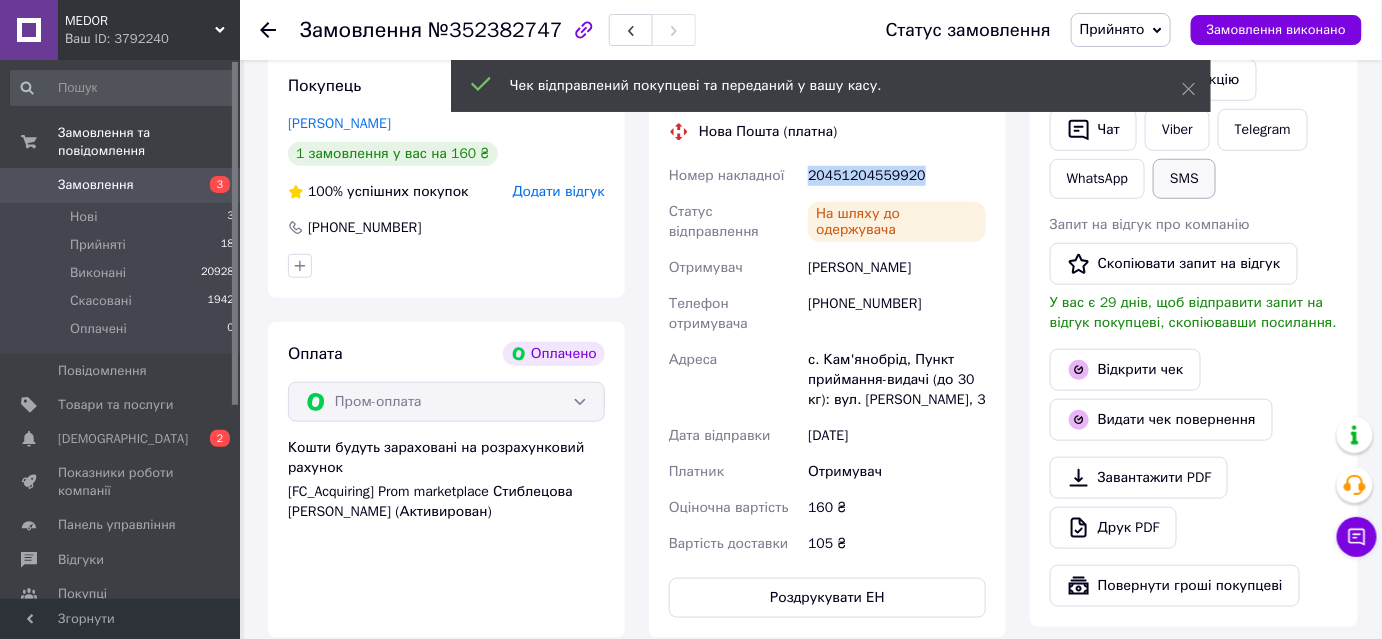 click on "SMS" at bounding box center (1184, 179) 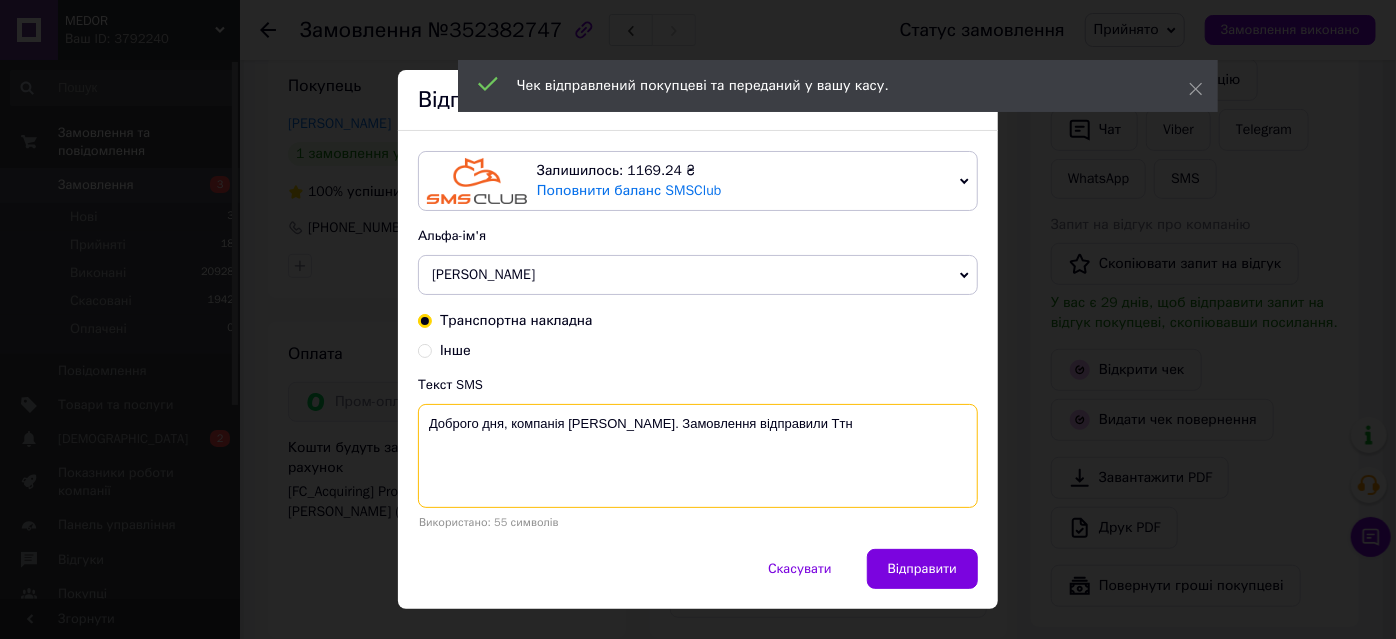 click on "Доброго дня, компанія [PERSON_NAME]. Замовлення відправили Ттн" at bounding box center (698, 456) 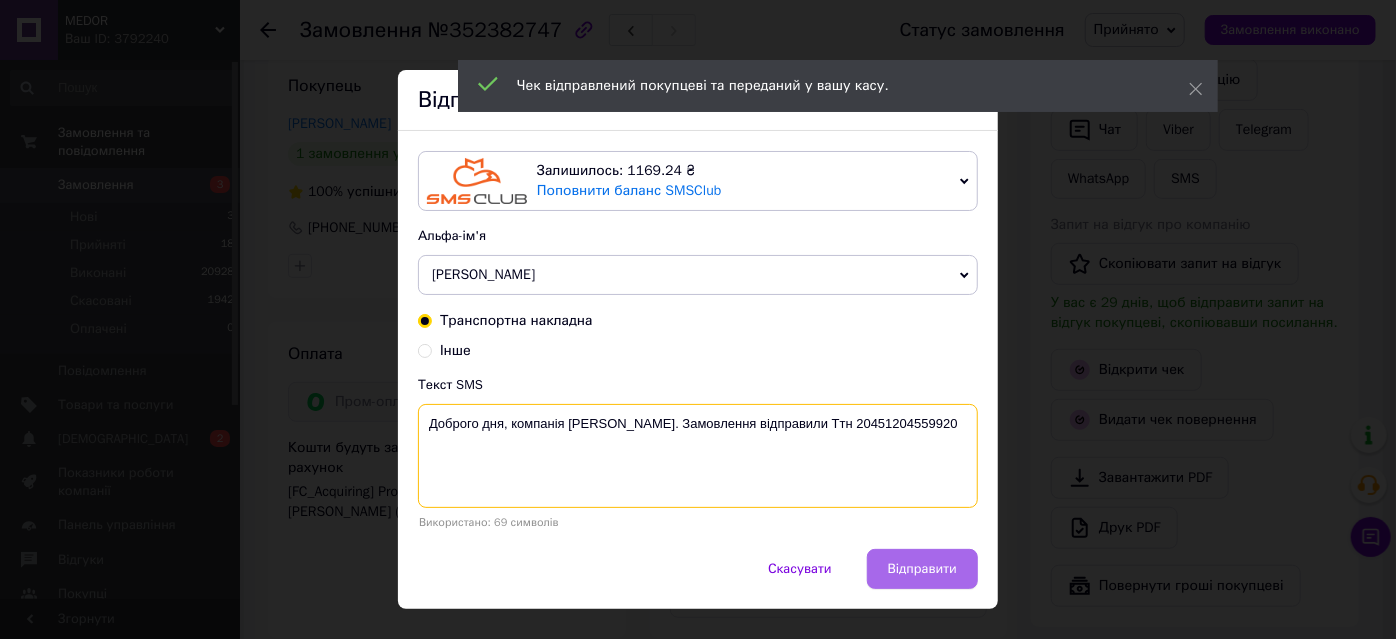 type on "Доброго дня, компанія Medor. Замовлення відправили Ттн 20451204559920" 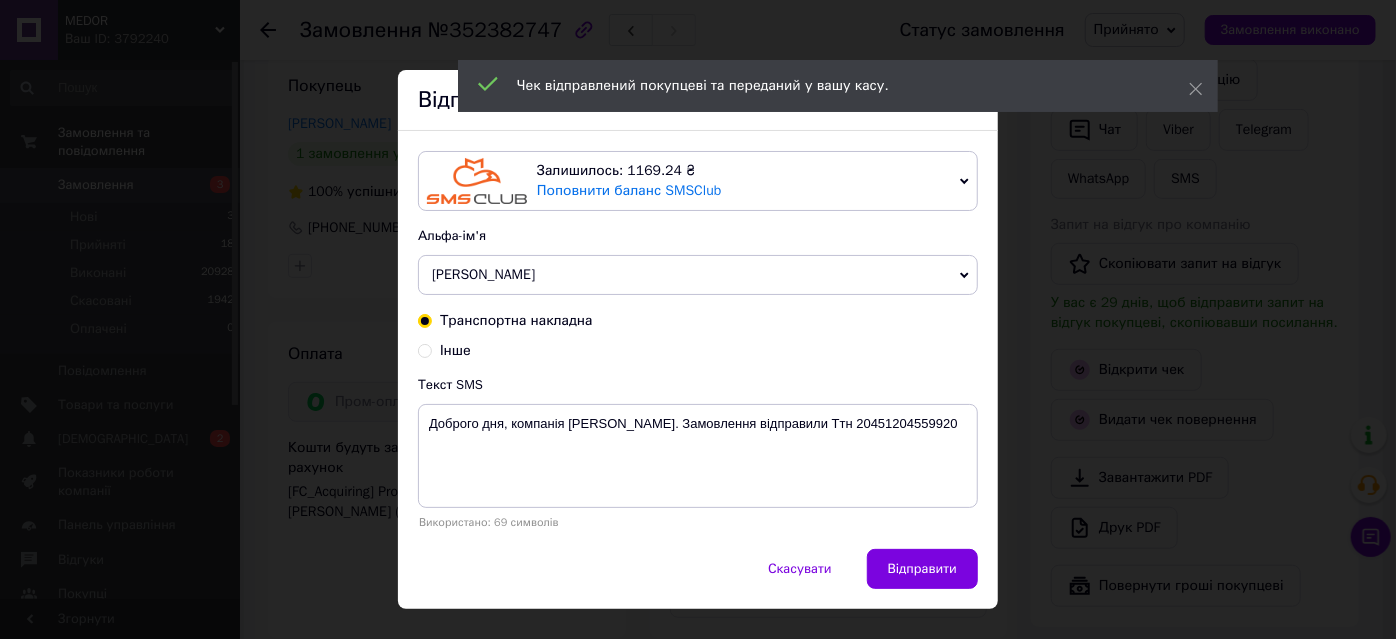 click on "Відправити" at bounding box center [922, 569] 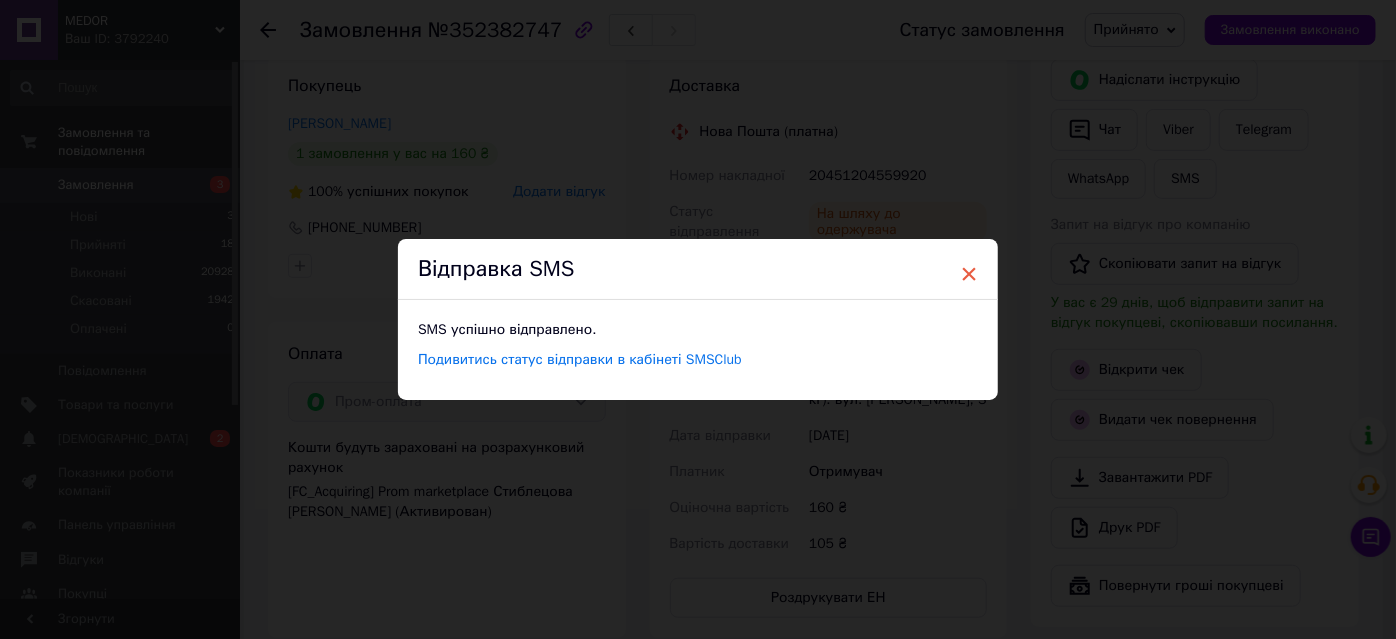 click on "×" at bounding box center [969, 274] 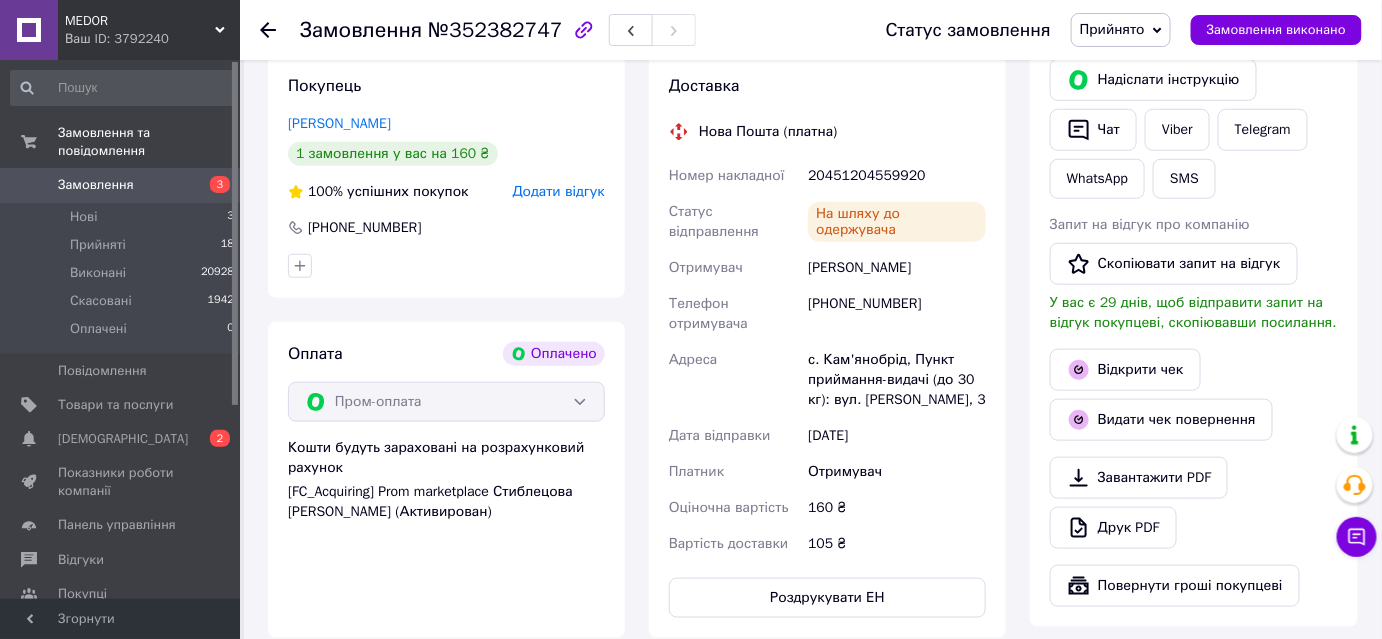 click on "Прийнято" at bounding box center [1112, 29] 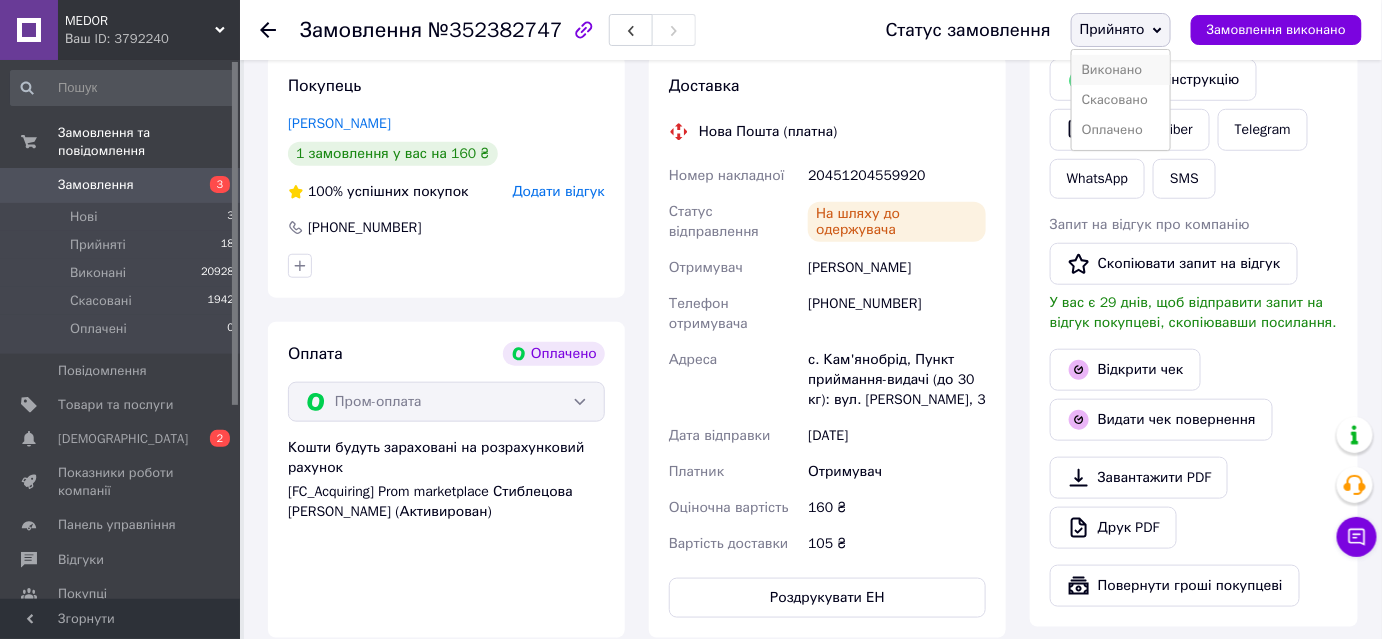 click on "Виконано" at bounding box center [1121, 70] 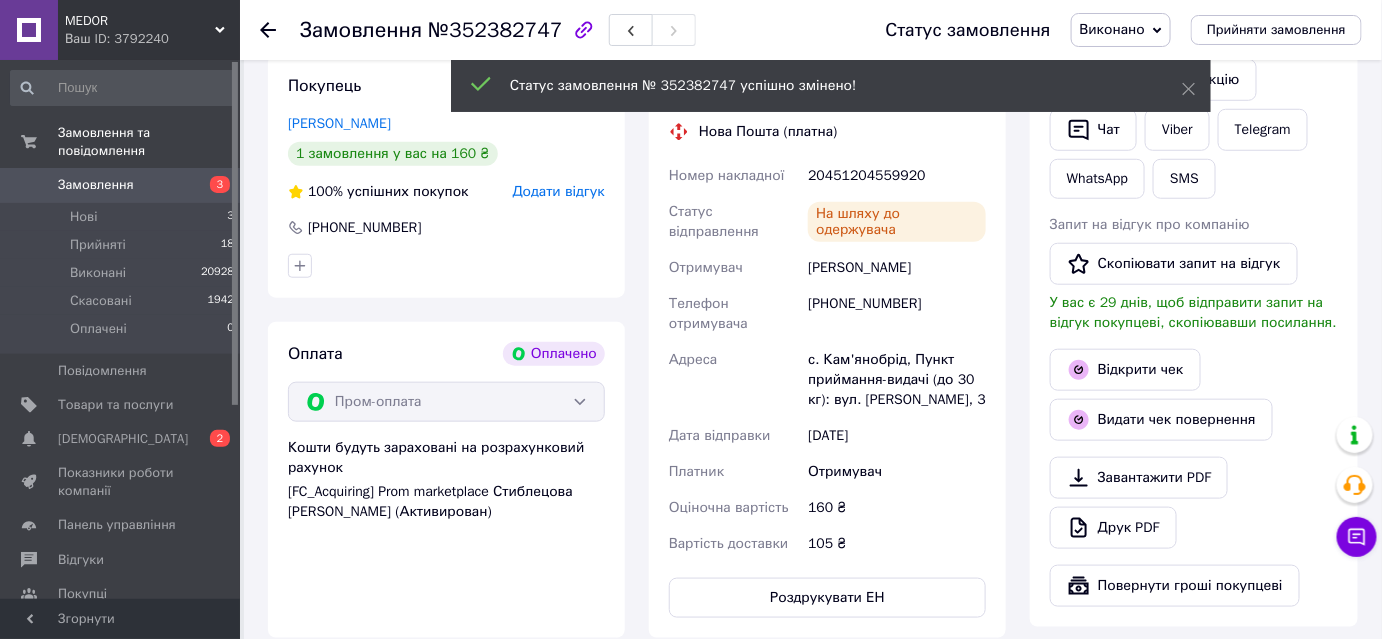 scroll, scrollTop: 68, scrollLeft: 0, axis: vertical 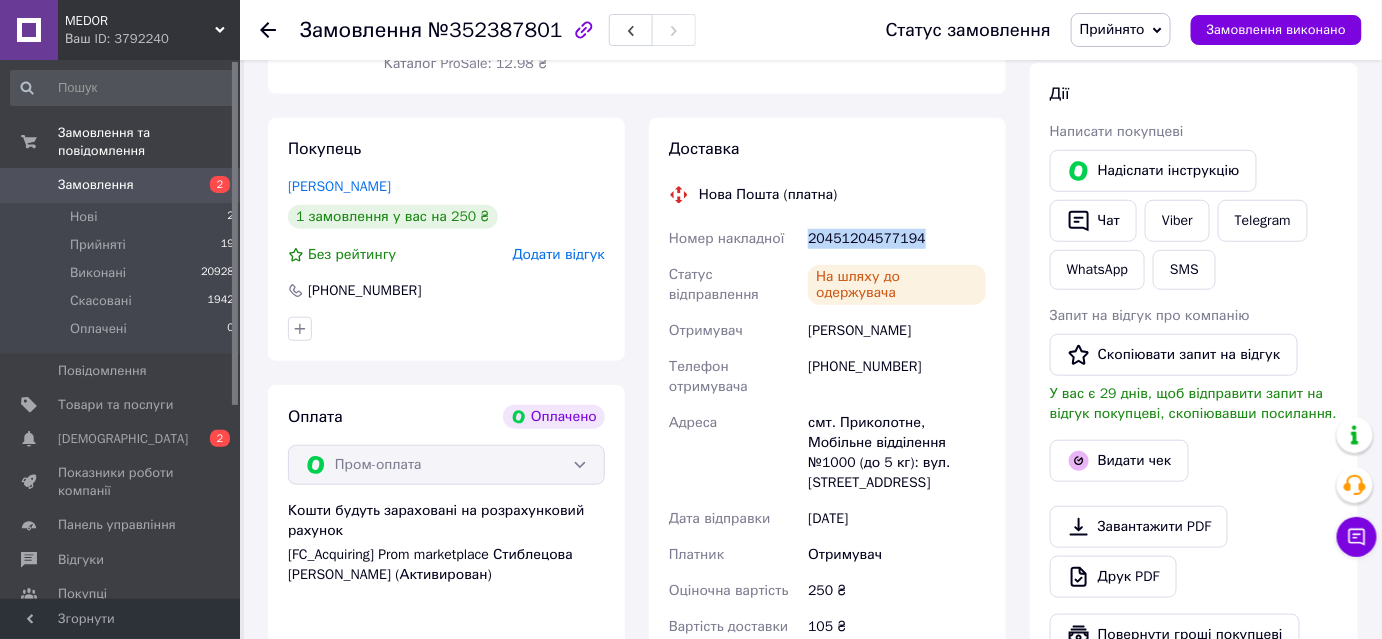 drag, startPoint x: 802, startPoint y: 237, endPoint x: 917, endPoint y: 235, distance: 115.01739 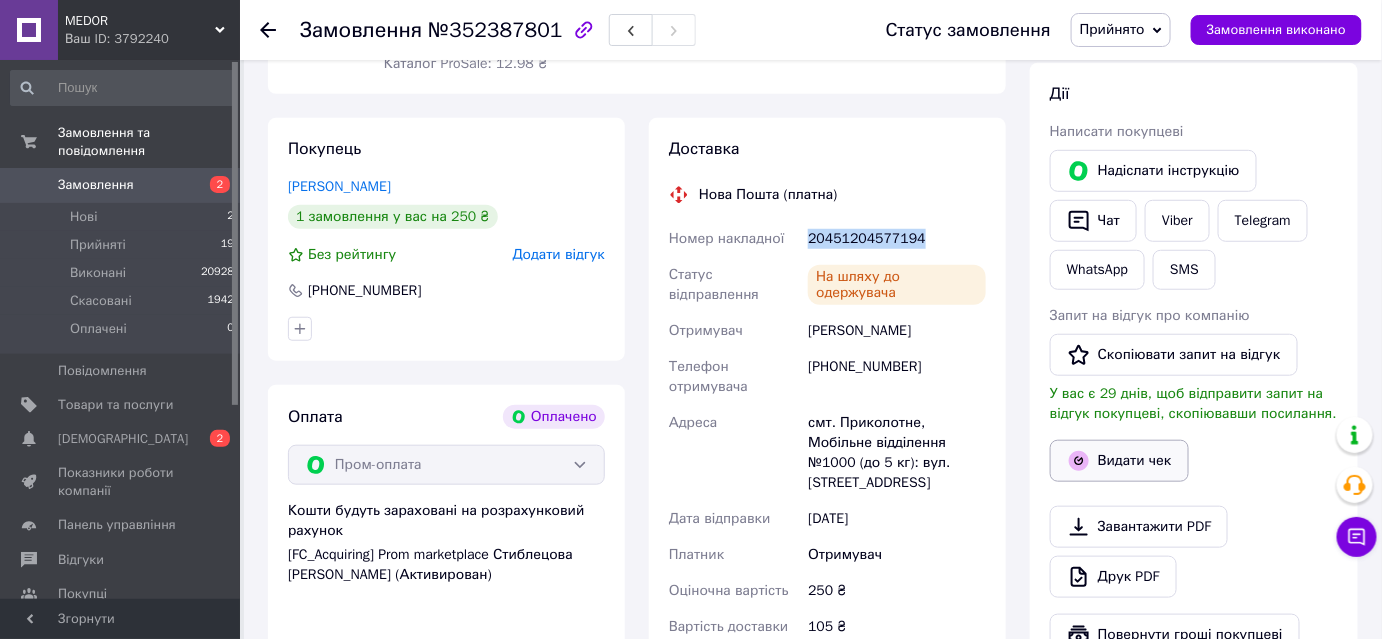 click on "Видати чек" at bounding box center [1119, 461] 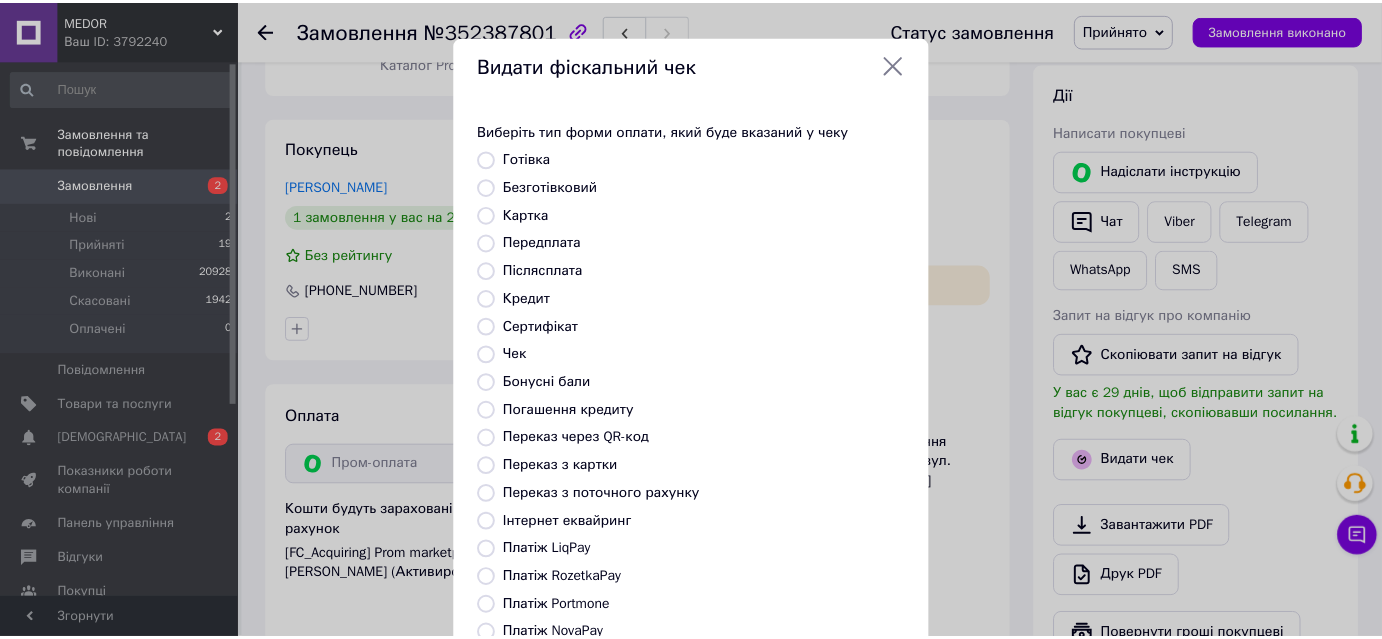 scroll, scrollTop: 181, scrollLeft: 0, axis: vertical 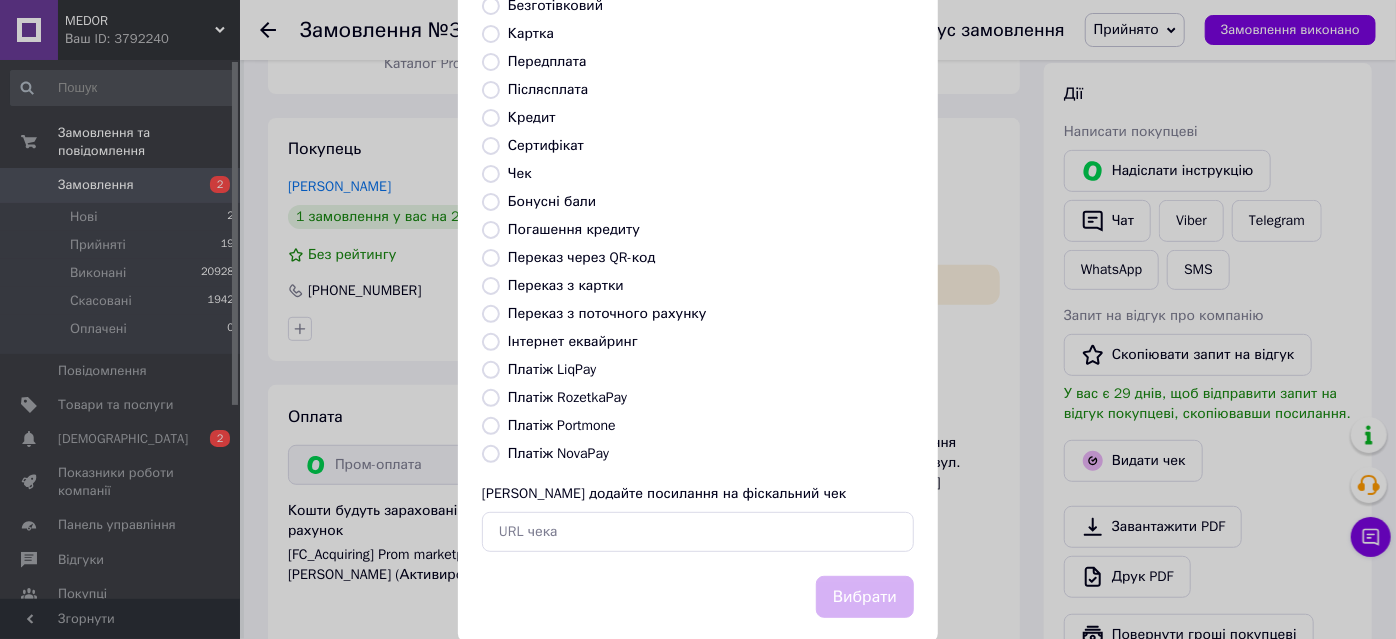 click on "Платіж RozetkaPay" at bounding box center [491, 398] 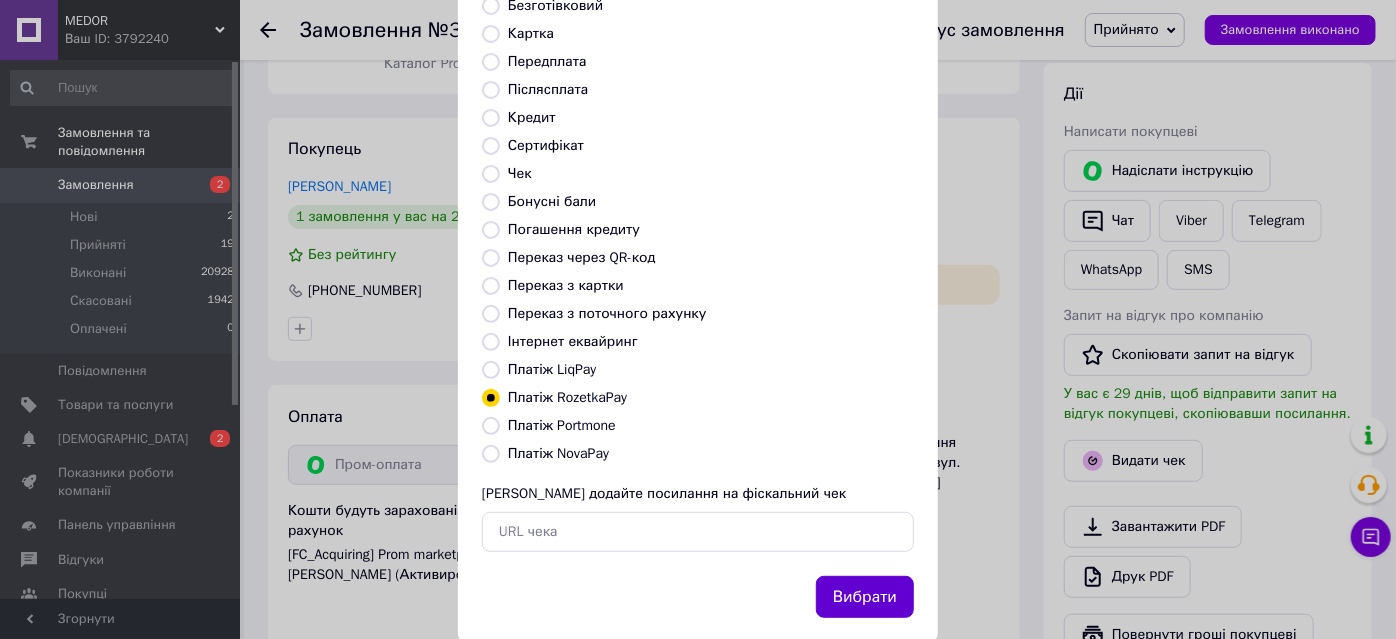 click on "Вибрати" at bounding box center [865, 597] 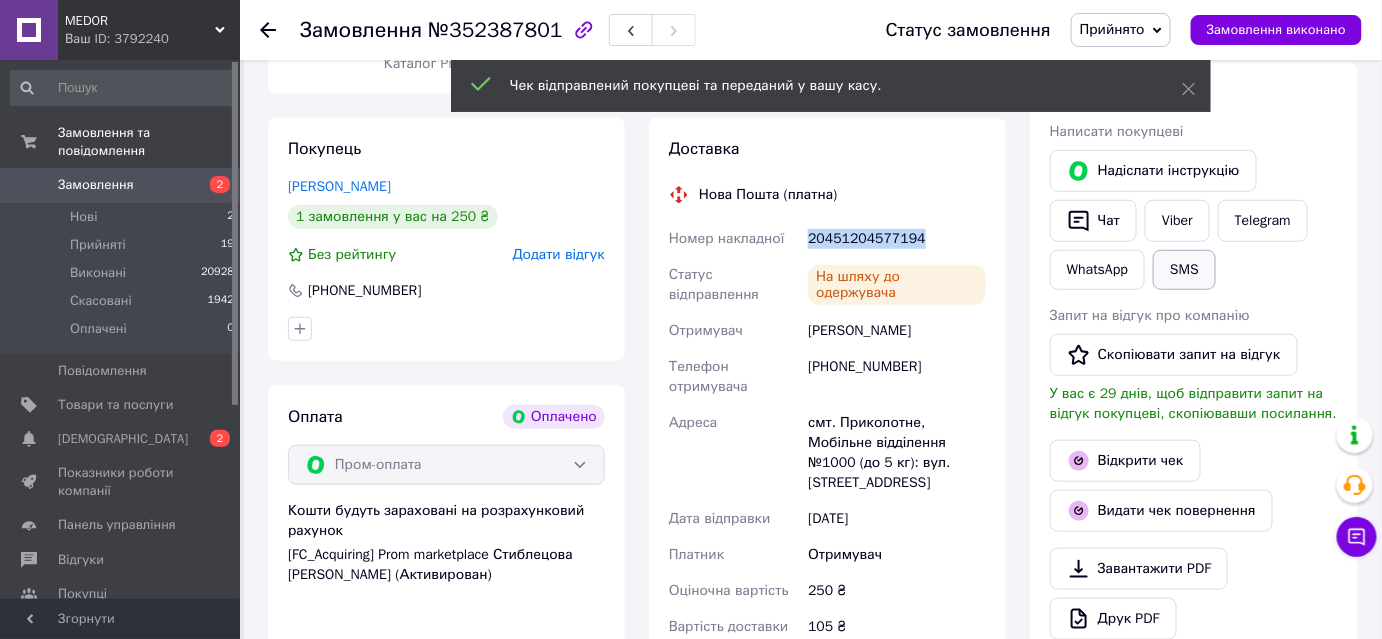 click on "SMS" at bounding box center [1184, 270] 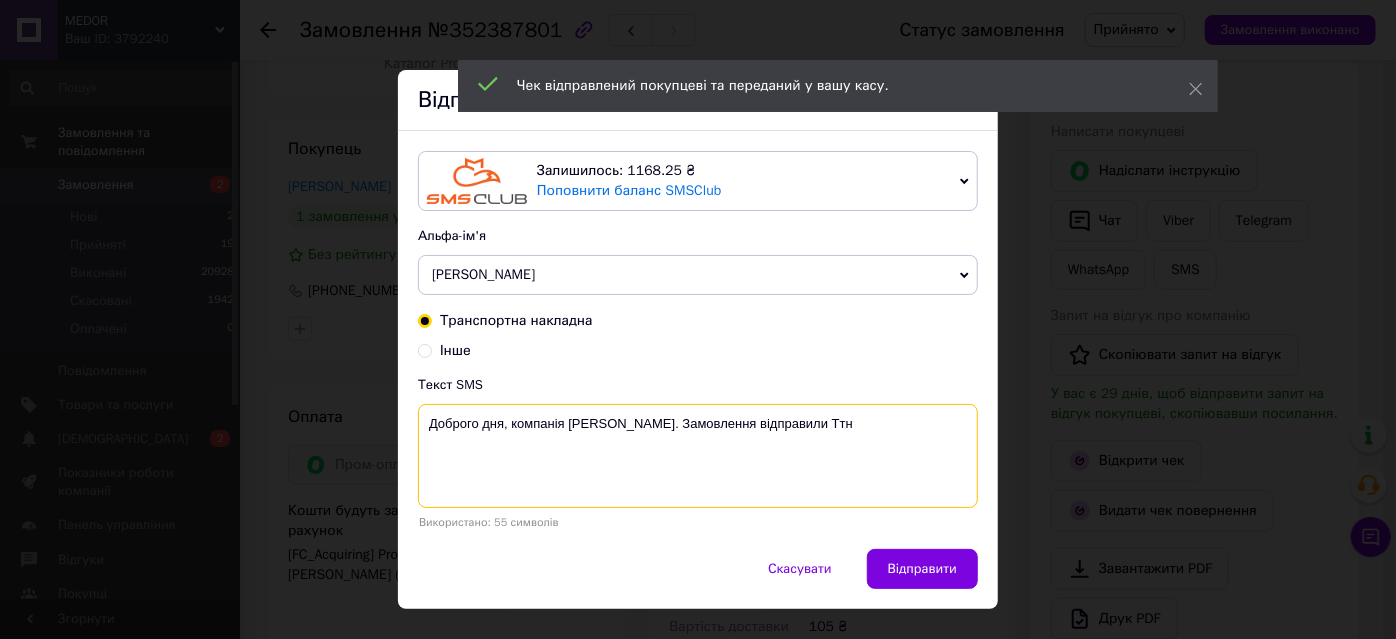 paste on "20451204577194" 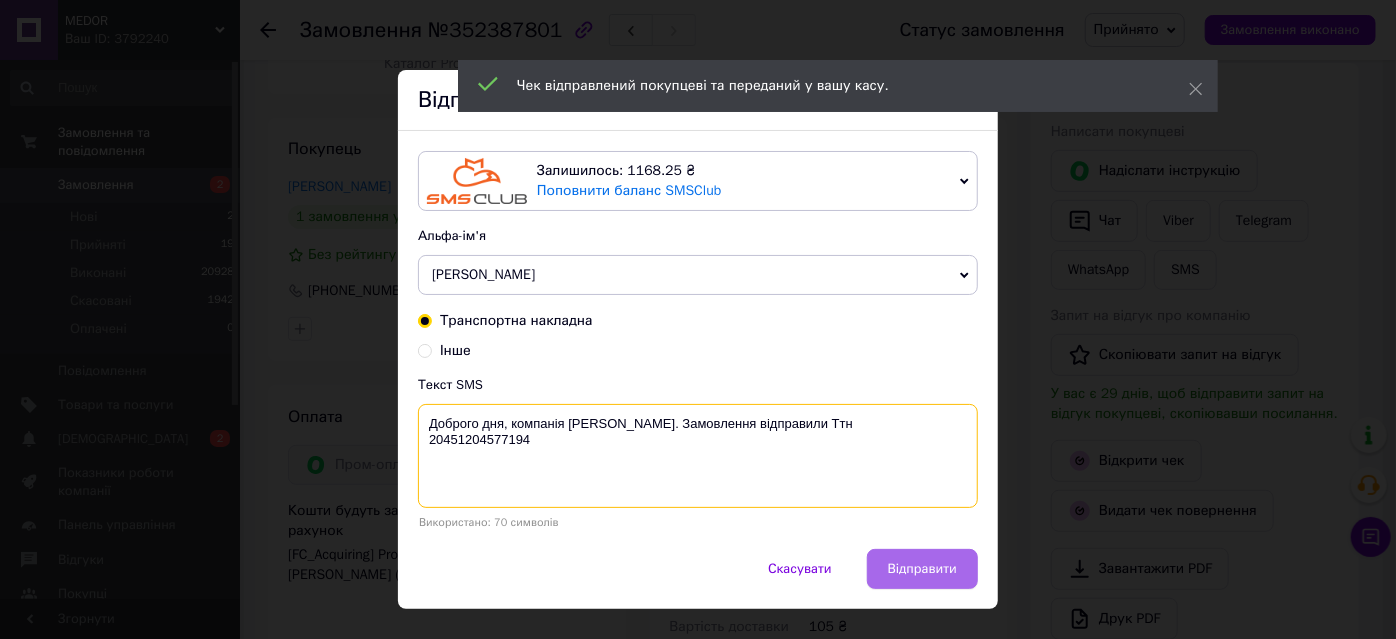 type on "Доброго дня, компанія Medor. Замовлення відправили Ттн
20451204577194" 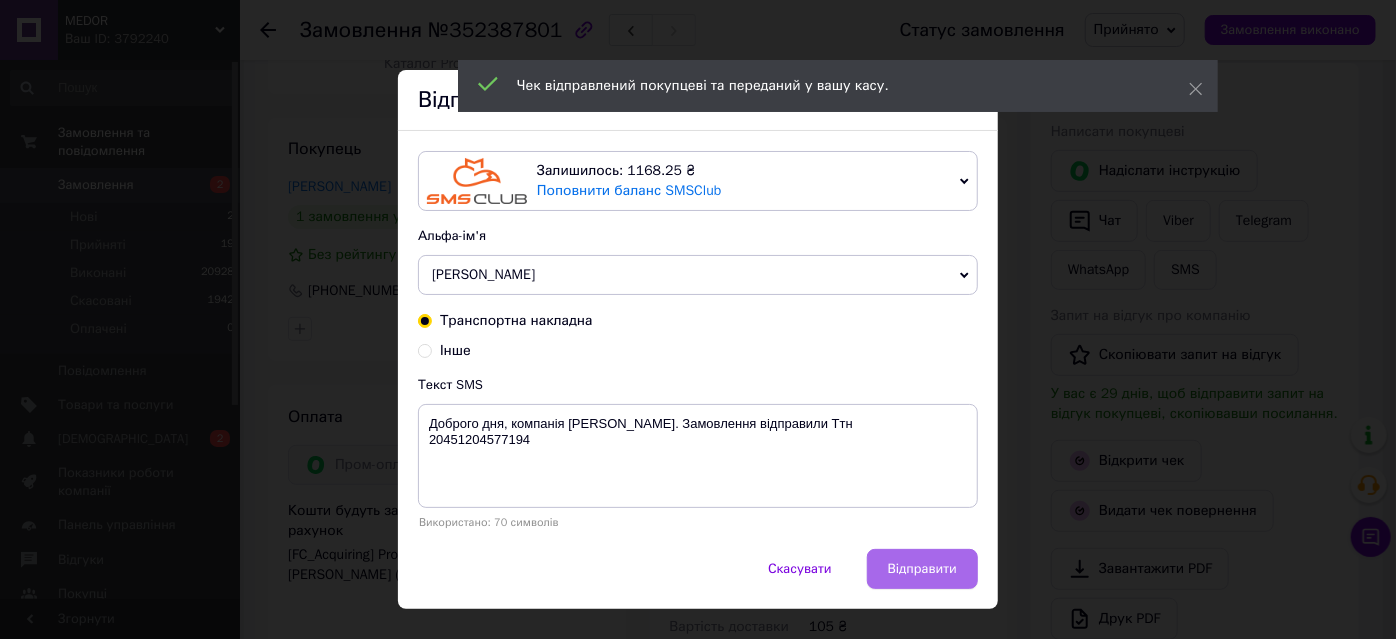 click on "Відправити" at bounding box center (922, 569) 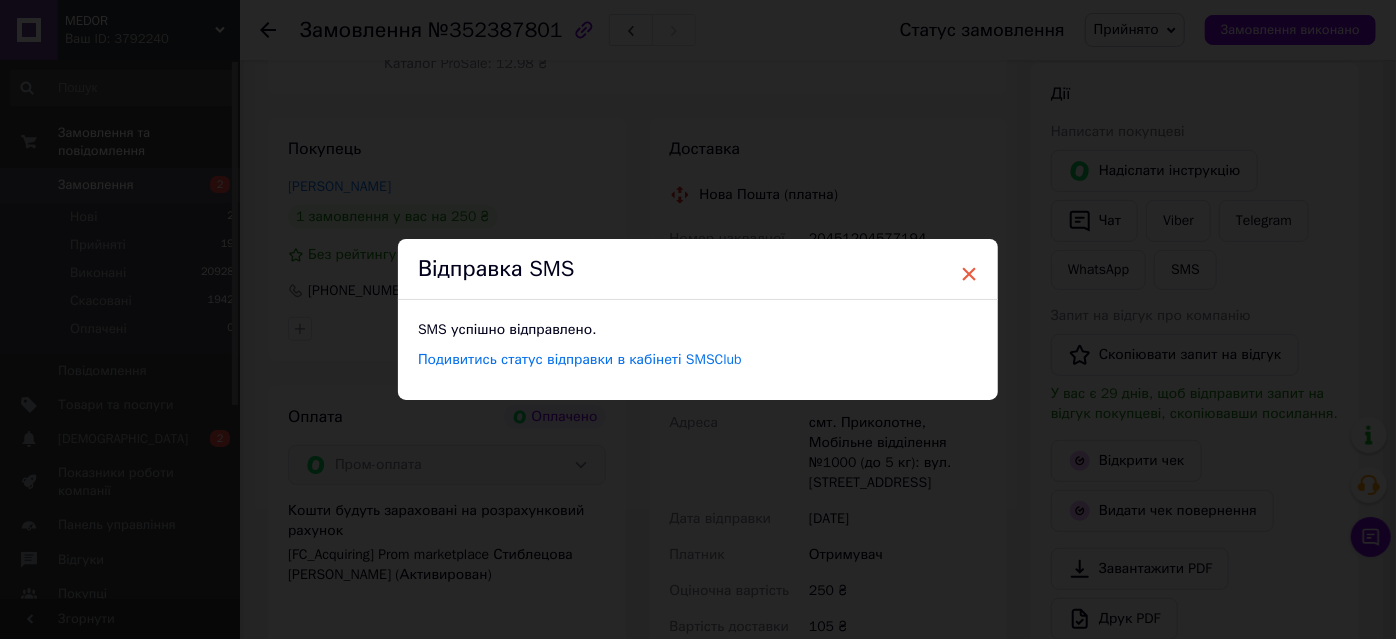 click on "×" at bounding box center (969, 274) 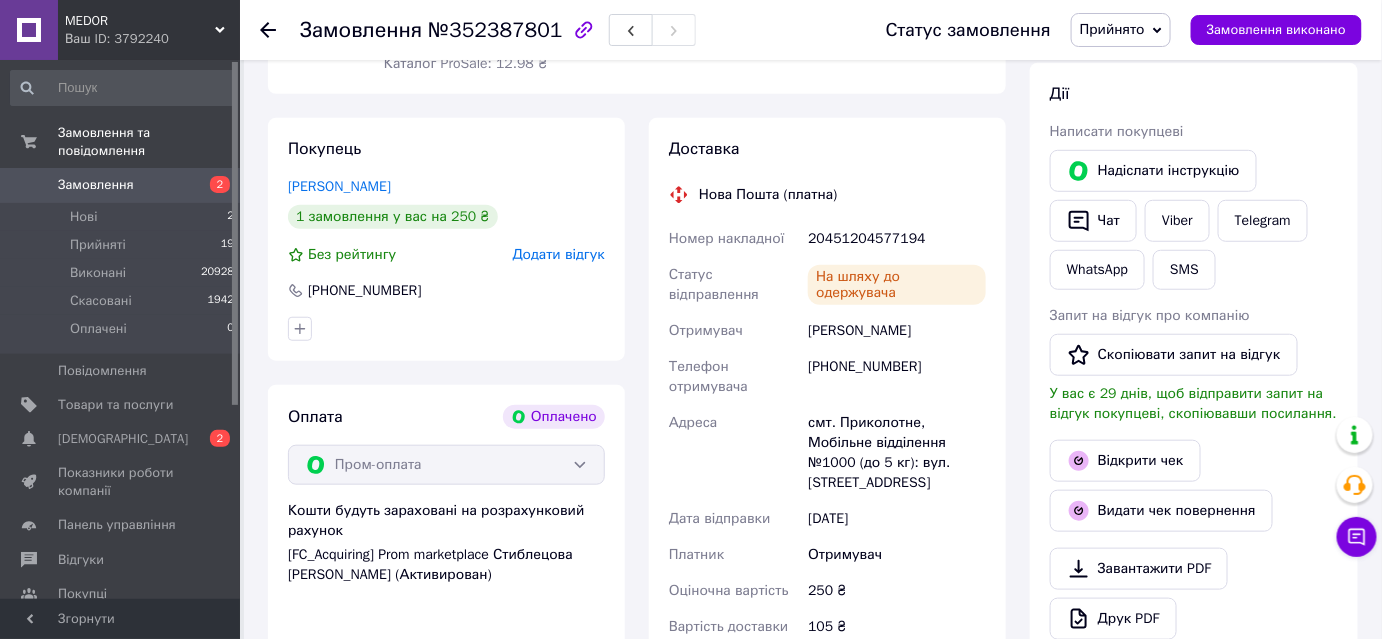 click on "Прийнято" at bounding box center [1112, 29] 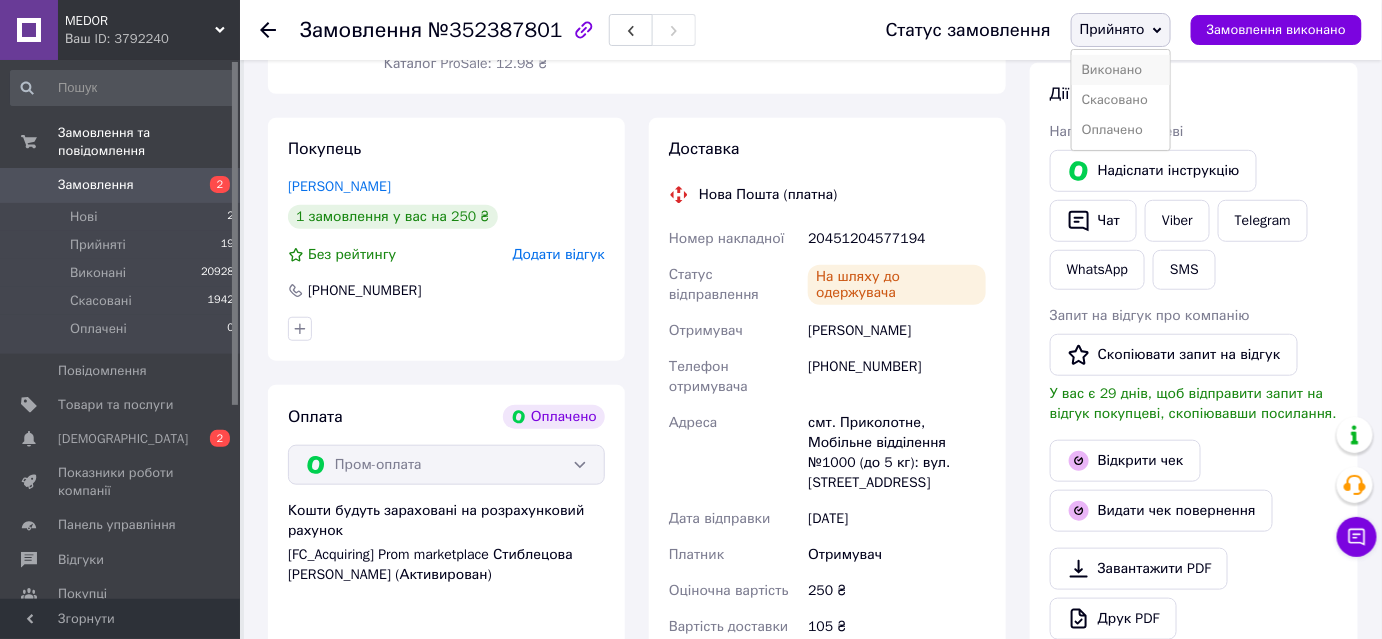 click on "Виконано" at bounding box center [1121, 70] 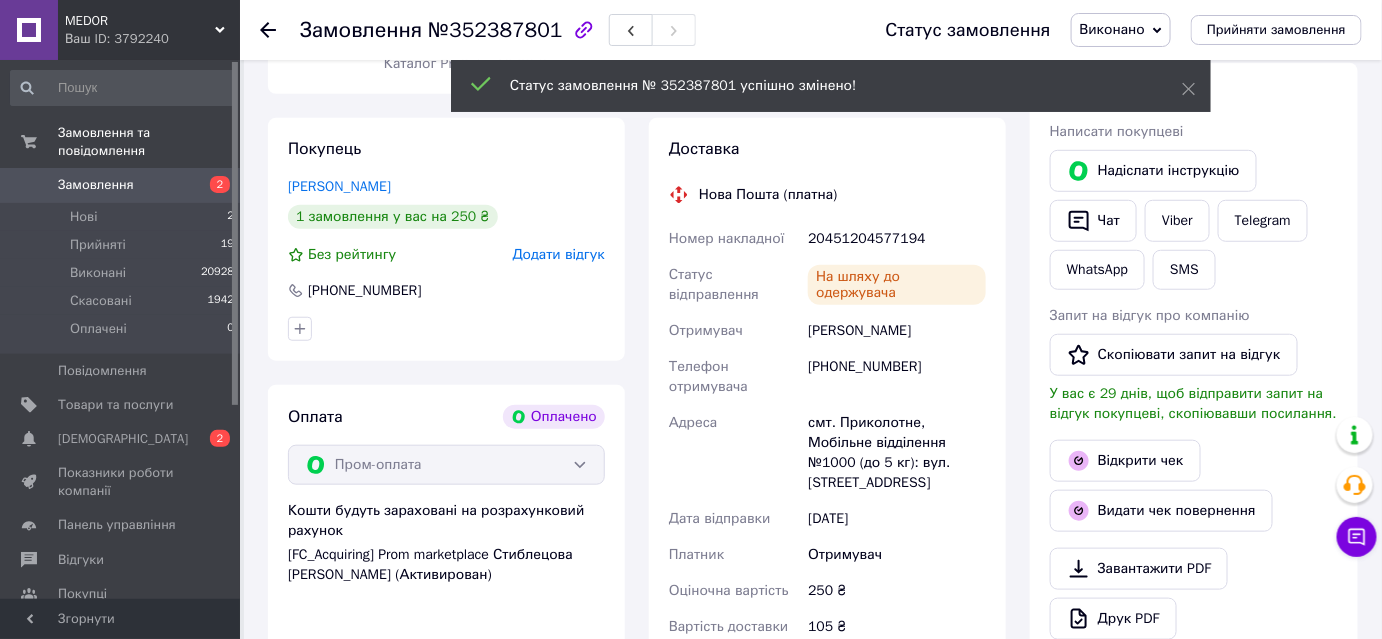 scroll, scrollTop: 20, scrollLeft: 0, axis: vertical 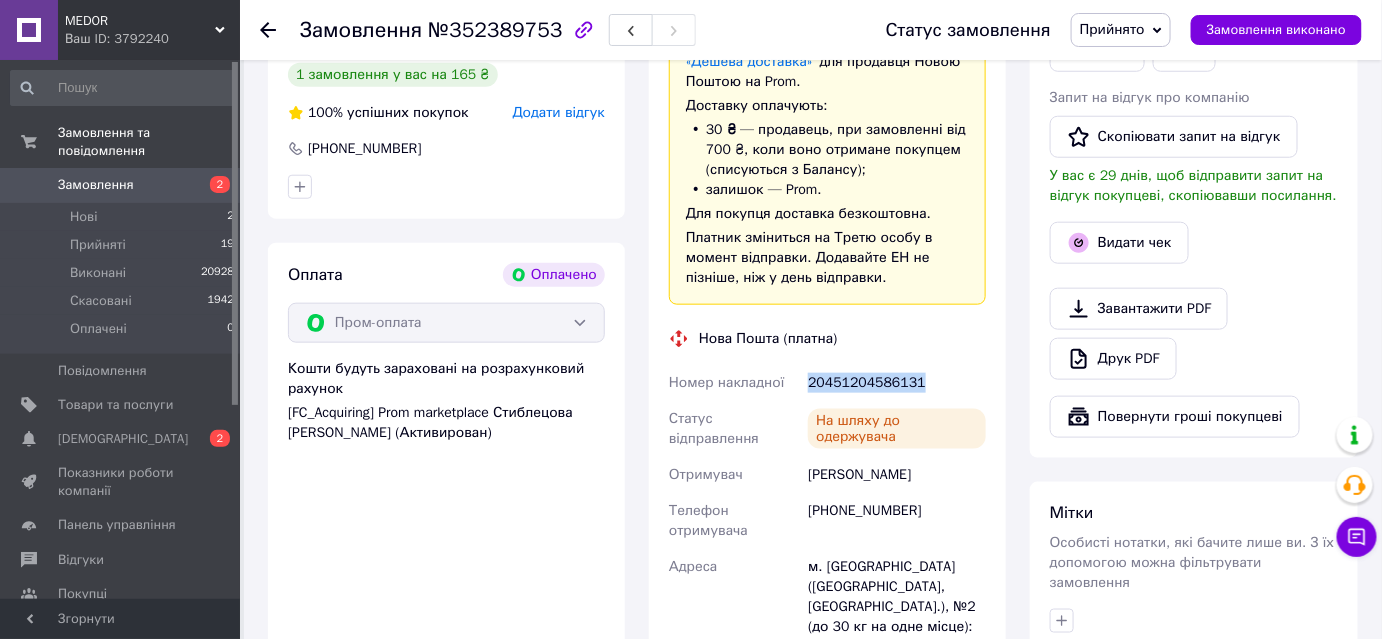 drag, startPoint x: 806, startPoint y: 375, endPoint x: 917, endPoint y: 379, distance: 111.07205 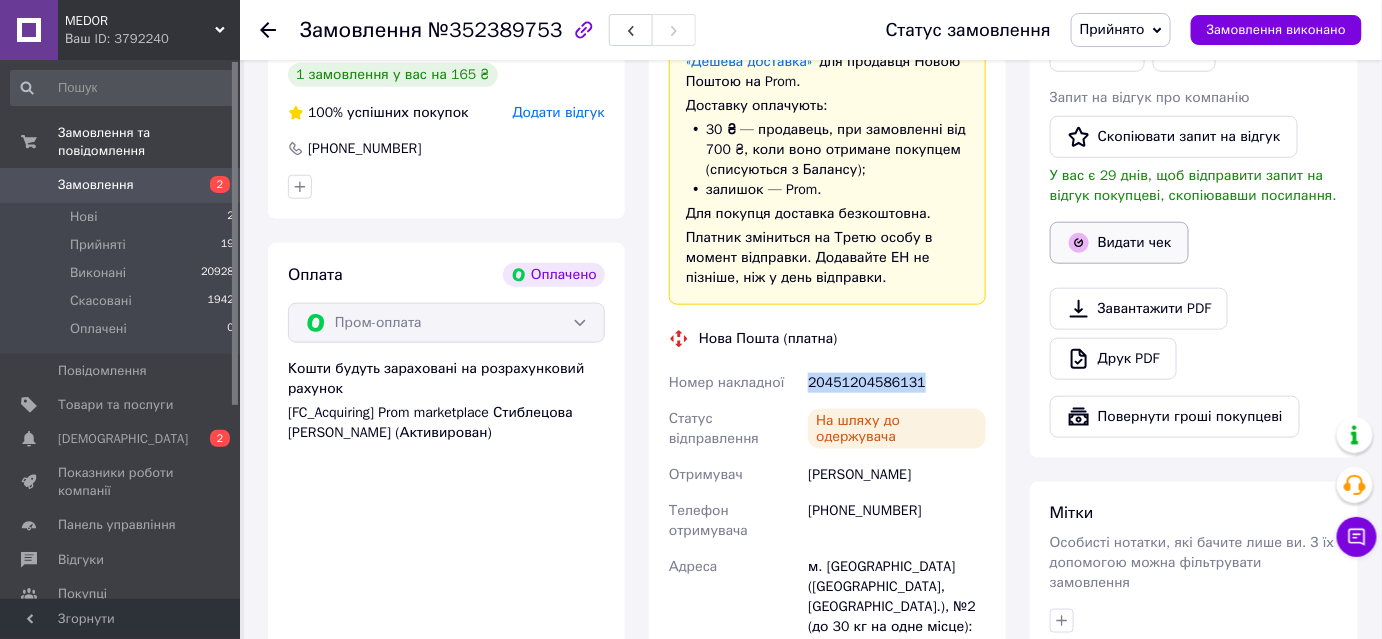 click on "Видати чек" at bounding box center (1119, 243) 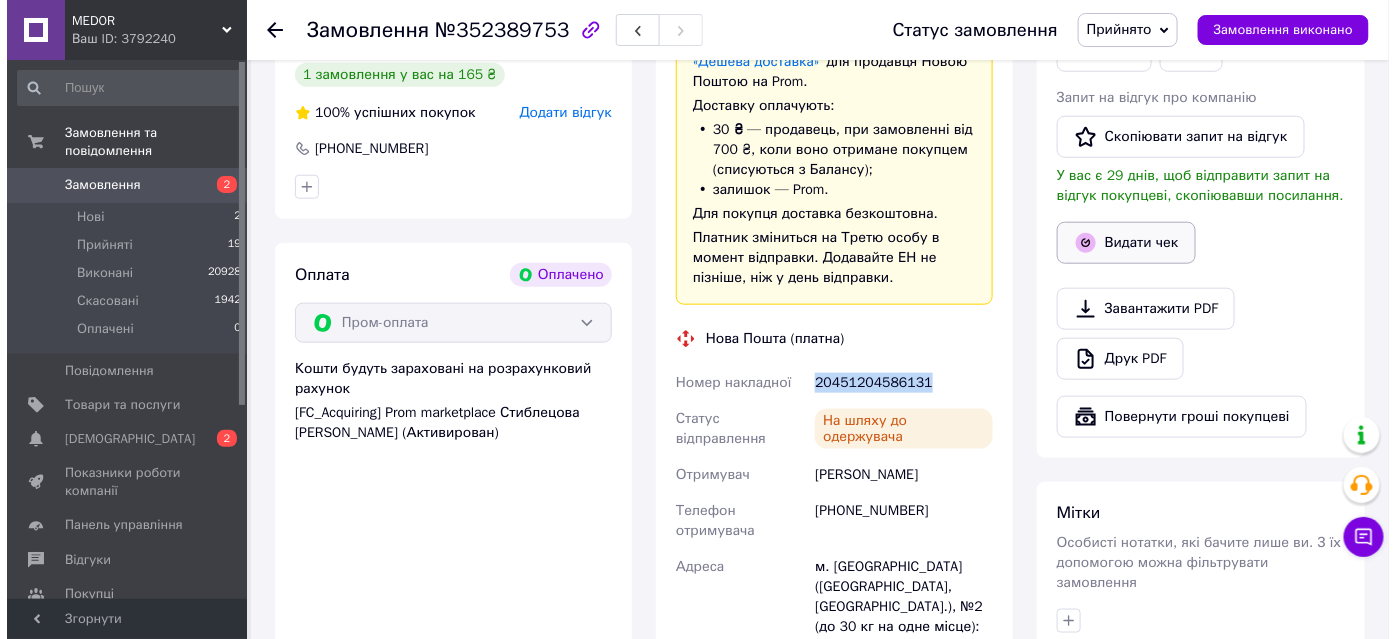 scroll, scrollTop: 525, scrollLeft: 0, axis: vertical 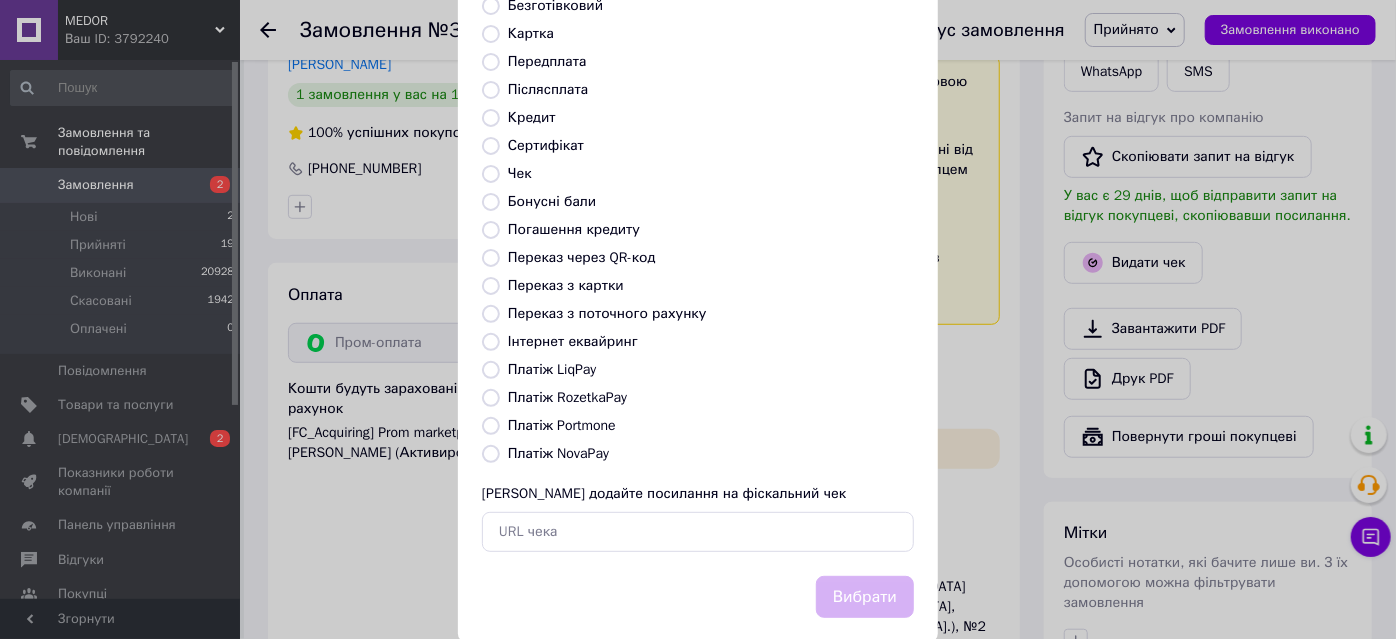 click on "Платіж RozetkaPay" at bounding box center [491, 398] 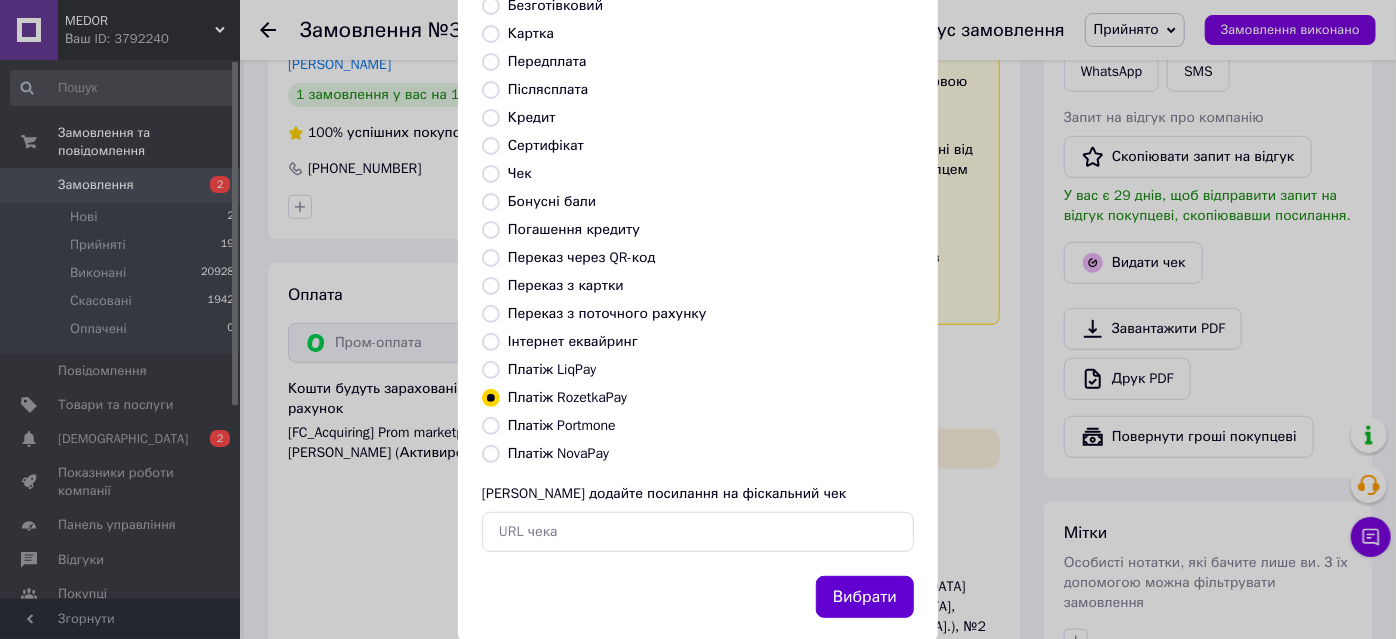 click on "Вибрати" at bounding box center [865, 597] 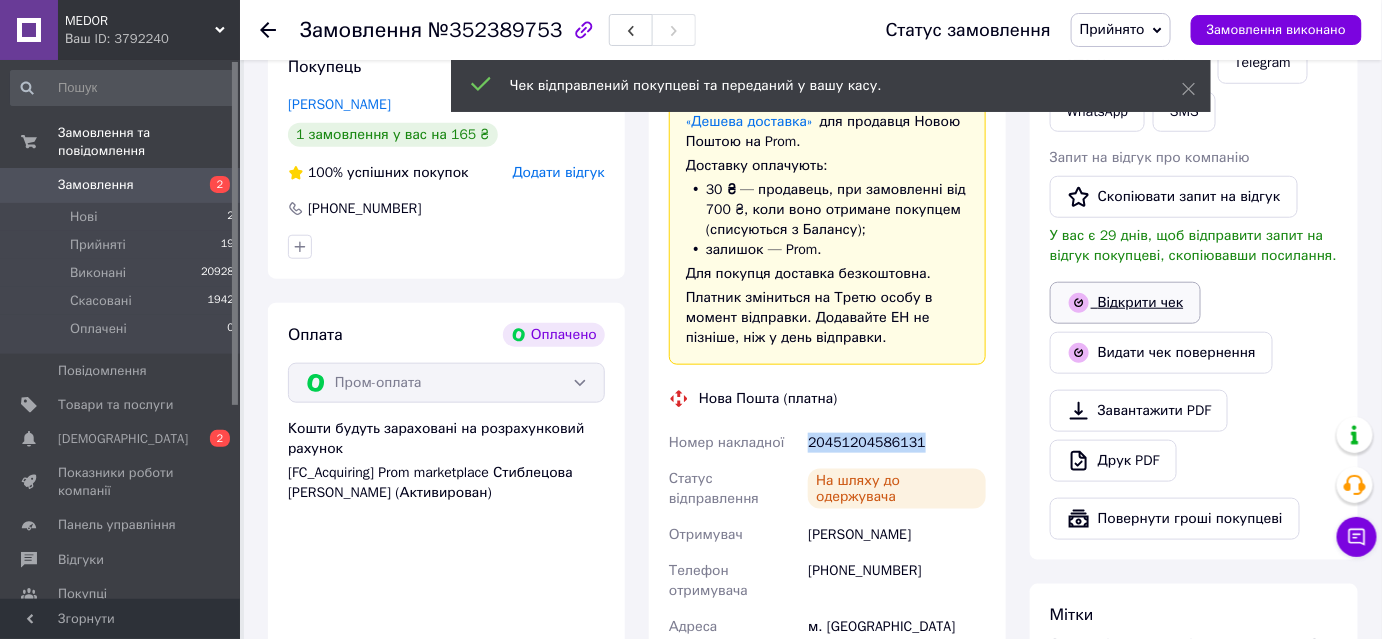 scroll, scrollTop: 454, scrollLeft: 0, axis: vertical 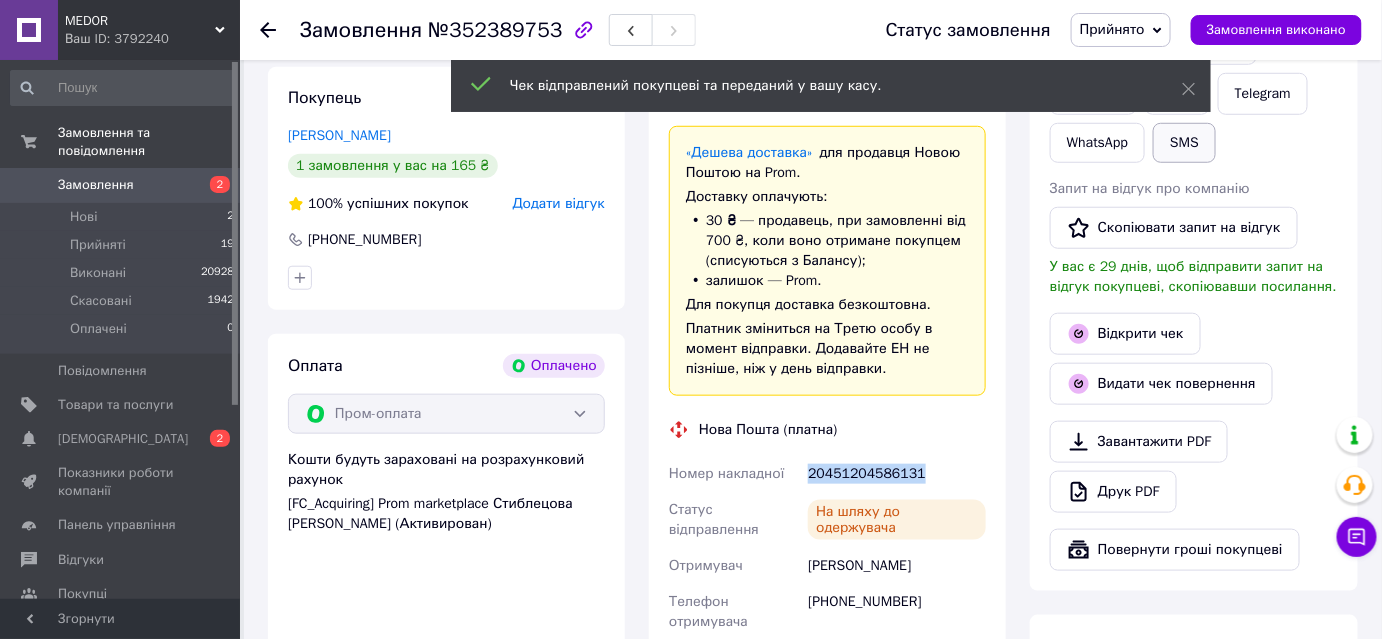 click on "SMS" at bounding box center [1184, 143] 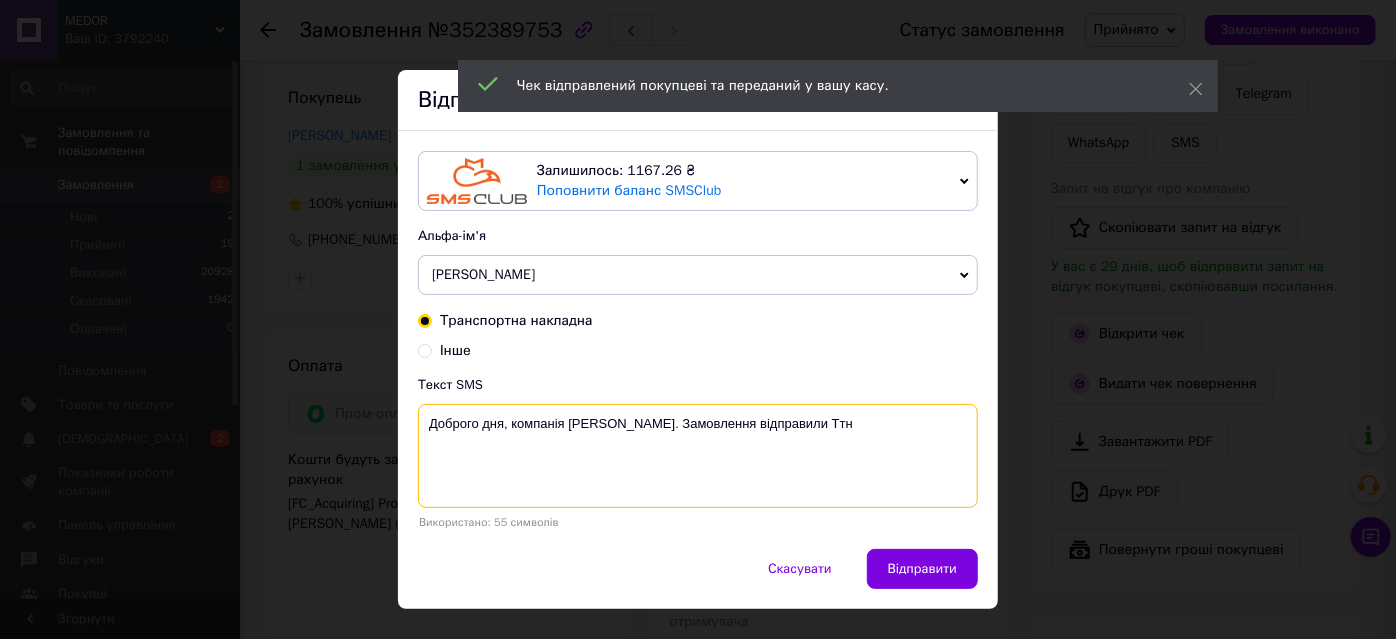 paste on "20451204586131" 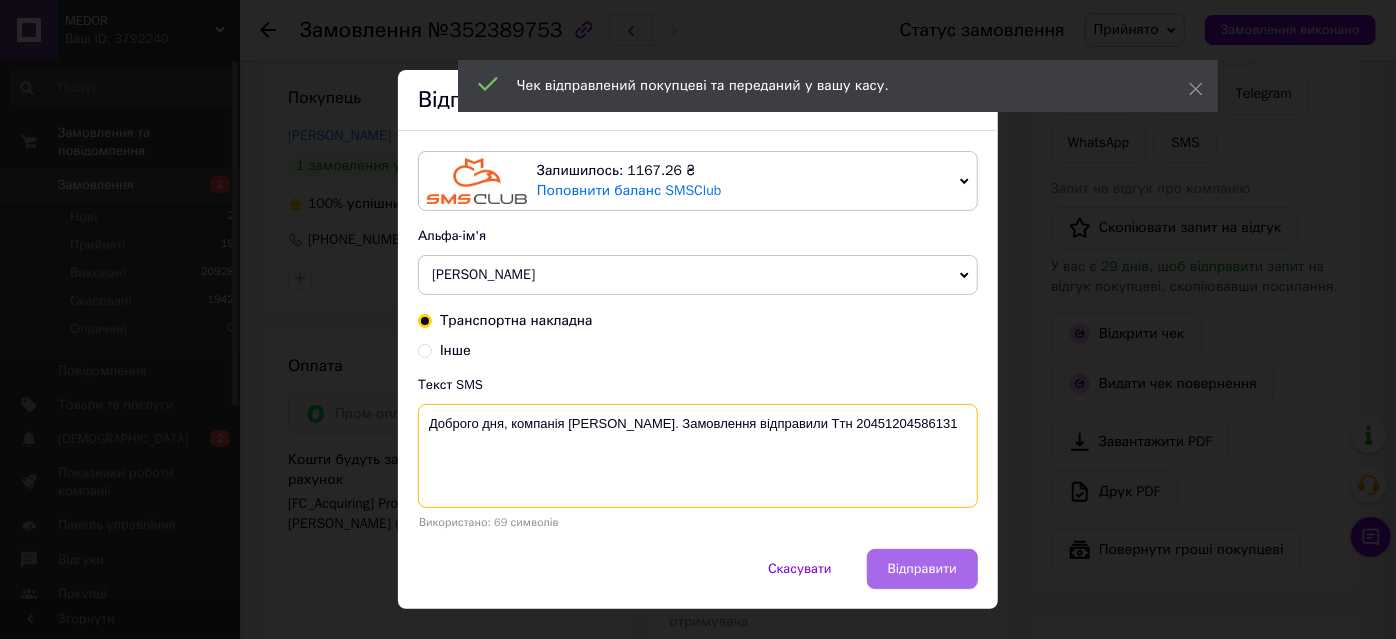 type on "Доброго дня, компанія Medor. Замовлення відправили Ттн 20451204586131" 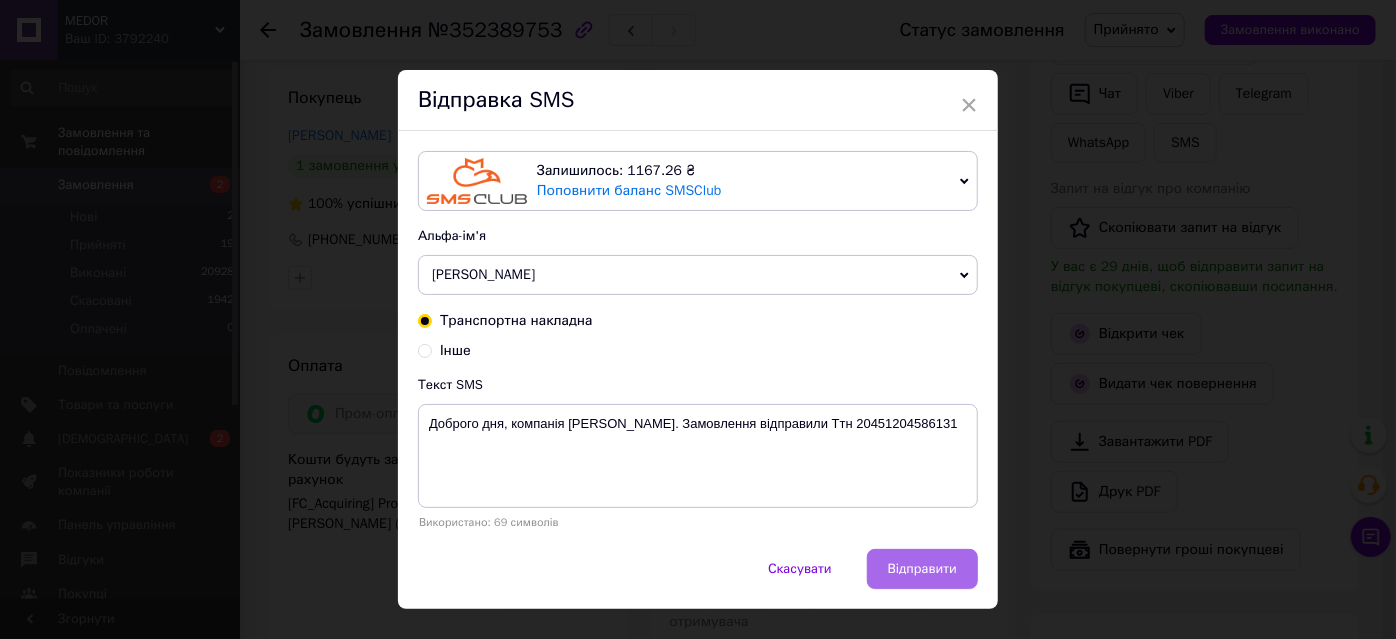 click on "Відправити" at bounding box center (922, 569) 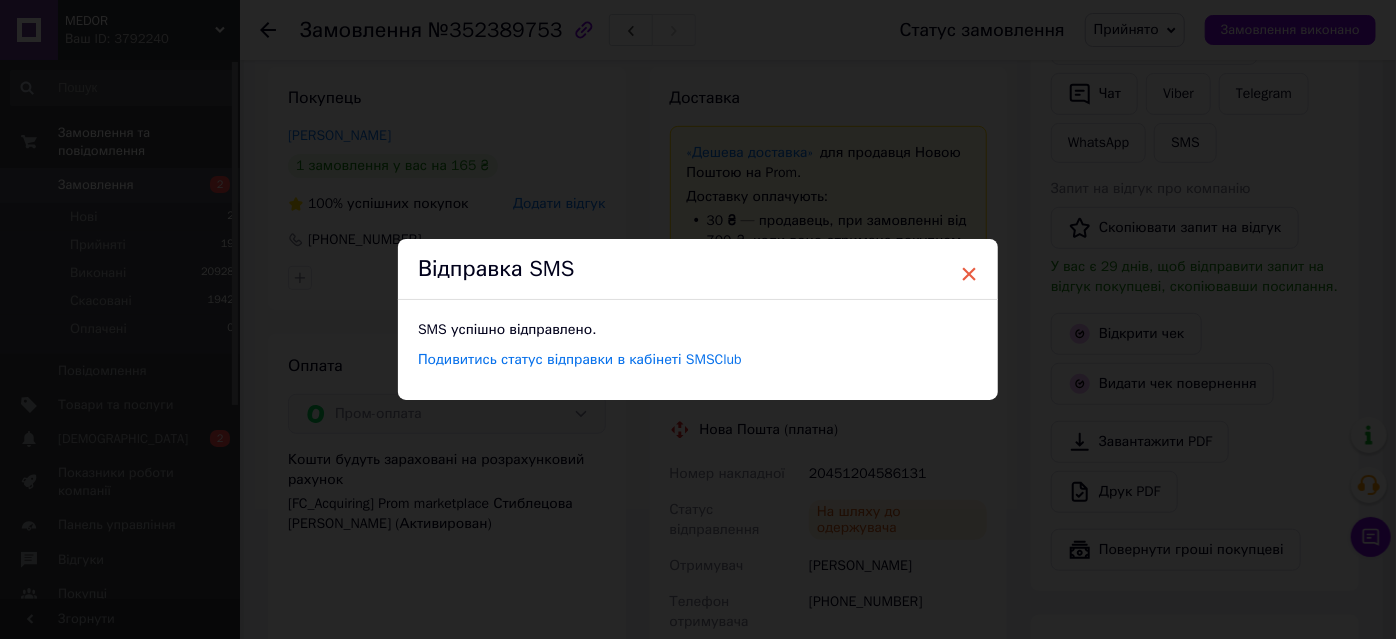click on "×" at bounding box center (969, 274) 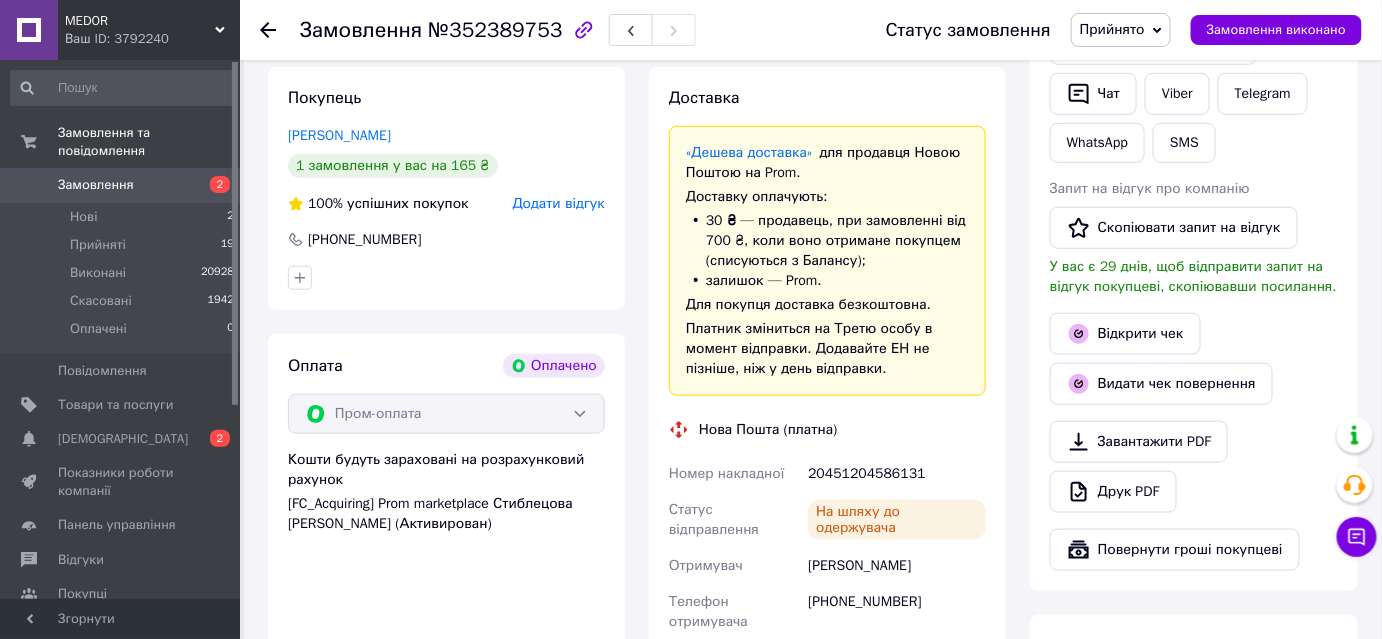 click on "Прийнято" at bounding box center [1112, 29] 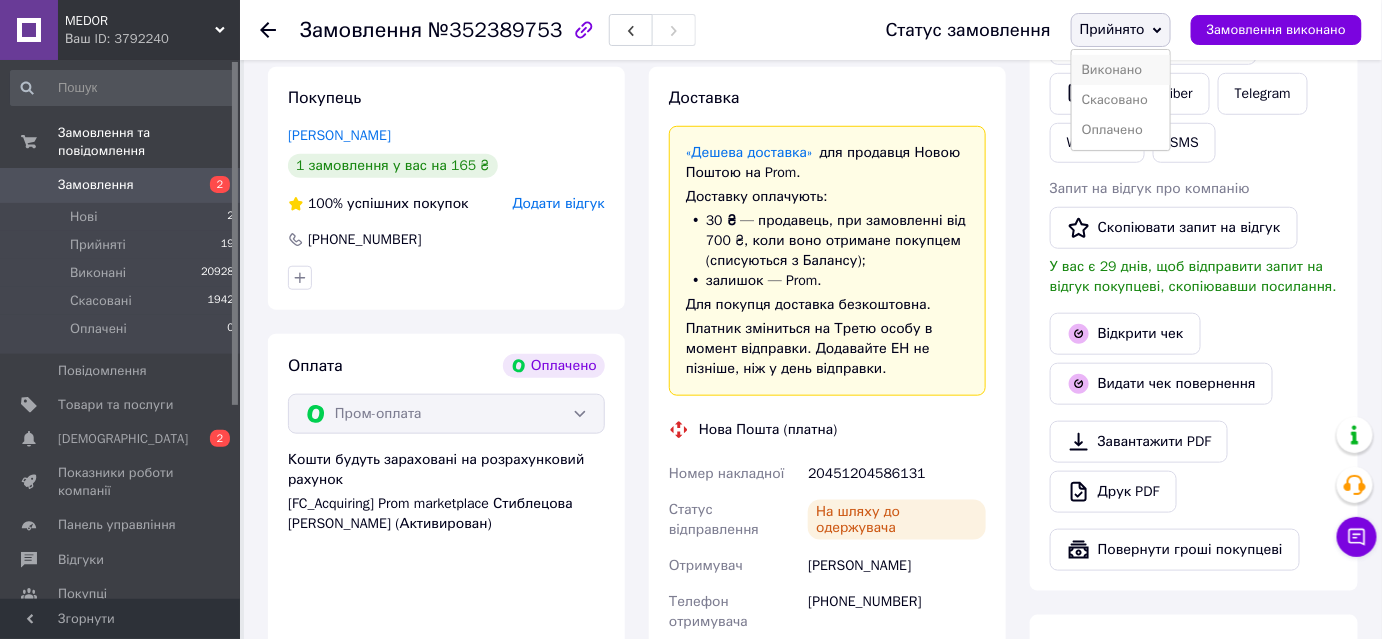 click on "Виконано" at bounding box center (1121, 70) 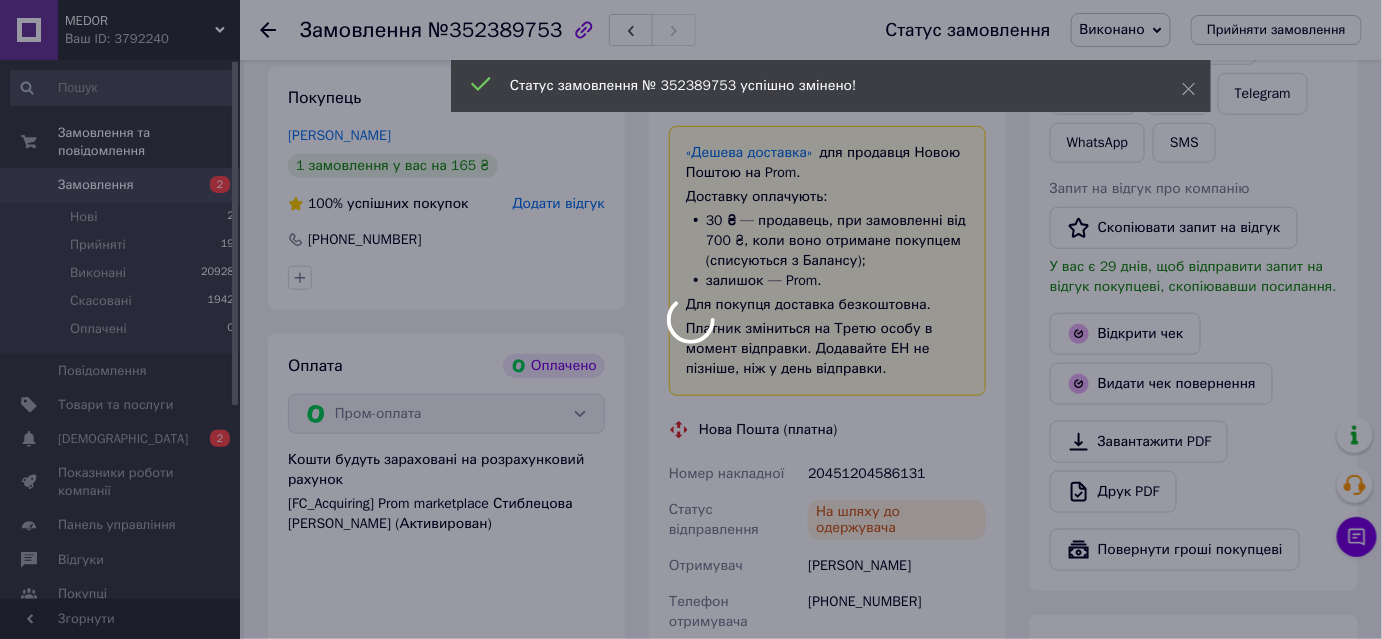 scroll, scrollTop: 88, scrollLeft: 0, axis: vertical 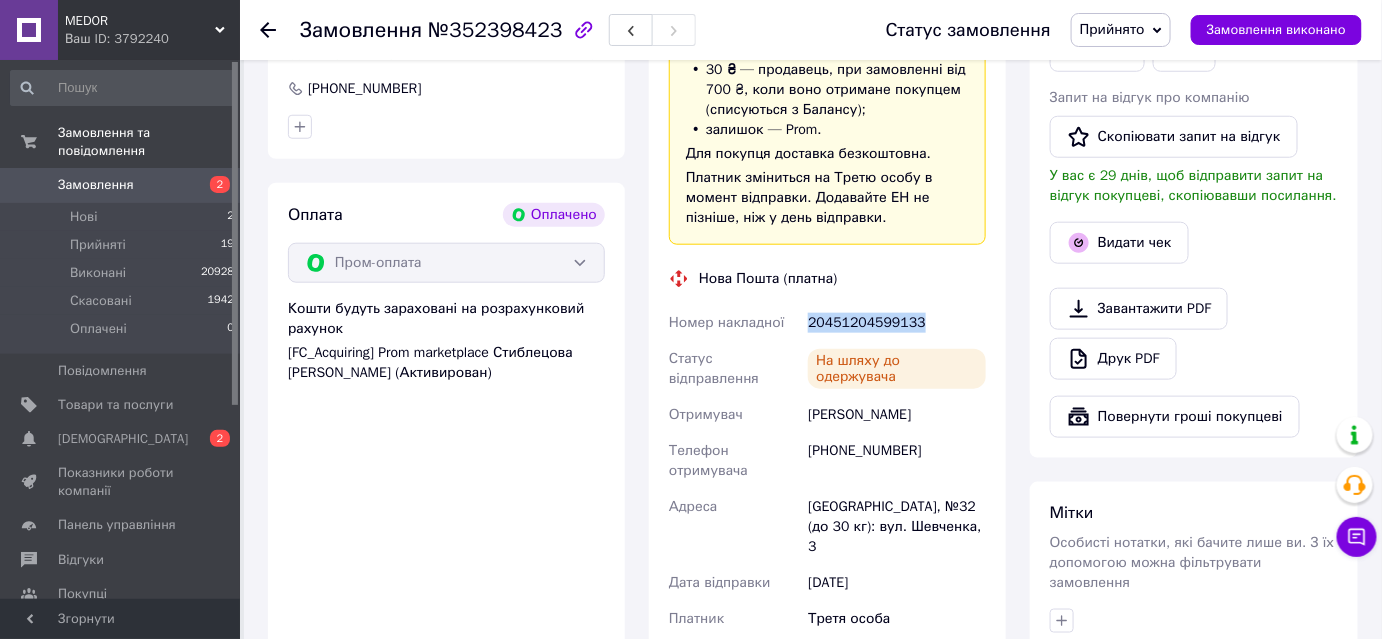 drag, startPoint x: 804, startPoint y: 322, endPoint x: 913, endPoint y: 320, distance: 109.01835 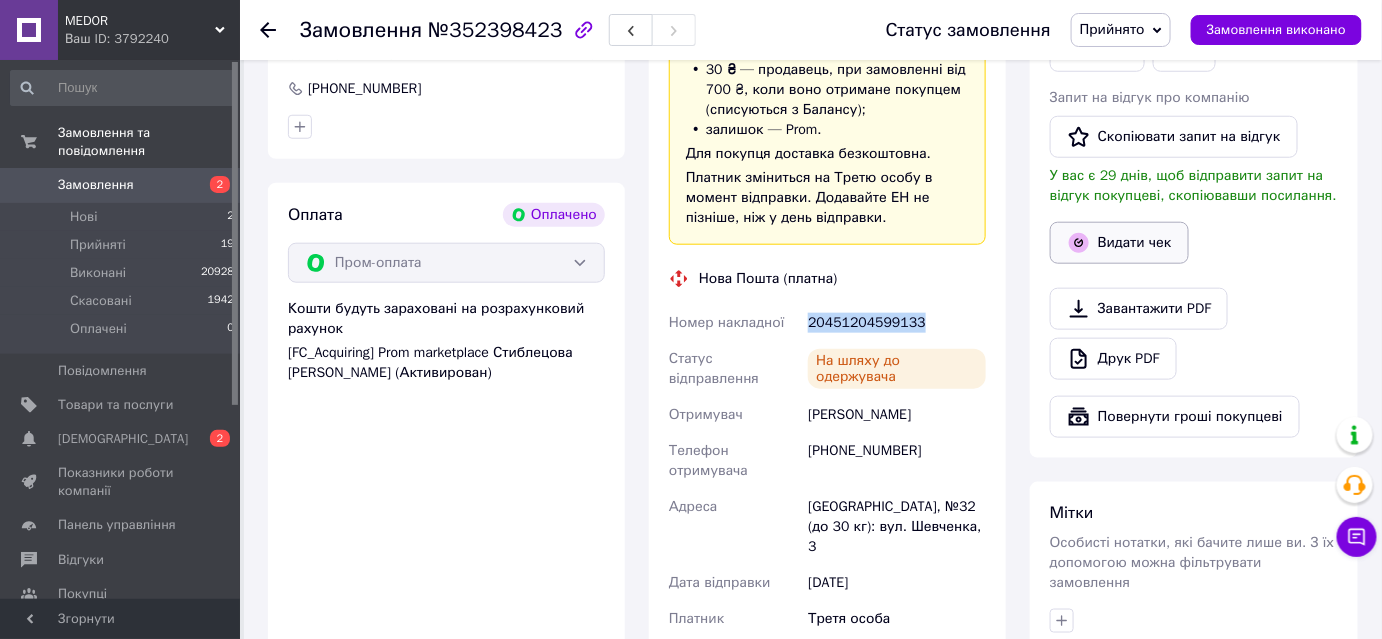 click on "Видати чек" at bounding box center (1119, 243) 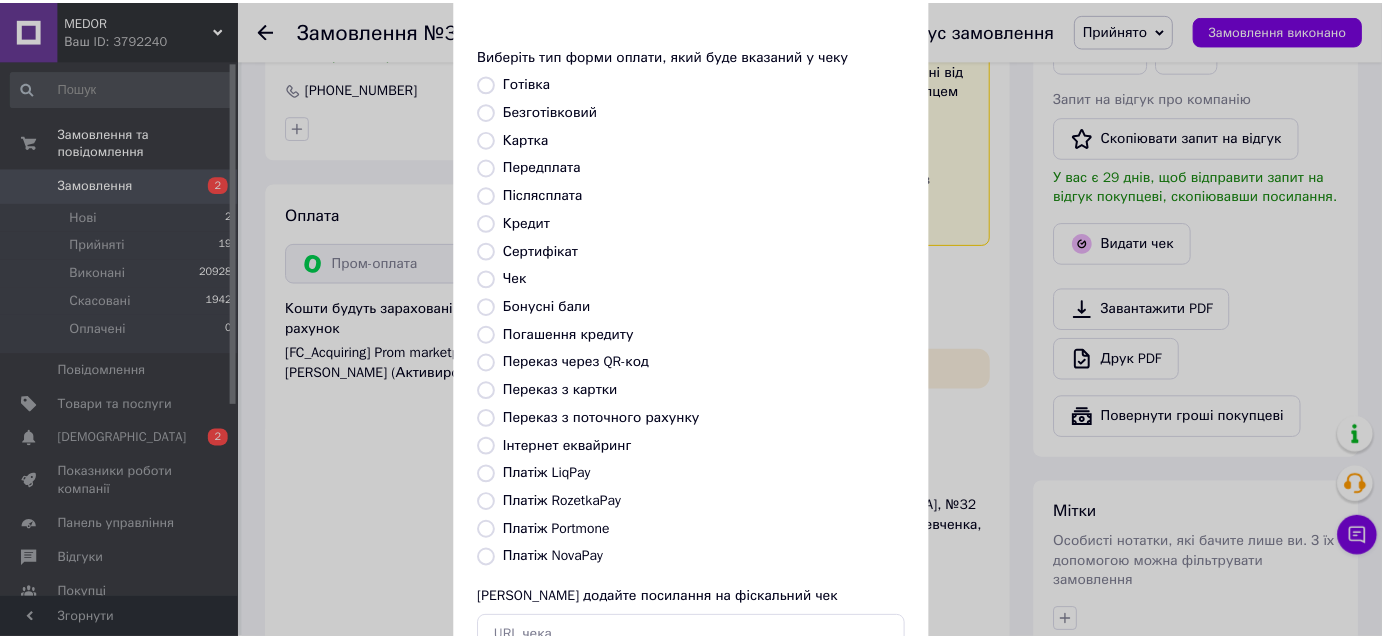 scroll, scrollTop: 181, scrollLeft: 0, axis: vertical 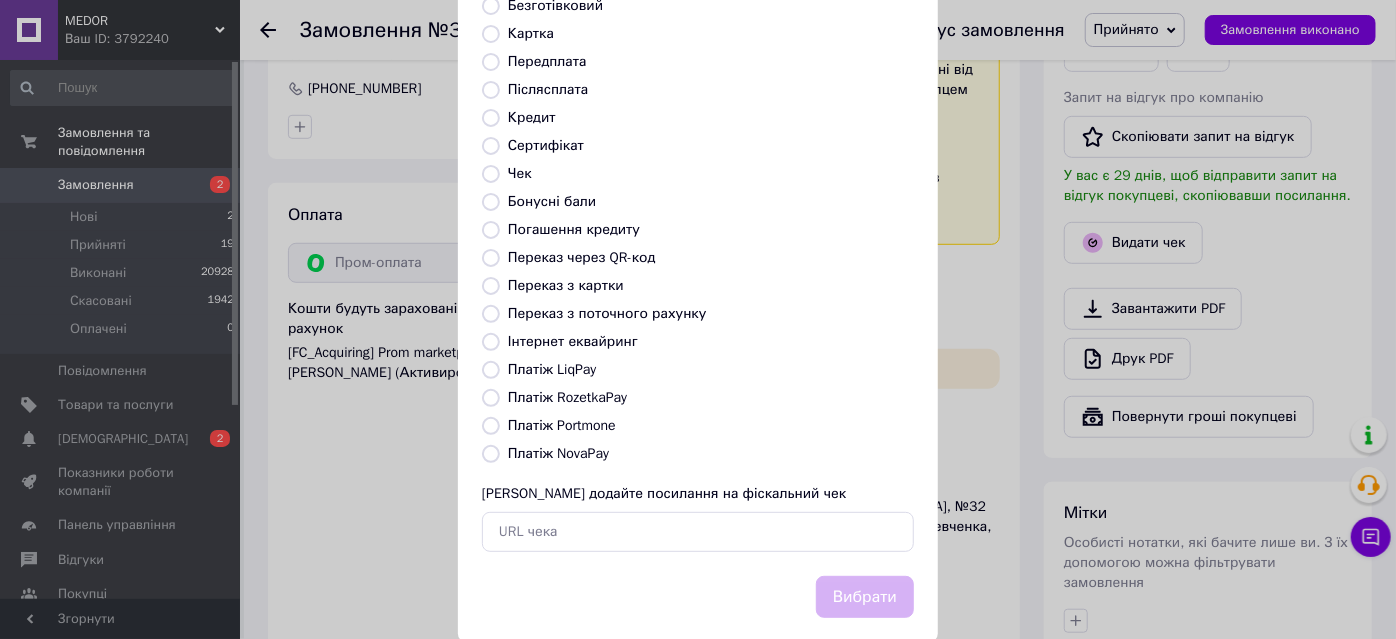 click on "Платіж RozetkaPay" at bounding box center [491, 398] 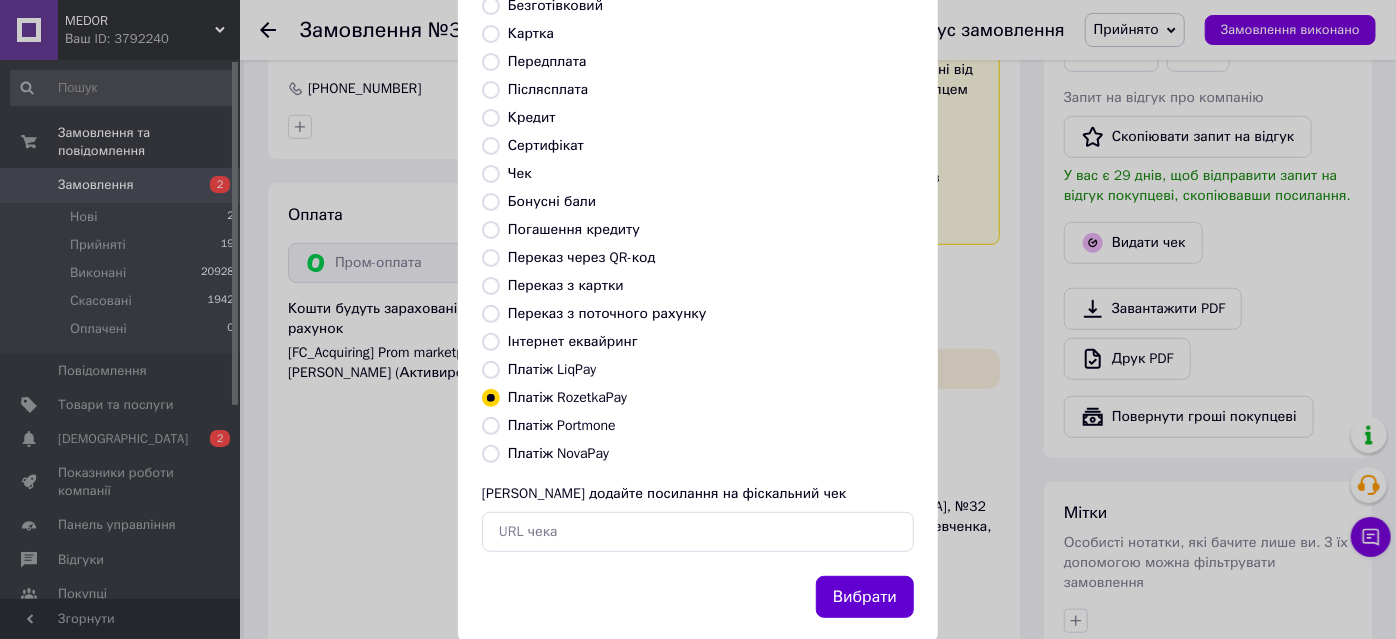 click on "Вибрати" at bounding box center (865, 597) 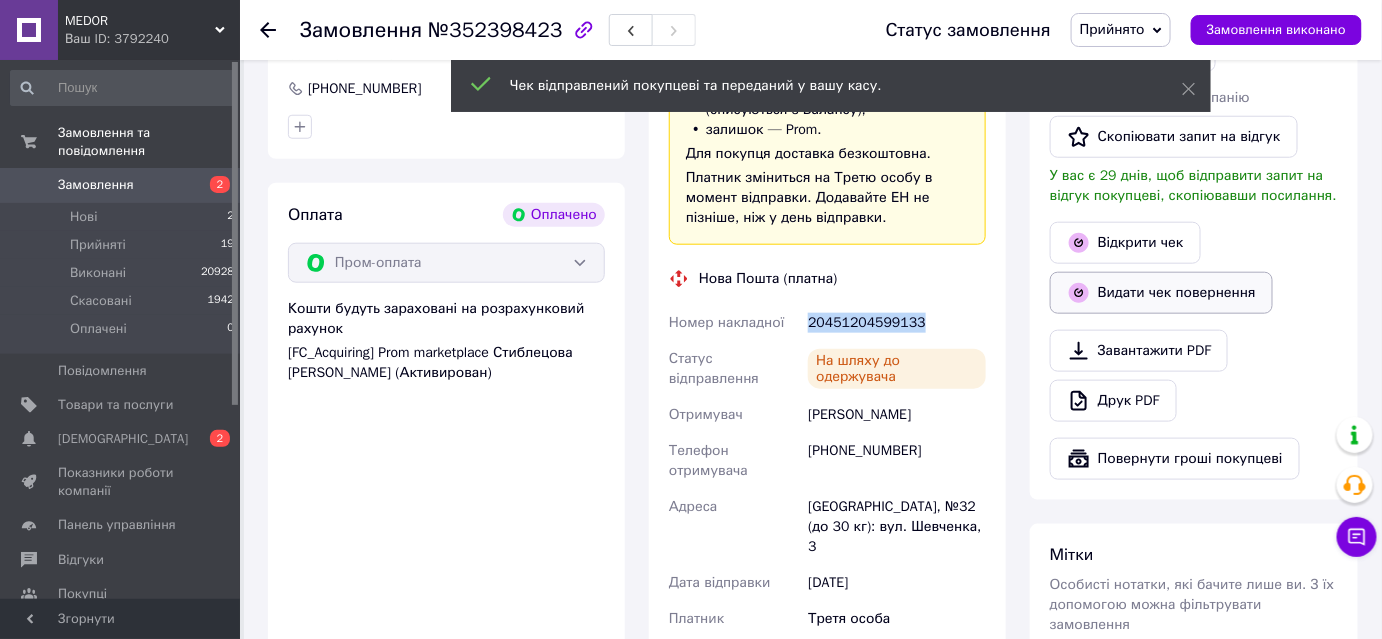 scroll, scrollTop: 363, scrollLeft: 0, axis: vertical 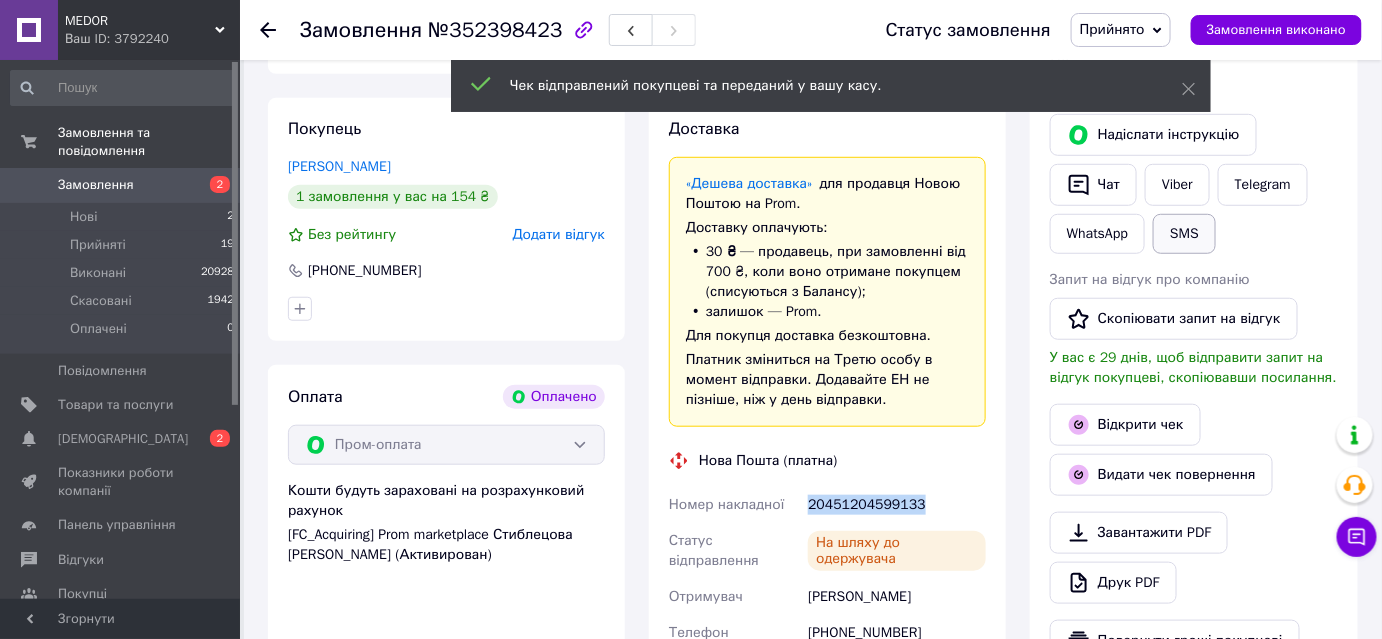 click on "SMS" at bounding box center (1184, 234) 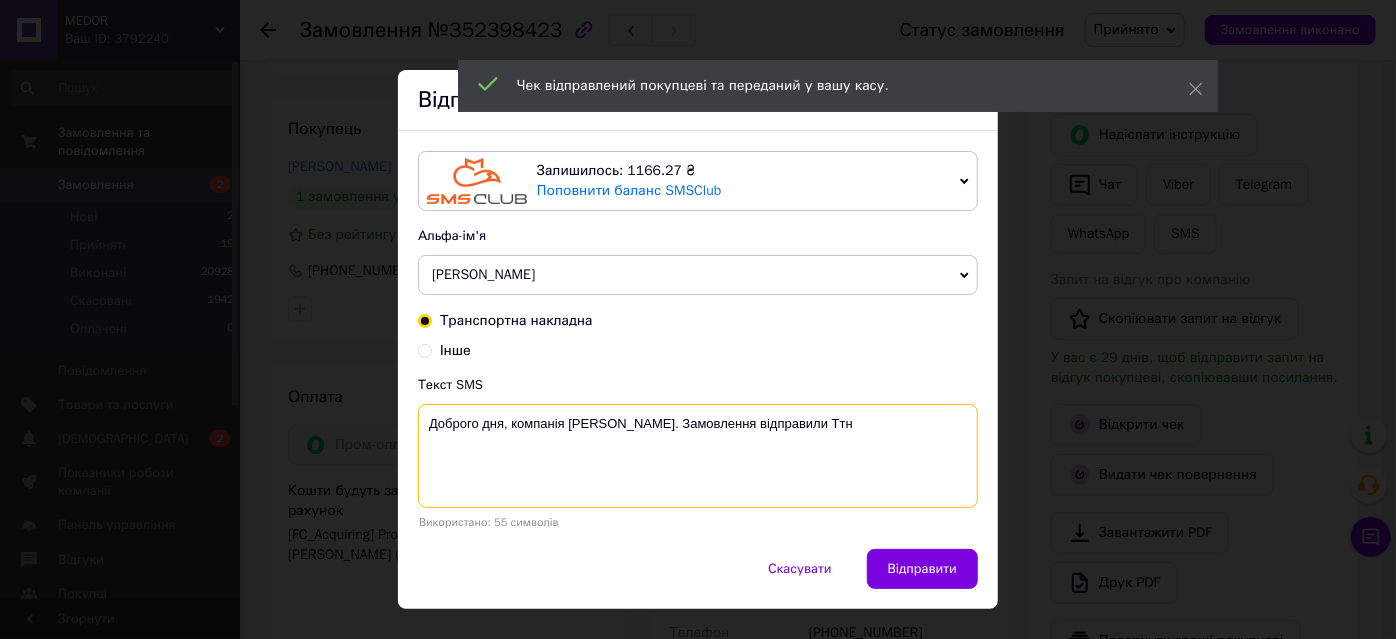 paste on "20451204599133" 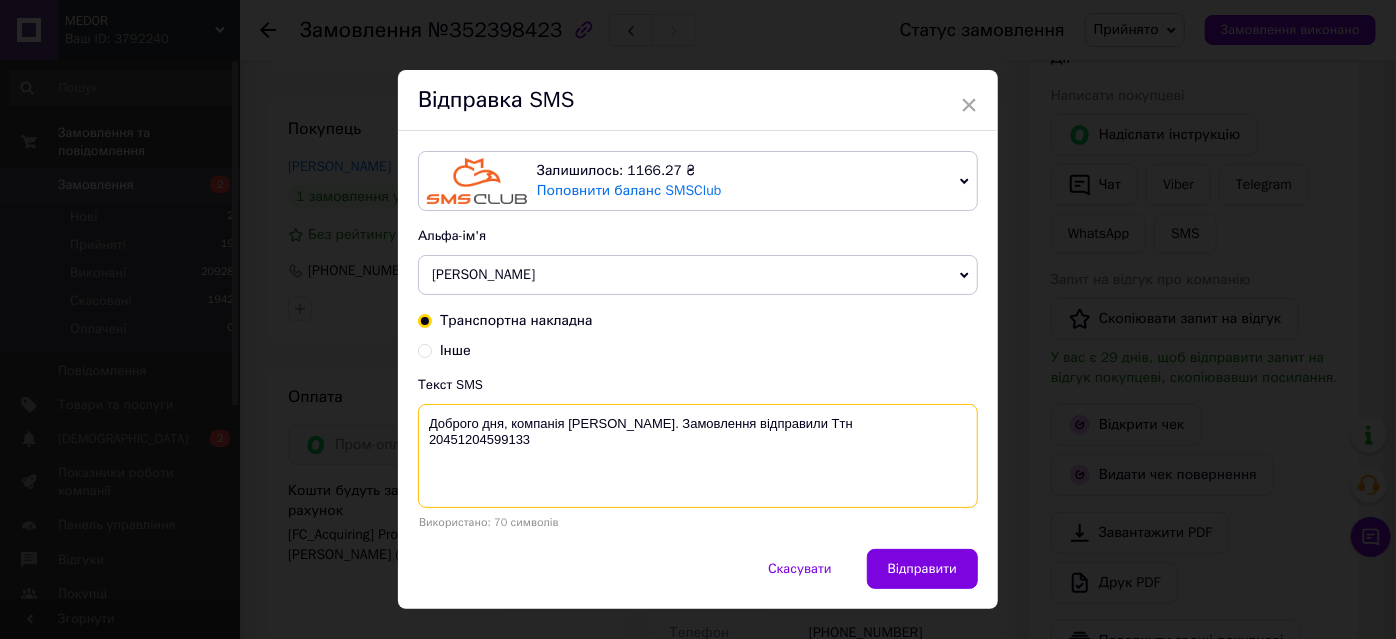 type on "Доброго дня, компанія [PERSON_NAME]. Замовлення відправили Ттн
20451204599133" 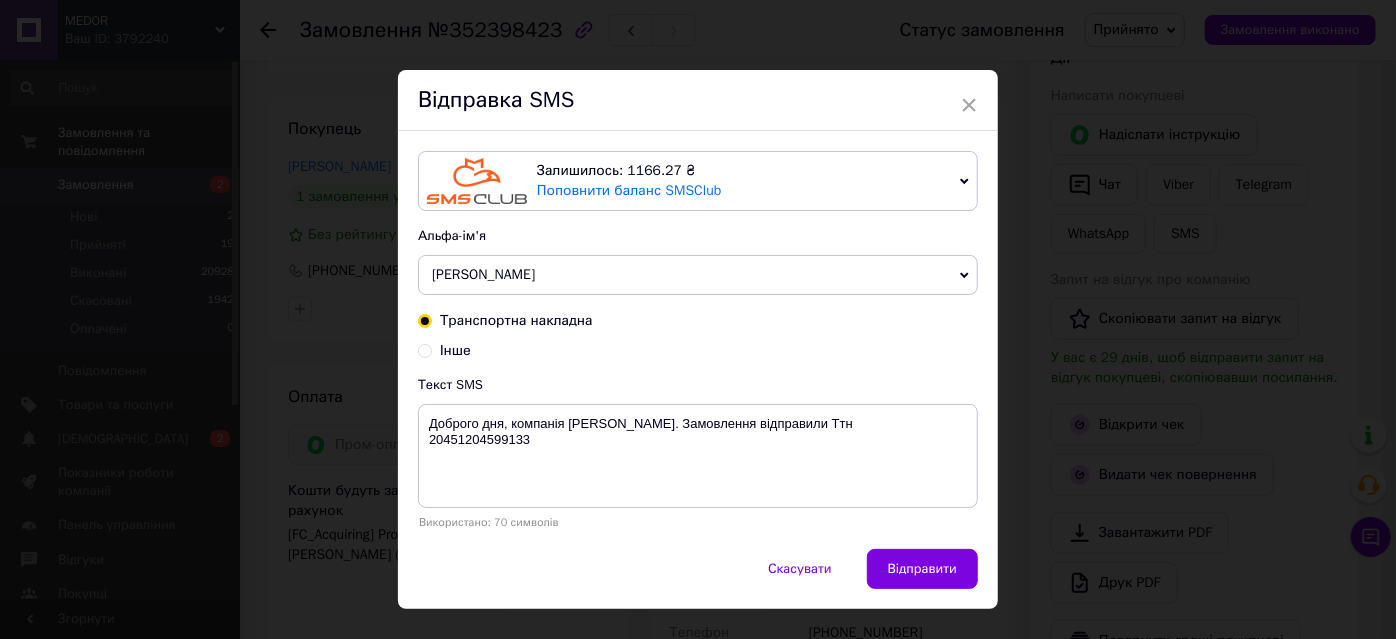 click on "Відправити" at bounding box center (922, 569) 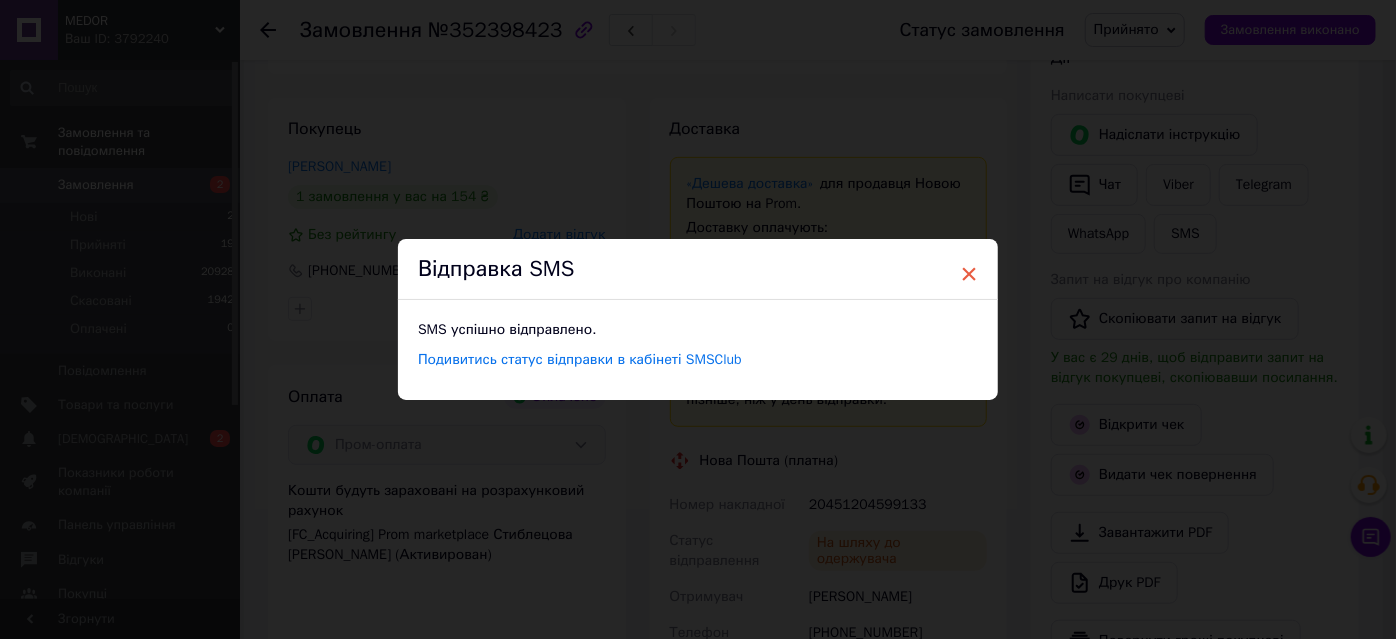 click on "×" at bounding box center [969, 274] 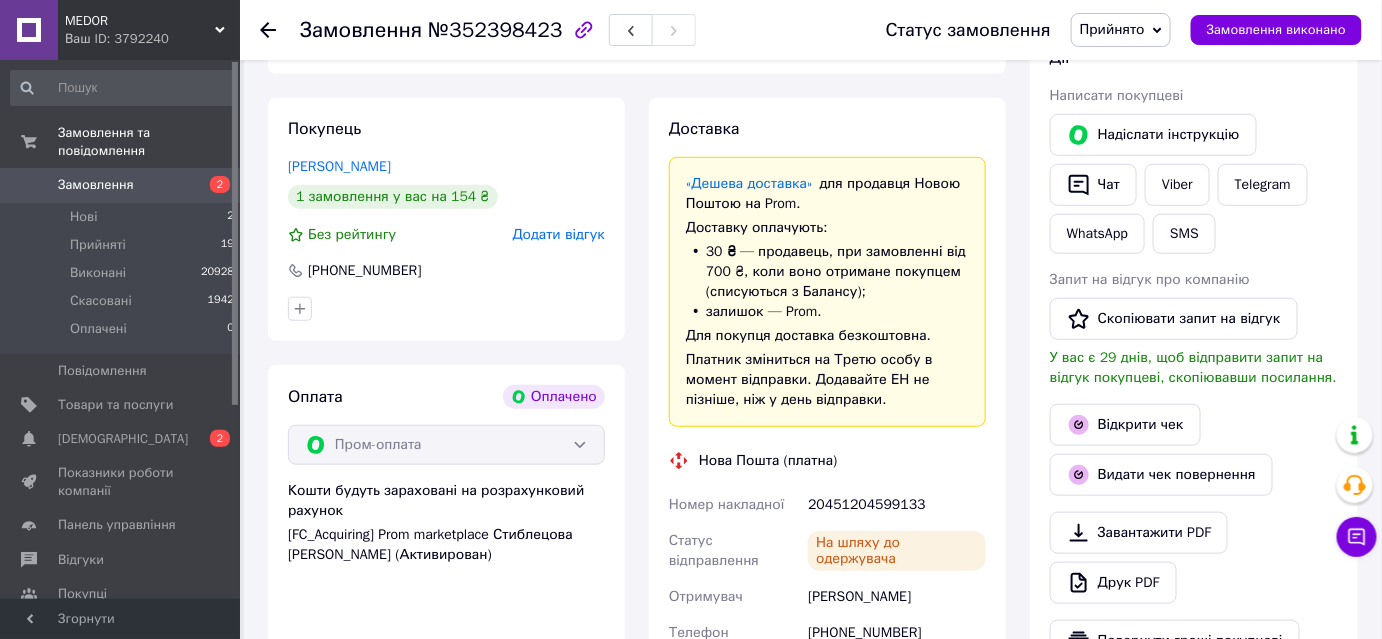 click on "Прийнято" at bounding box center [1112, 29] 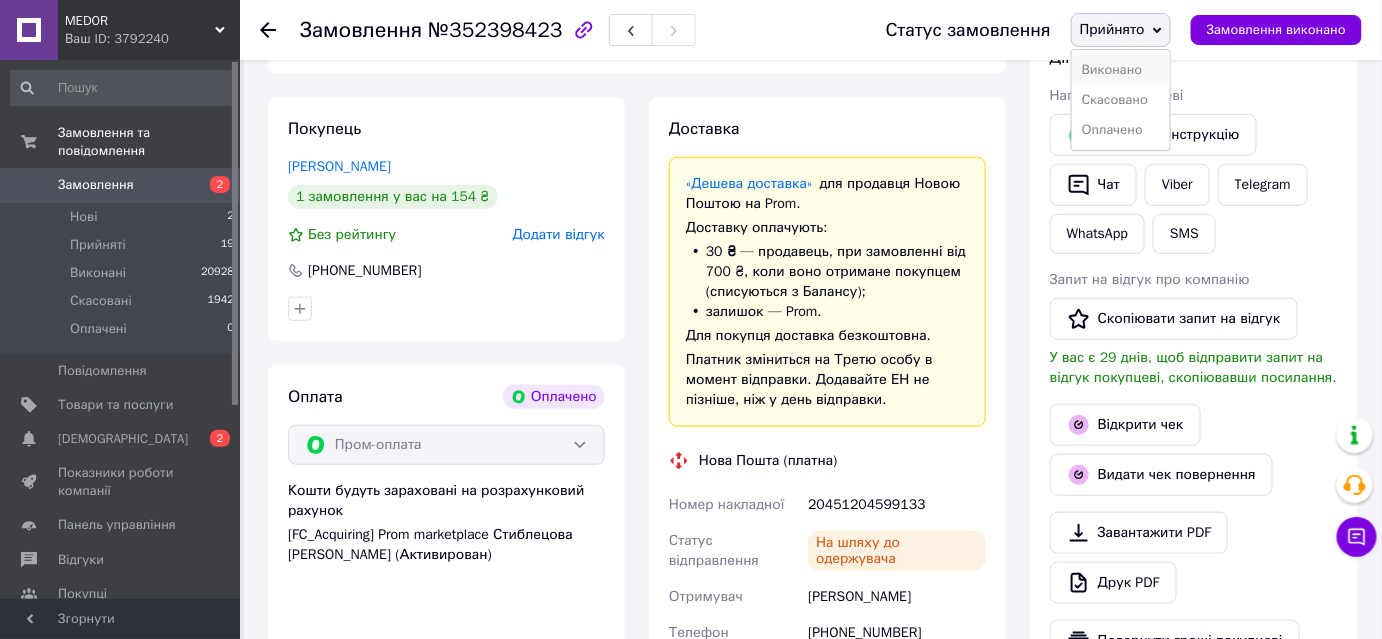 click on "Виконано" at bounding box center [1121, 70] 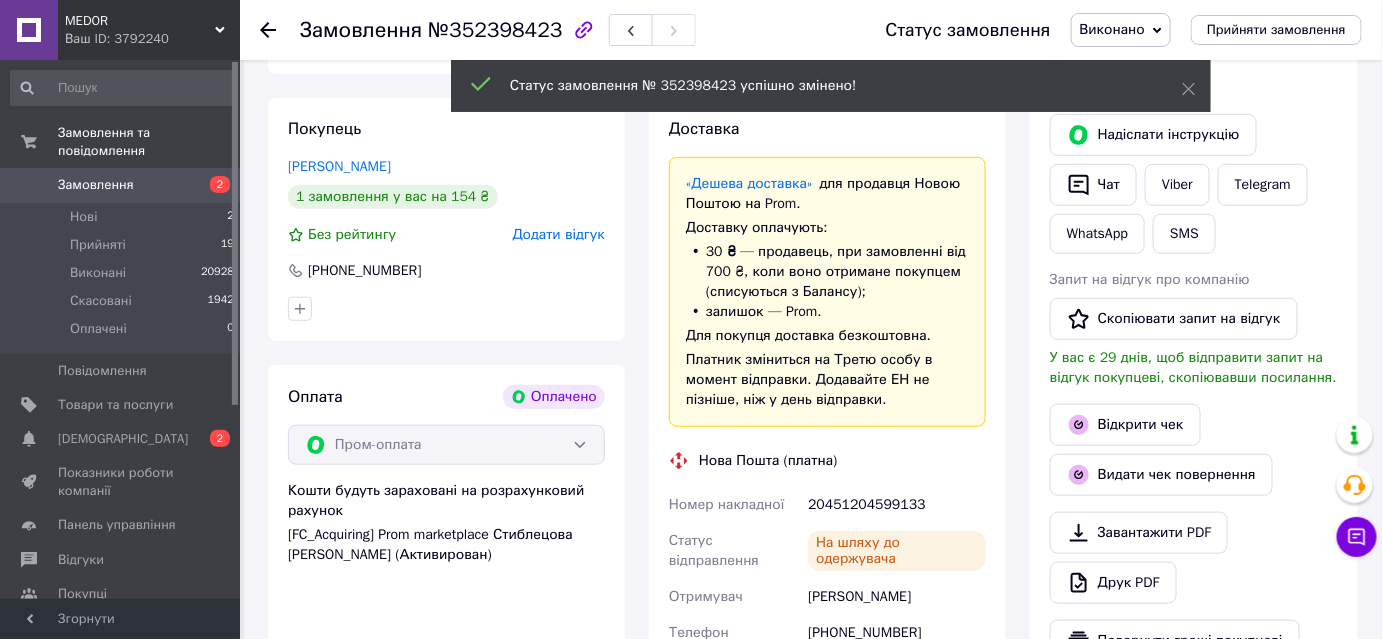 scroll, scrollTop: 68, scrollLeft: 0, axis: vertical 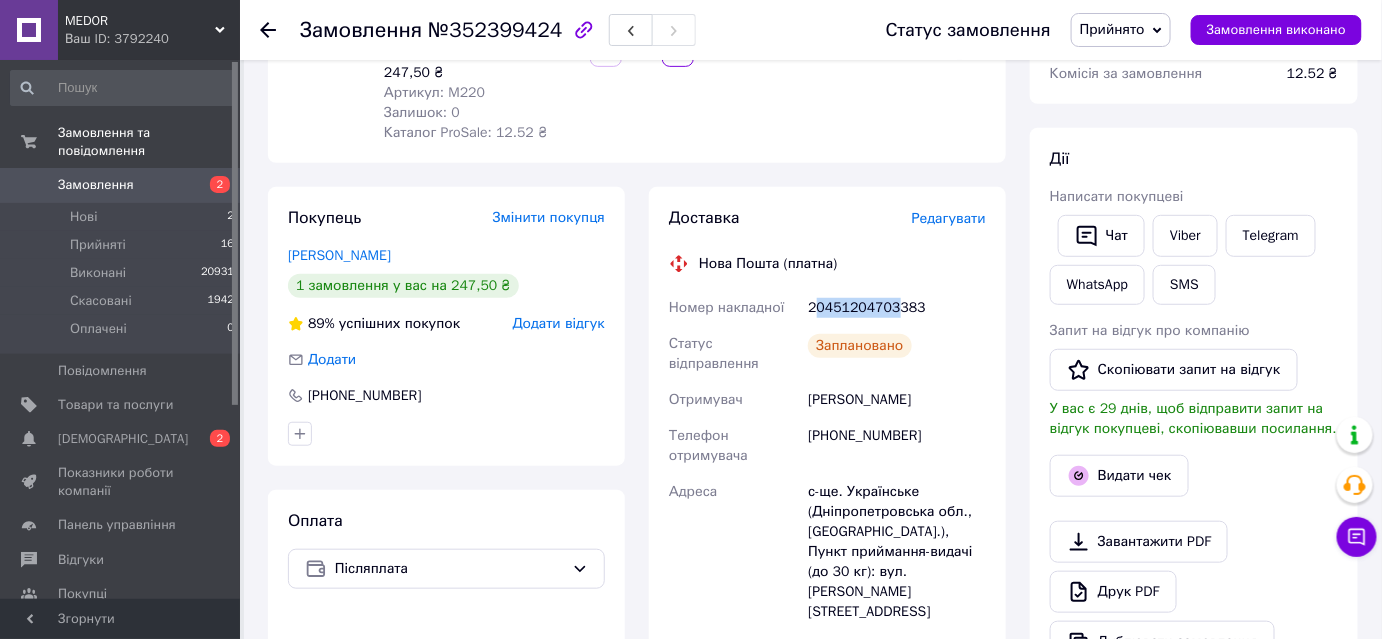 drag, startPoint x: 813, startPoint y: 309, endPoint x: 865, endPoint y: 309, distance: 52 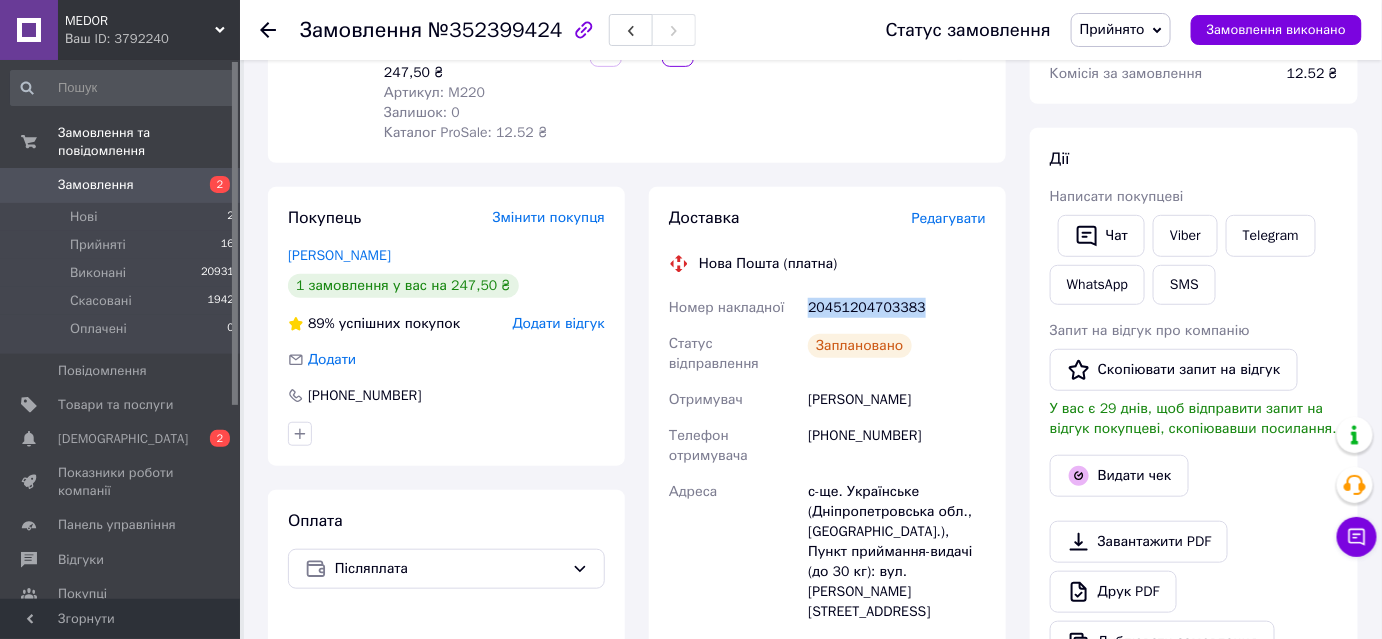 drag, startPoint x: 809, startPoint y: 301, endPoint x: 917, endPoint y: 308, distance: 108.226616 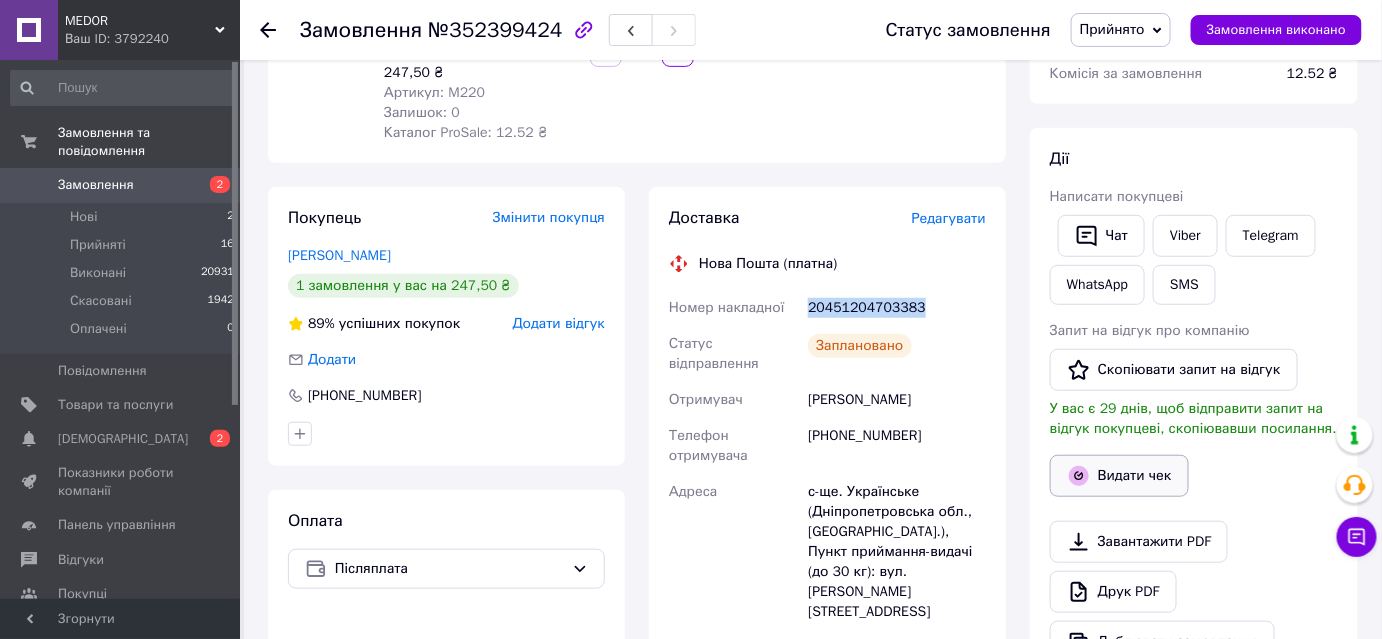 click on "Видати чек" at bounding box center [1119, 476] 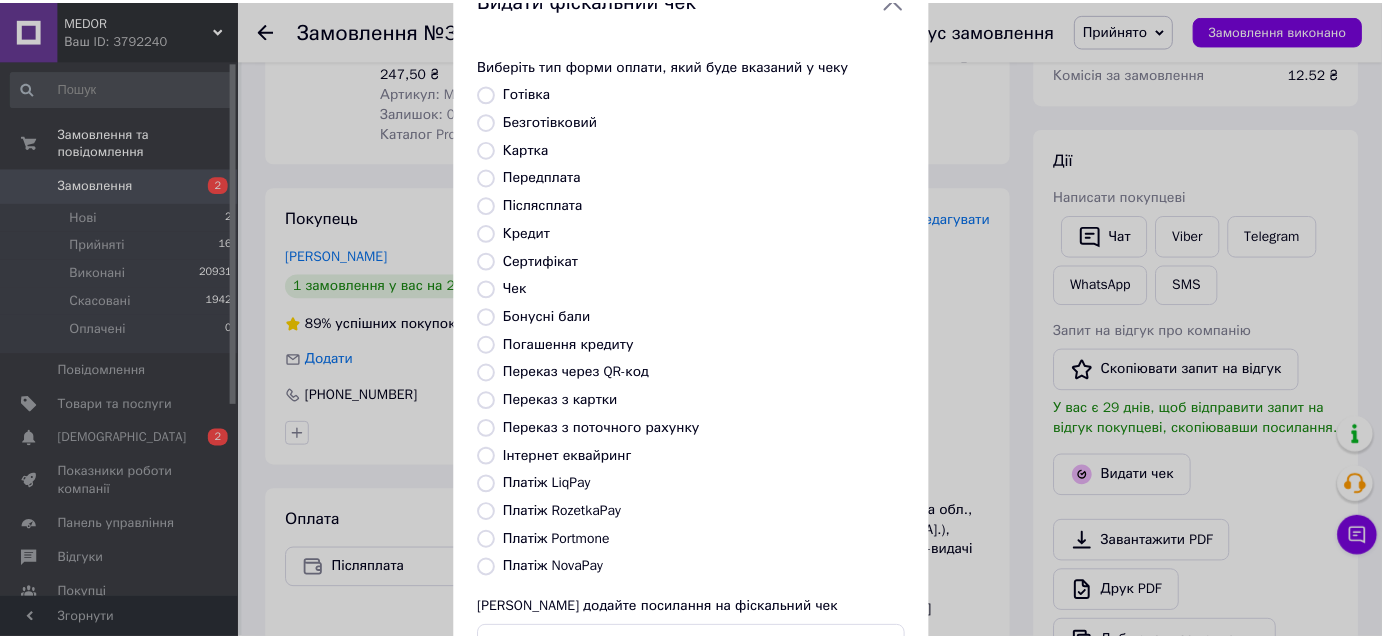 scroll, scrollTop: 181, scrollLeft: 0, axis: vertical 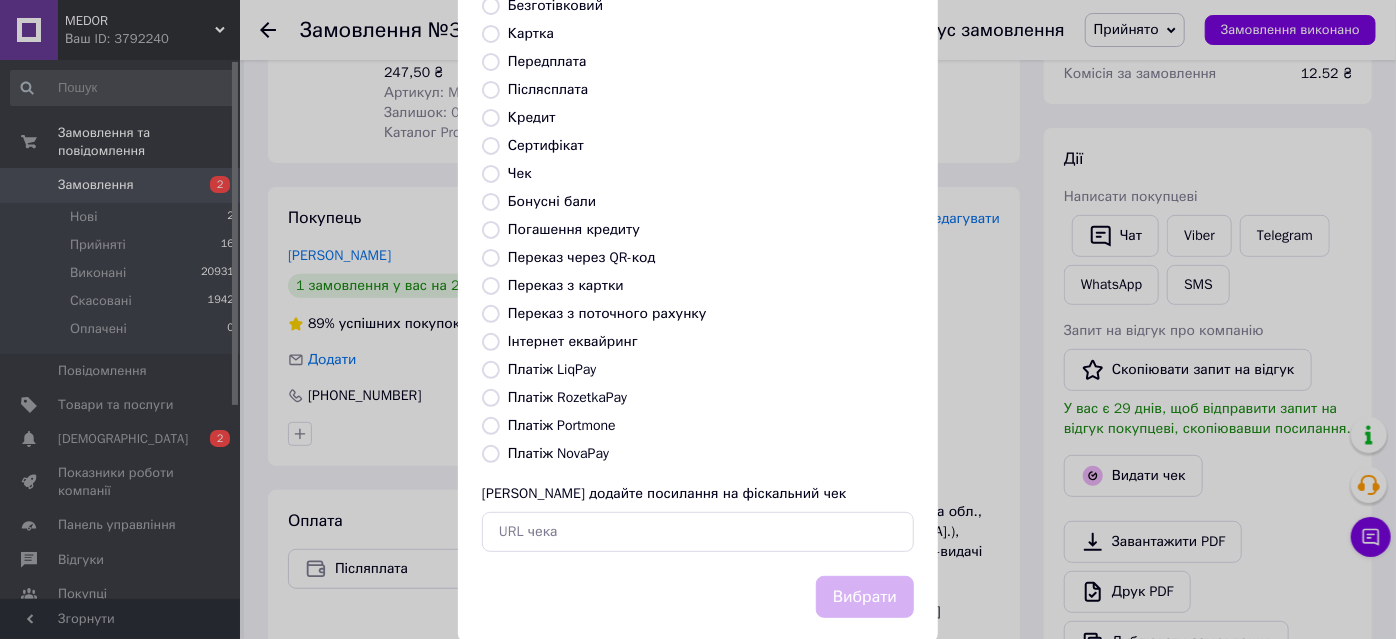 click on "Платіж NovaPay" at bounding box center (491, 454) 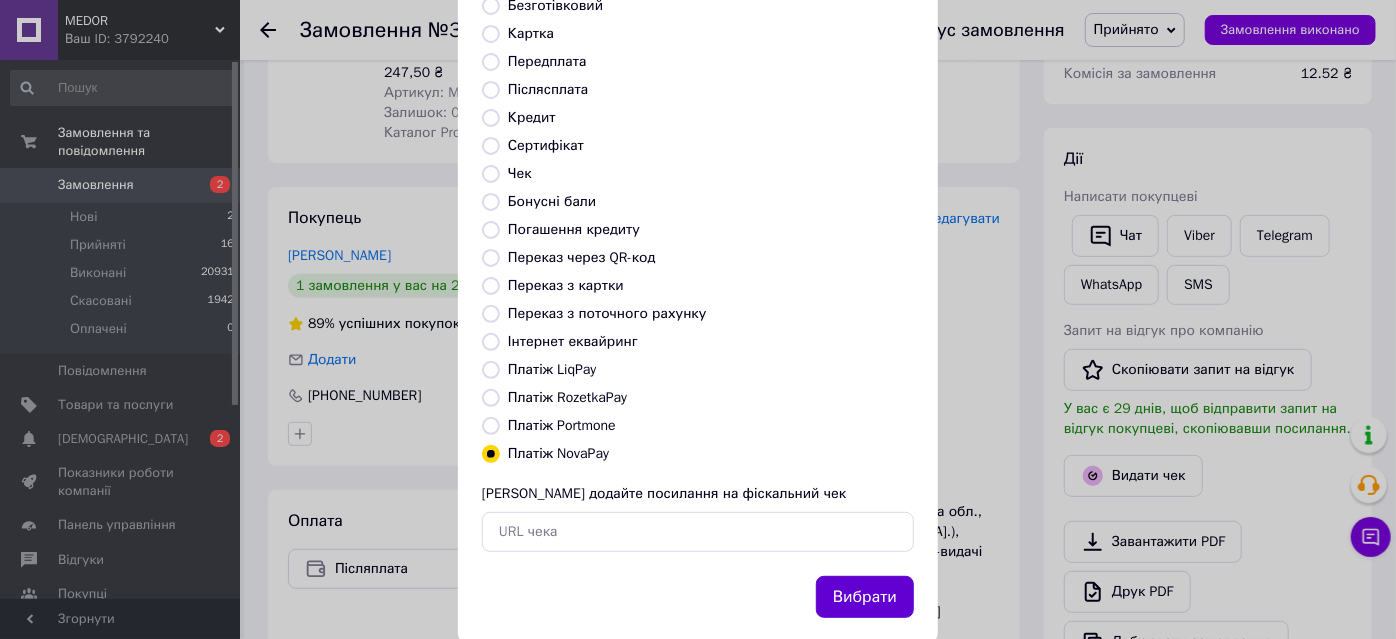 click on "Вибрати" at bounding box center (865, 597) 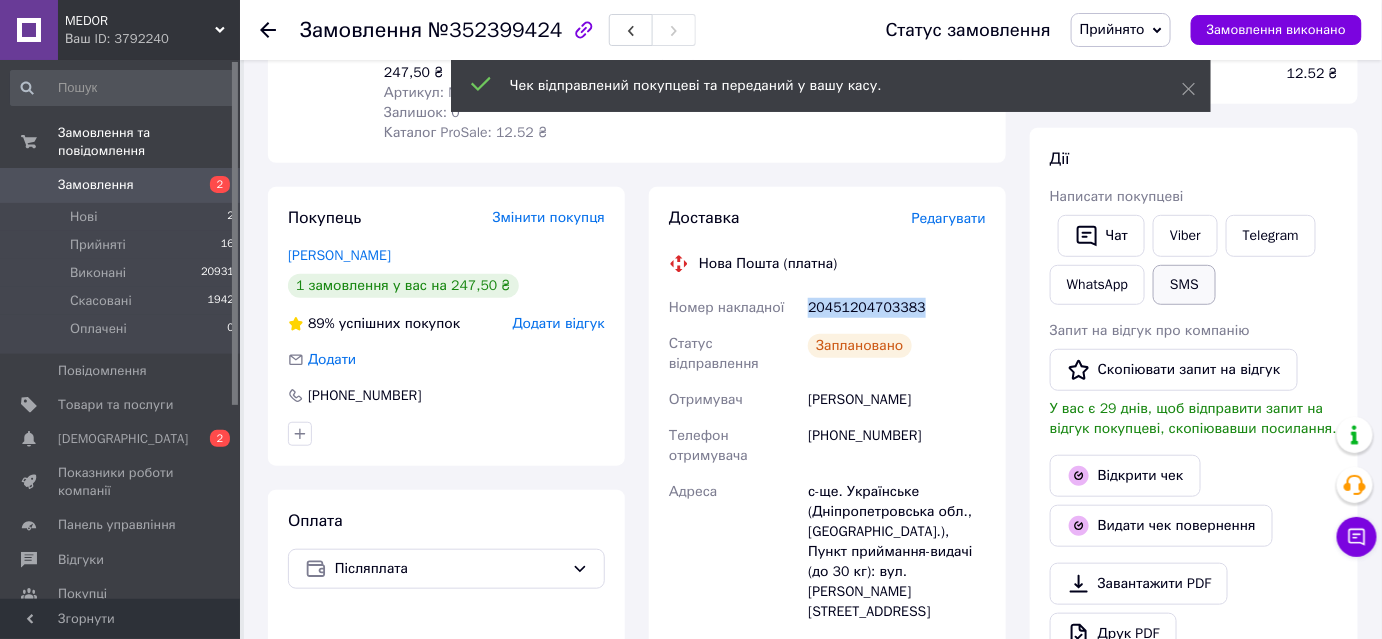 click on "SMS" at bounding box center [1184, 285] 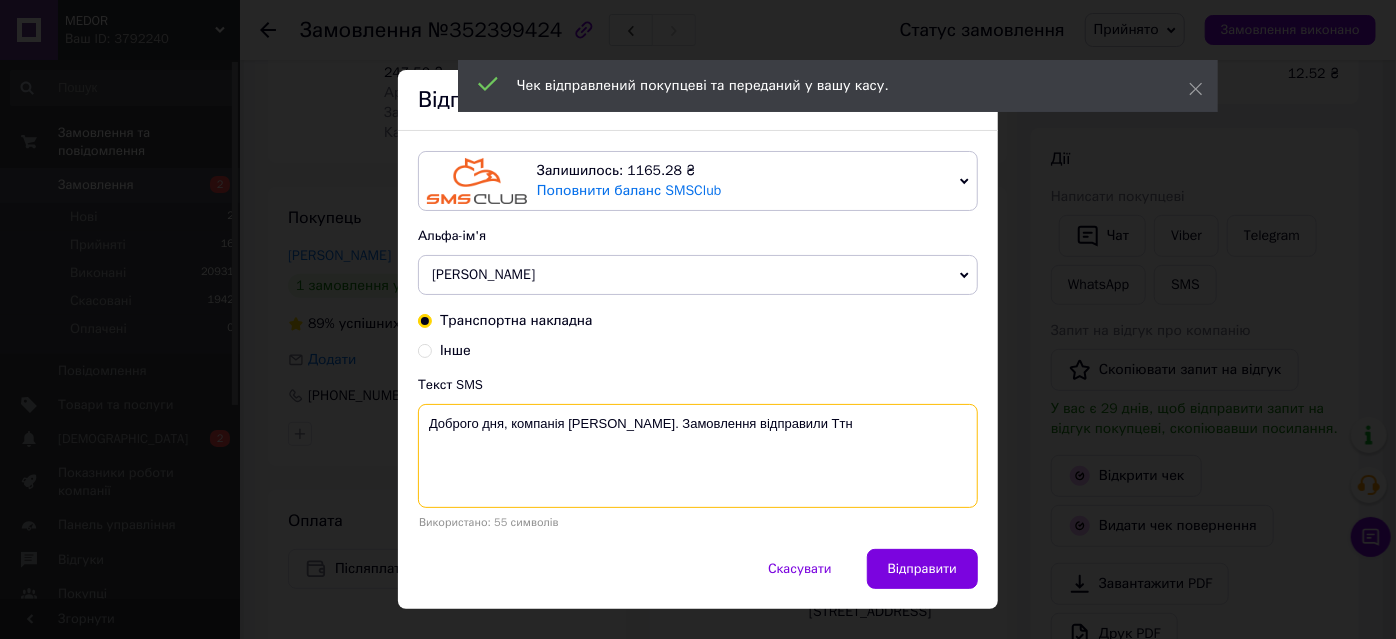 paste on "20451204703383" 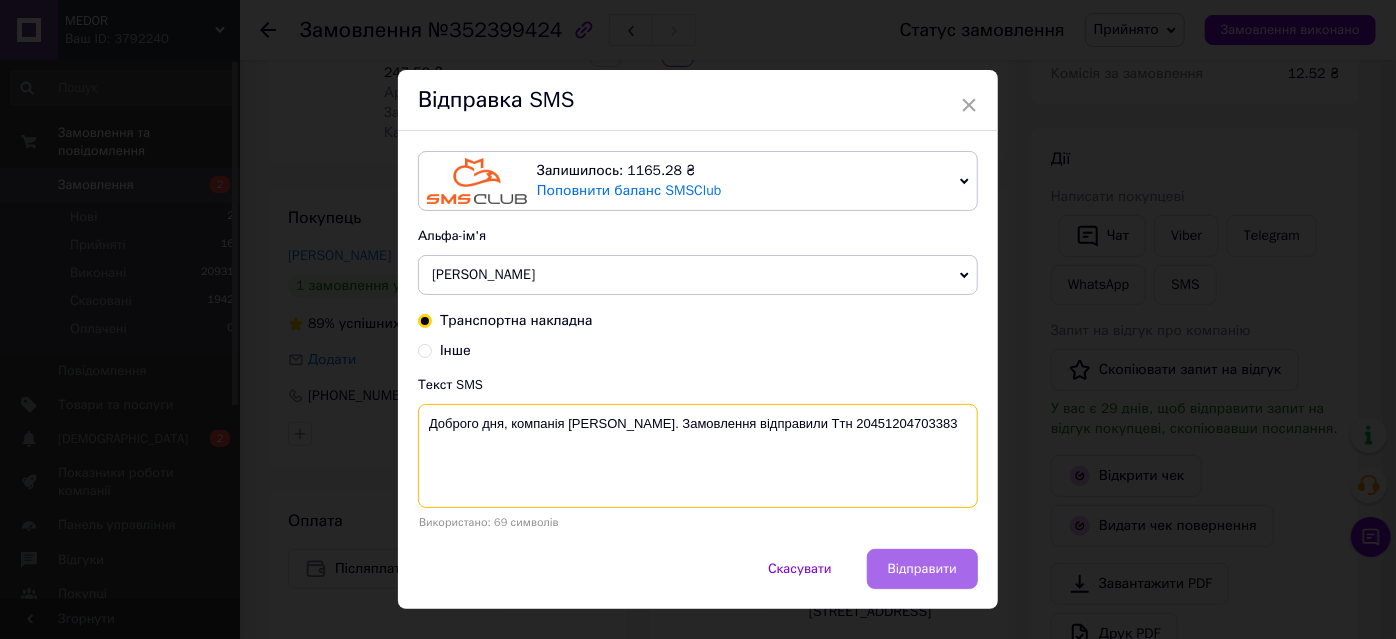 type on "Доброго дня, компанія Medor. Замовлення відправили Ттн 20451204703383" 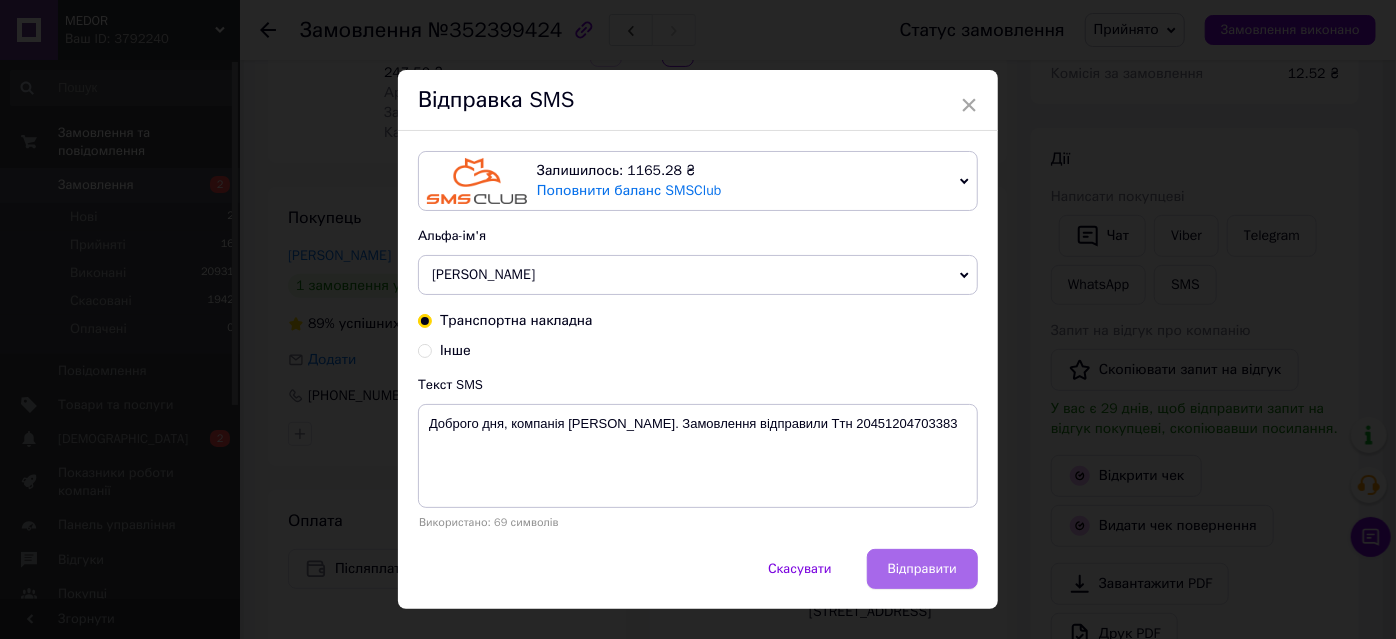 click on "Відправити" at bounding box center (922, 569) 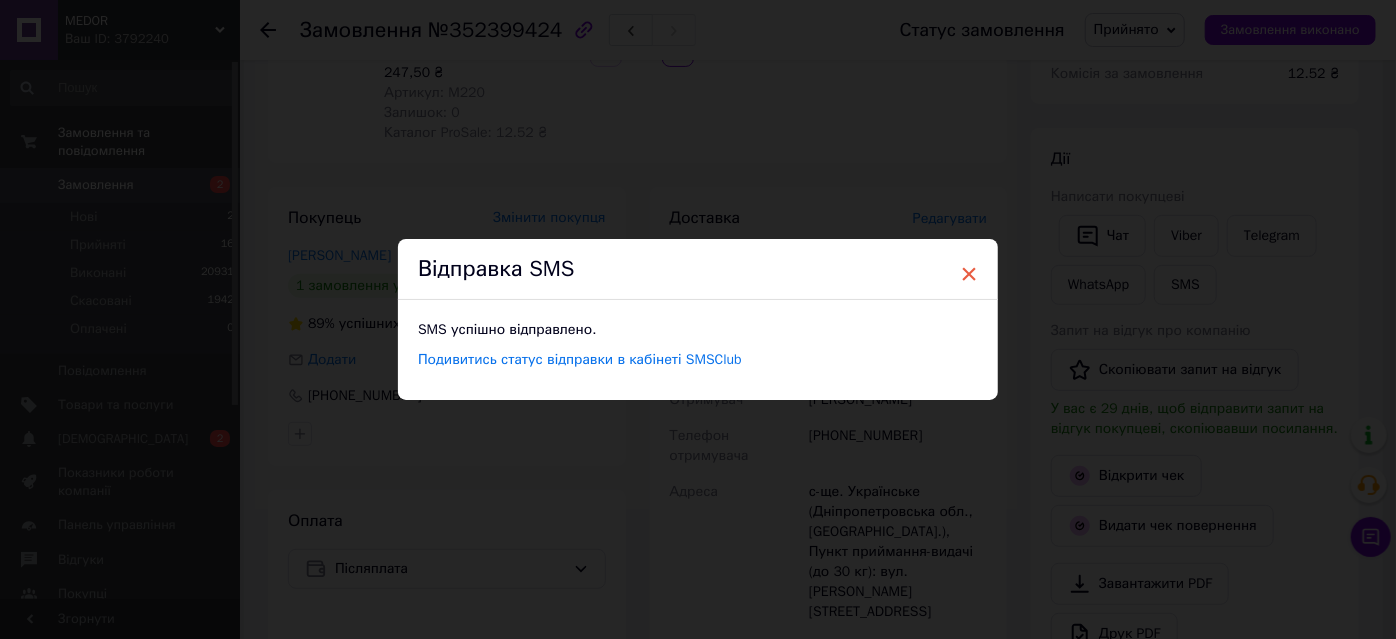 click on "×" at bounding box center (969, 274) 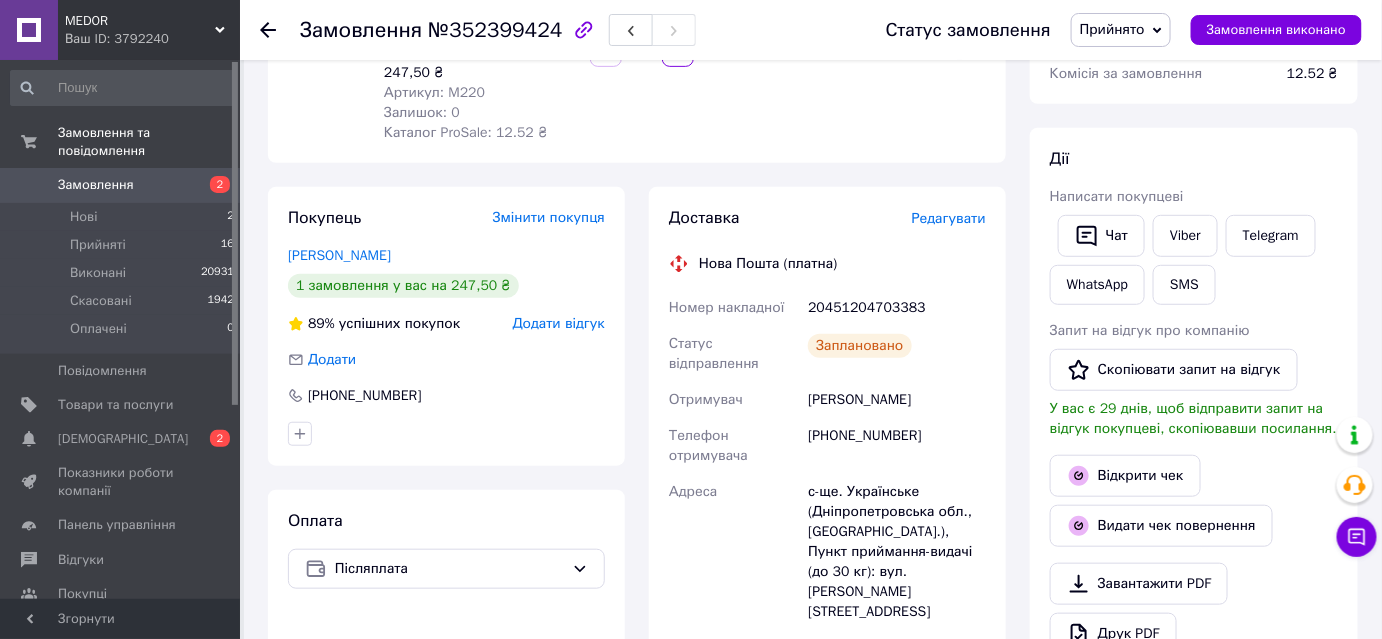 click on "Прийнято" at bounding box center [1112, 29] 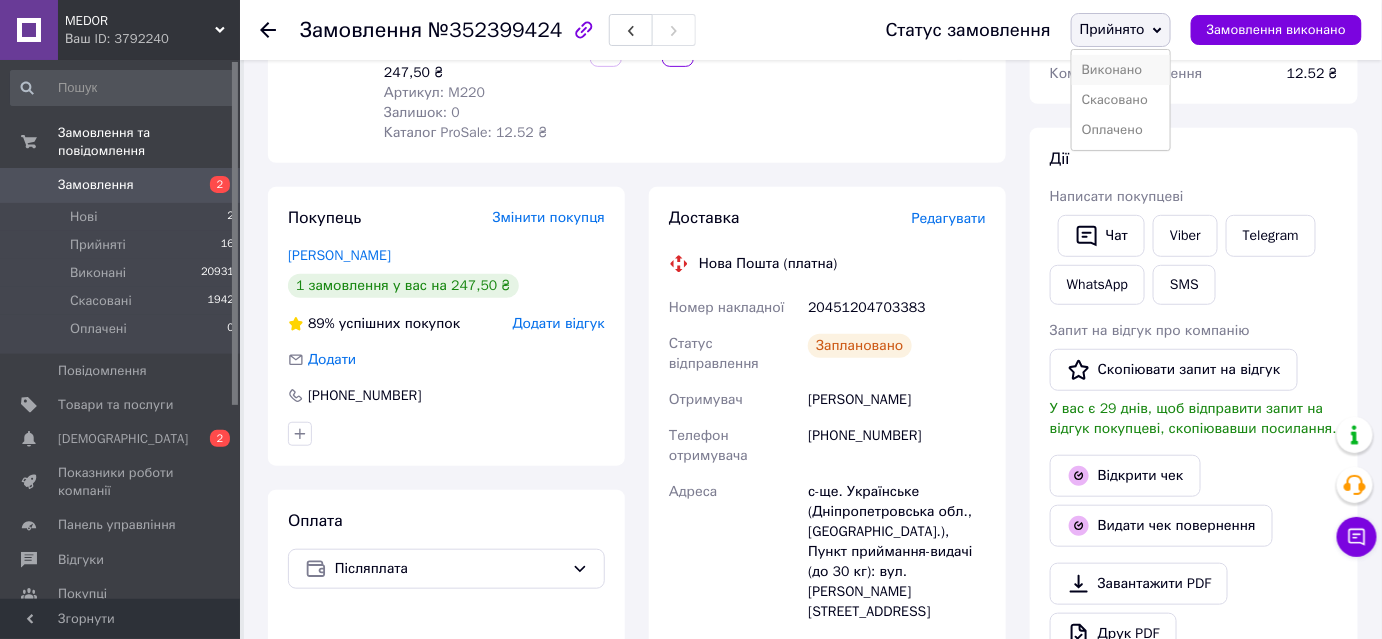 click on "Виконано" at bounding box center (1121, 70) 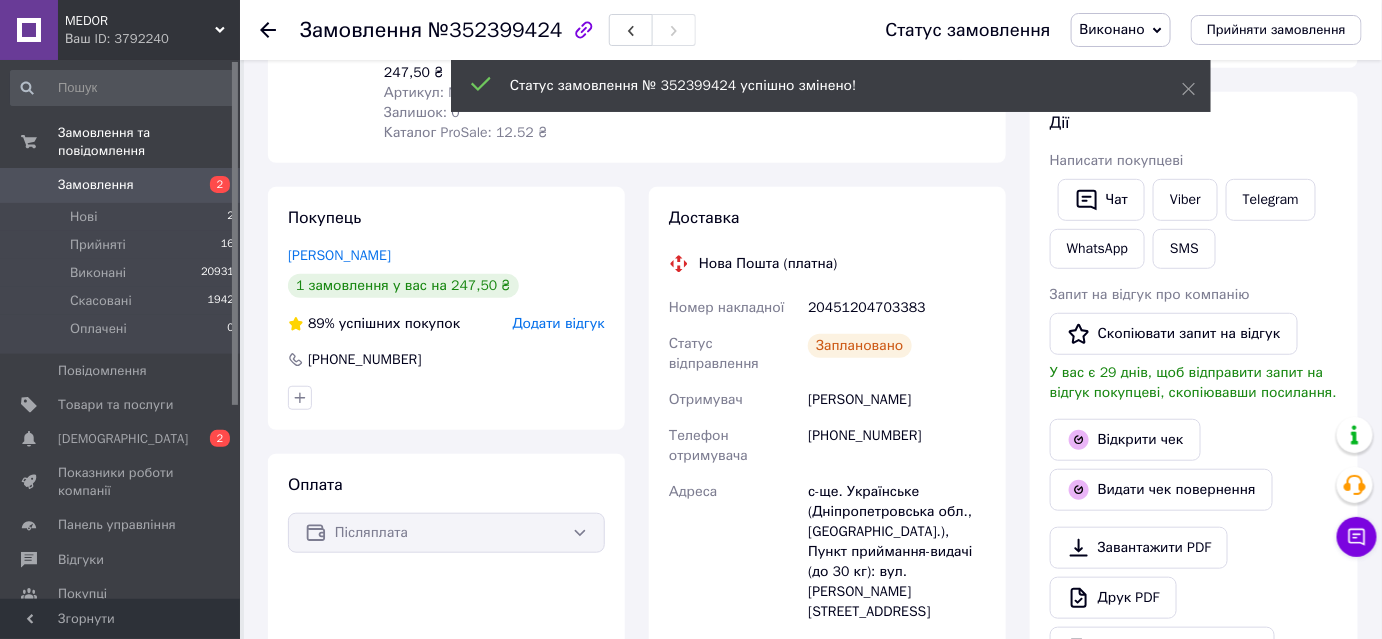 scroll, scrollTop: 12, scrollLeft: 0, axis: vertical 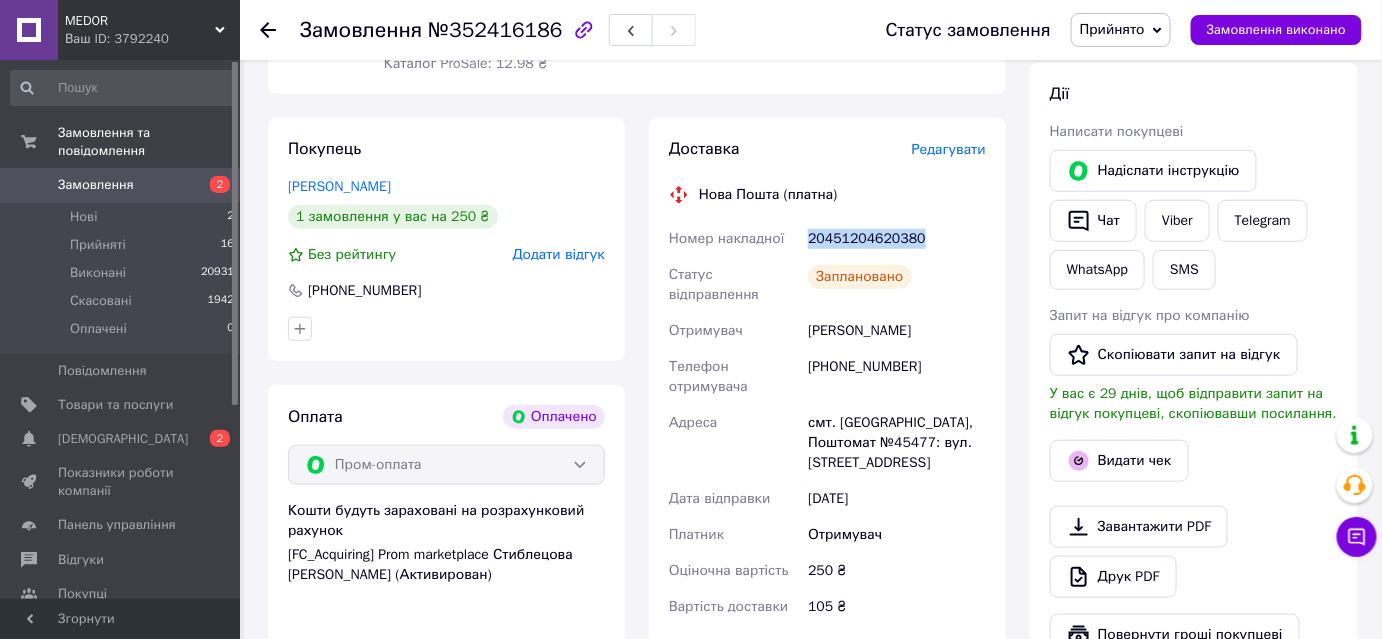 drag, startPoint x: 808, startPoint y: 233, endPoint x: 898, endPoint y: 239, distance: 90.199776 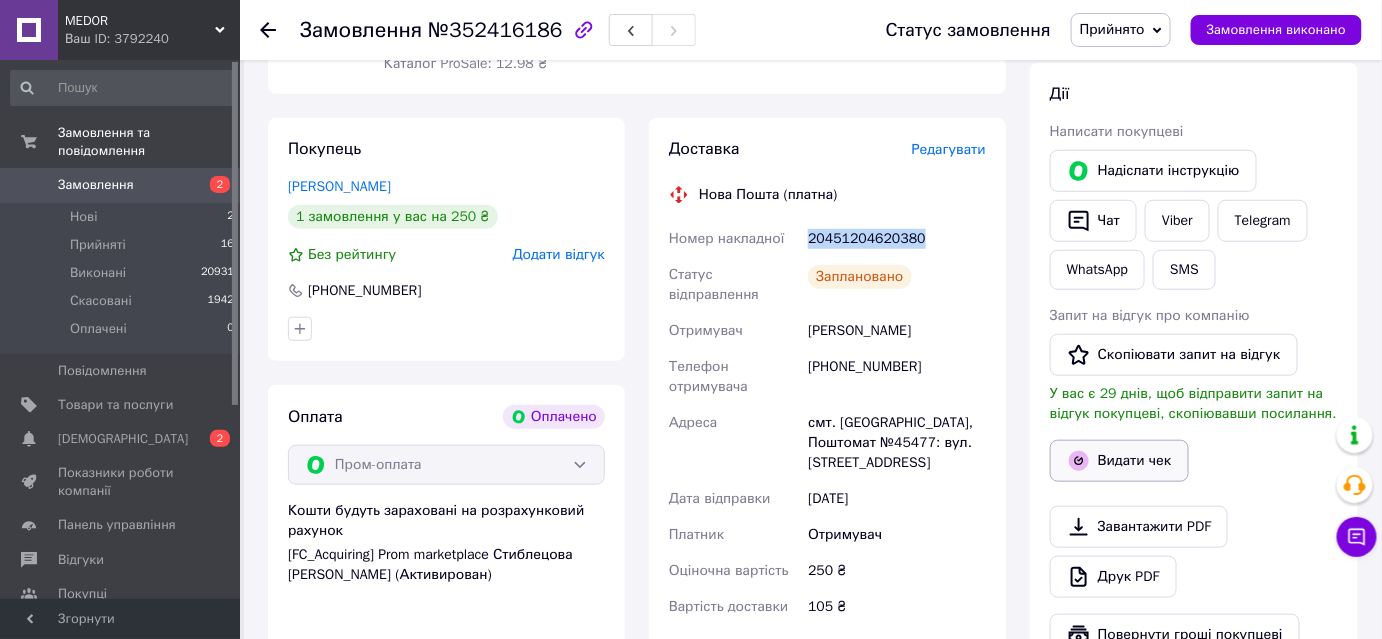 click on "Видати чек" at bounding box center [1119, 461] 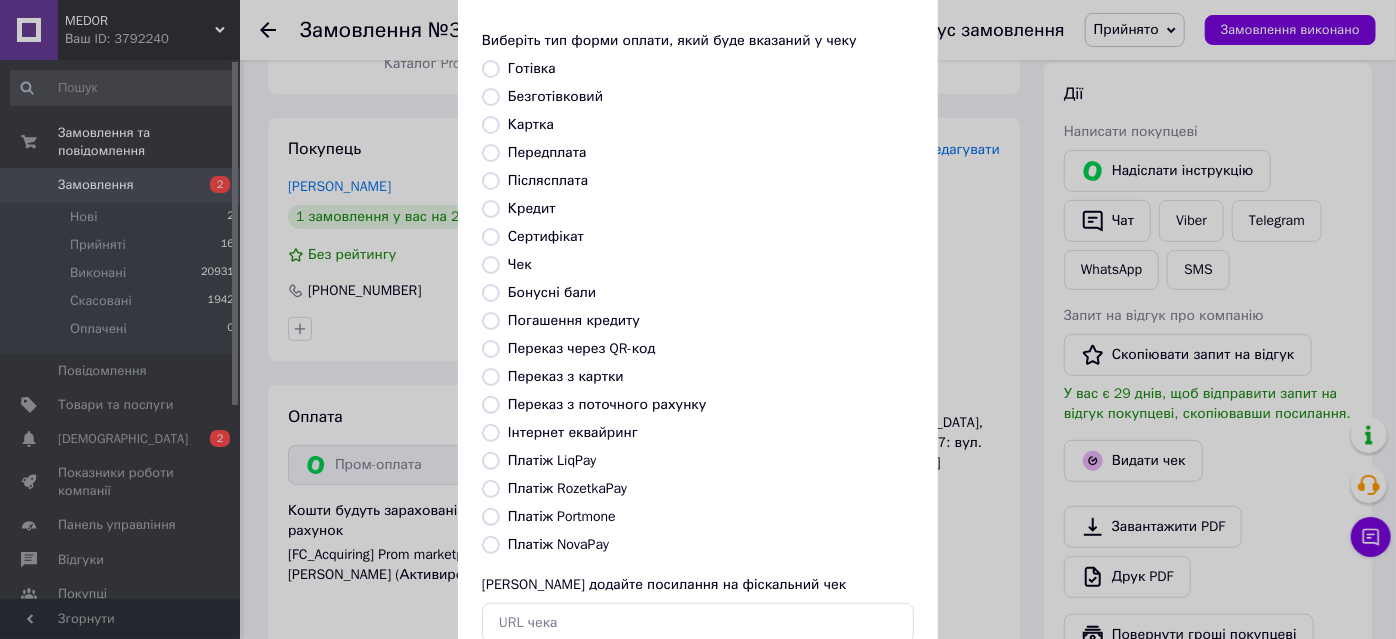 click on "Платіж RozetkaPay" at bounding box center (491, 489) 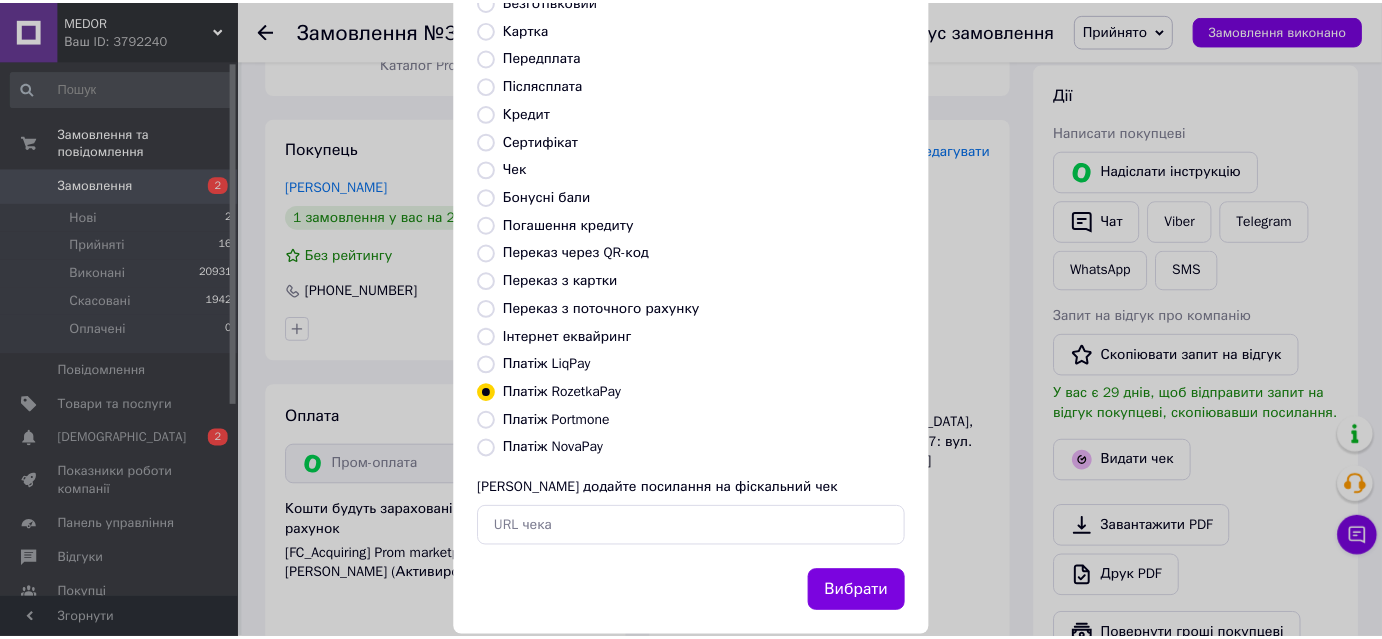 scroll, scrollTop: 219, scrollLeft: 0, axis: vertical 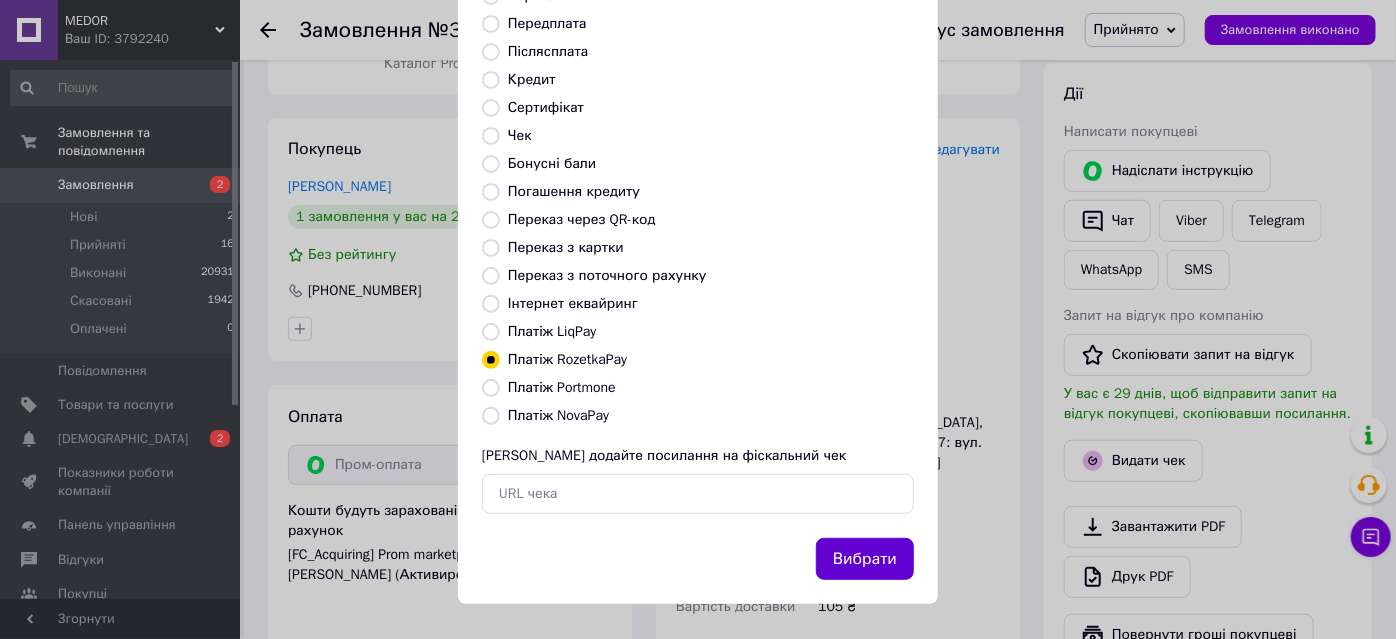 click on "Вибрати" at bounding box center [865, 559] 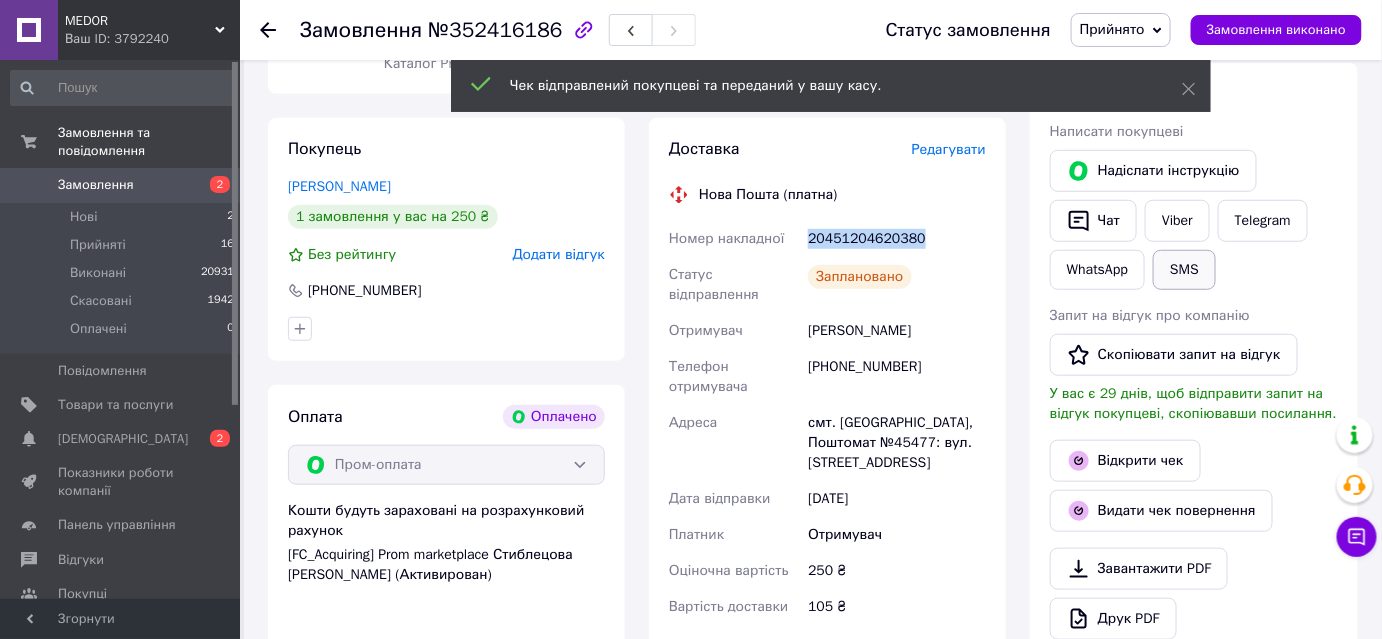 click on "SMS" at bounding box center (1184, 270) 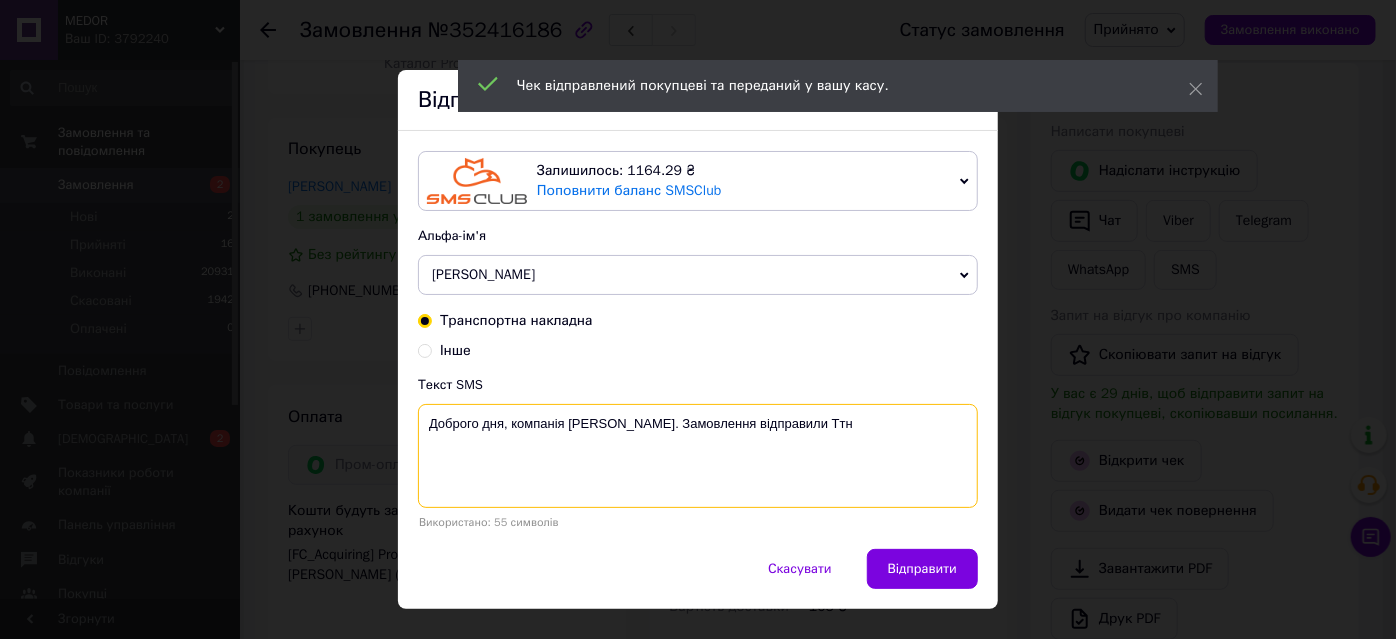 paste on "20451204620380" 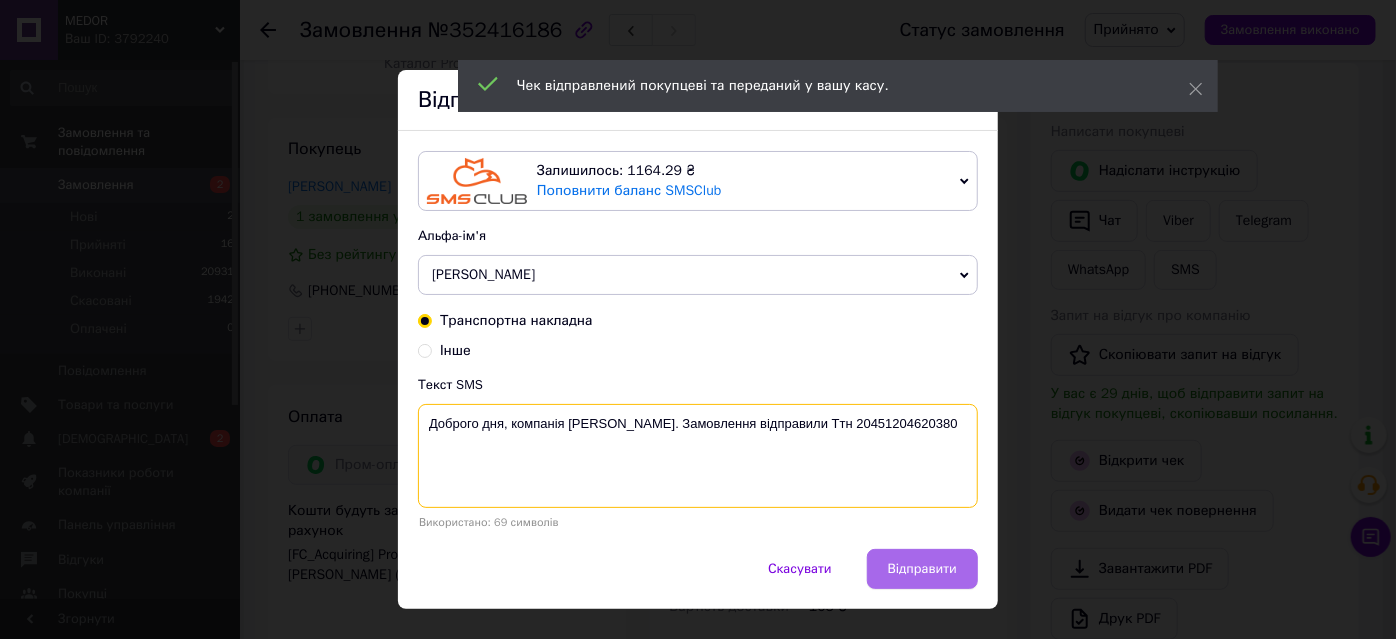 type on "Доброго дня, компанія Medor. Замовлення відправили Ттн 20451204620380" 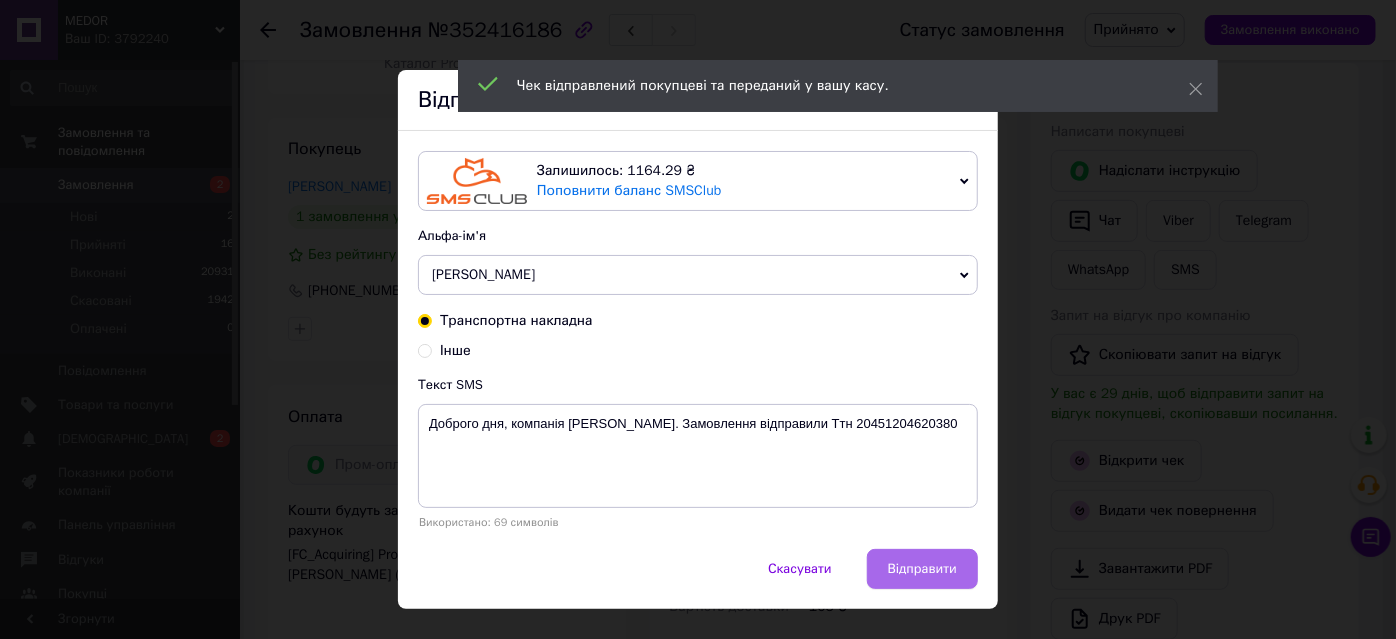 click on "Відправити" at bounding box center [922, 569] 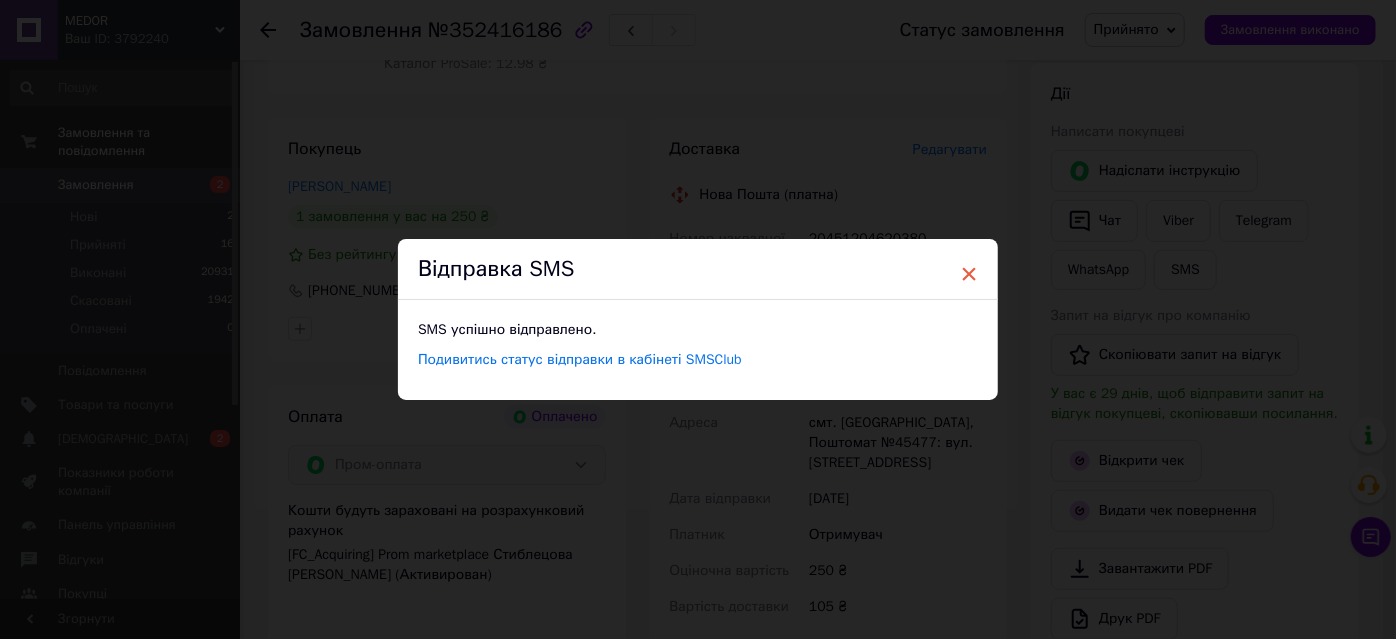 click on "×" at bounding box center [969, 274] 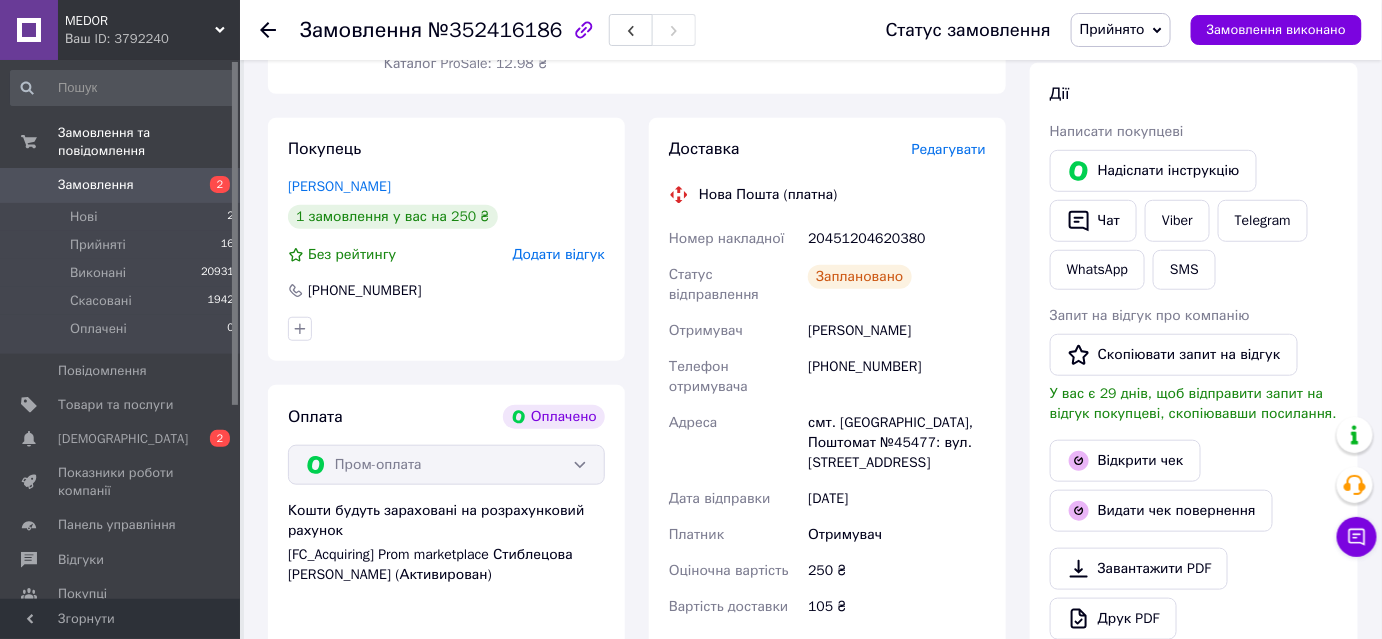 click on "Прийнято" at bounding box center [1112, 29] 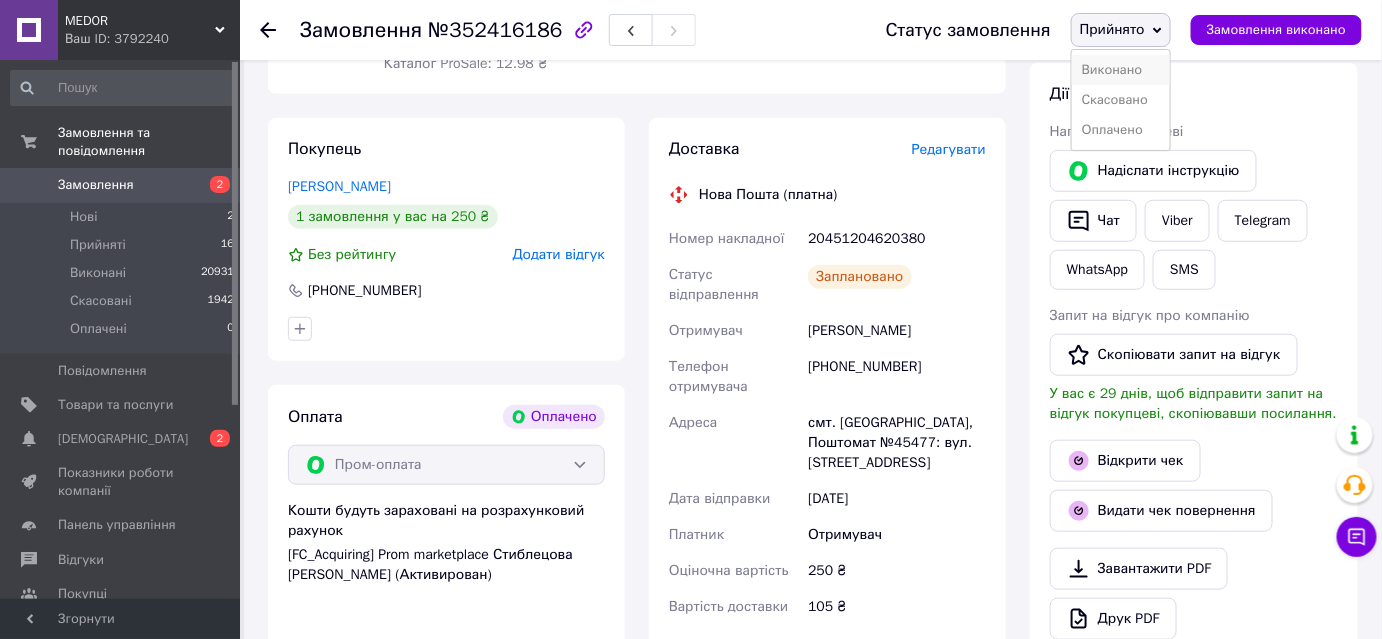 click on "Виконано" at bounding box center [1121, 70] 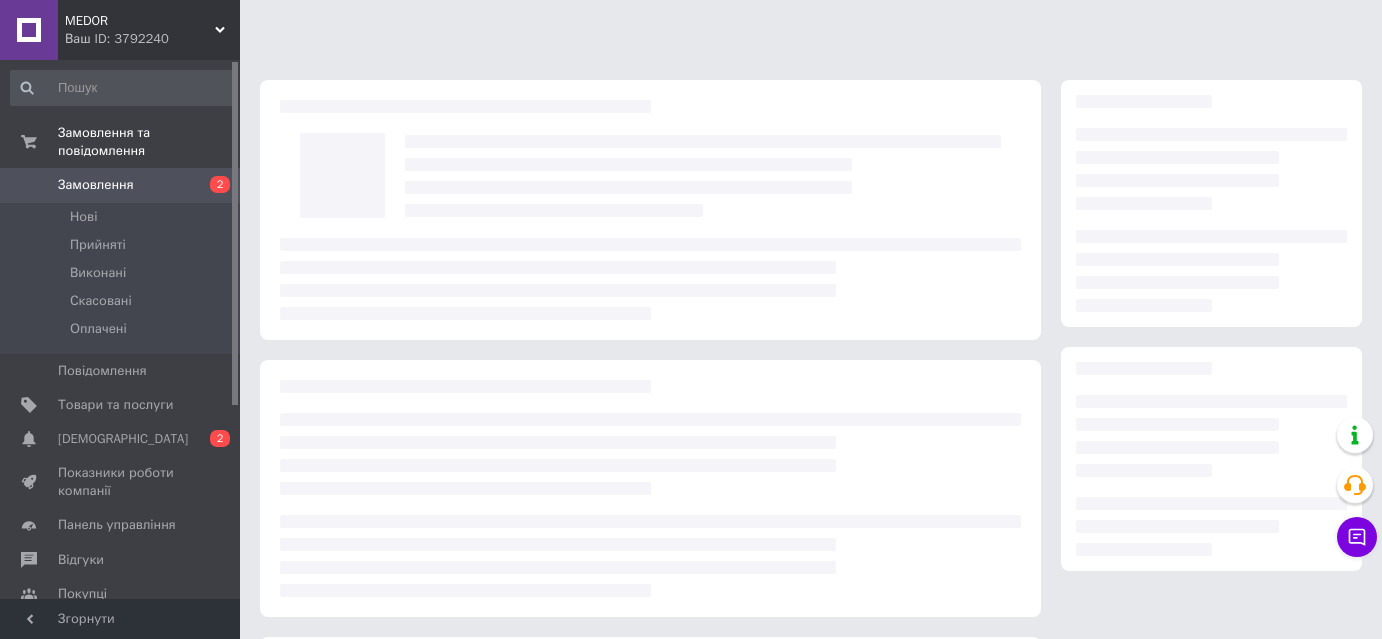 scroll, scrollTop: 0, scrollLeft: 0, axis: both 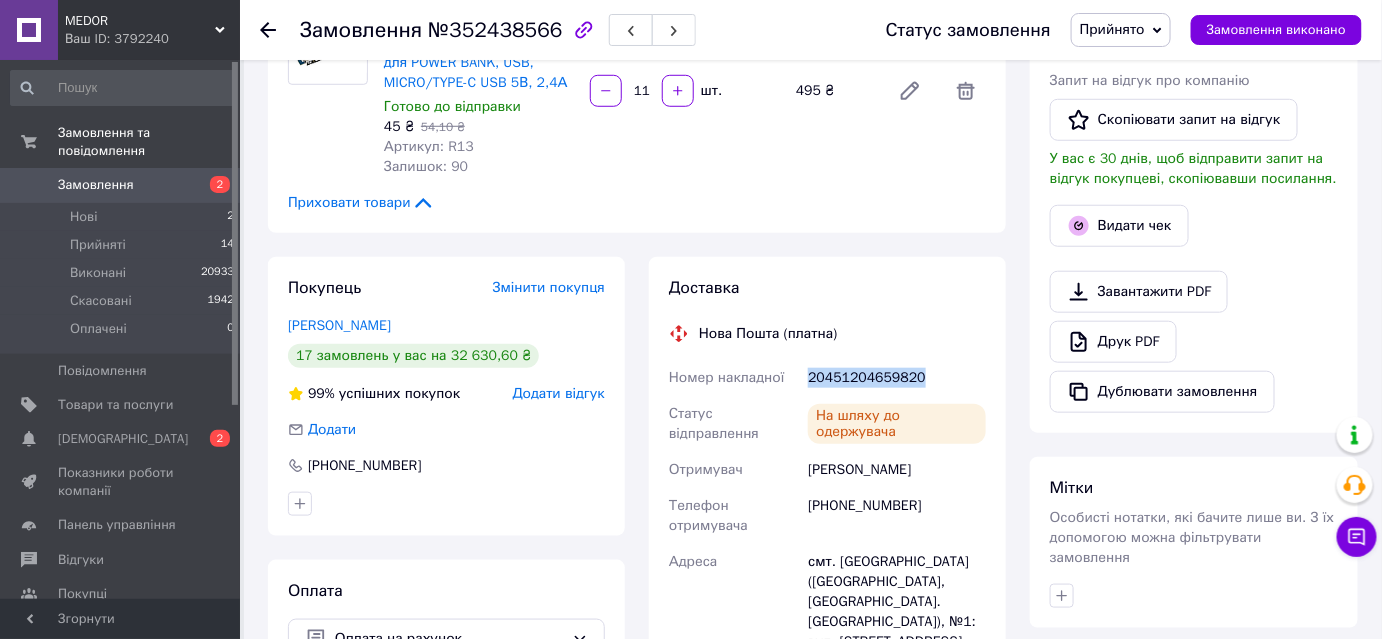 drag, startPoint x: 810, startPoint y: 358, endPoint x: 920, endPoint y: 356, distance: 110.01818 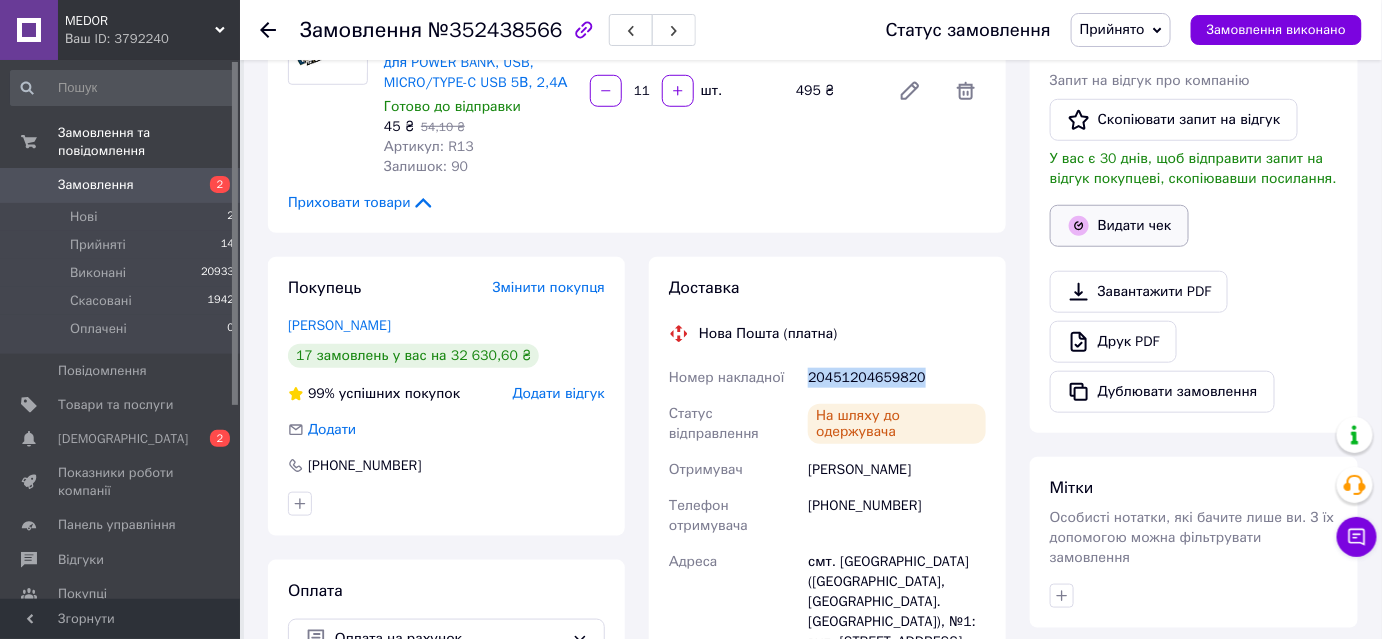 click on "Видати чек" at bounding box center [1119, 226] 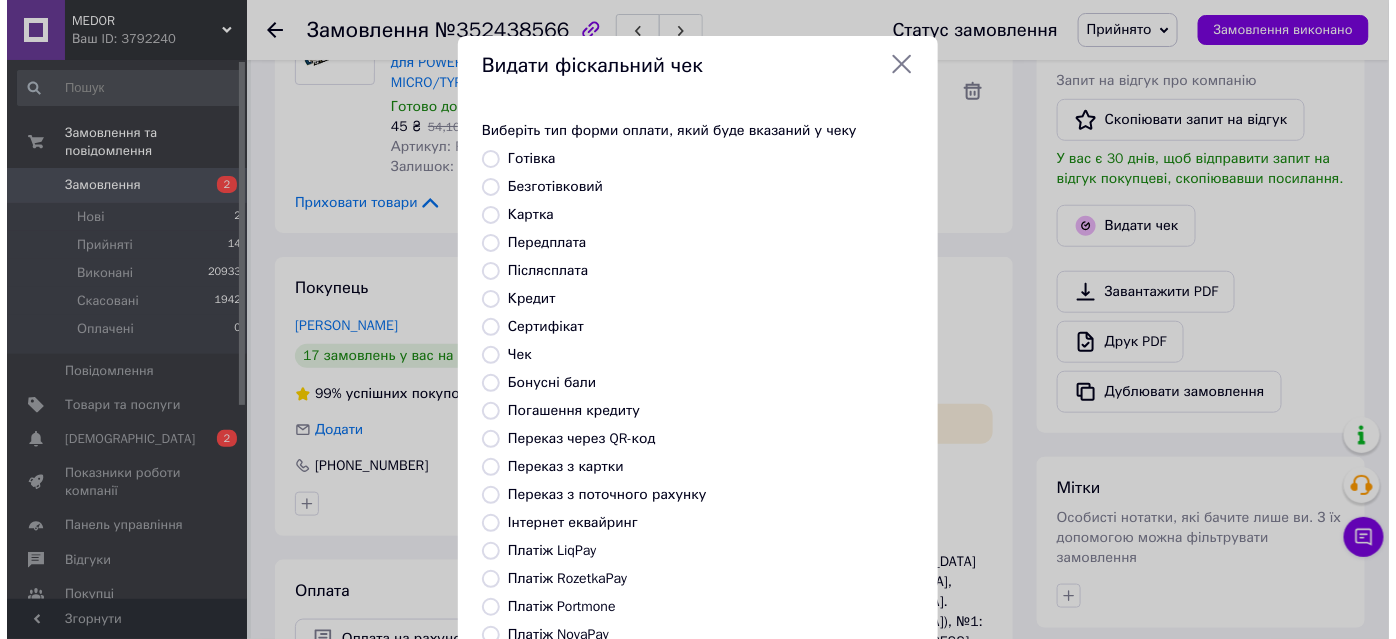 scroll, scrollTop: 156, scrollLeft: 0, axis: vertical 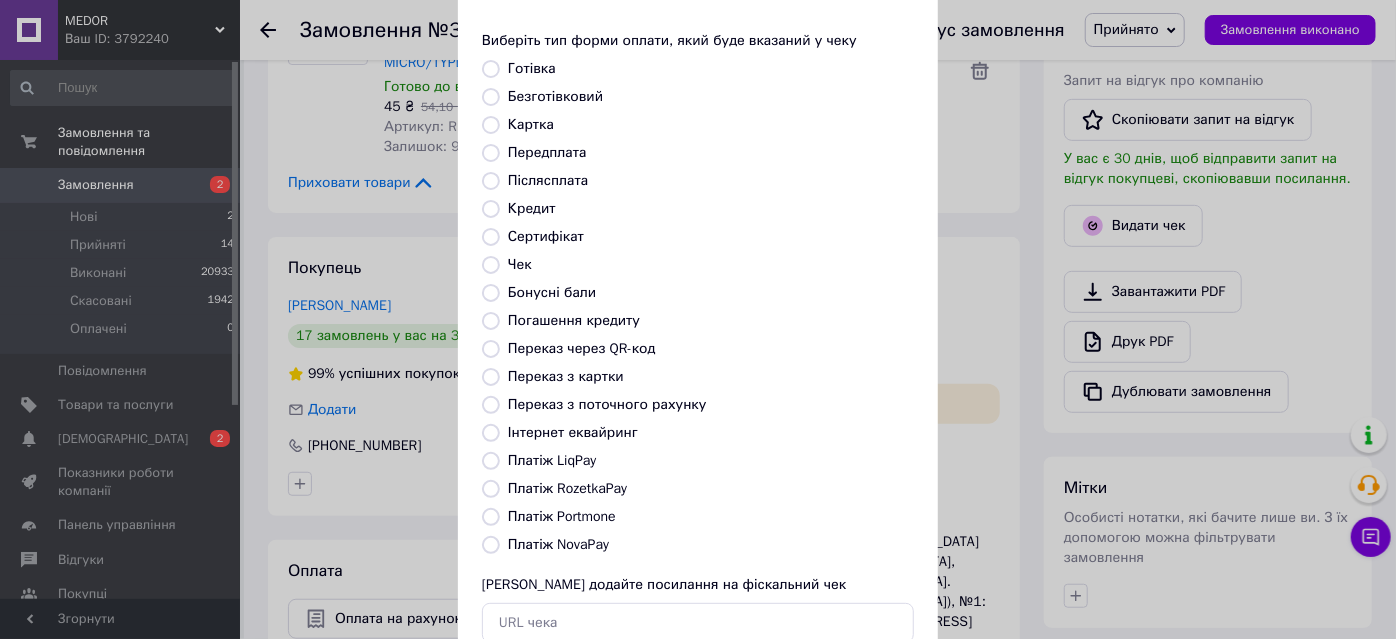 click on "Переказ з картки" at bounding box center [491, 377] 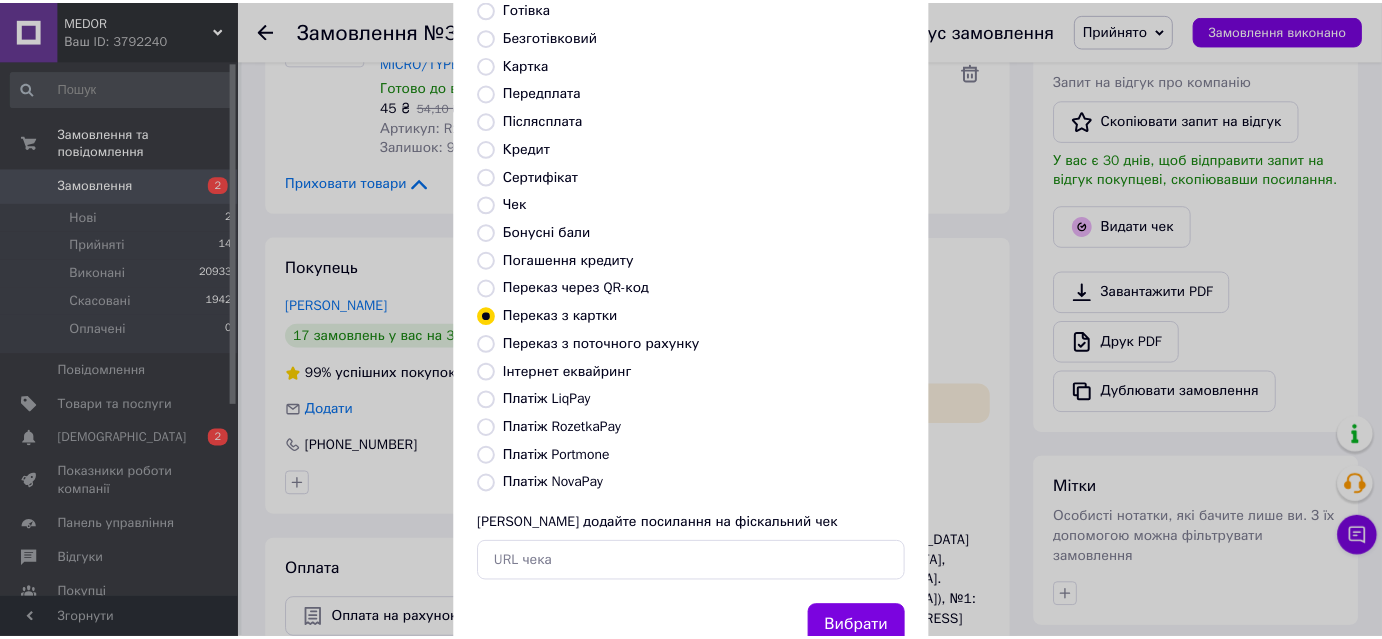 scroll, scrollTop: 219, scrollLeft: 0, axis: vertical 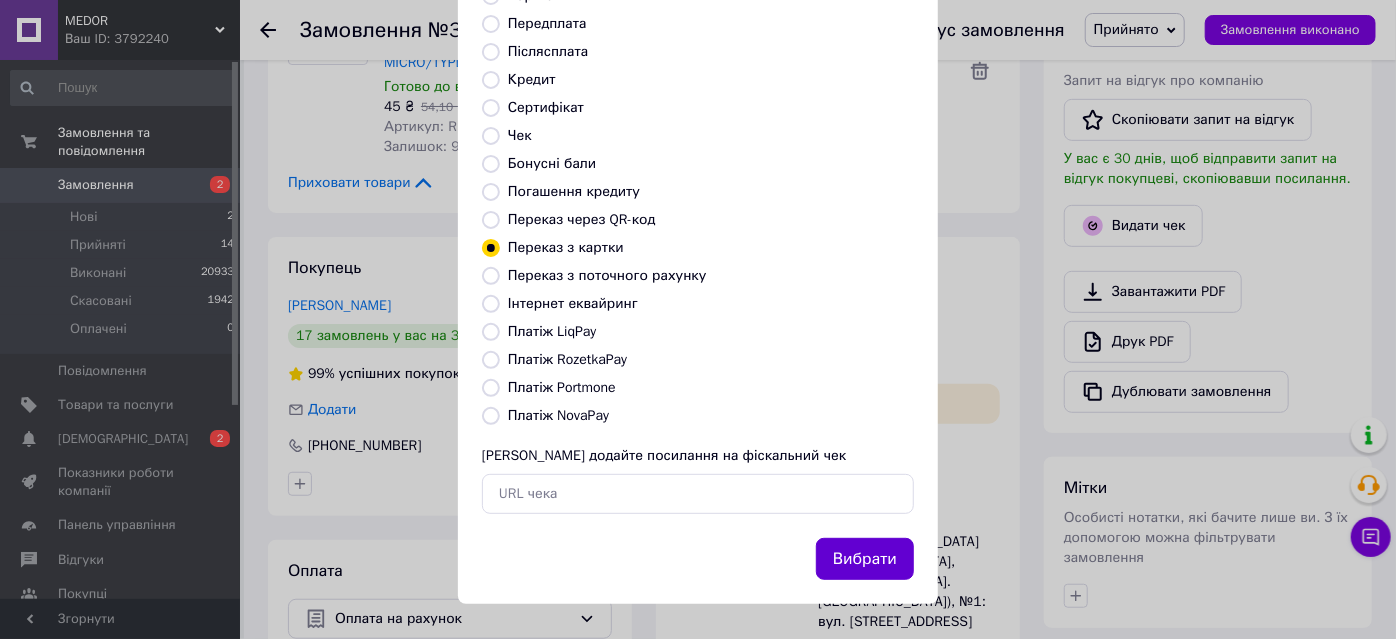 click on "Вибрати" at bounding box center (865, 559) 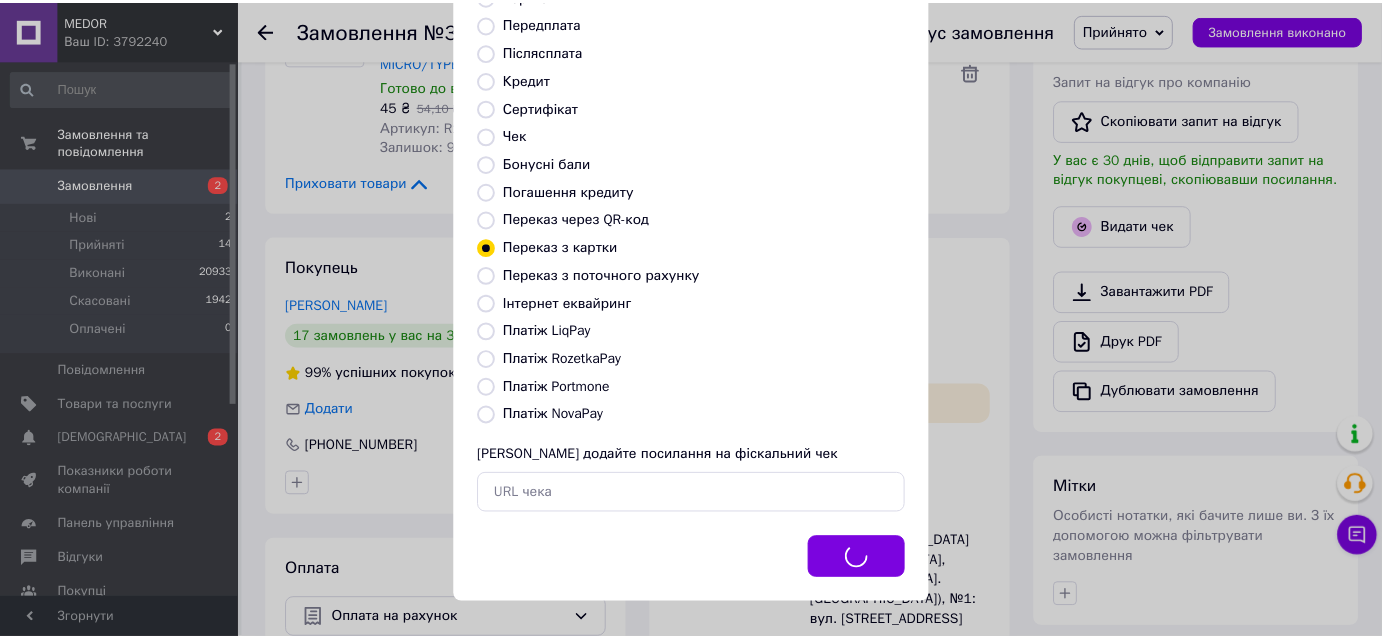 scroll, scrollTop: 176, scrollLeft: 0, axis: vertical 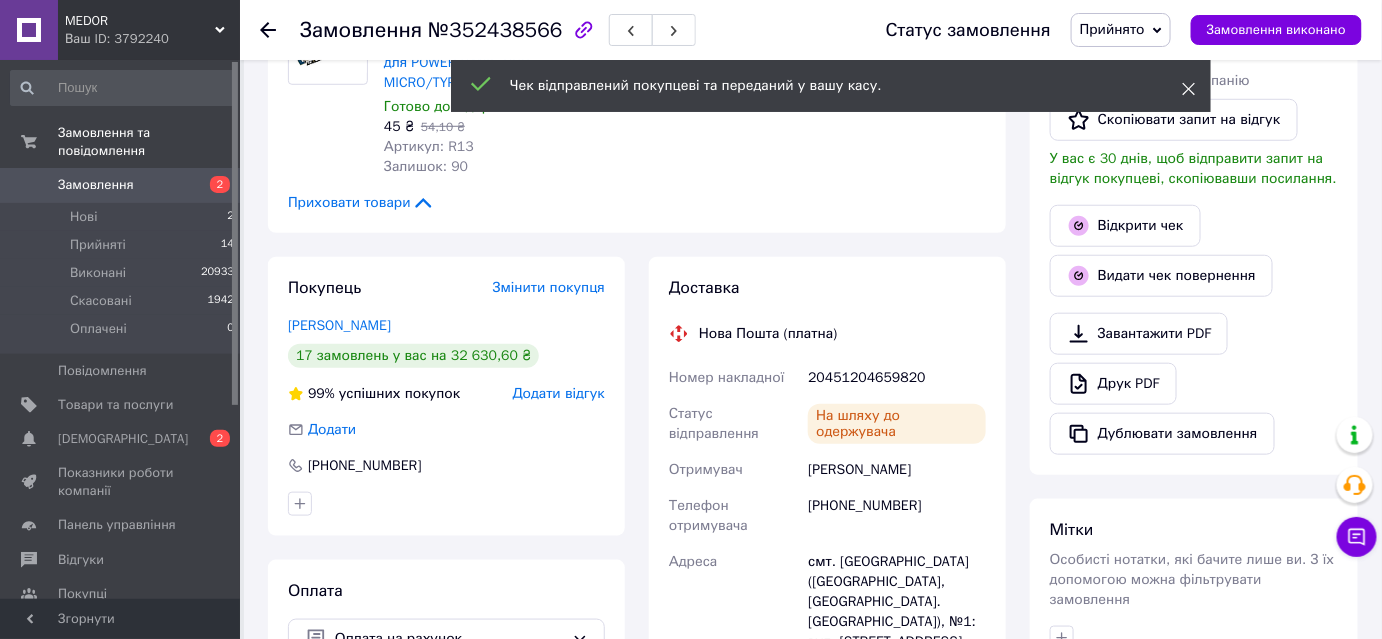 click 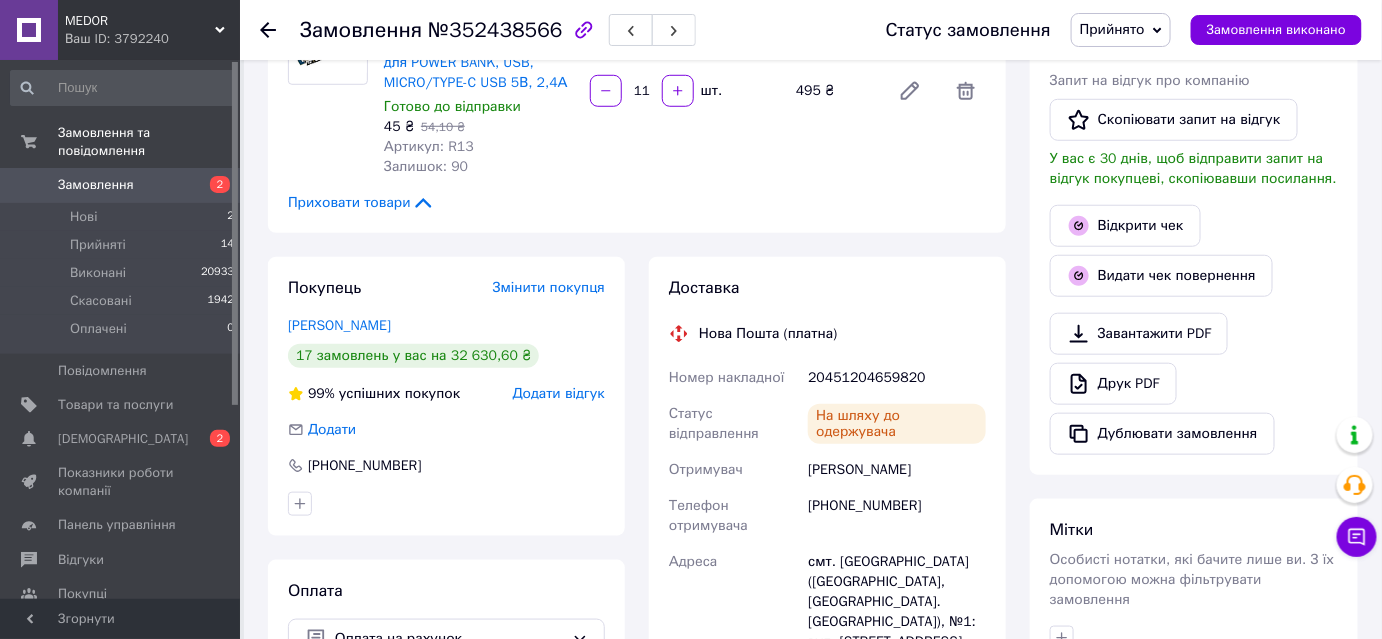 click on "Прийнято" at bounding box center (1121, 30) 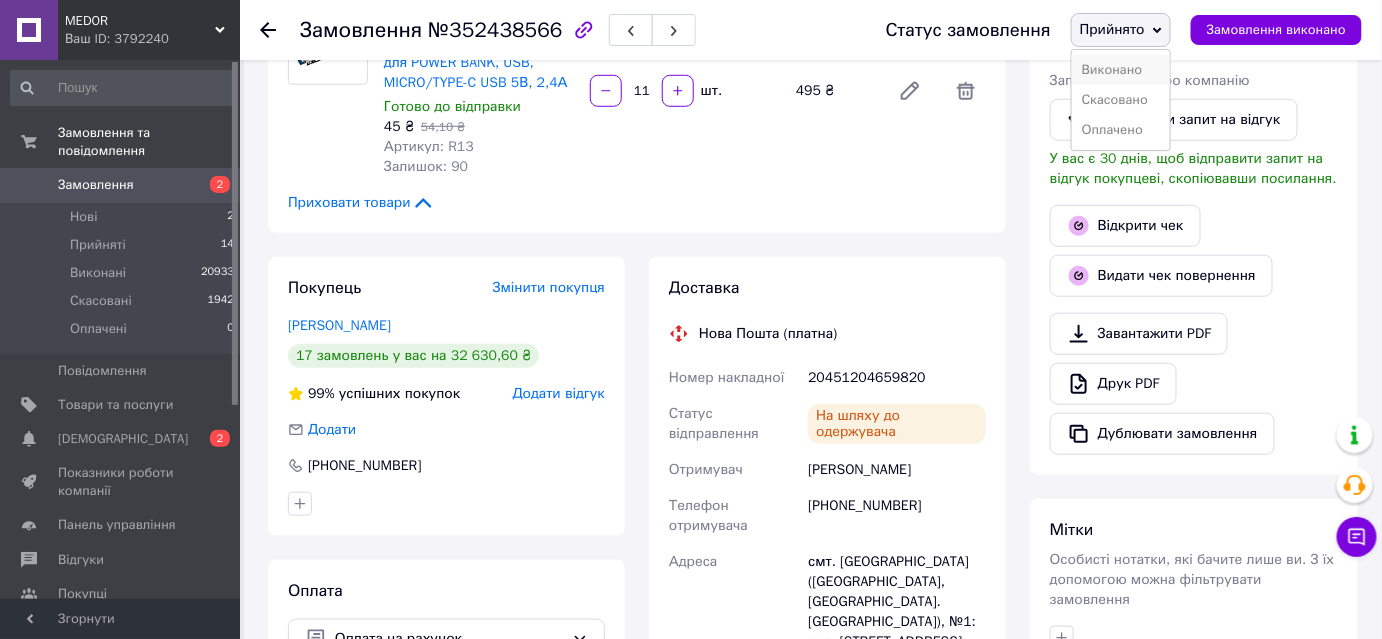 click on "Виконано" at bounding box center (1121, 70) 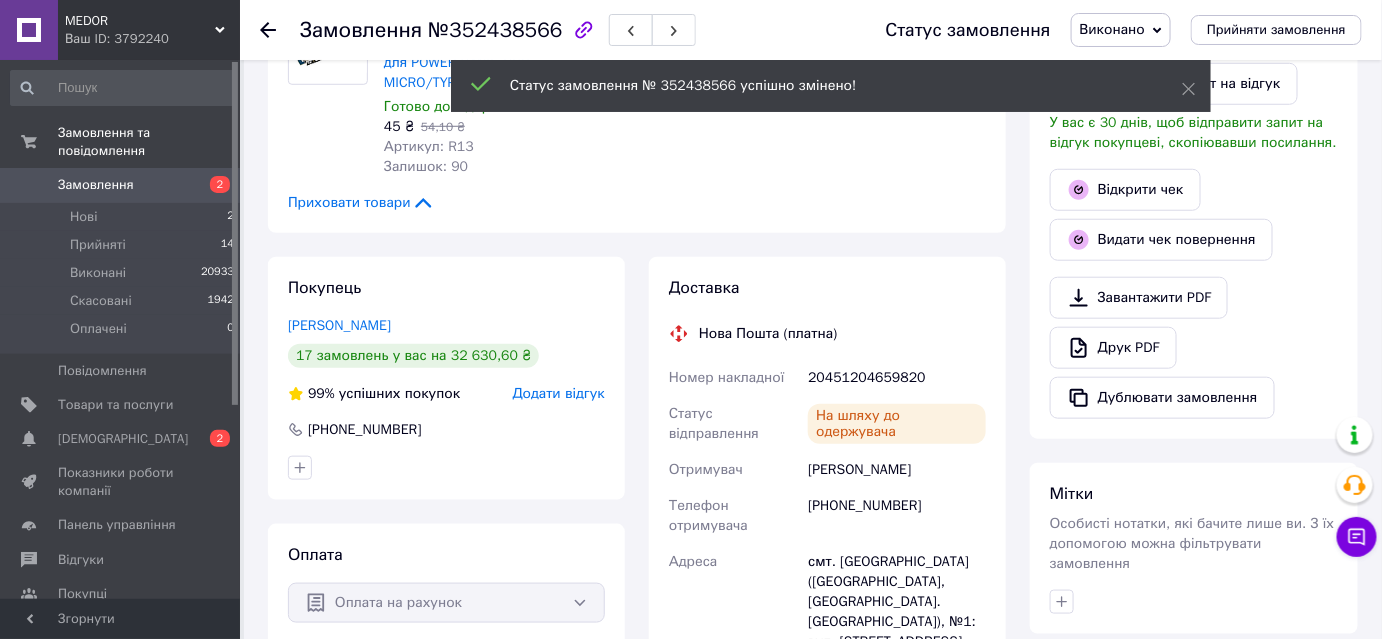 scroll, scrollTop: 272, scrollLeft: 0, axis: vertical 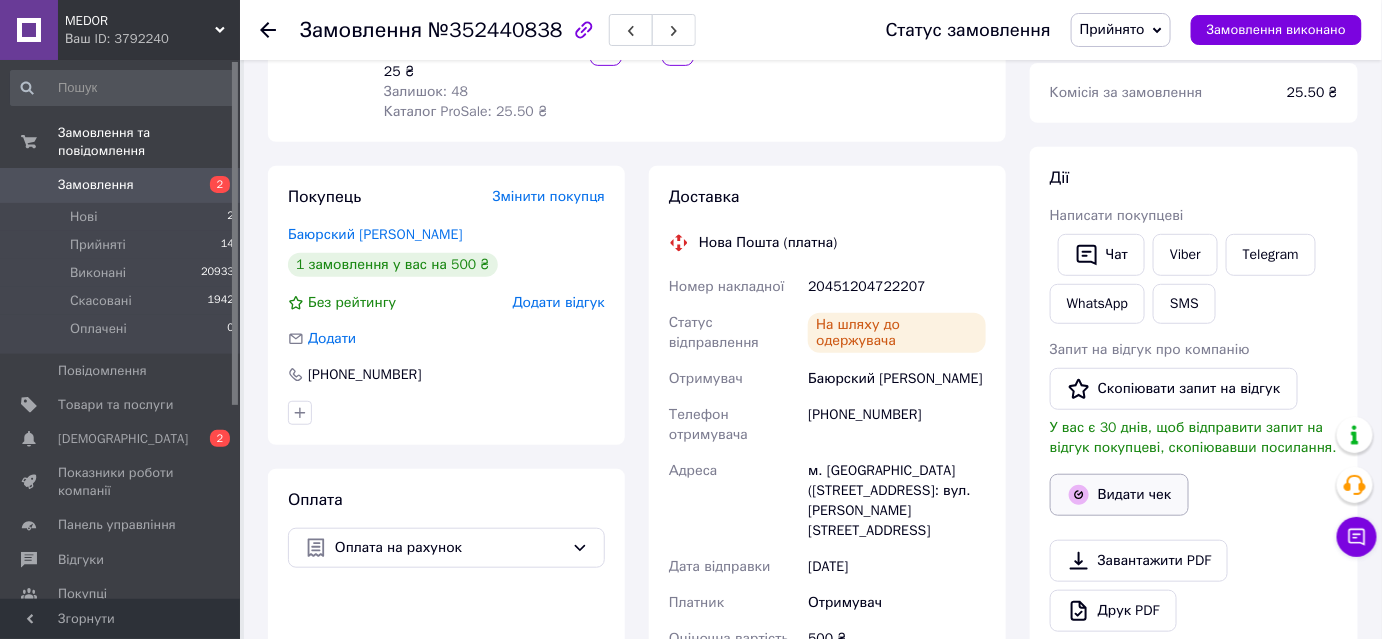 click on "Видати чек" at bounding box center (1119, 495) 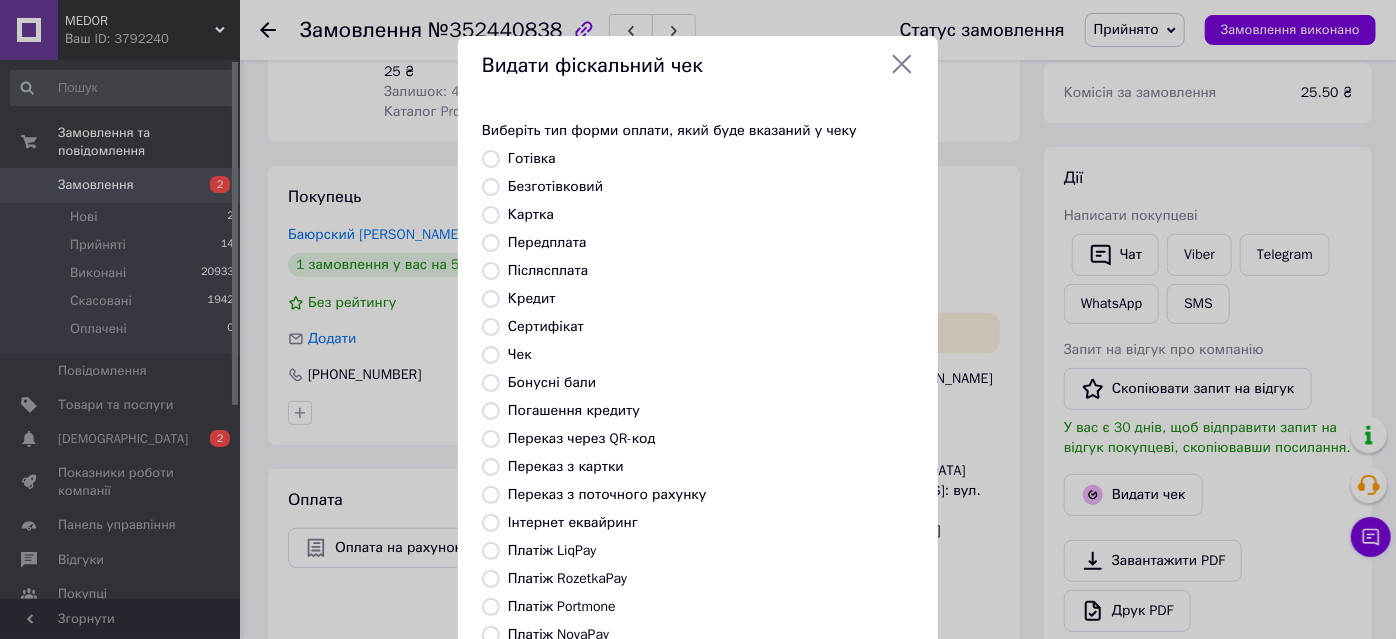 click on "Переказ з поточного рахунку" at bounding box center (491, 495) 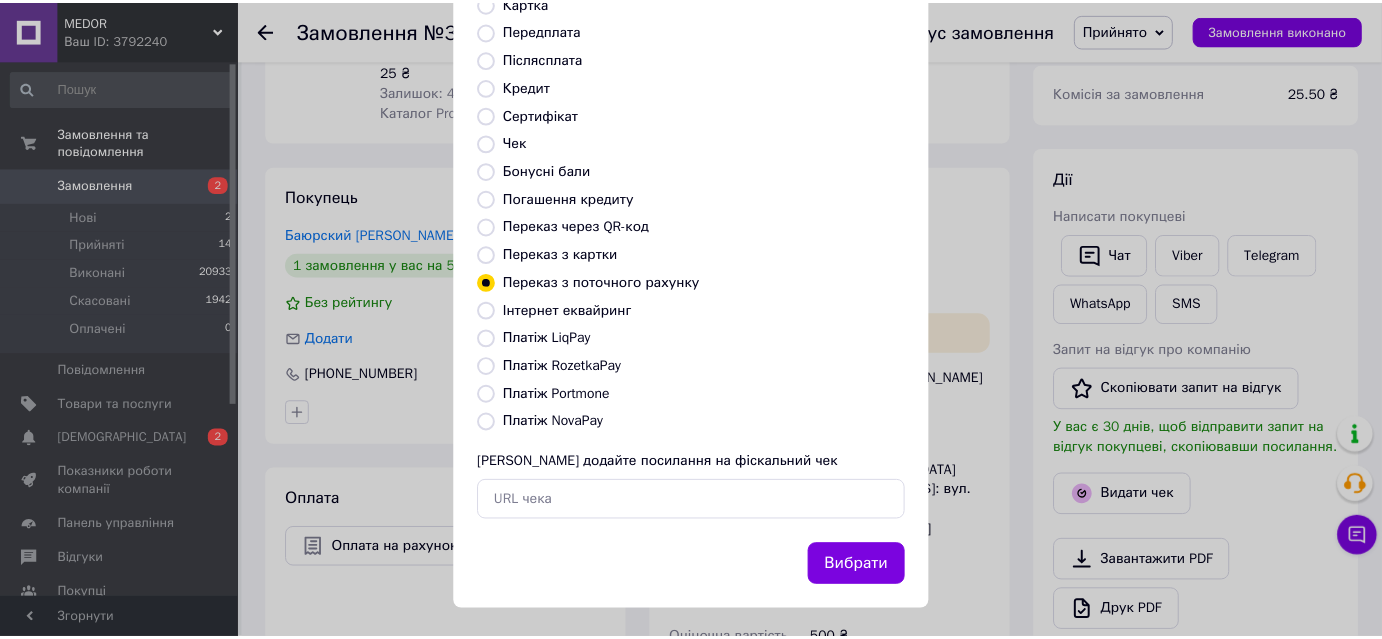 scroll, scrollTop: 219, scrollLeft: 0, axis: vertical 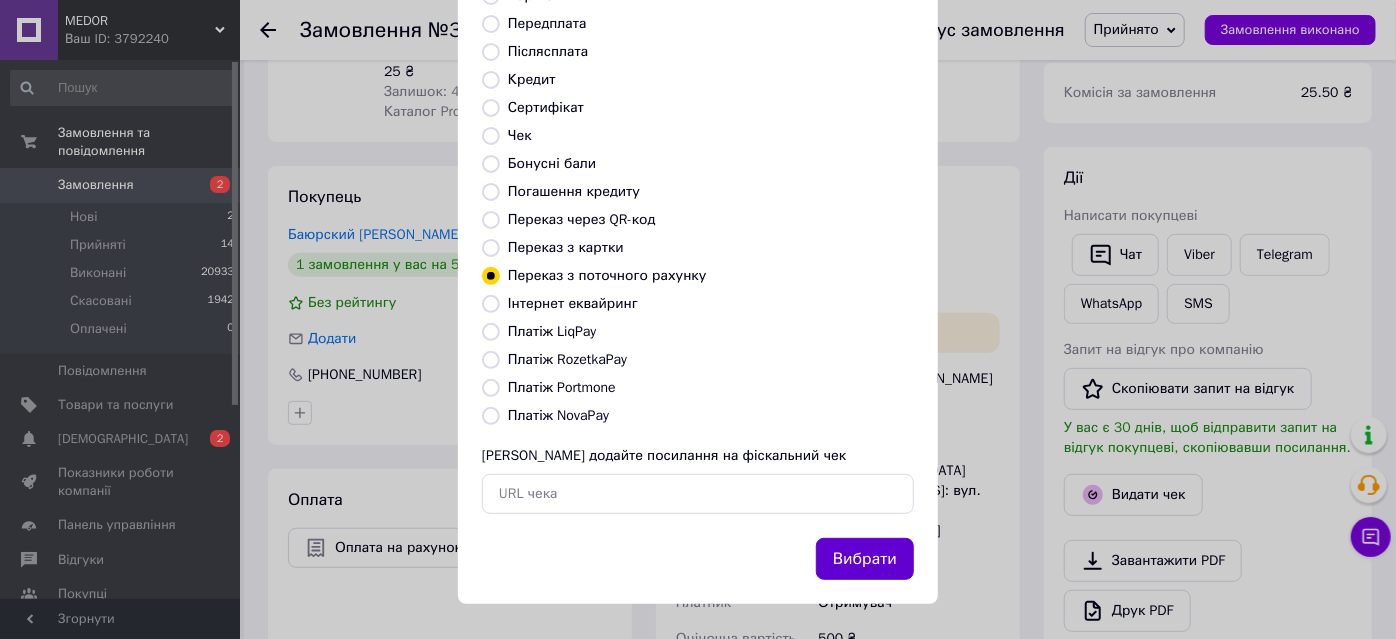 click on "Вибрати" at bounding box center [865, 559] 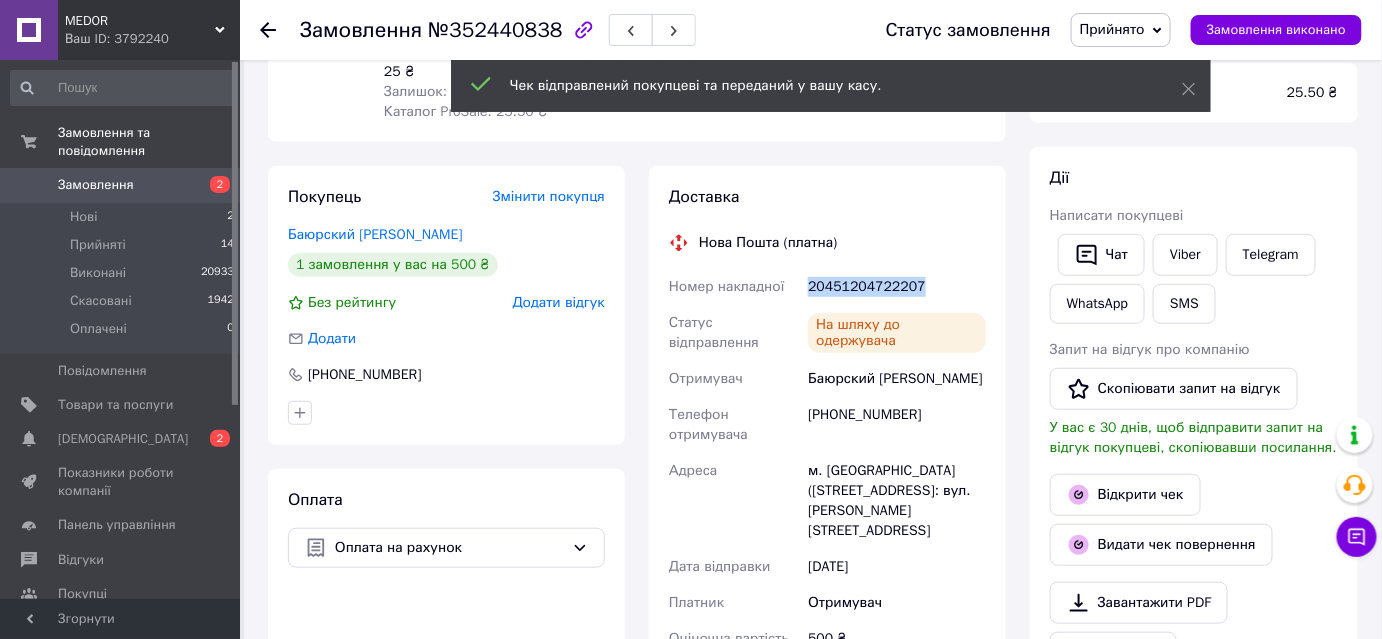 drag, startPoint x: 805, startPoint y: 287, endPoint x: 922, endPoint y: 285, distance: 117.01709 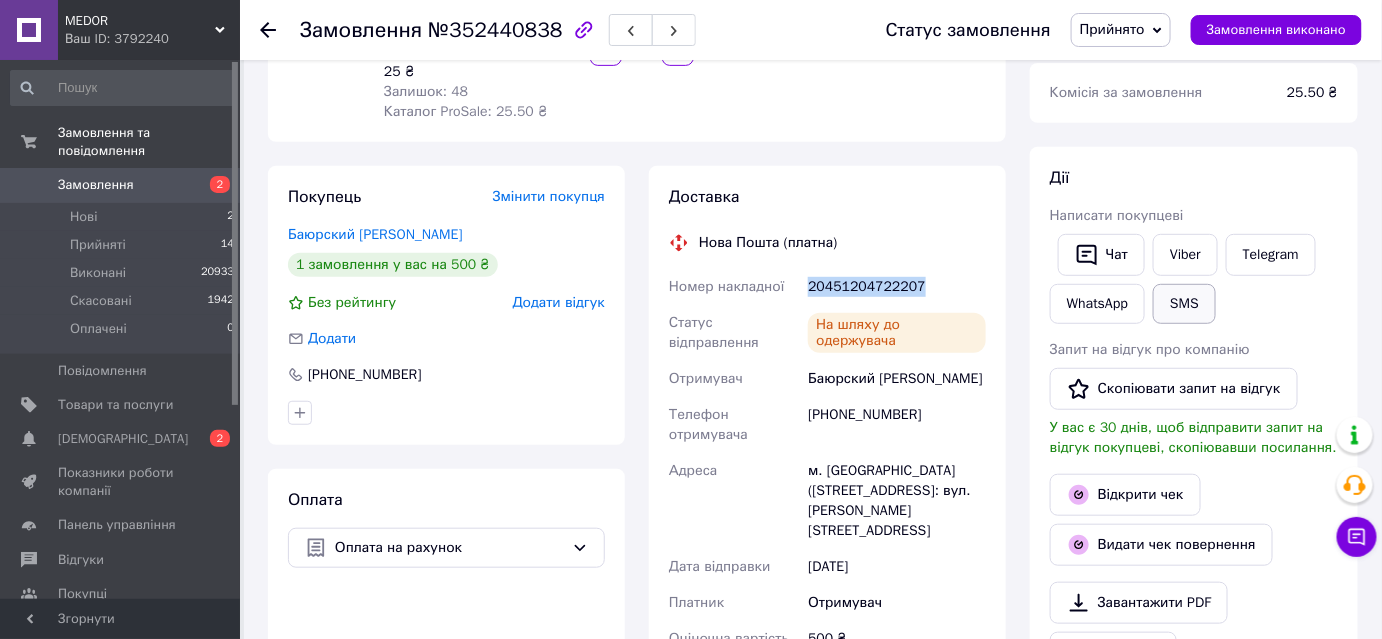 click on "SMS" at bounding box center [1184, 304] 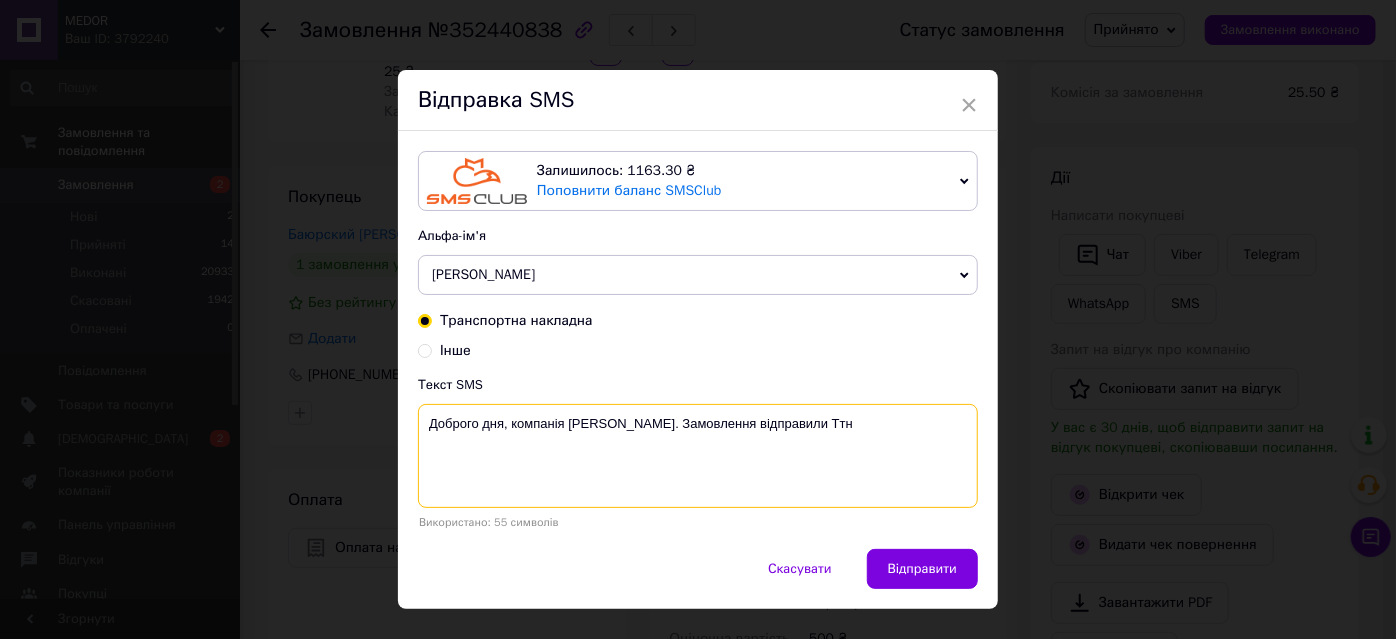 paste on "20451204722207" 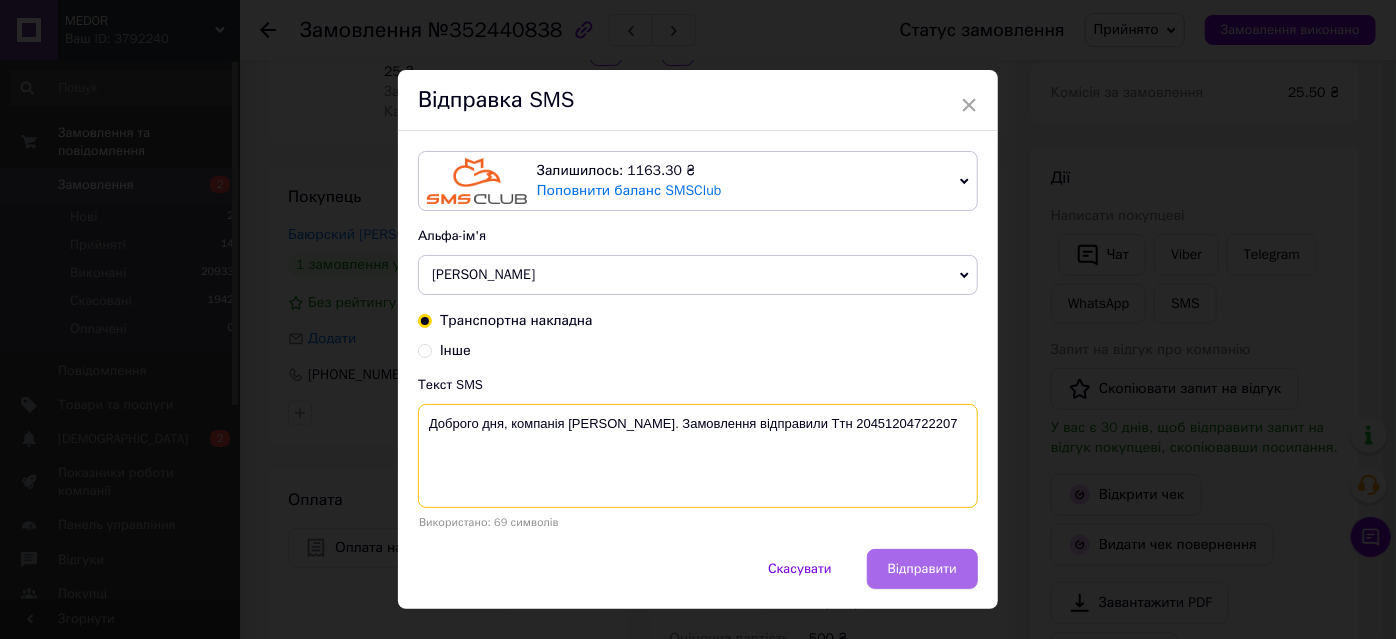 type on "Доброго дня, компанія Medor. Замовлення відправили Ттн 20451204722207" 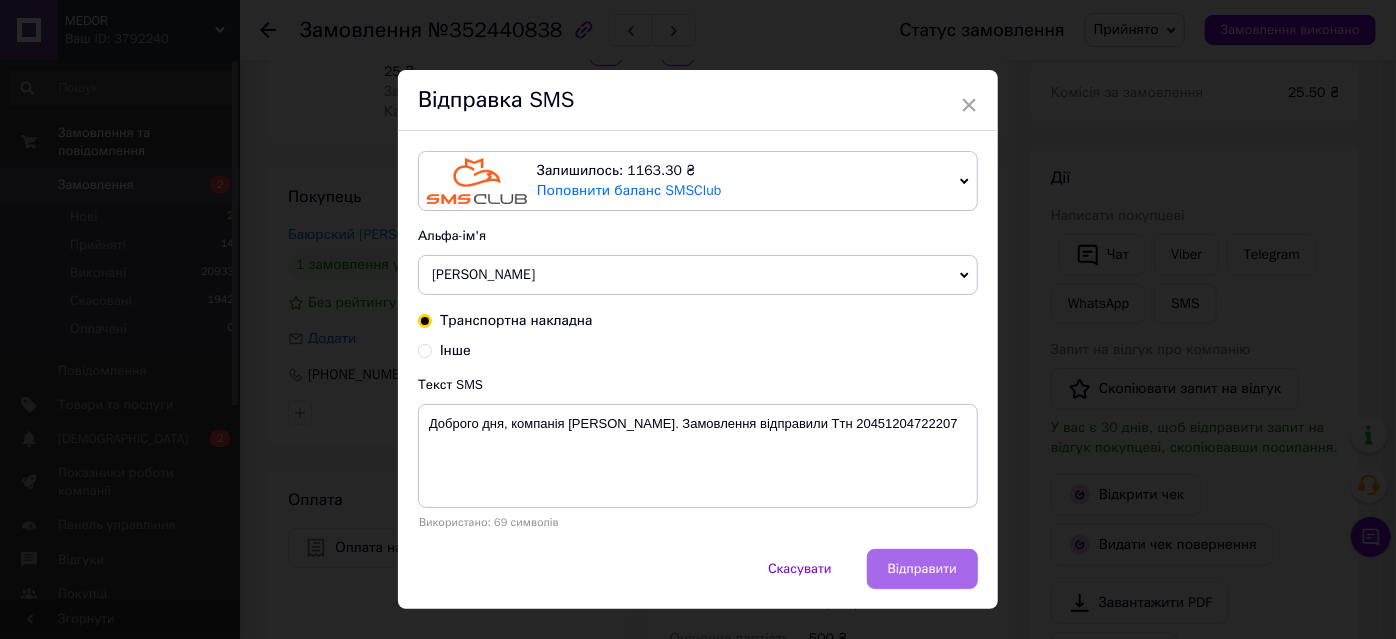 click on "Відправити" at bounding box center (922, 569) 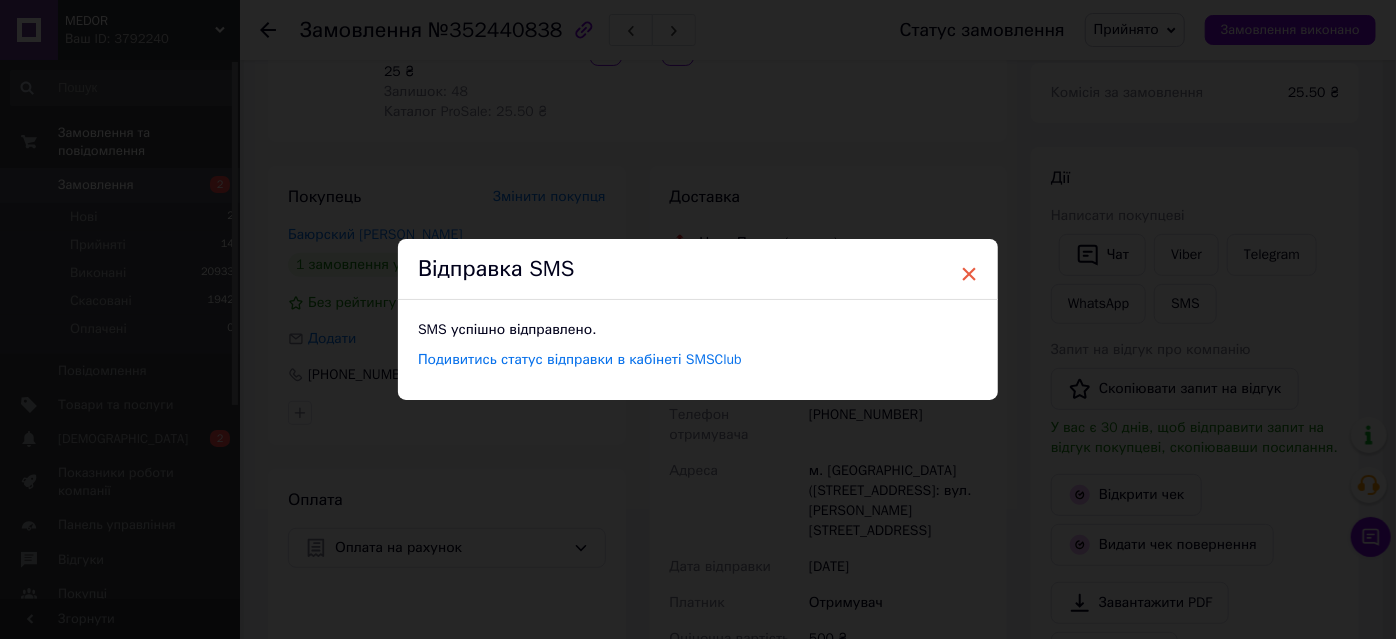 click on "×" at bounding box center (969, 274) 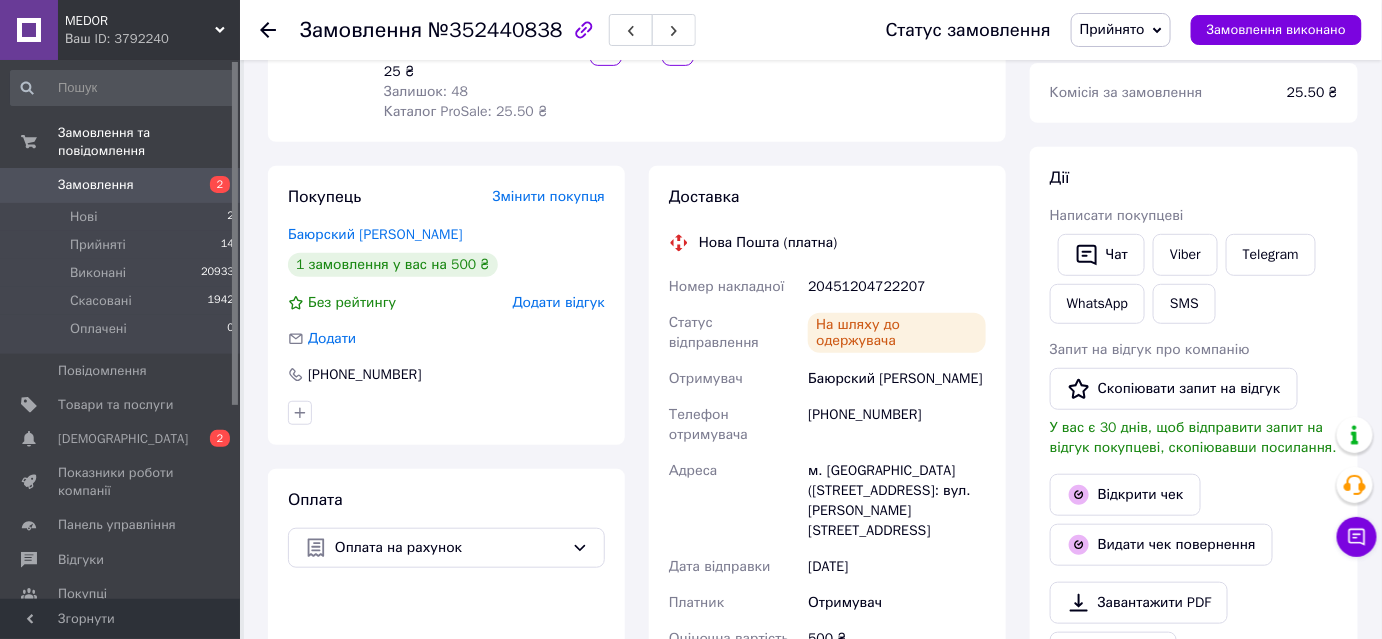 click on "Прийнято" at bounding box center [1112, 29] 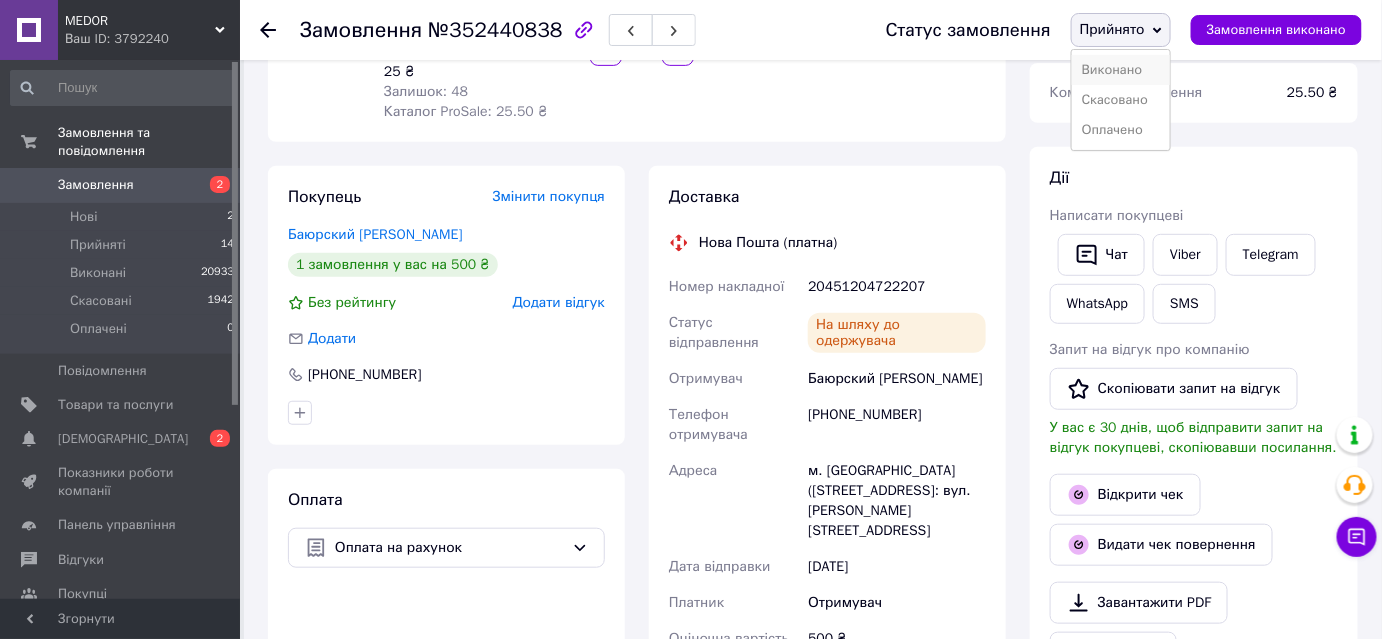 click on "Виконано" at bounding box center (1121, 70) 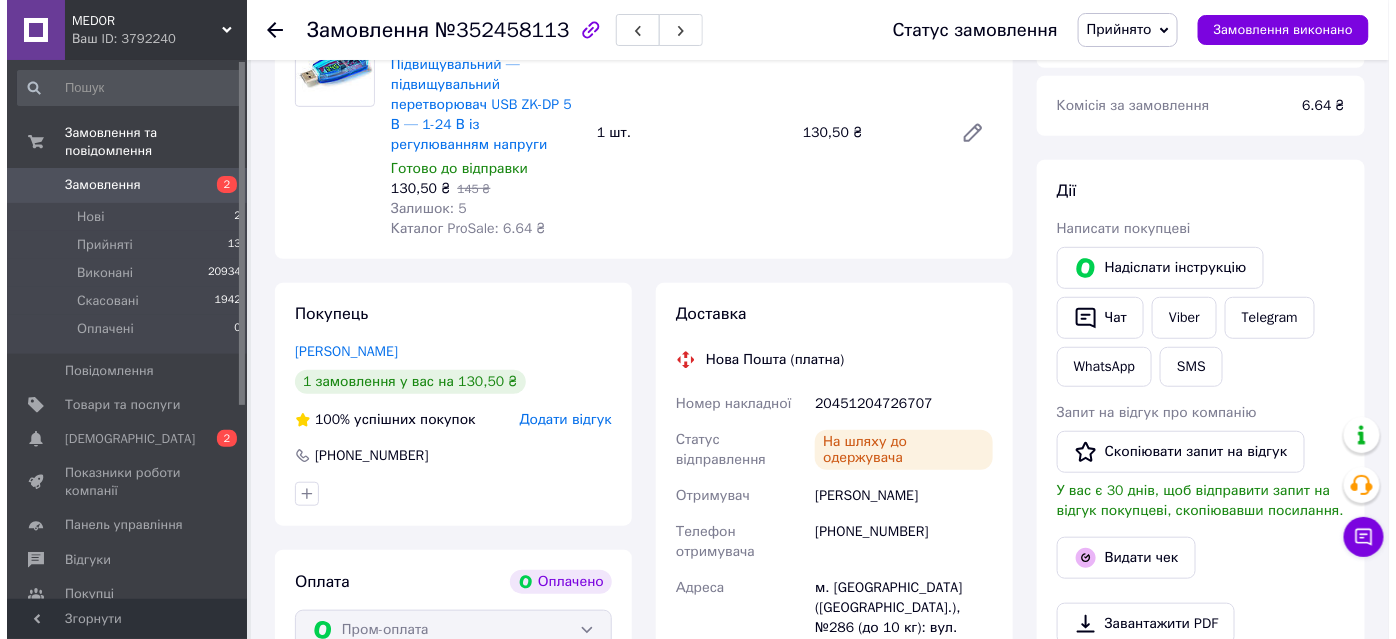 scroll, scrollTop: 454, scrollLeft: 0, axis: vertical 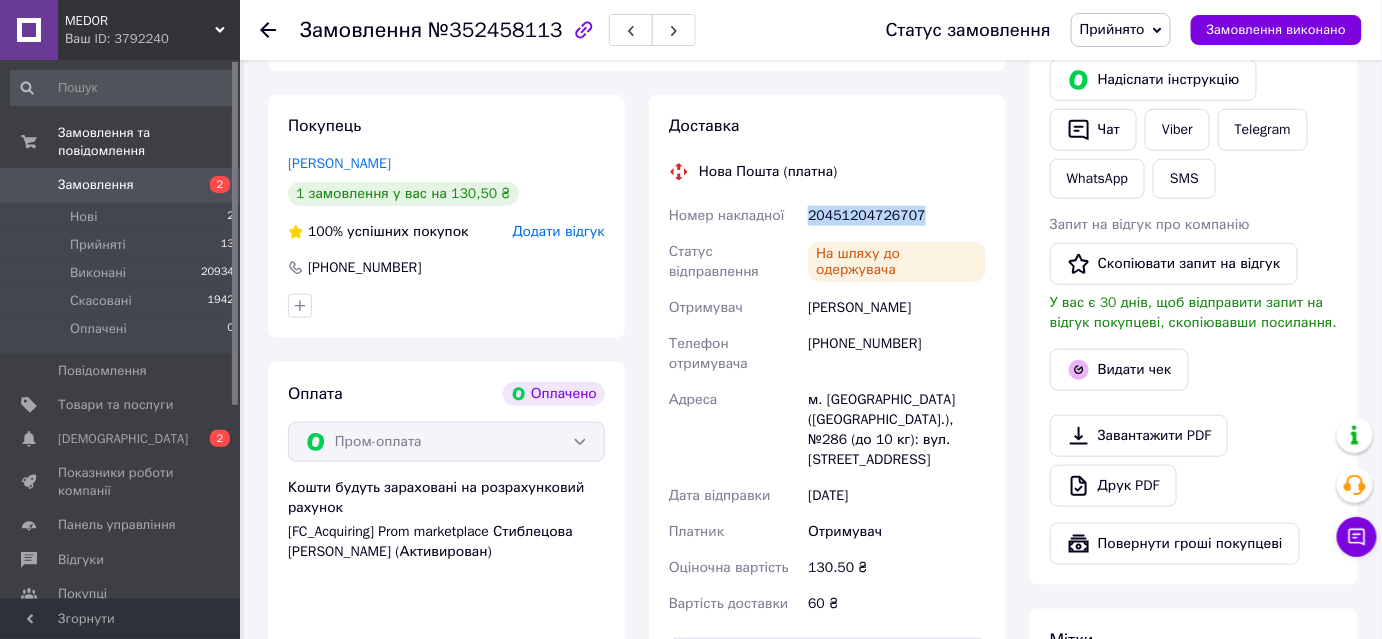 drag, startPoint x: 809, startPoint y: 212, endPoint x: 917, endPoint y: 215, distance: 108.04166 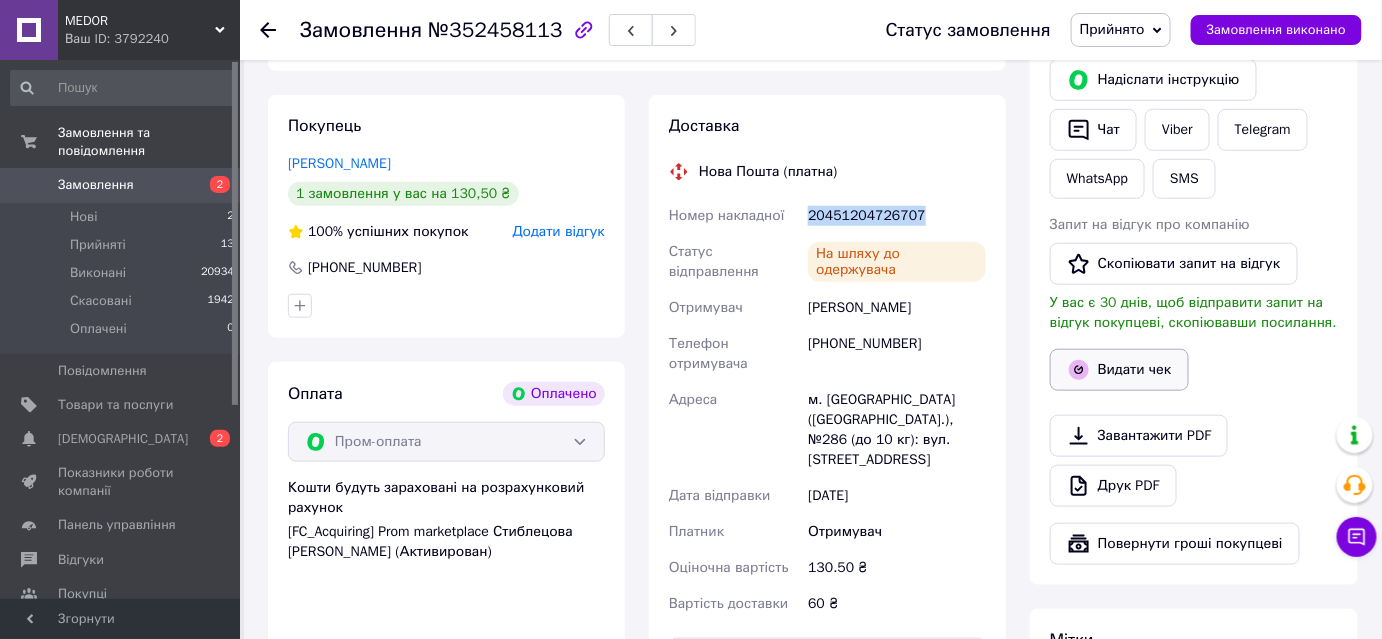click on "Видати чек" at bounding box center [1119, 370] 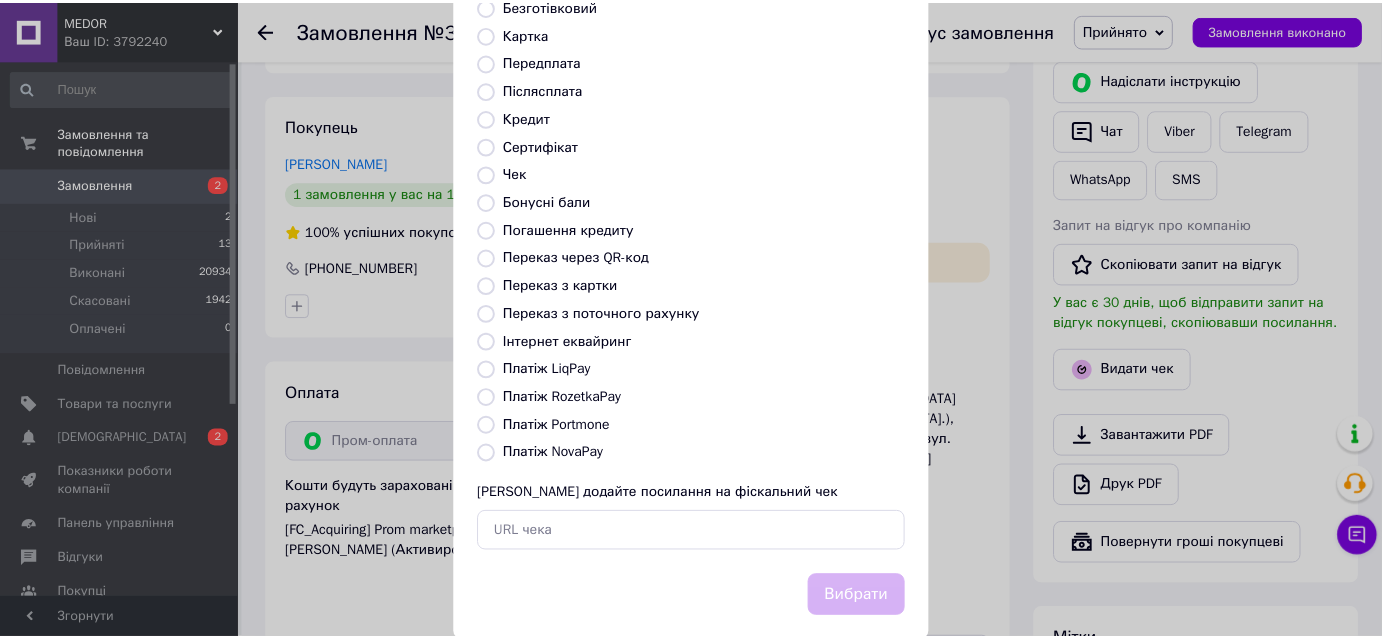 scroll, scrollTop: 219, scrollLeft: 0, axis: vertical 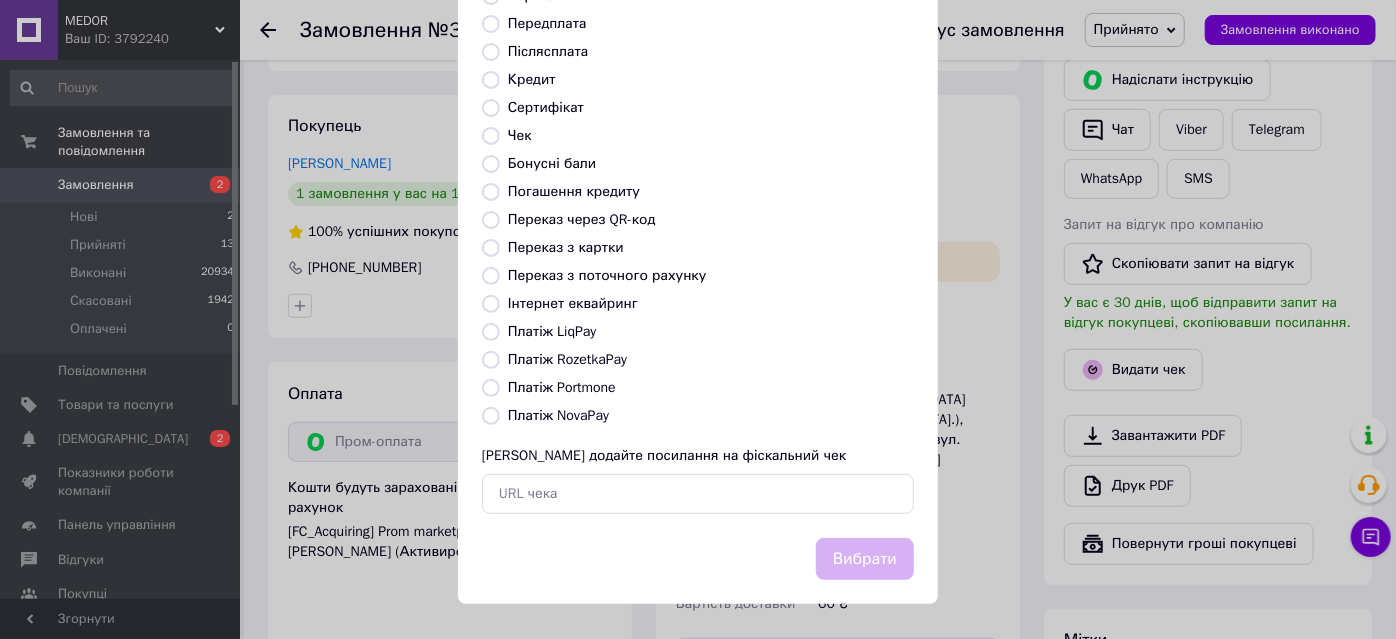 click on "Платіж RozetkaPay" at bounding box center [491, 360] 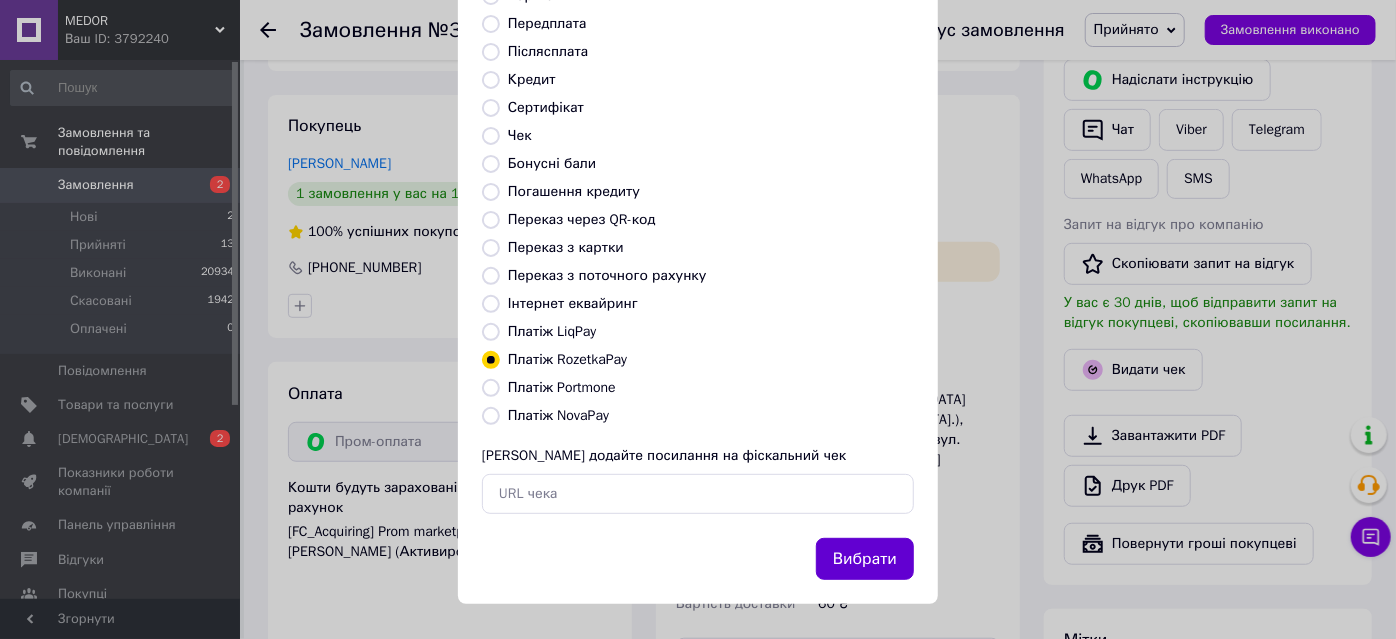click on "Вибрати" at bounding box center [865, 559] 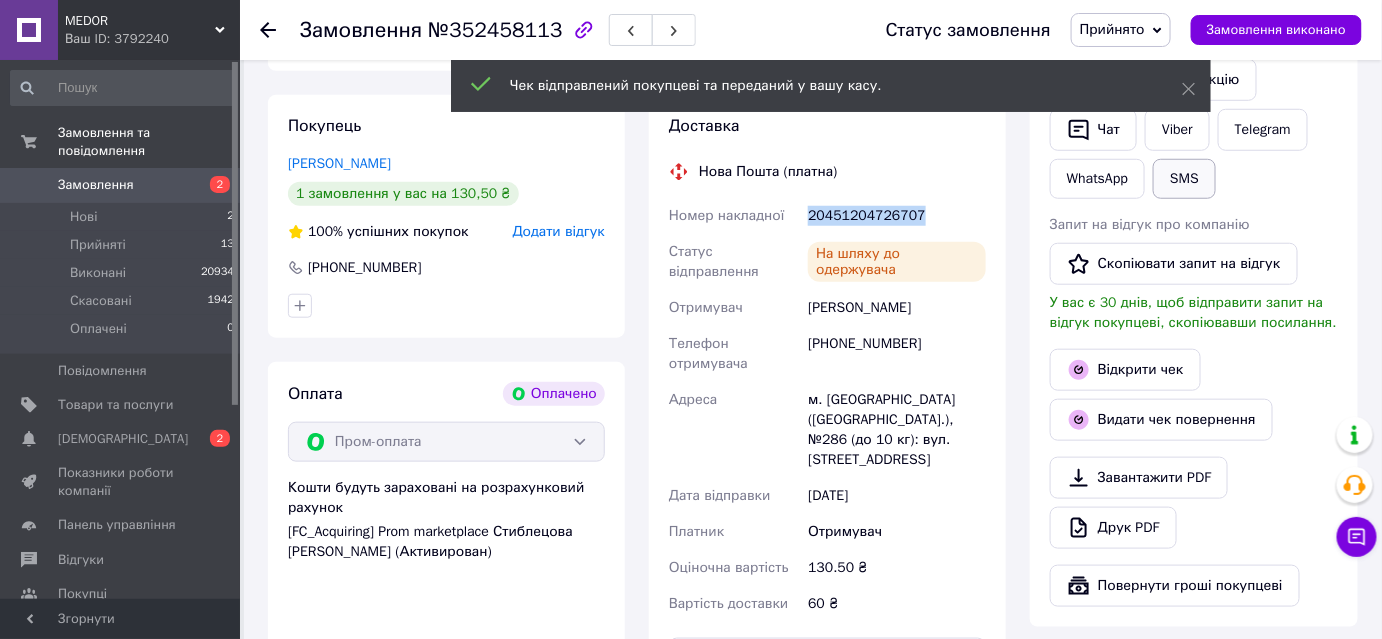 click on "SMS" at bounding box center (1184, 179) 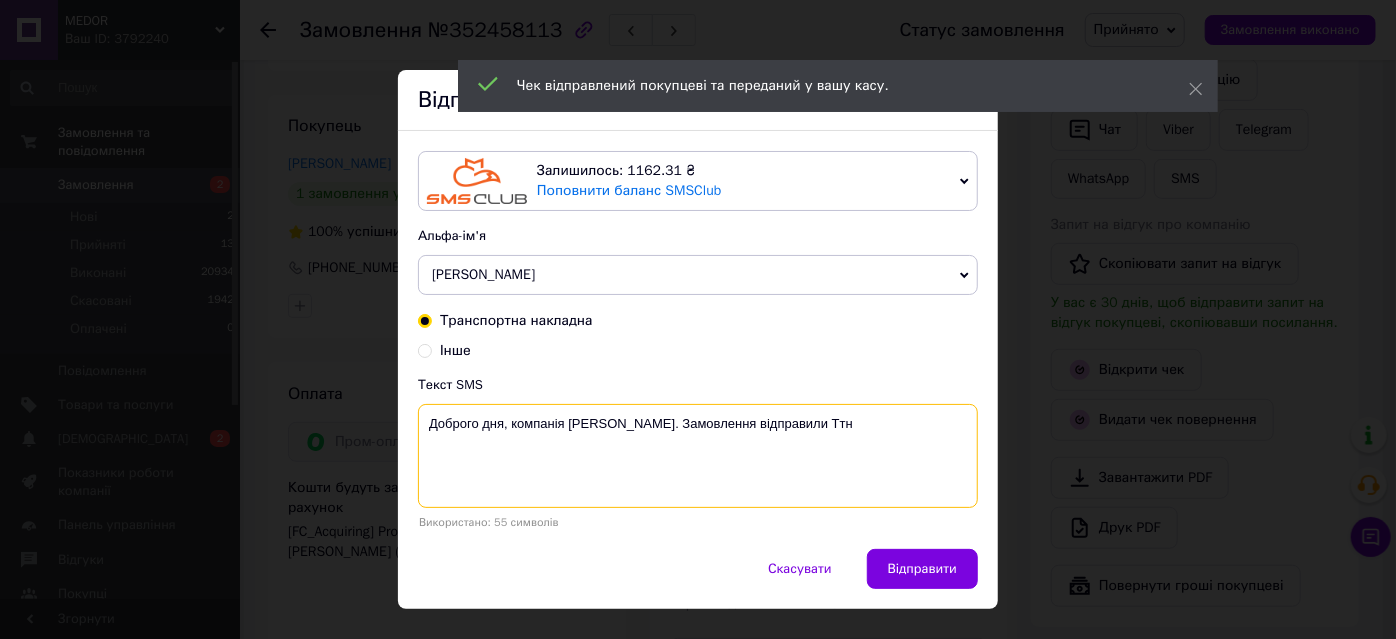 paste on "20451204726707" 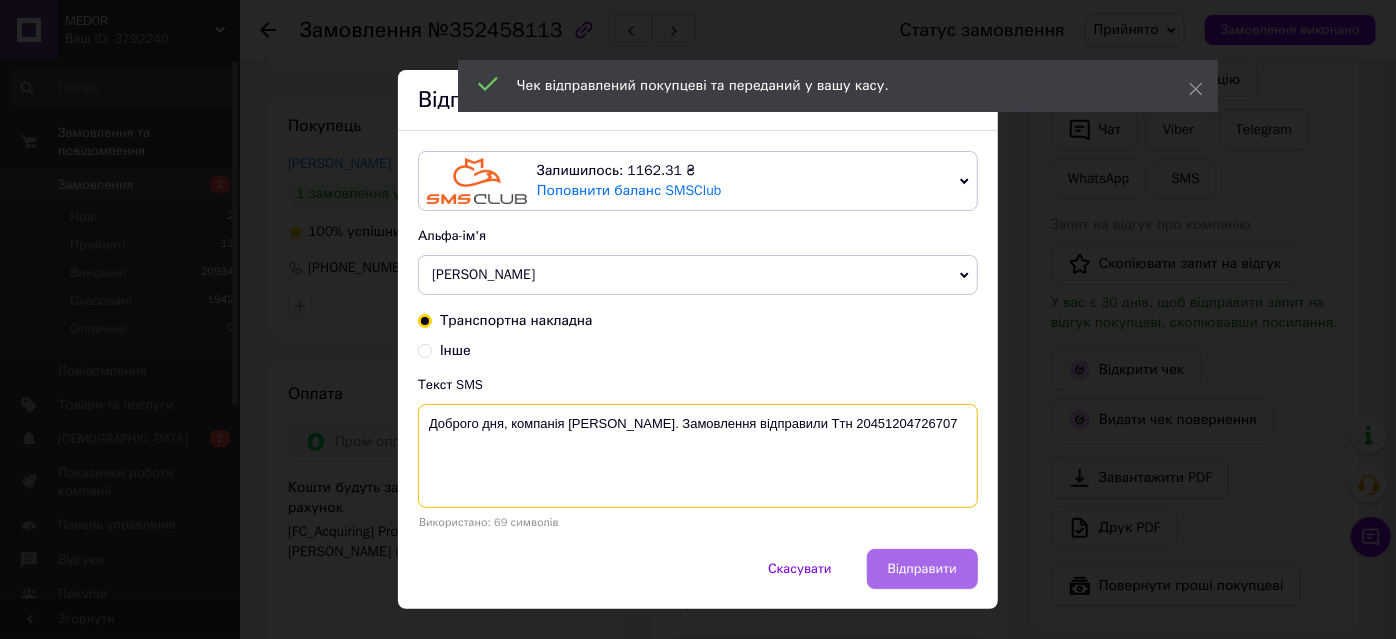 type on "Доброго дня, компанія Medor. Замовлення відправили Ттн 20451204726707" 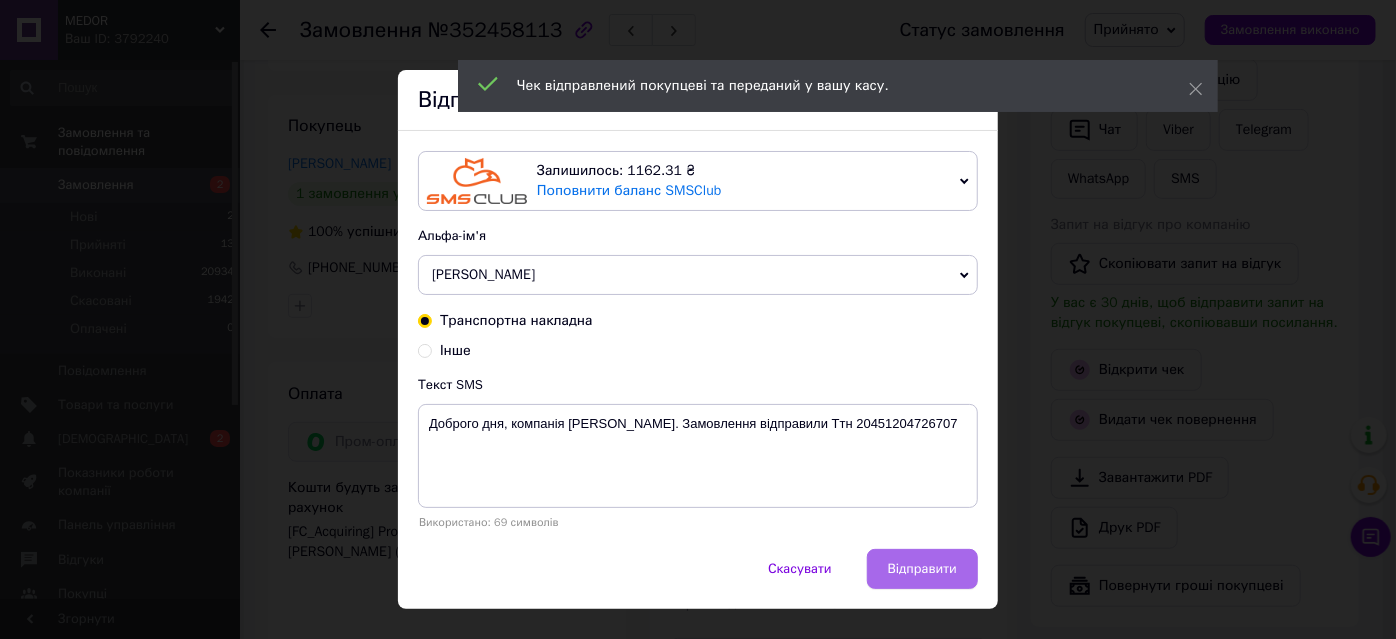 click on "Відправити" at bounding box center (922, 569) 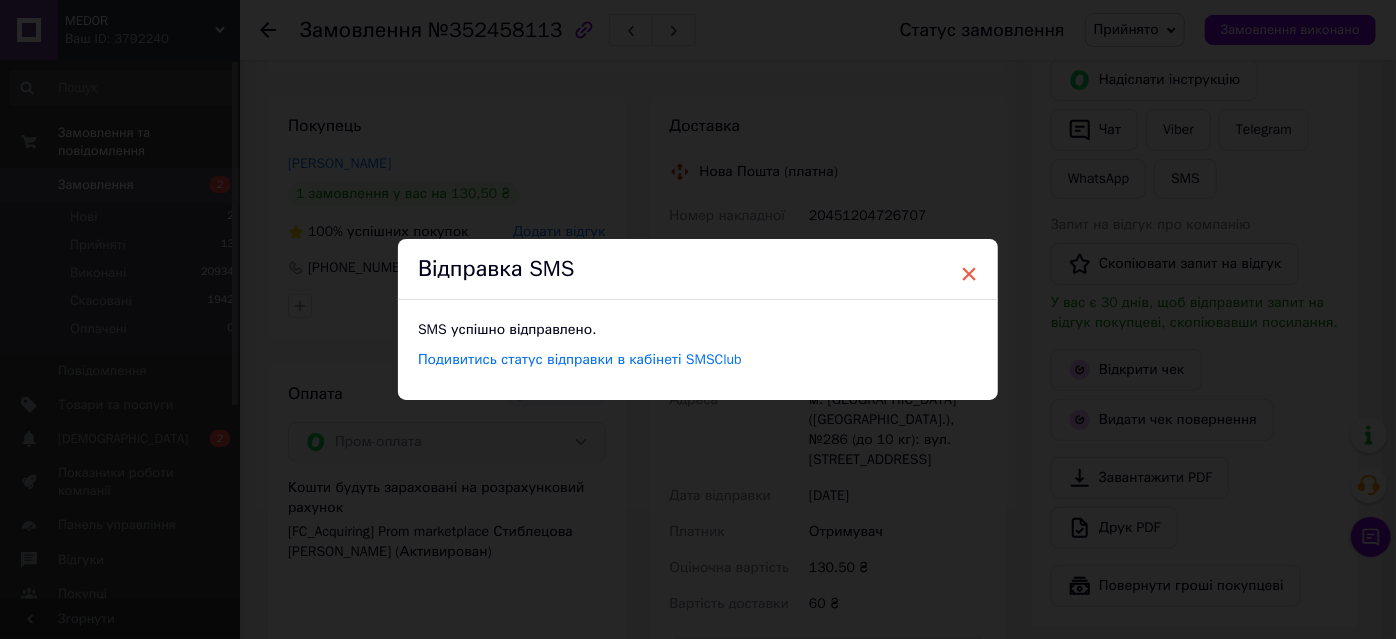 click on "×" at bounding box center (969, 274) 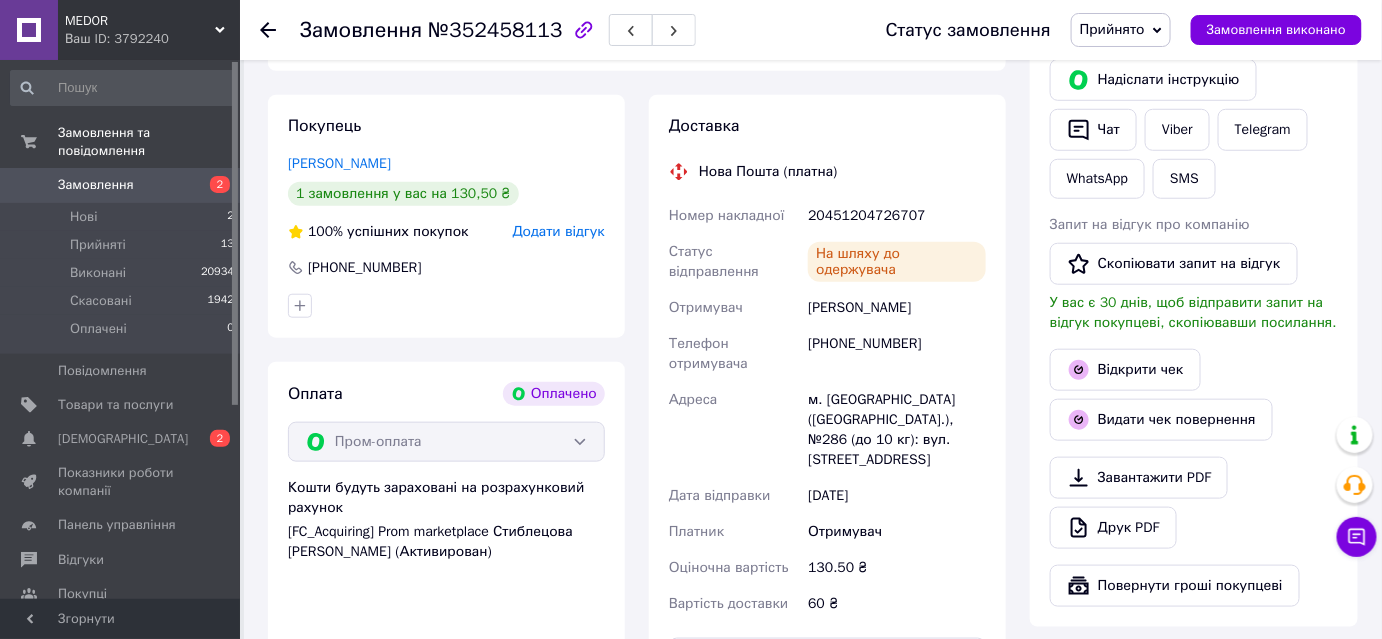 click on "Прийнято" at bounding box center (1112, 29) 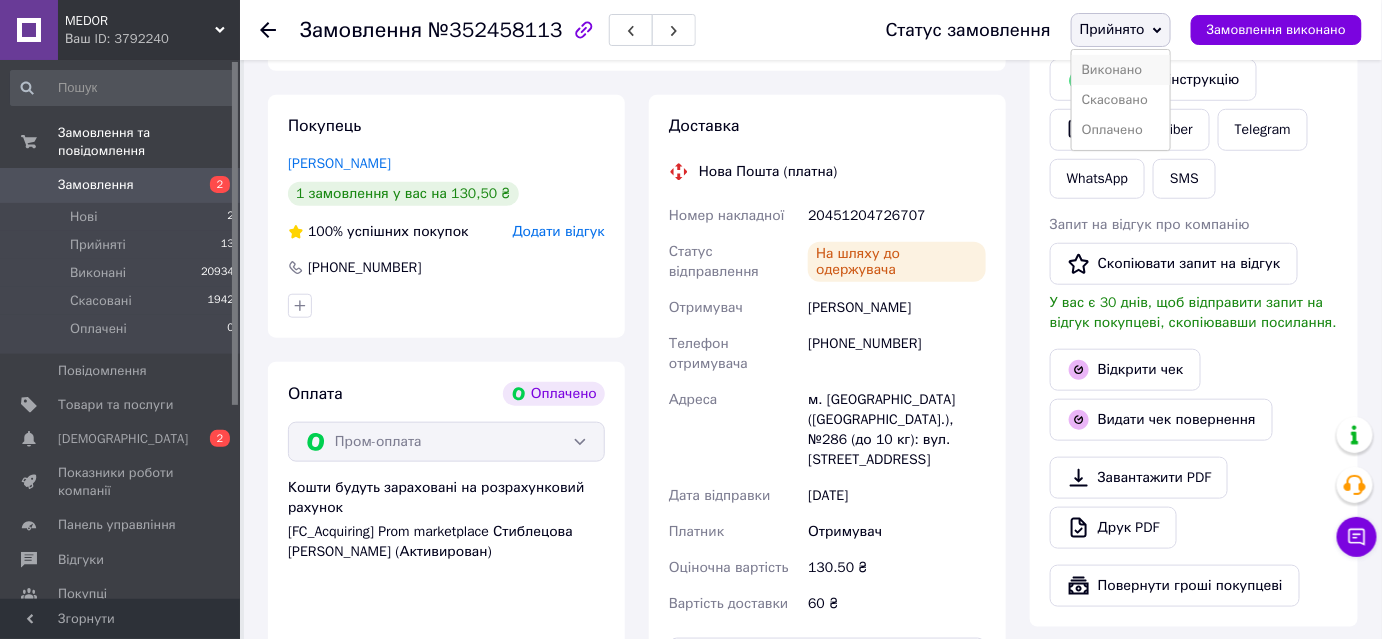 click on "Виконано" at bounding box center [1121, 70] 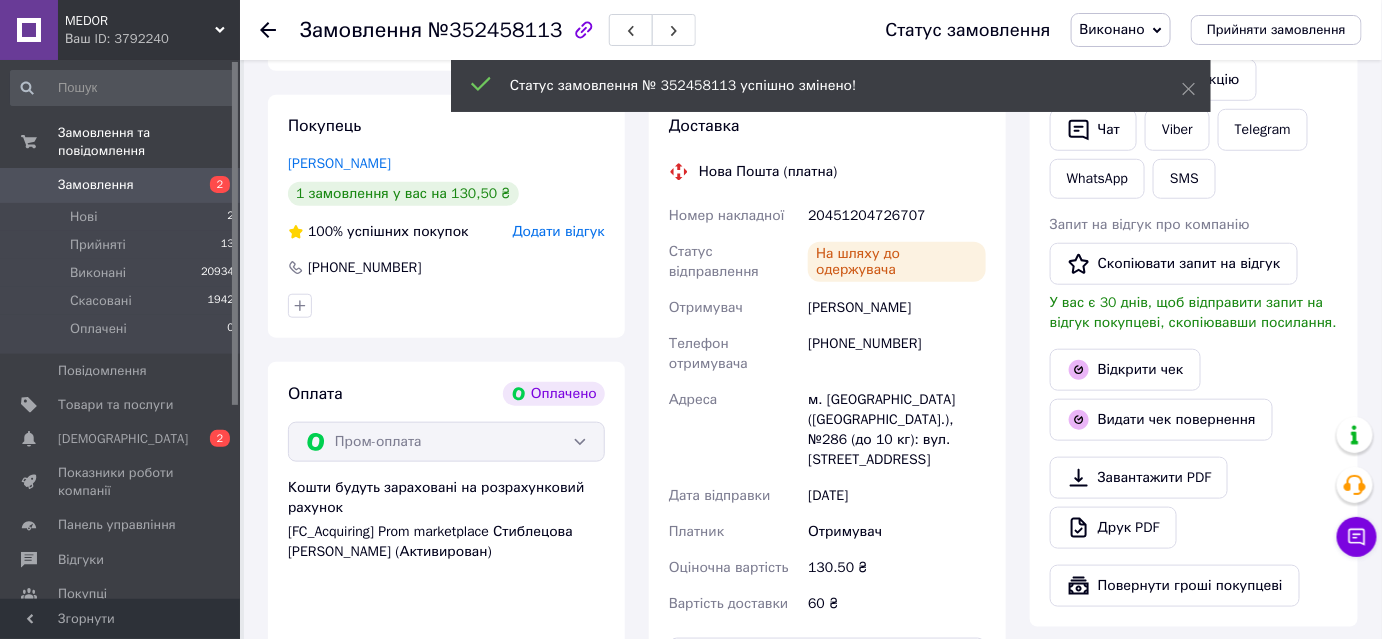 scroll, scrollTop: 60, scrollLeft: 0, axis: vertical 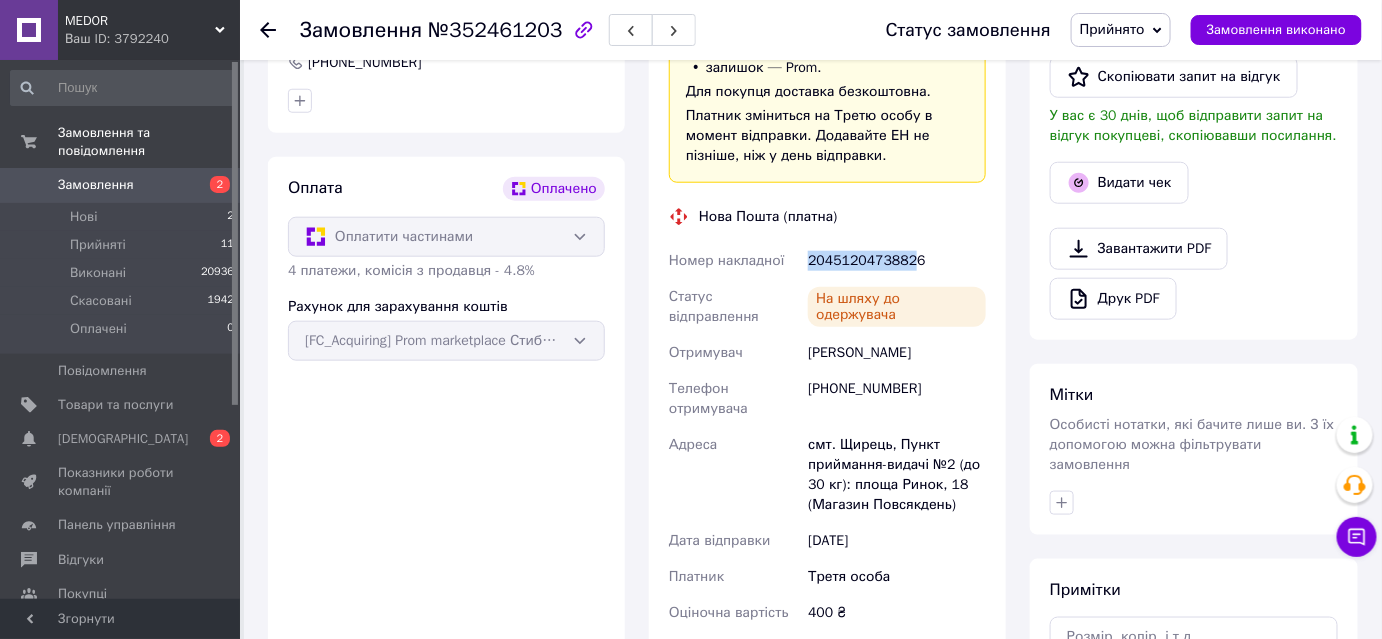 drag, startPoint x: 808, startPoint y: 258, endPoint x: 910, endPoint y: 258, distance: 102 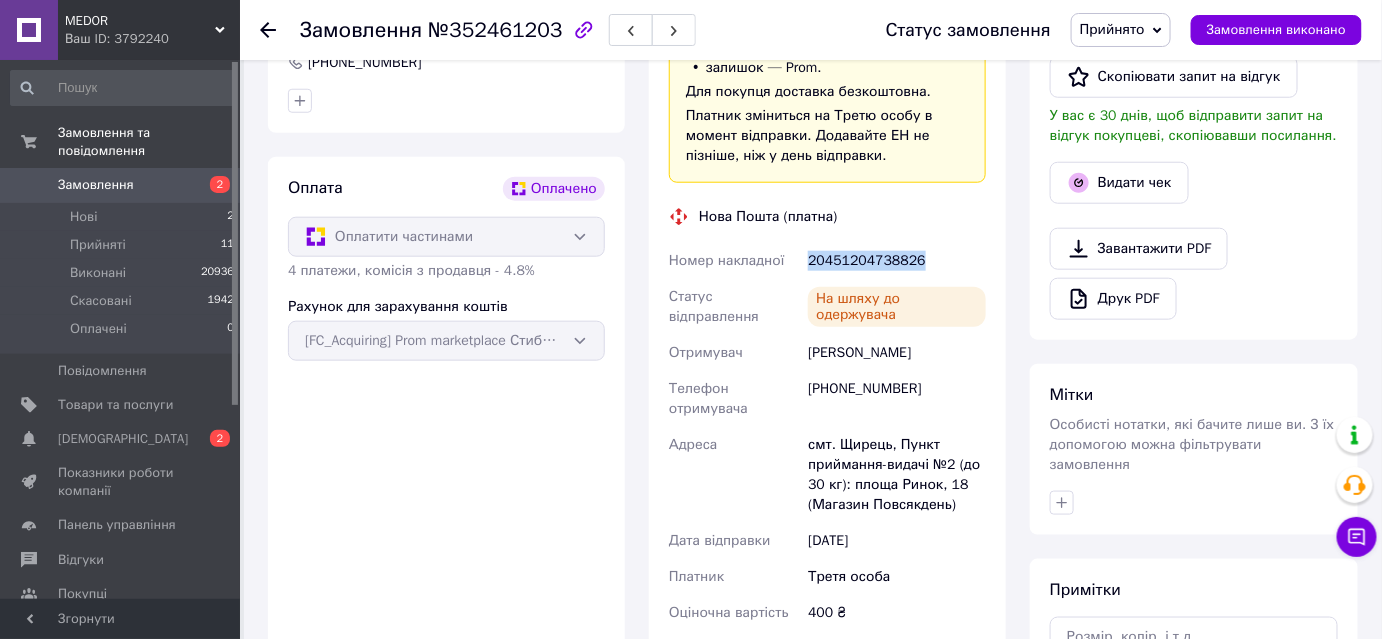 drag, startPoint x: 914, startPoint y: 260, endPoint x: 808, endPoint y: 257, distance: 106.04244 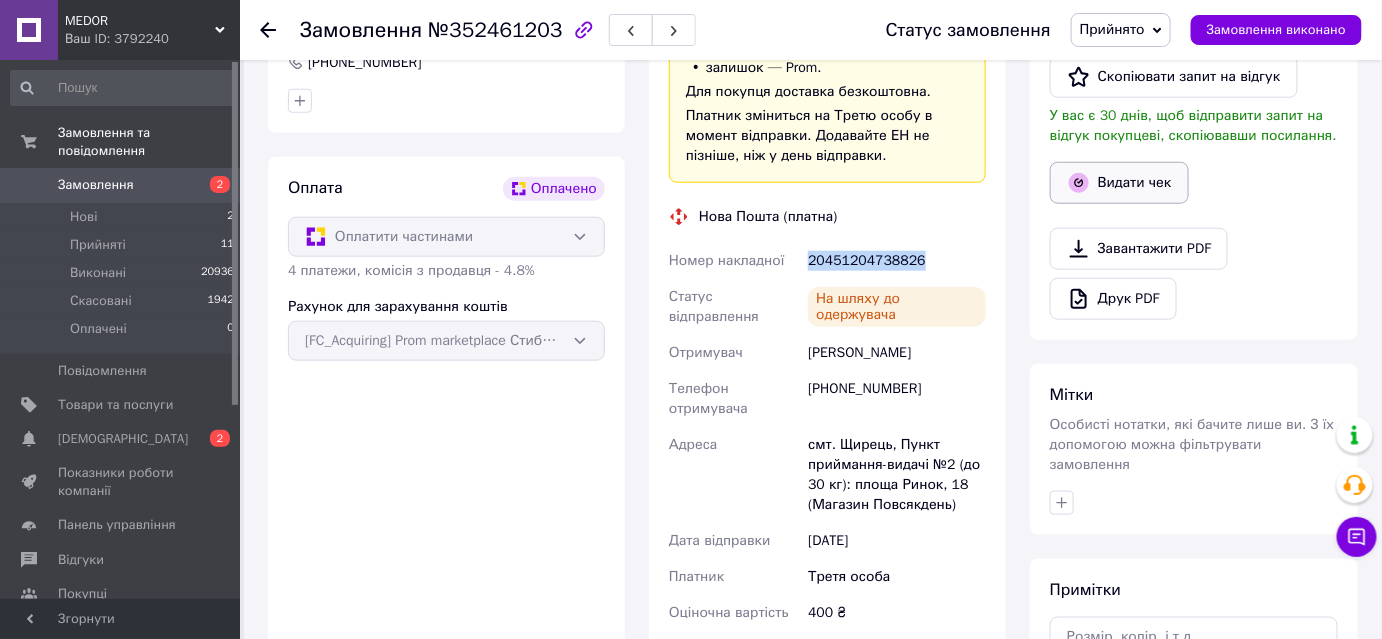 click on "Видати чек" at bounding box center (1119, 183) 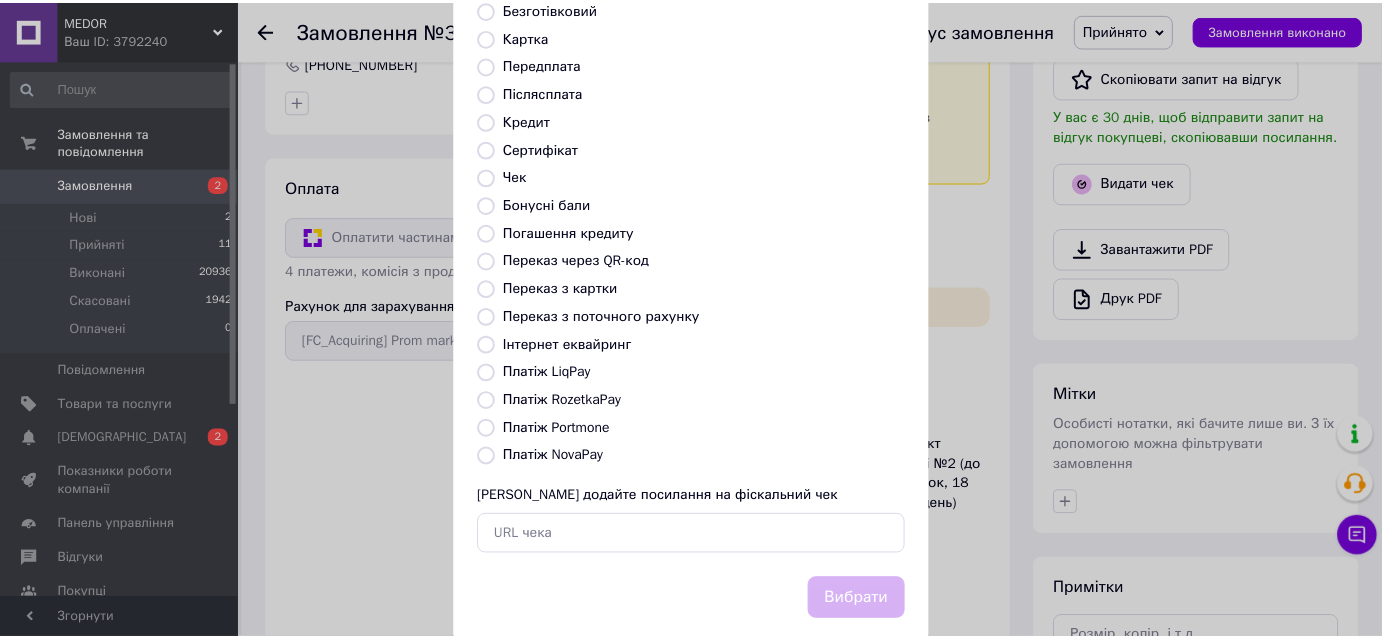 scroll, scrollTop: 181, scrollLeft: 0, axis: vertical 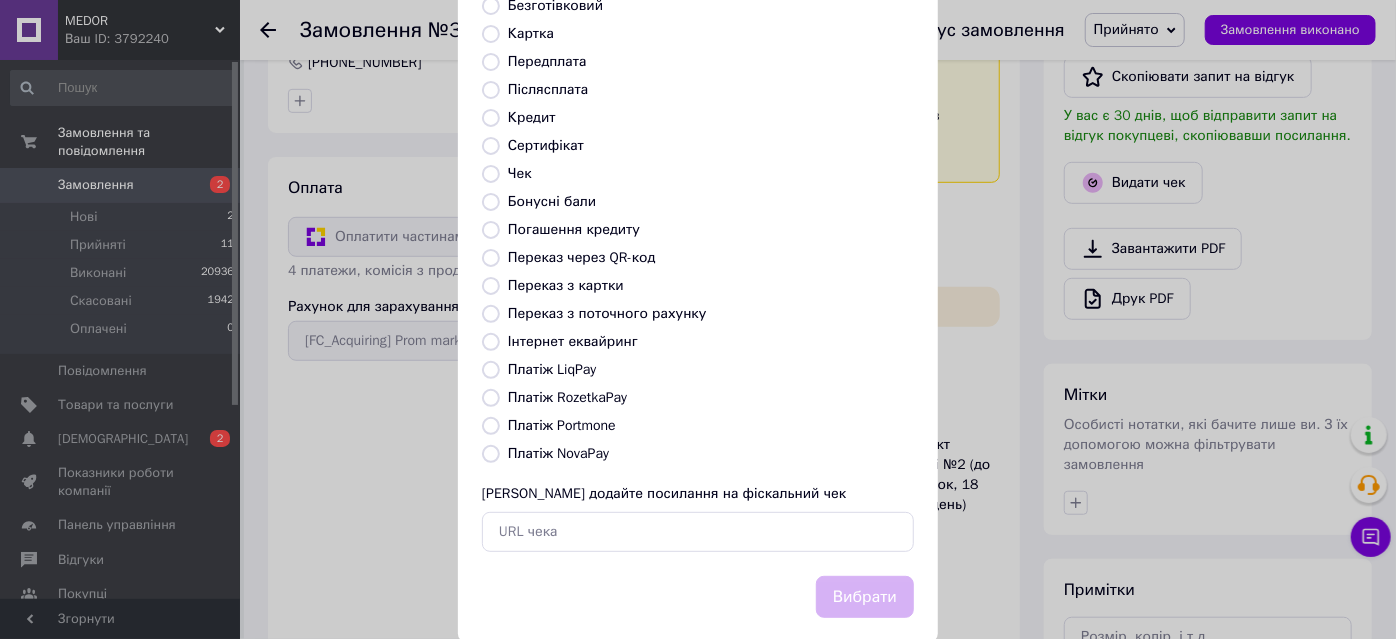 click on "Платіж RozetkaPay" at bounding box center [491, 398] 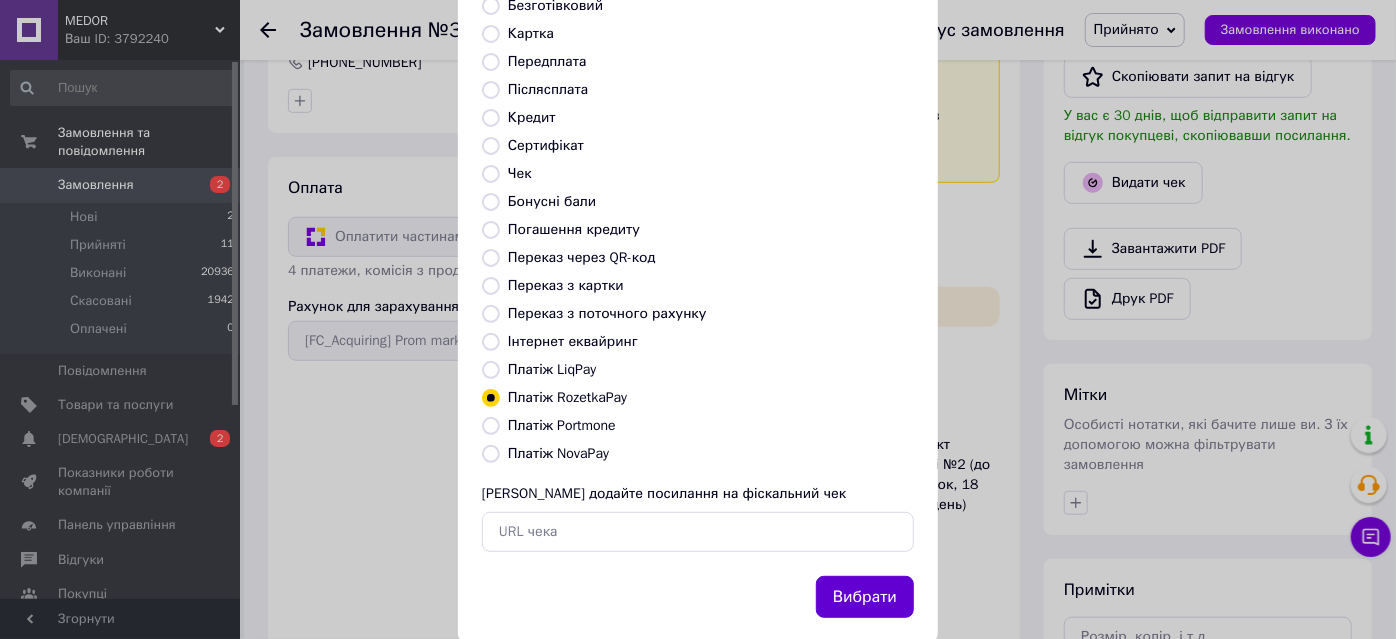 click on "Вибрати" at bounding box center [865, 597] 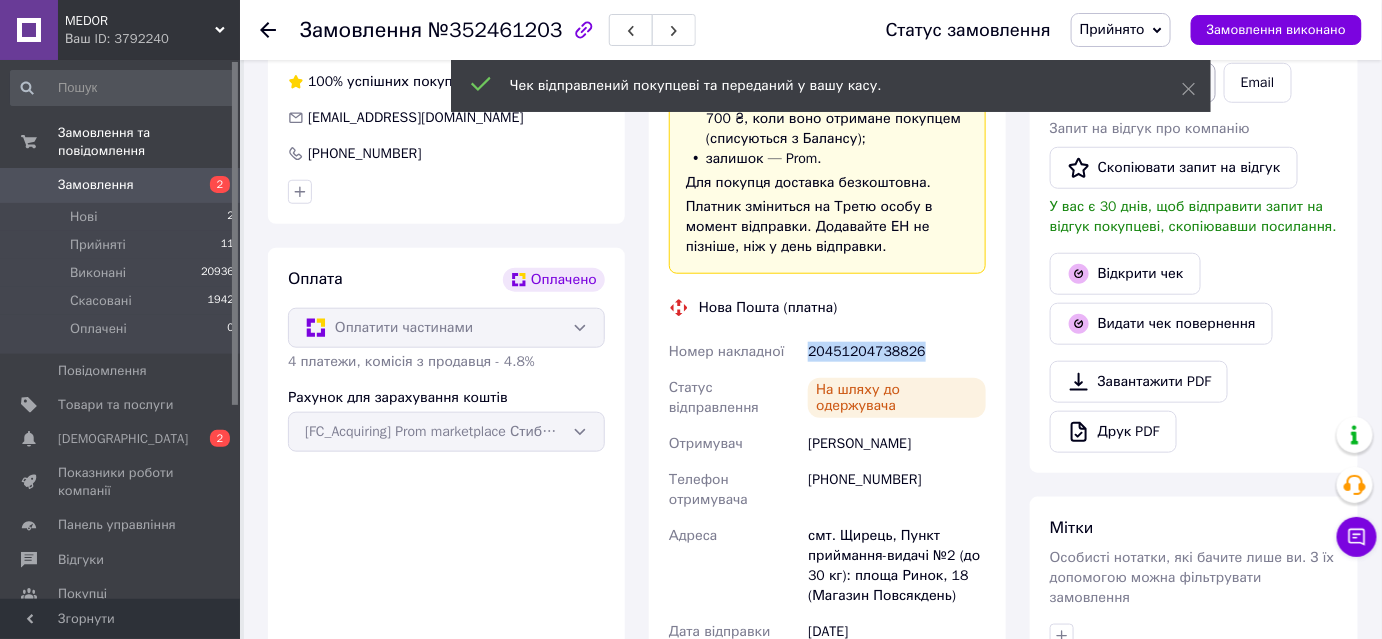 scroll, scrollTop: 272, scrollLeft: 0, axis: vertical 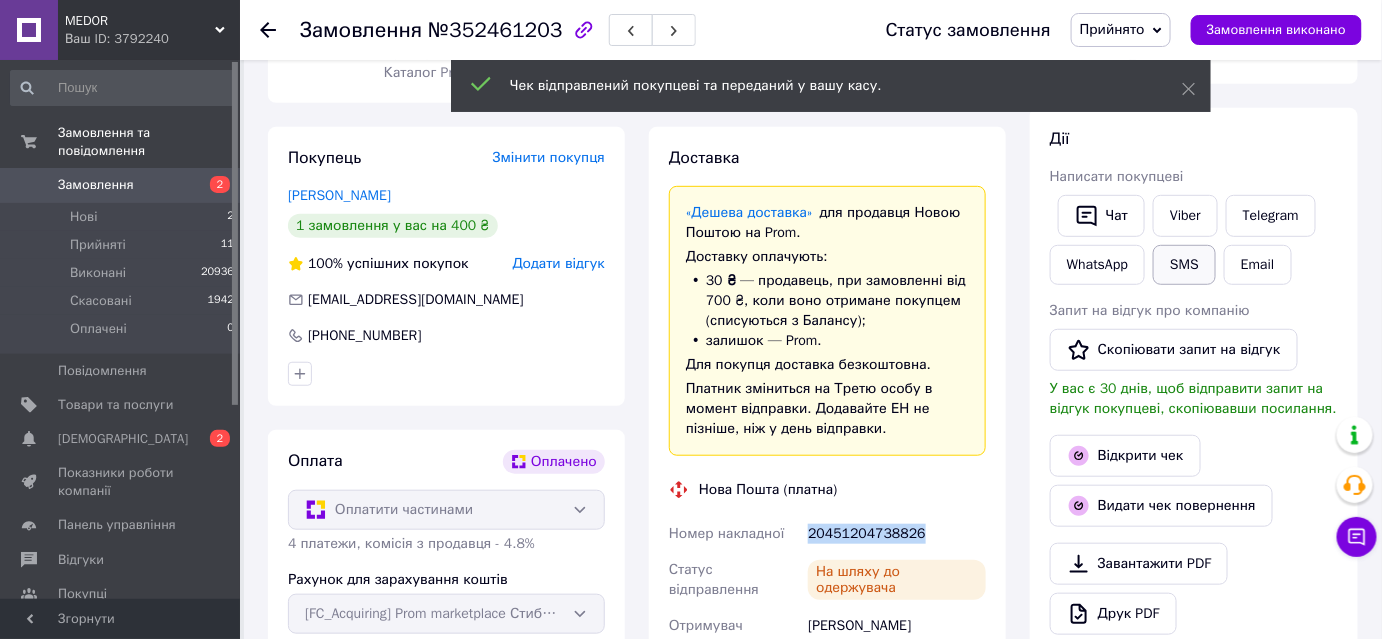 click on "SMS" at bounding box center [1184, 265] 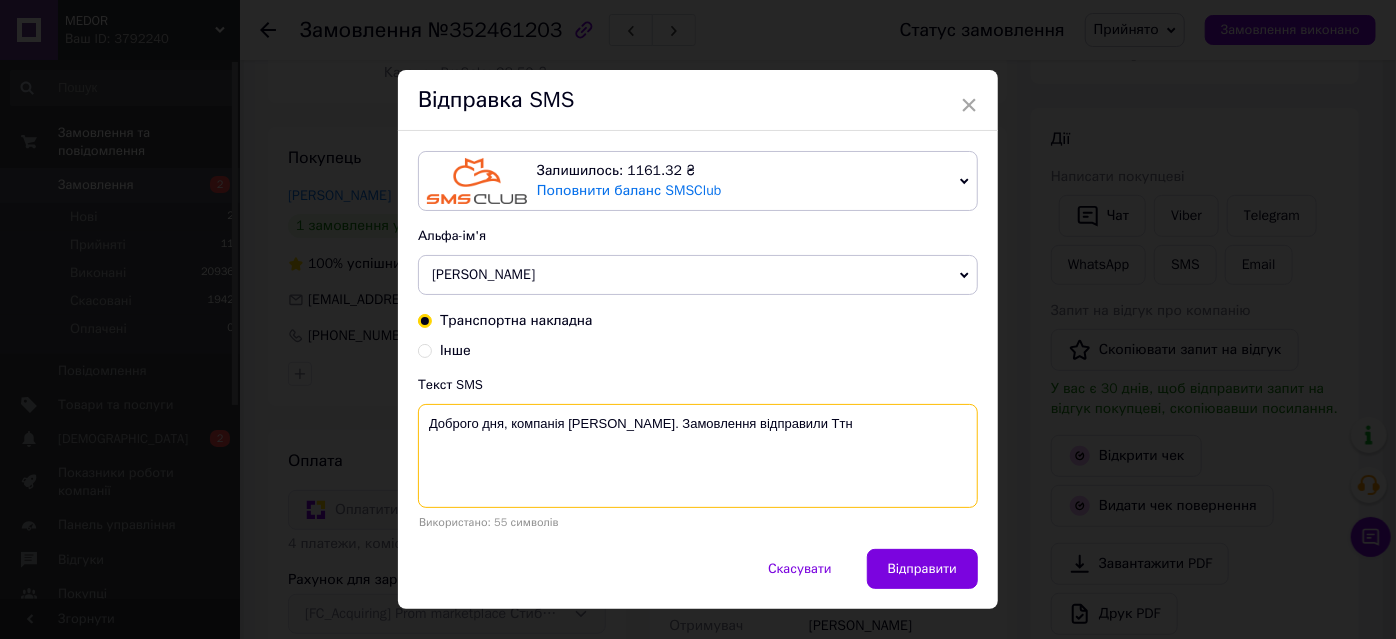 paste on "20451204738826" 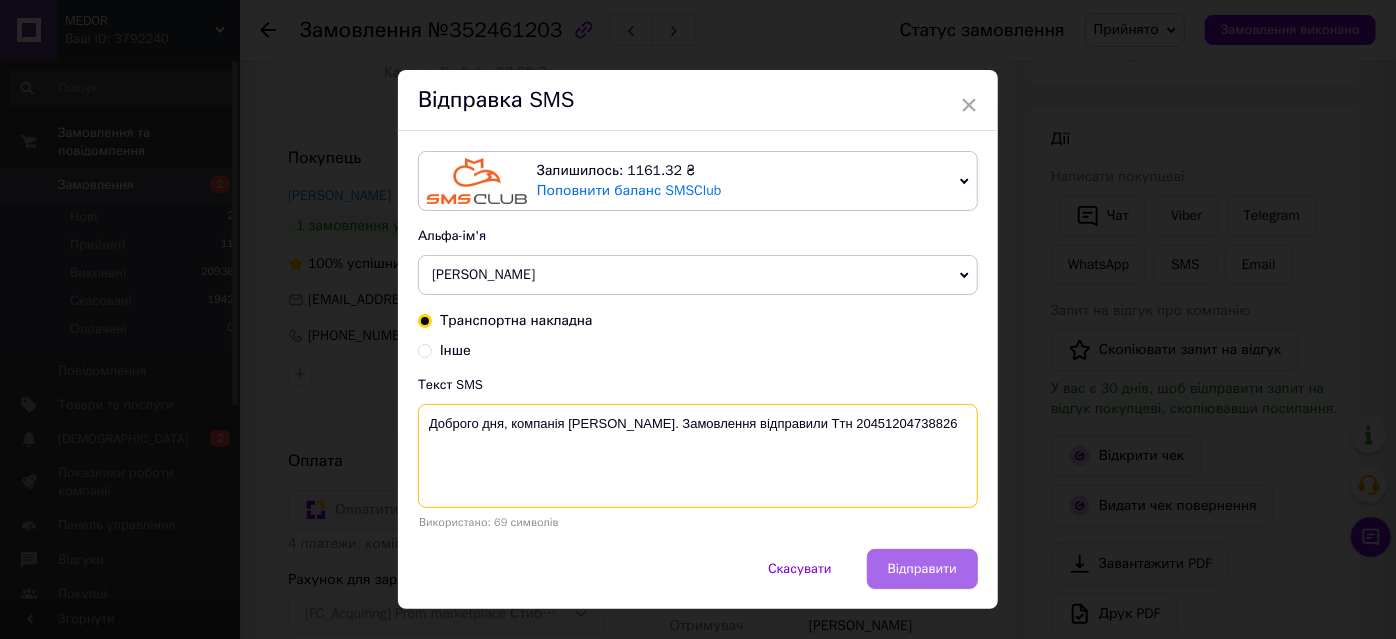type on "Доброго дня, компанія Medor. Замовлення відправили Ттн 20451204738826" 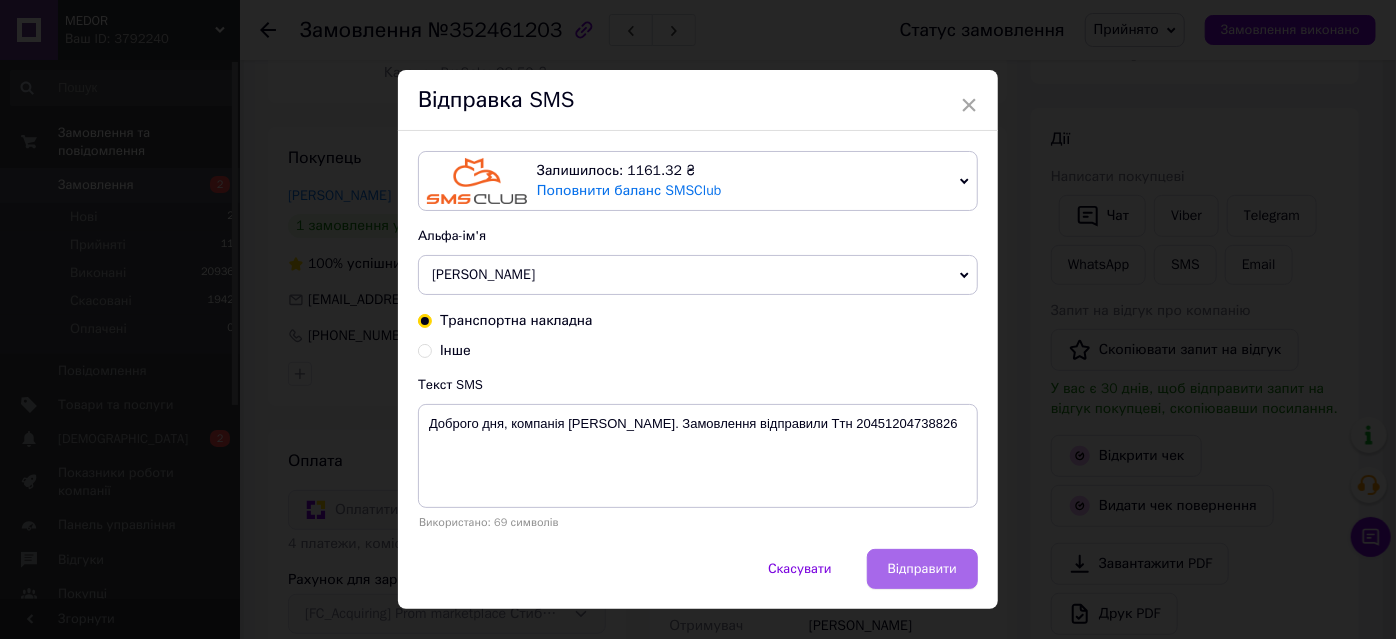 click on "Відправити" at bounding box center (922, 569) 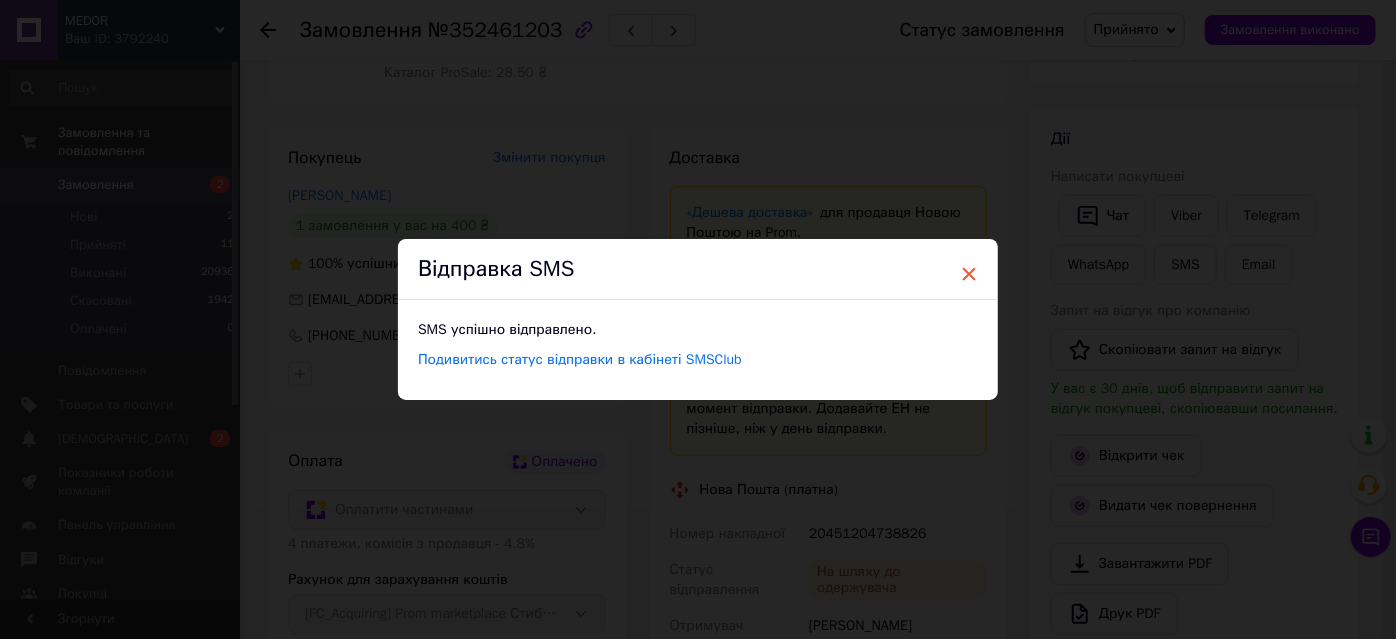 click on "×" at bounding box center [969, 274] 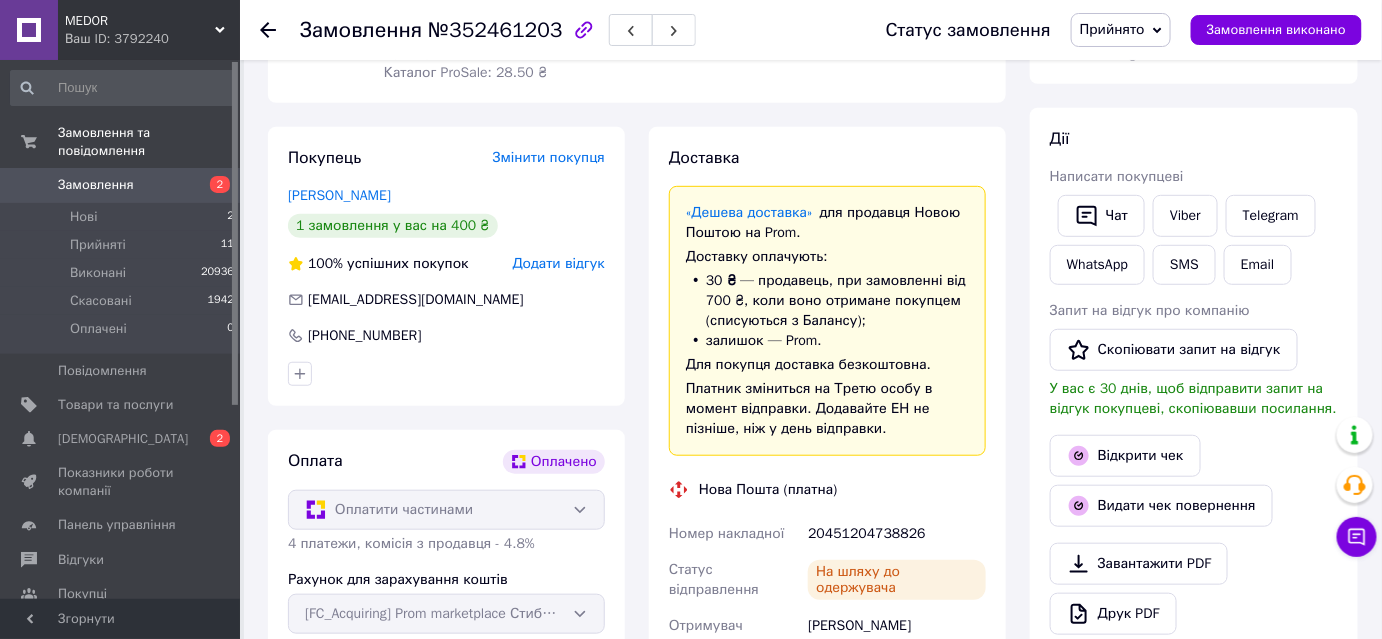 click on "Прийнято" at bounding box center (1112, 29) 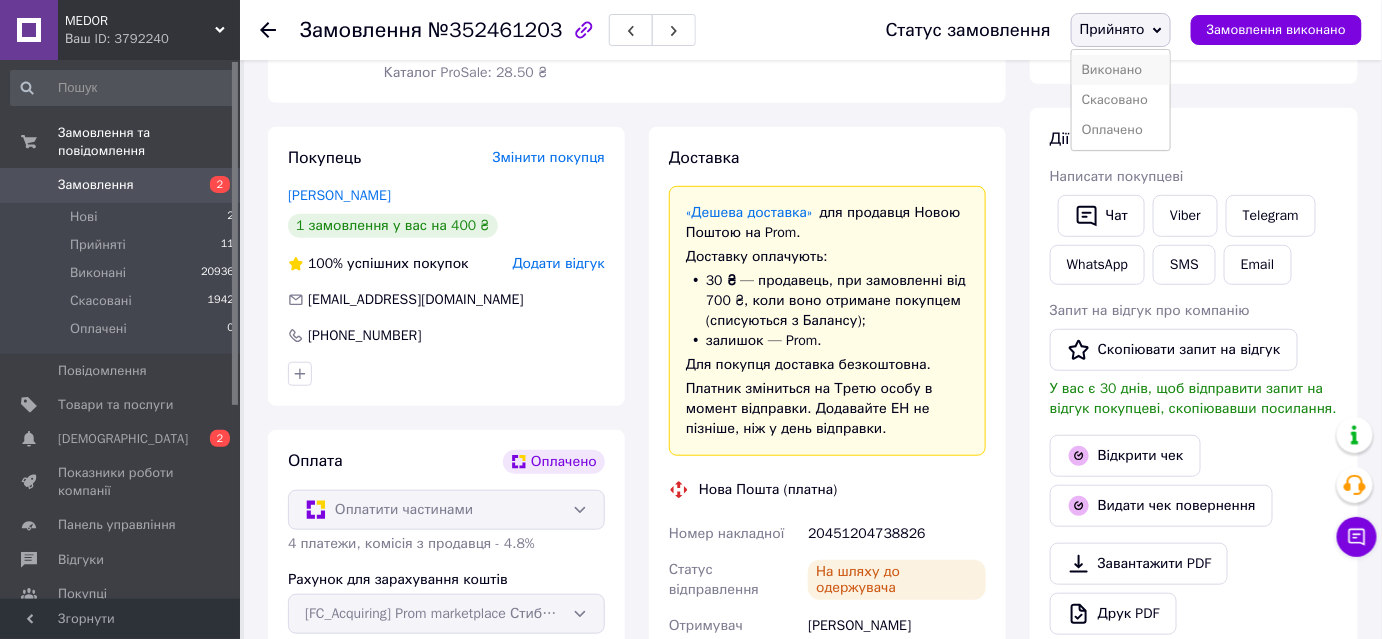 click on "Виконано" at bounding box center [1121, 70] 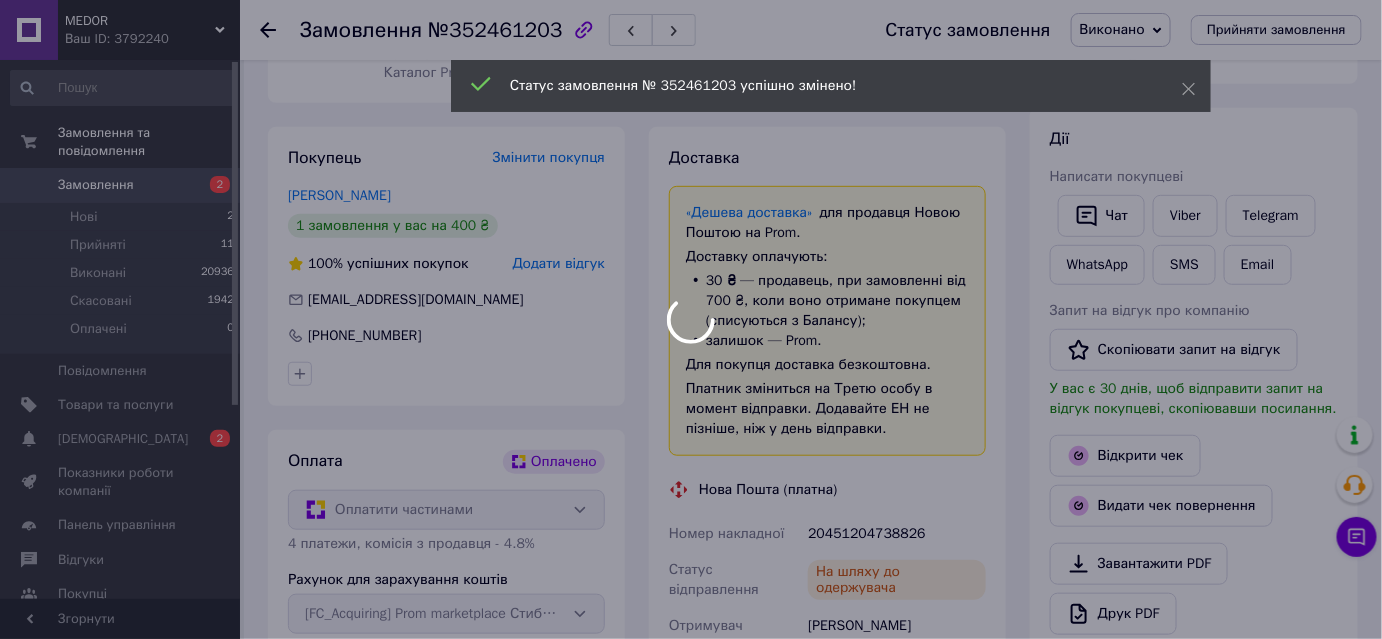scroll, scrollTop: 108, scrollLeft: 0, axis: vertical 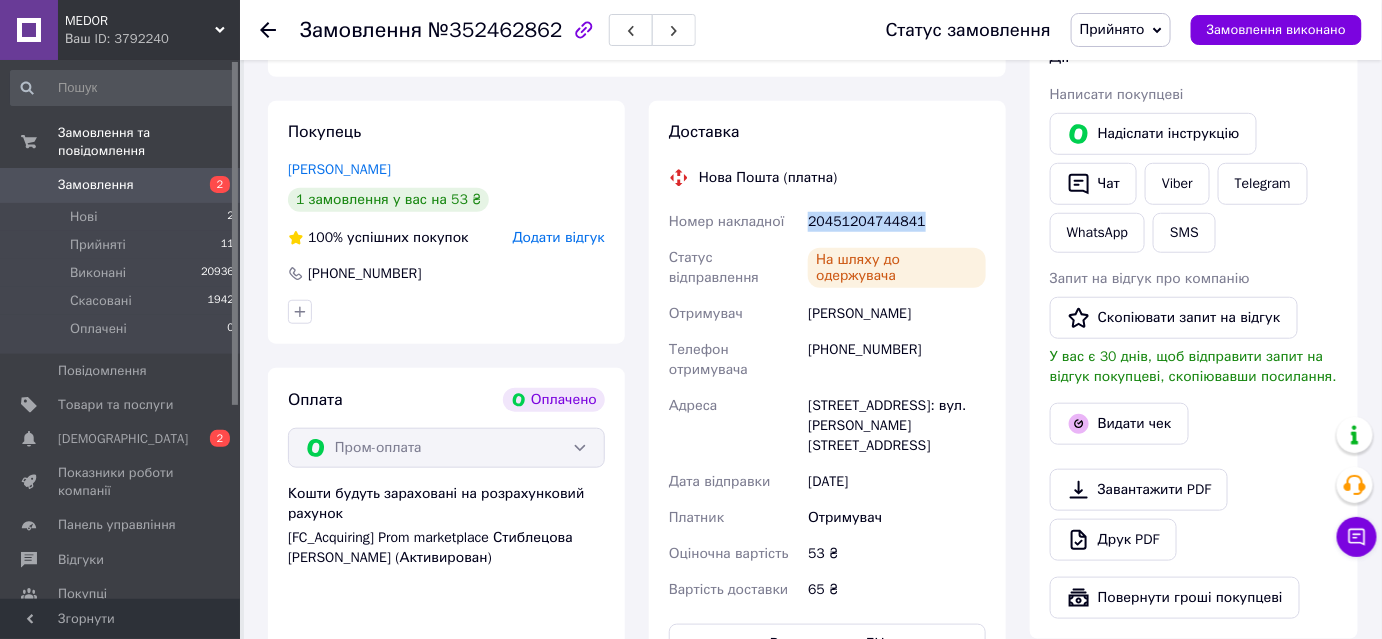 drag, startPoint x: 810, startPoint y: 218, endPoint x: 911, endPoint y: 225, distance: 101.24229 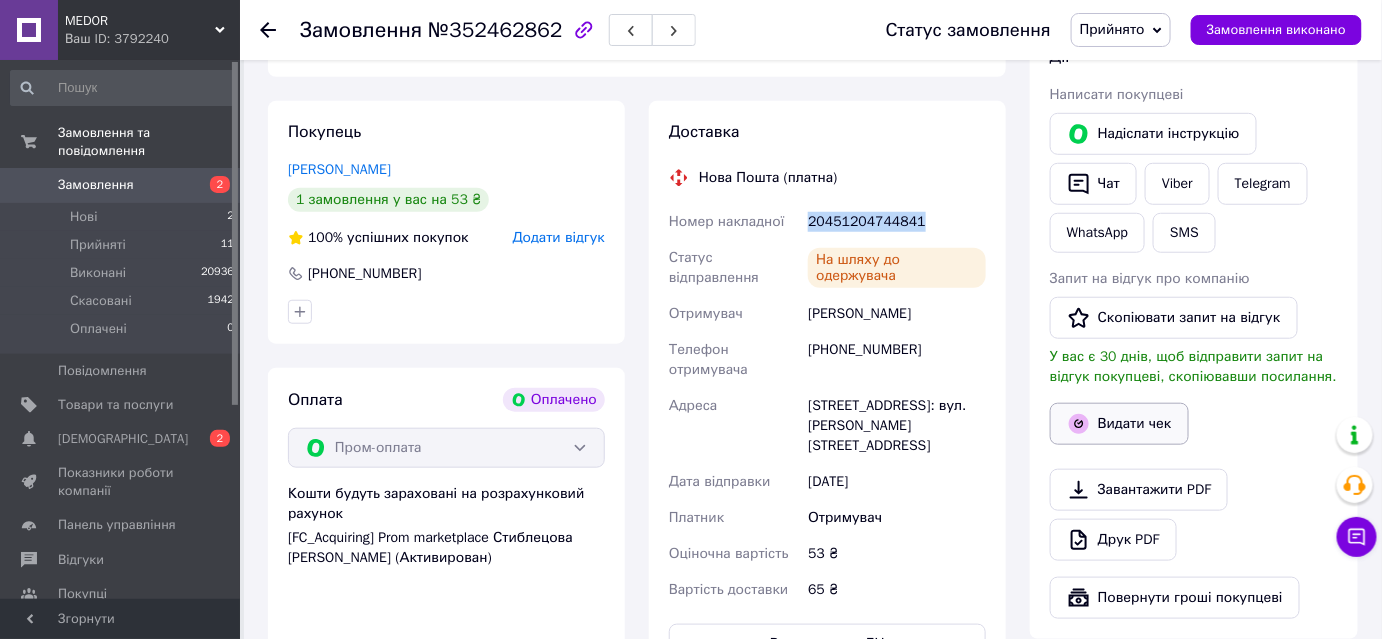 click on "Видати чек" at bounding box center (1119, 424) 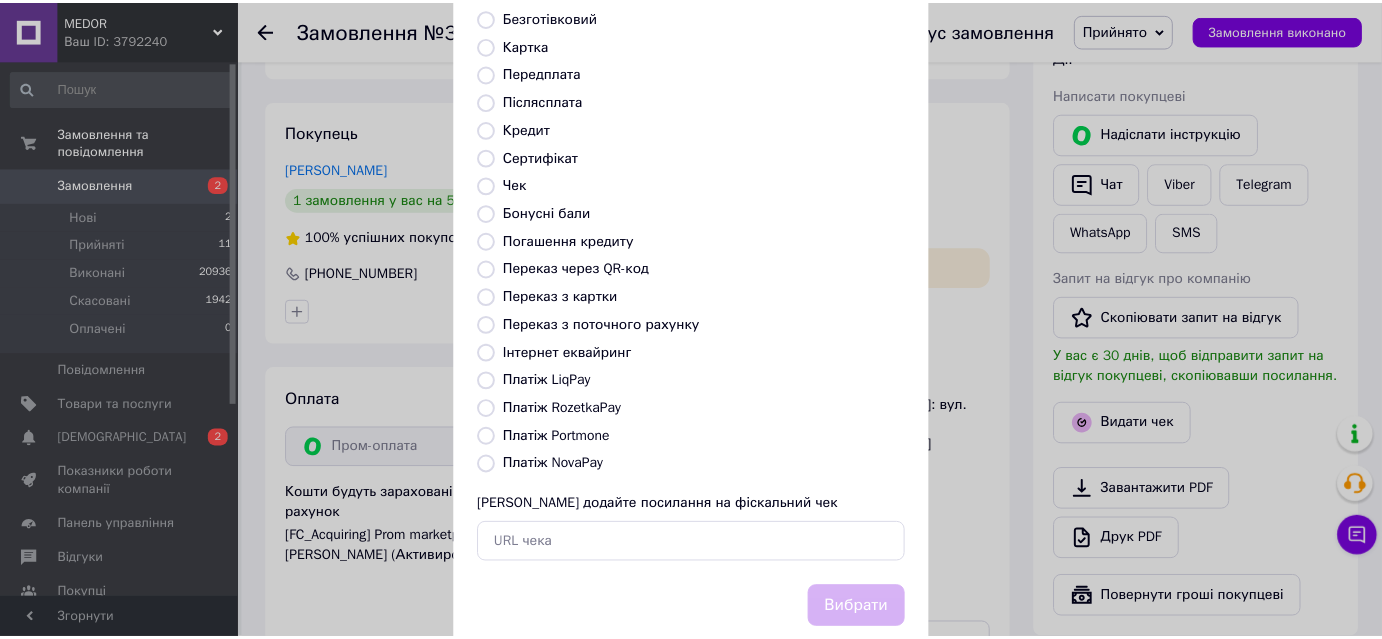 scroll, scrollTop: 219, scrollLeft: 0, axis: vertical 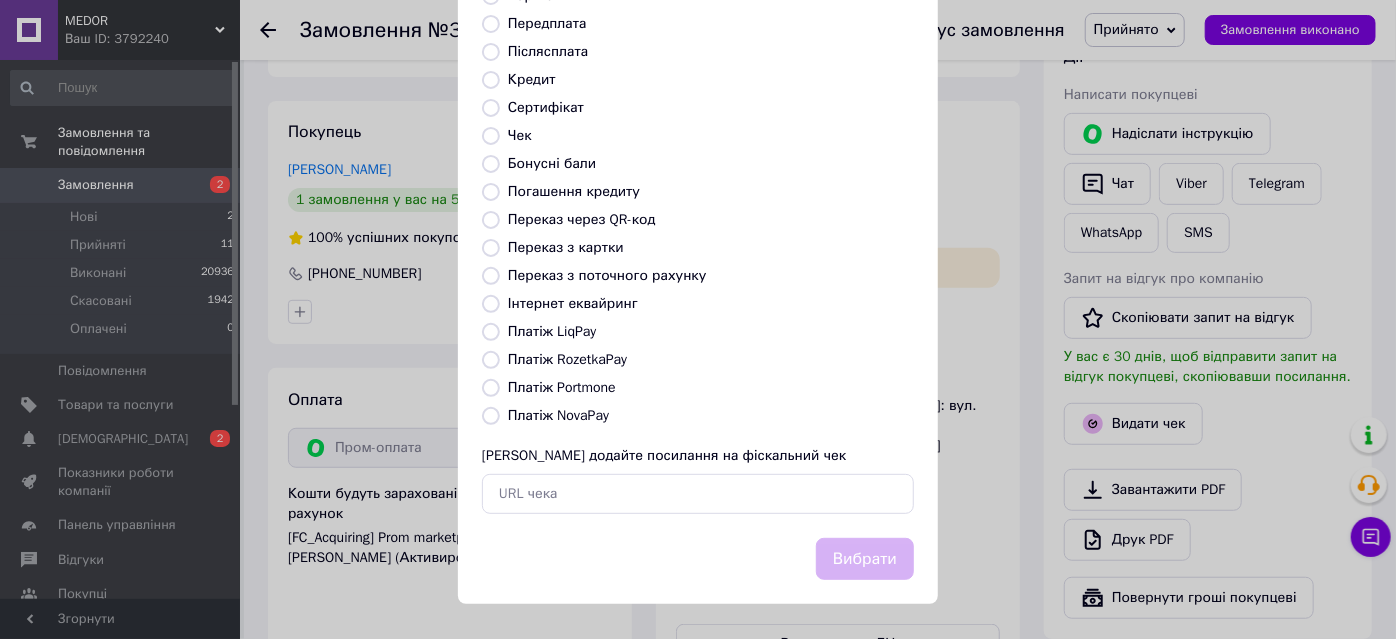 click at bounding box center [491, 360] 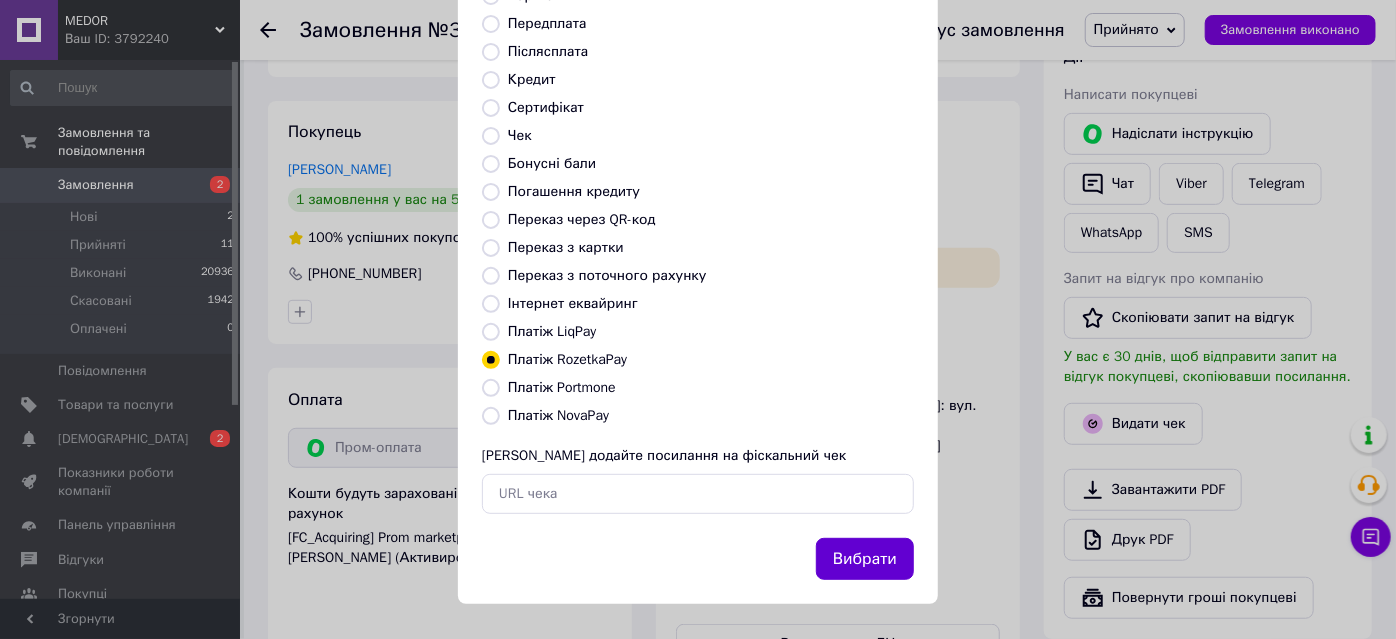 click on "Вибрати" at bounding box center [865, 559] 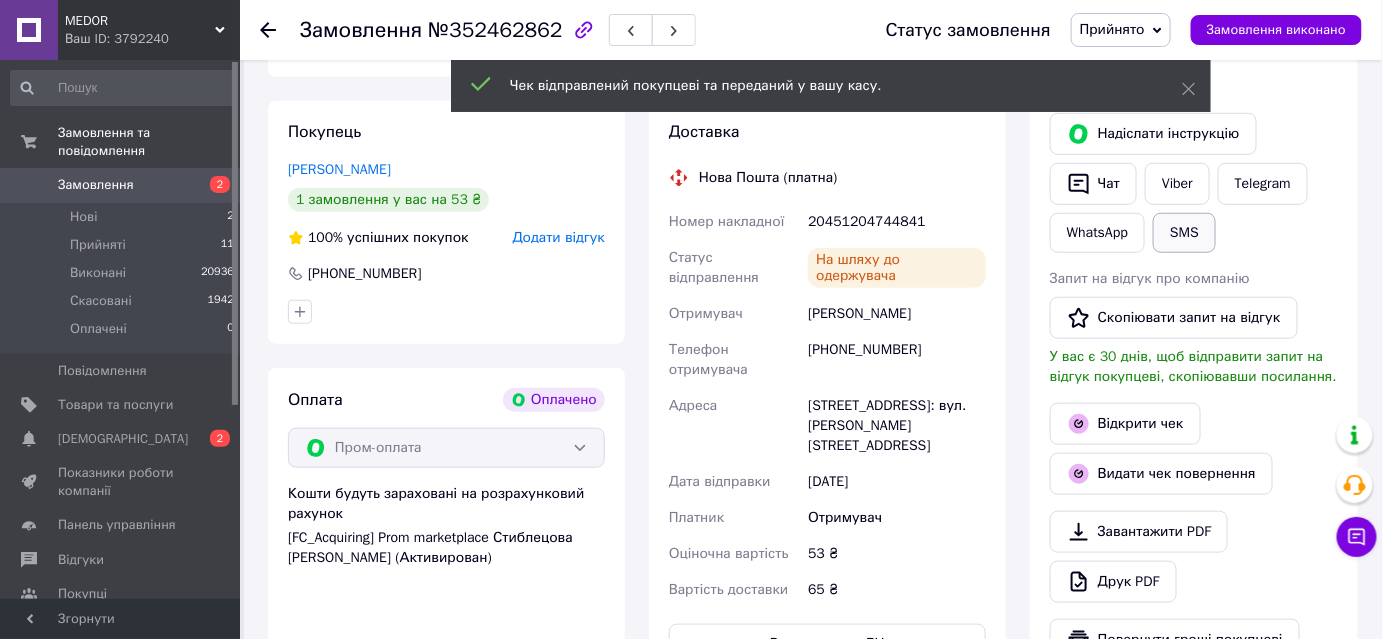 click on "SMS" at bounding box center [1184, 233] 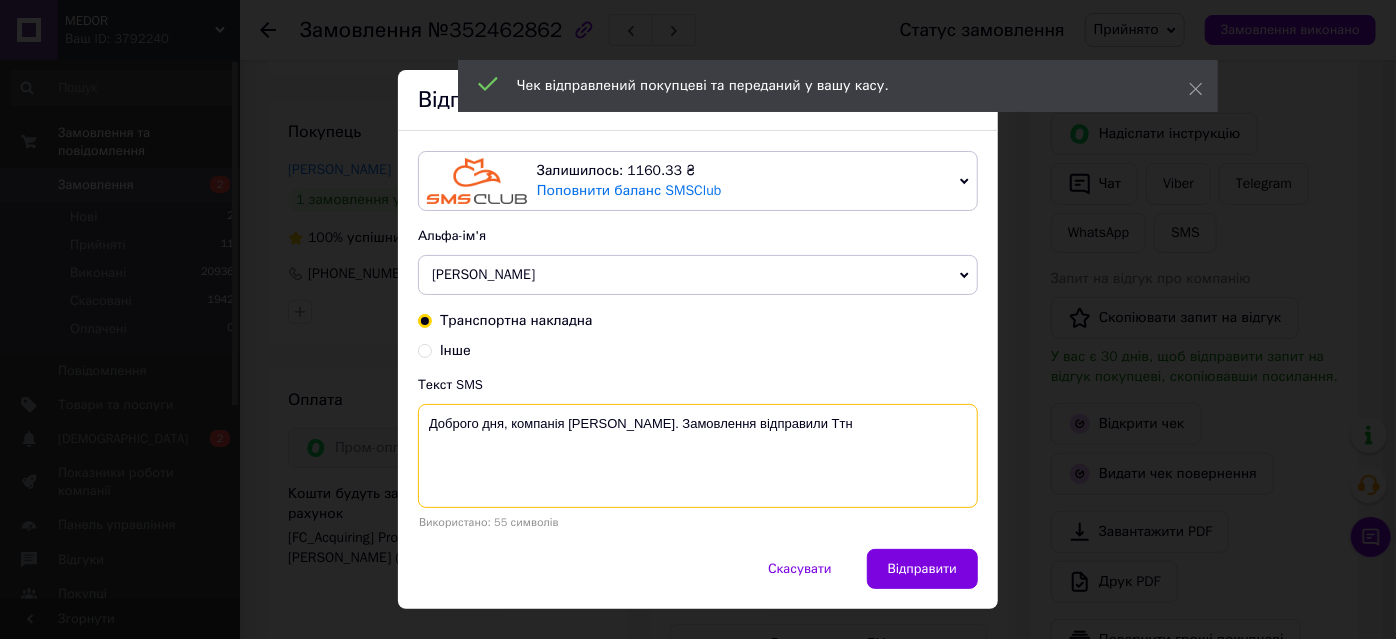 paste on "20451204744841" 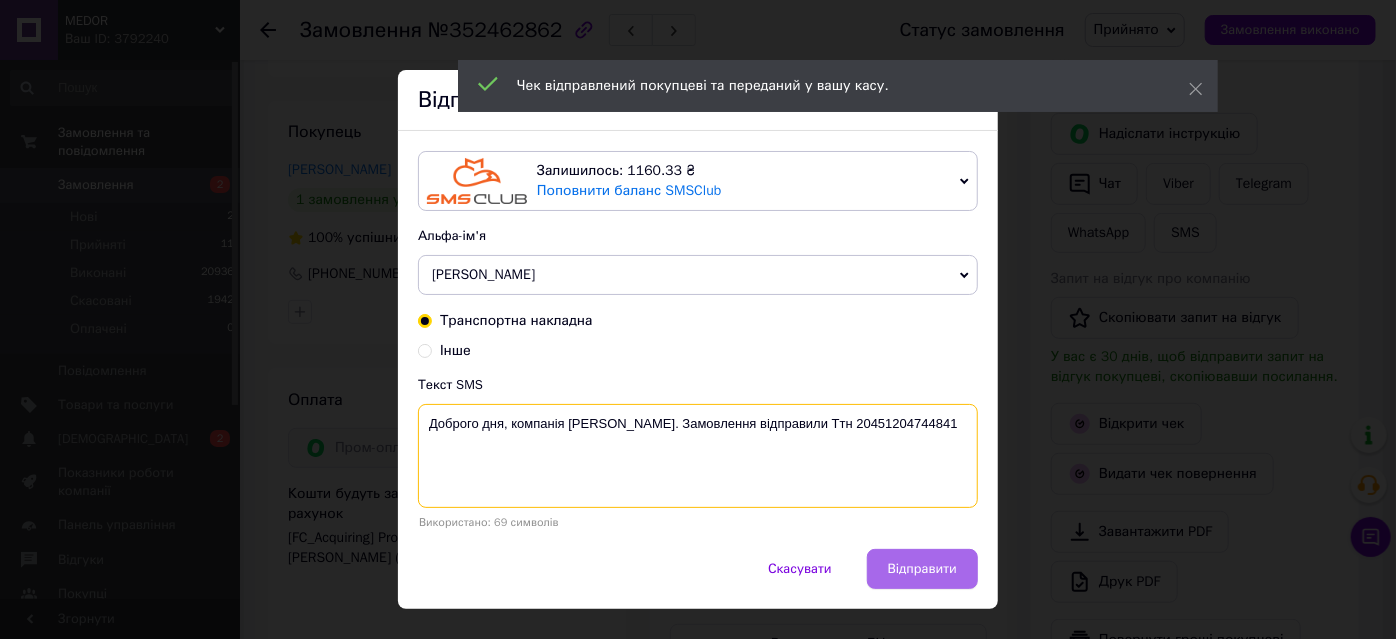 type on "Доброго дня, компанія Medor. Замовлення відправили Ттн 20451204744841" 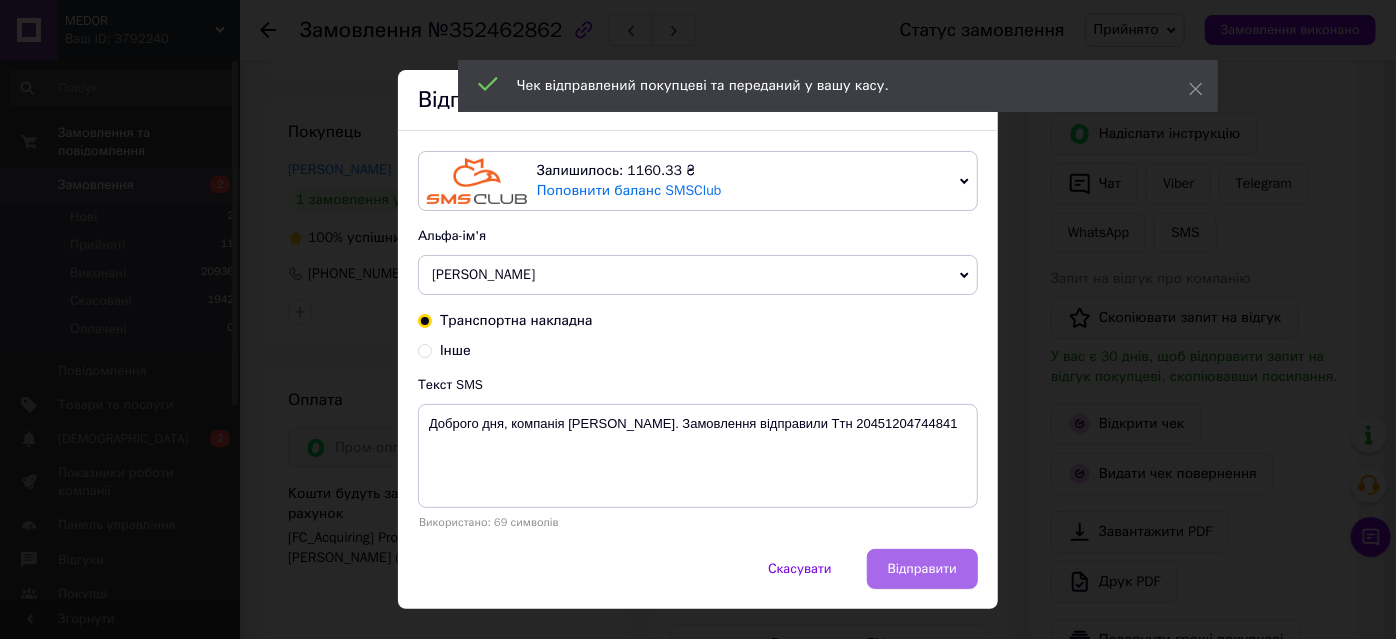 click on "Відправити" at bounding box center [922, 569] 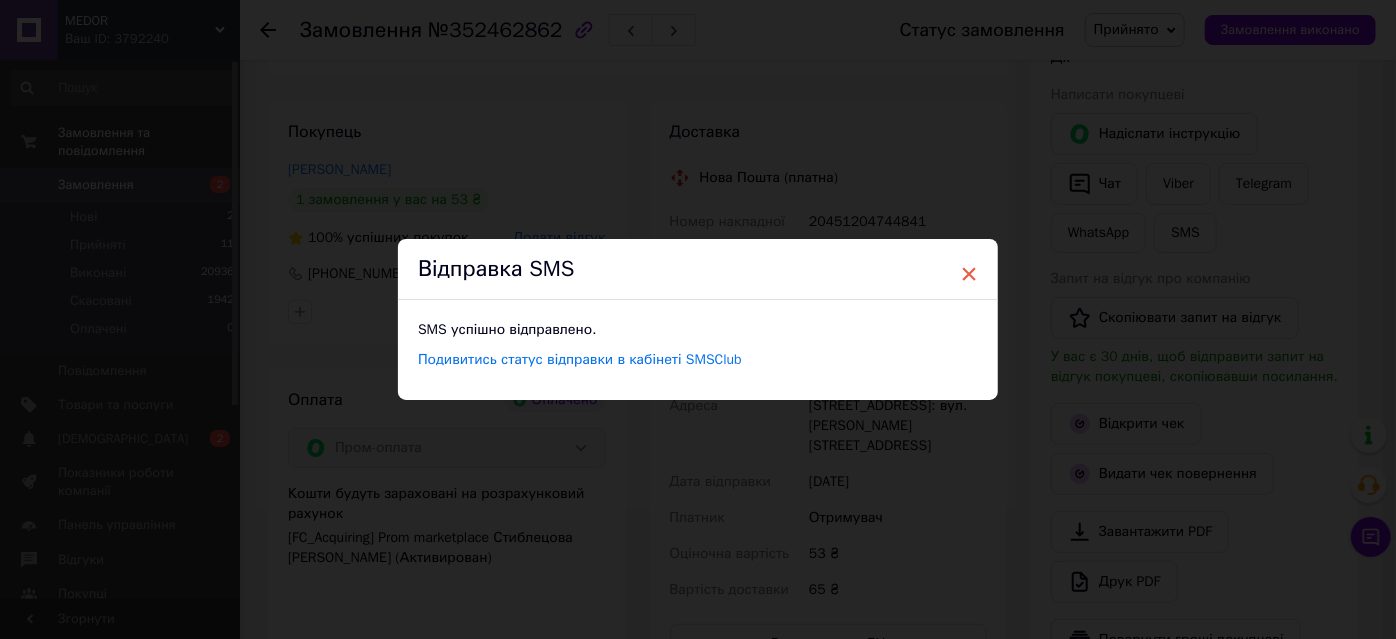 click on "×" at bounding box center (969, 274) 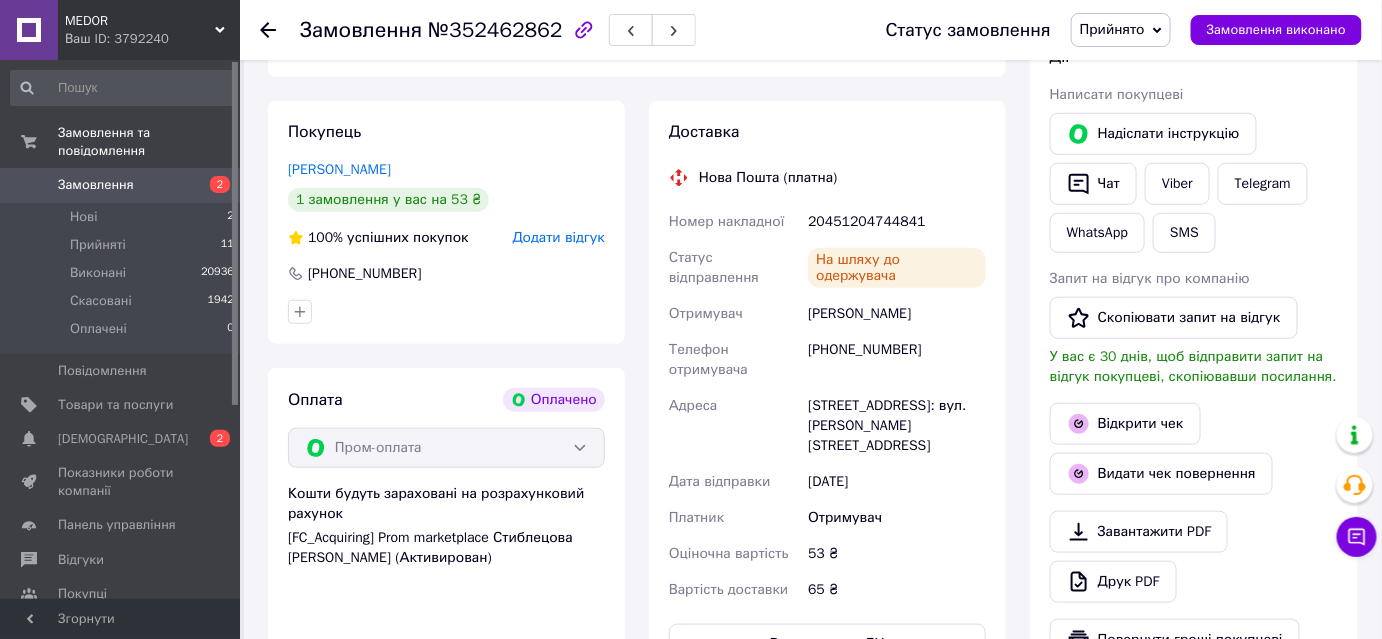 click on "Прийнято" at bounding box center [1112, 29] 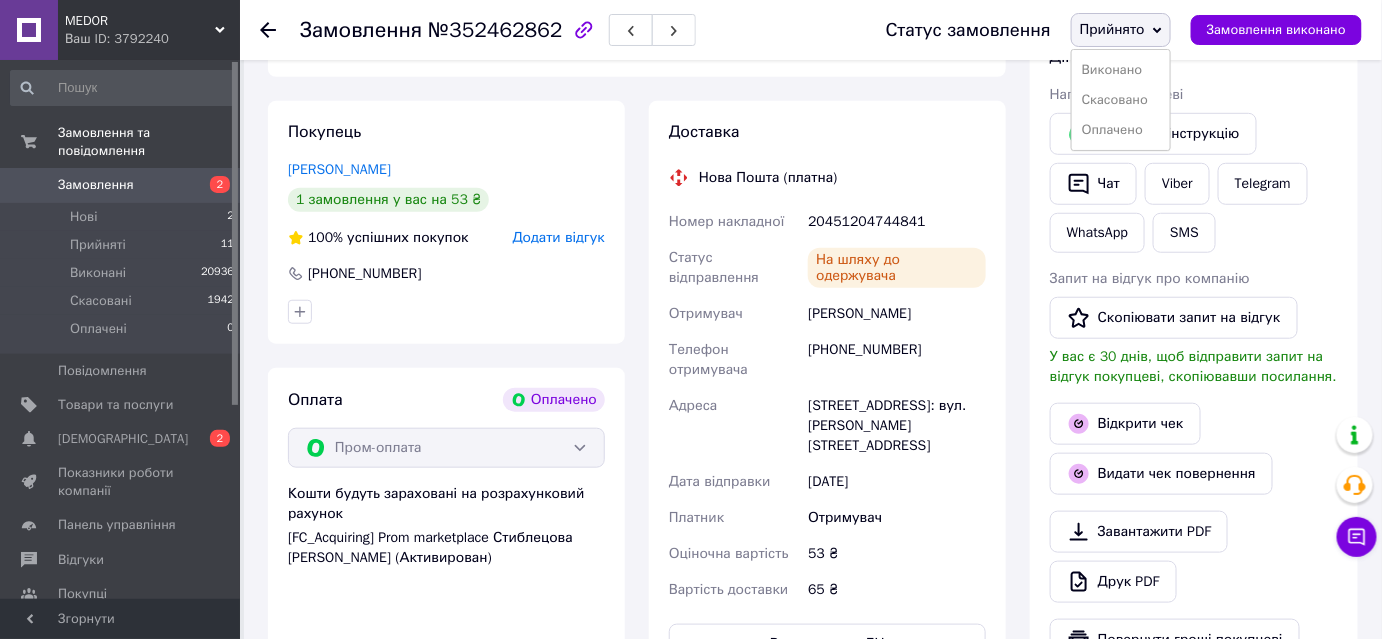 click on "Виконано" at bounding box center (1121, 70) 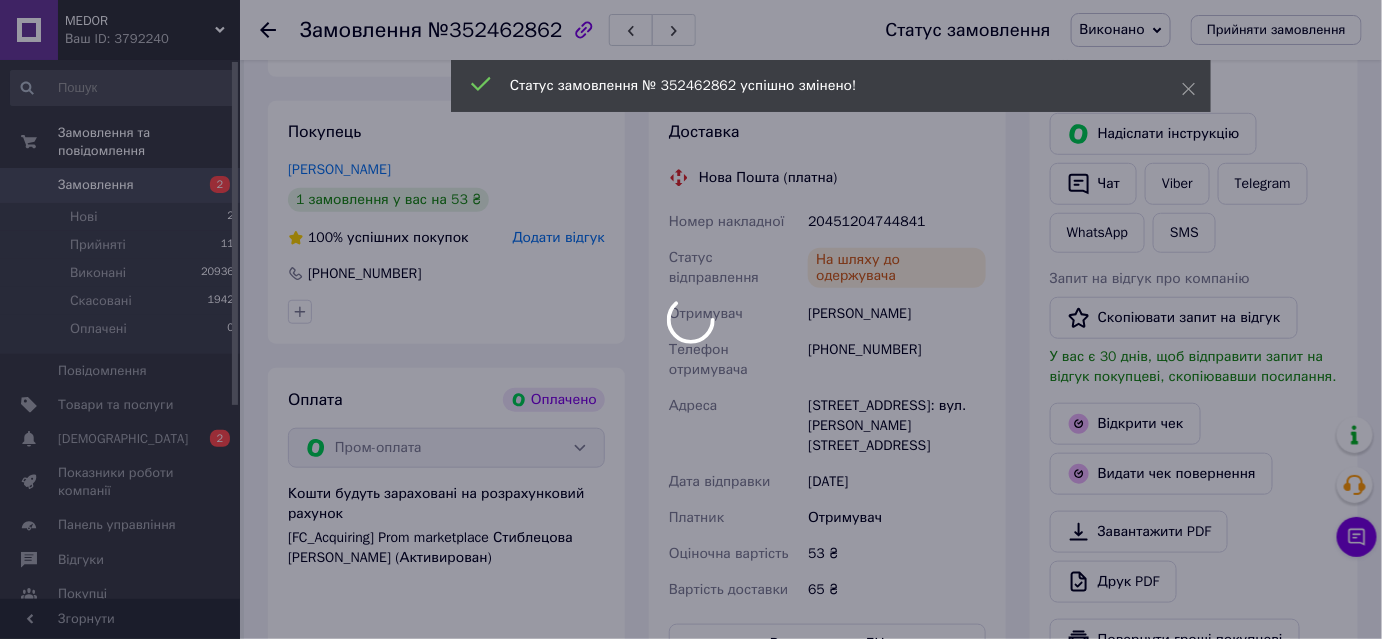 scroll, scrollTop: 136, scrollLeft: 0, axis: vertical 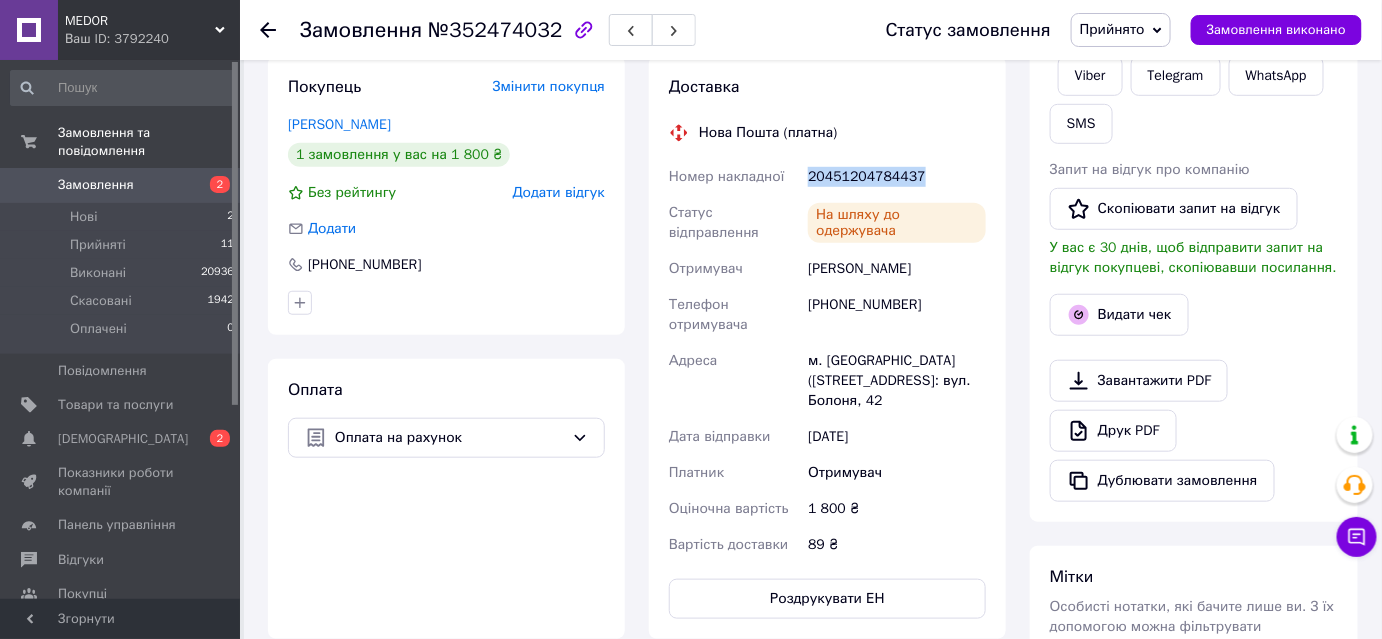 drag, startPoint x: 808, startPoint y: 174, endPoint x: 917, endPoint y: 172, distance: 109.01835 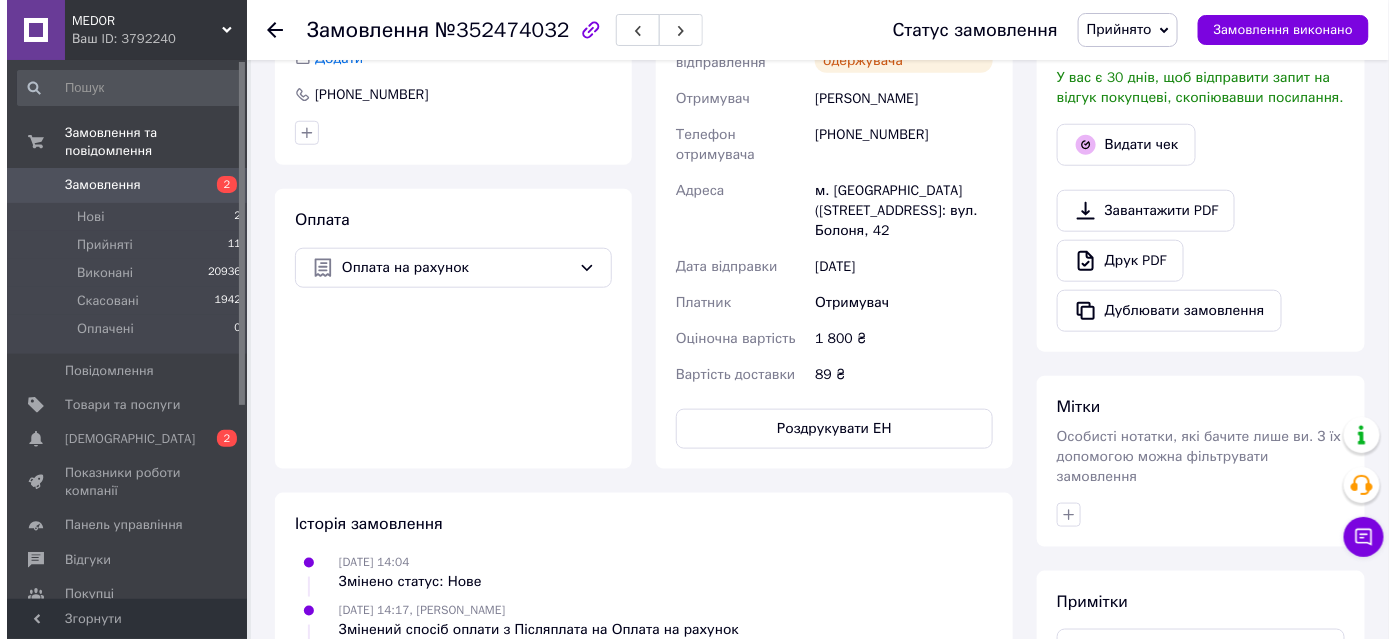scroll, scrollTop: 545, scrollLeft: 0, axis: vertical 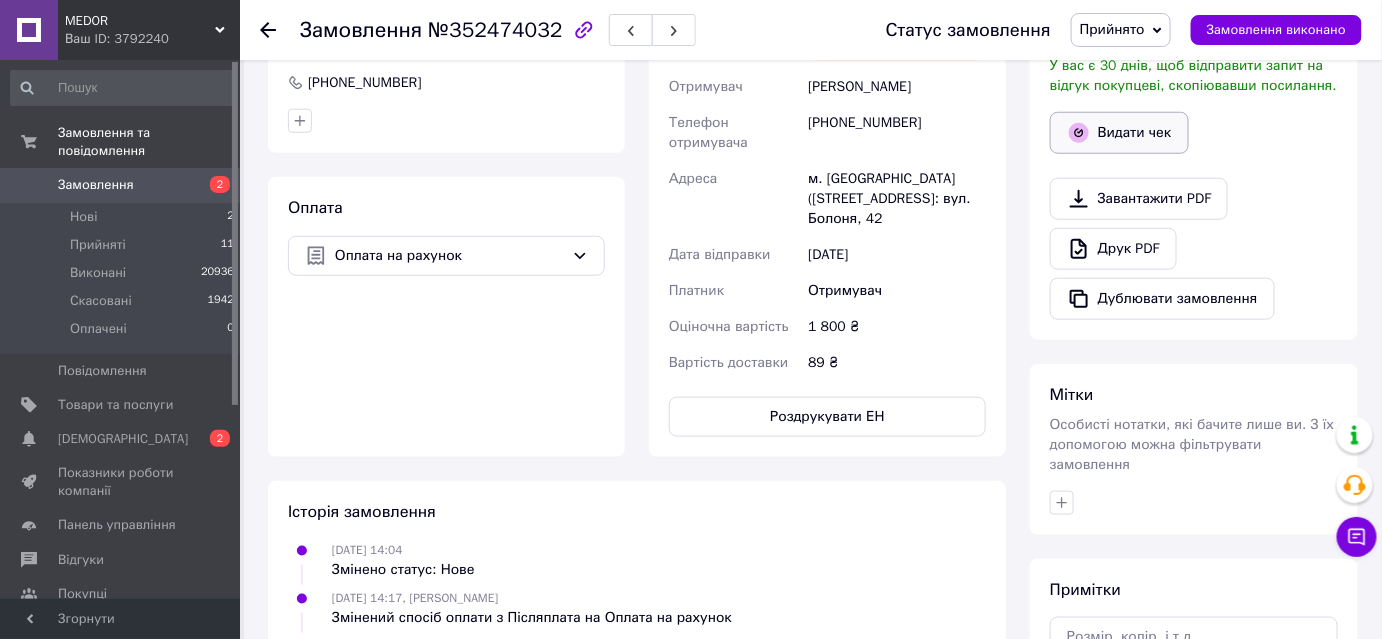 click on "Видати чек" at bounding box center (1119, 133) 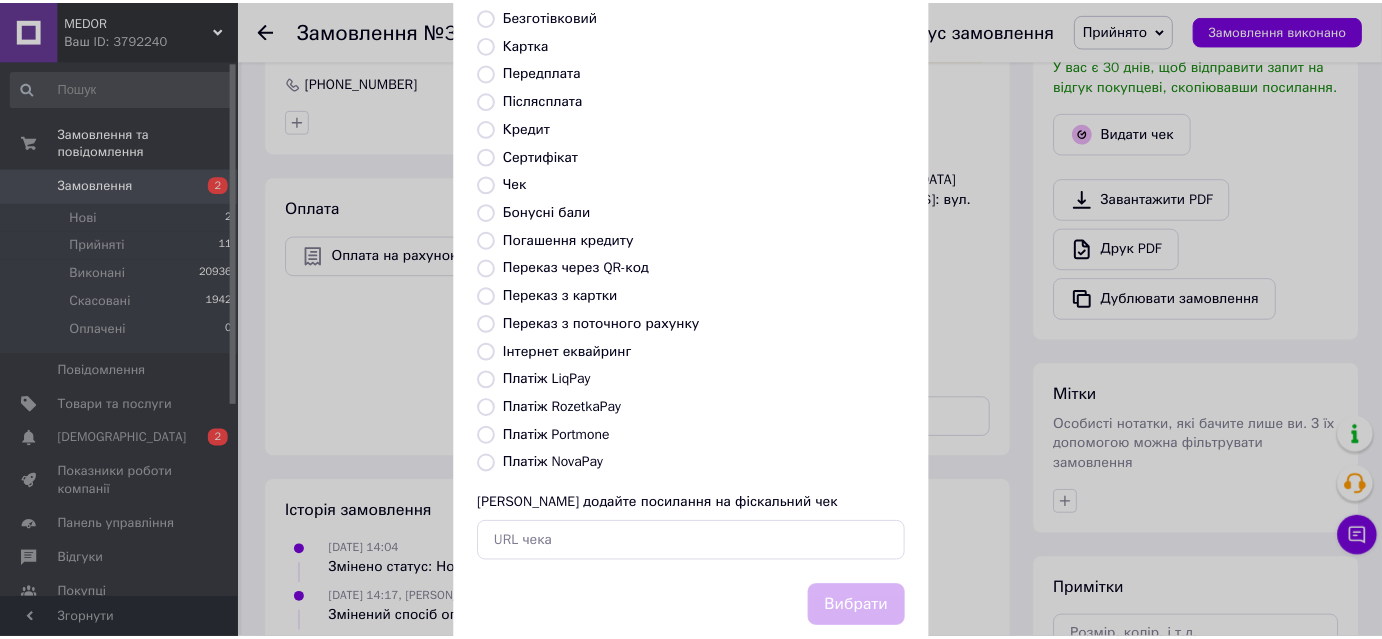 scroll, scrollTop: 181, scrollLeft: 0, axis: vertical 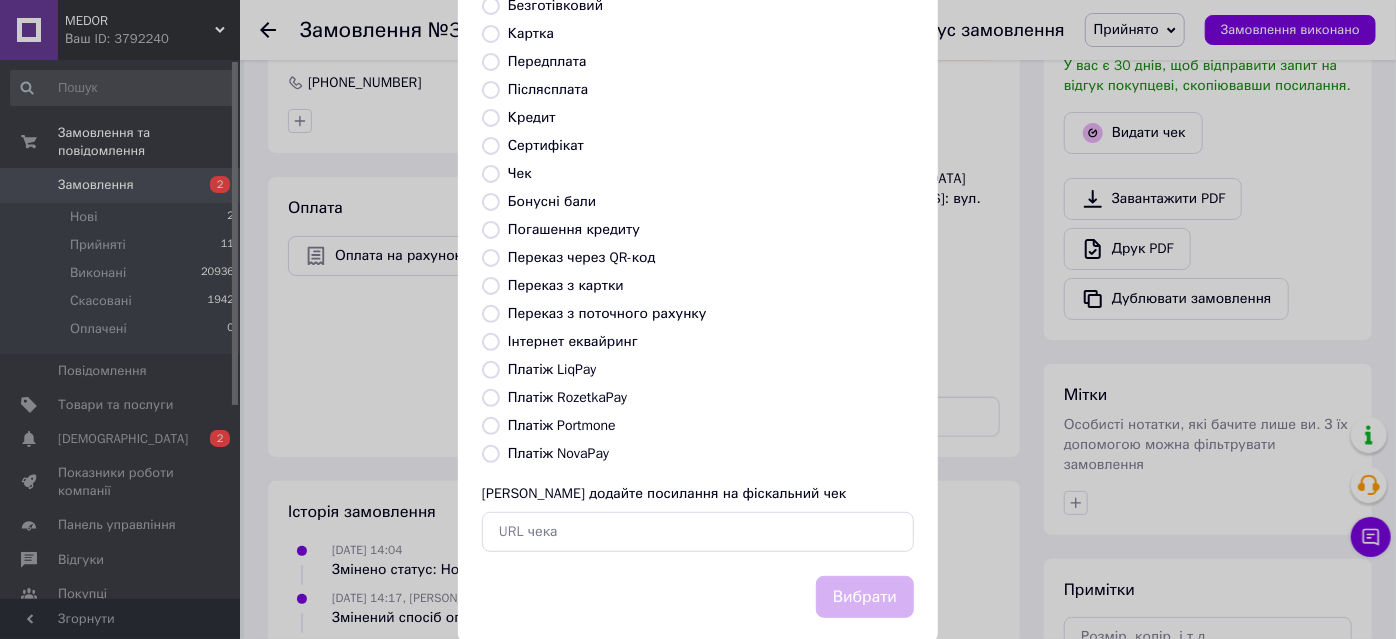 click at bounding box center [491, 286] 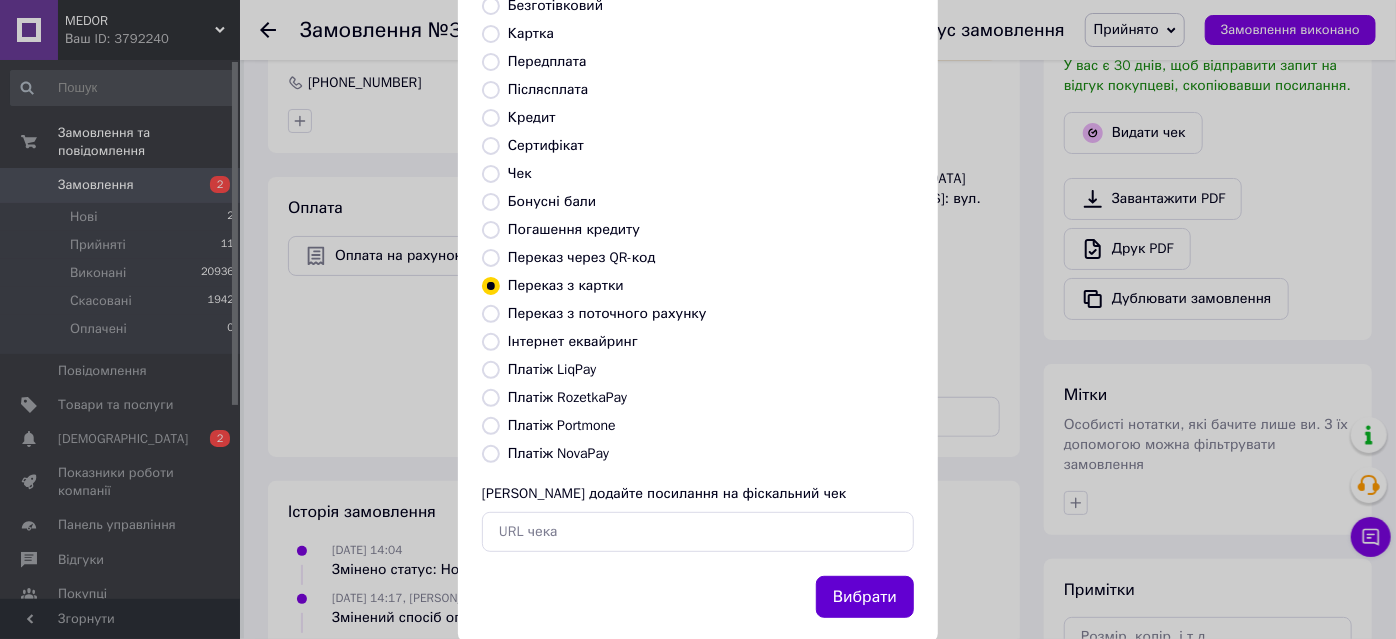 click on "Вибрати" at bounding box center (865, 597) 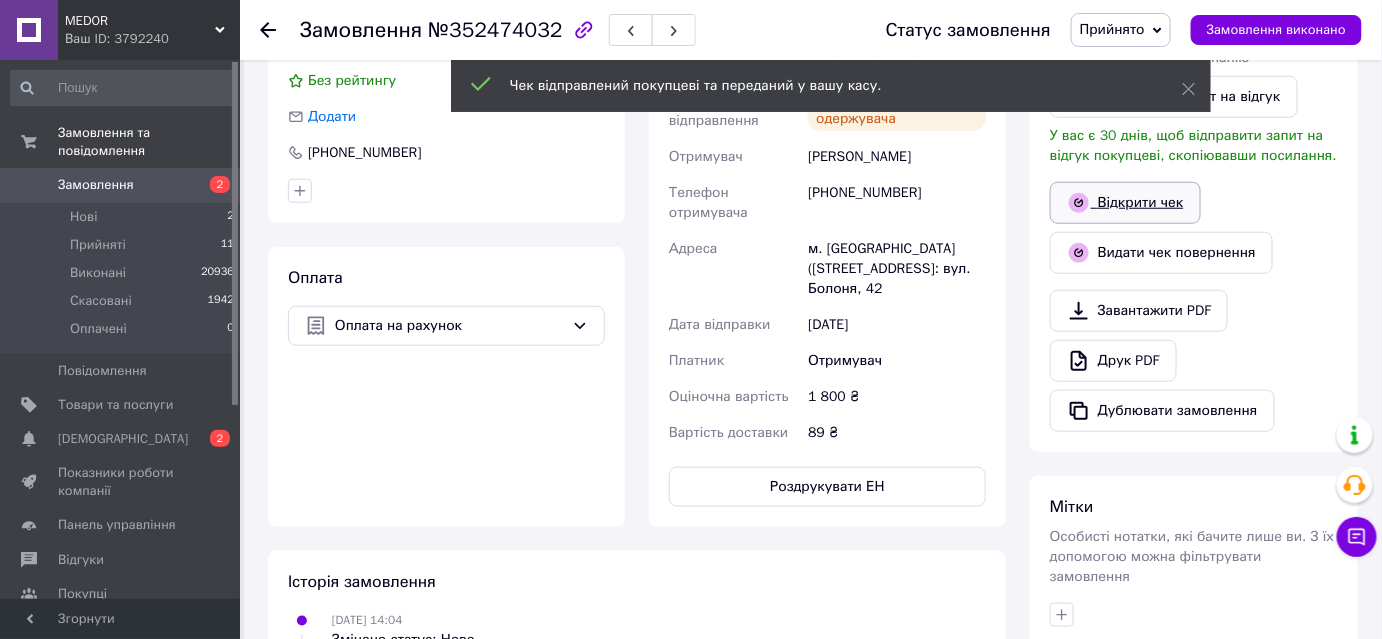scroll, scrollTop: 363, scrollLeft: 0, axis: vertical 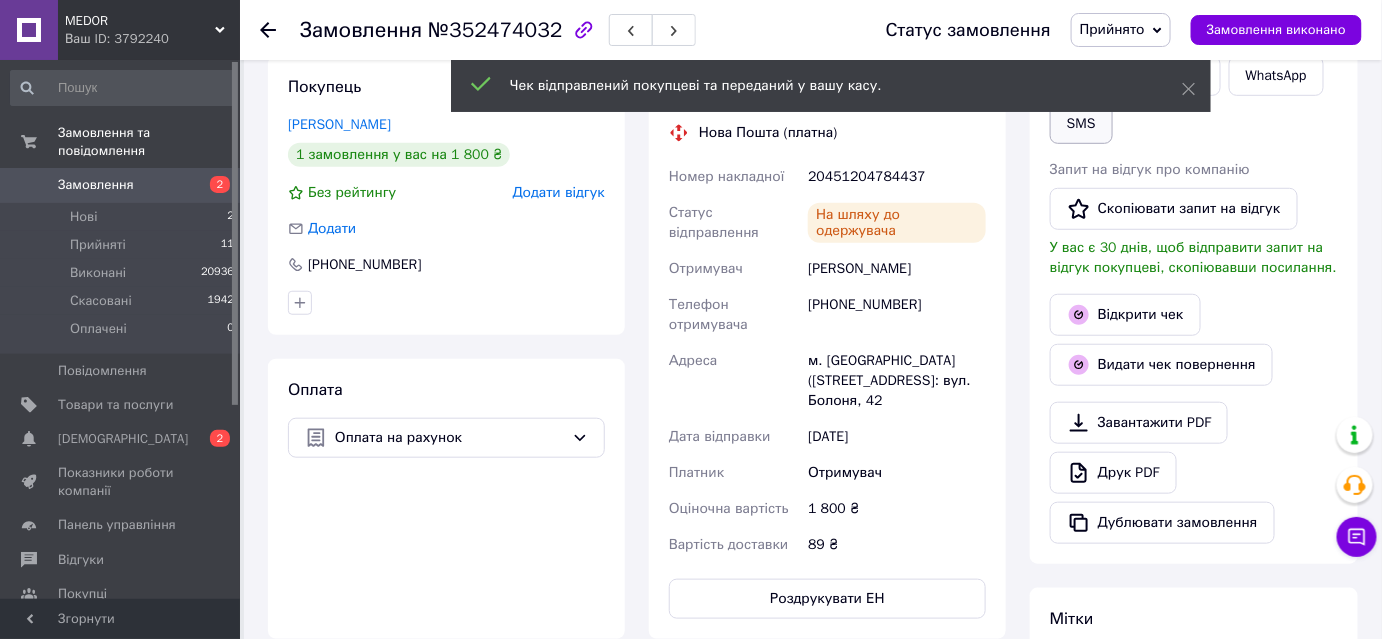 click on "SMS" at bounding box center [1081, 124] 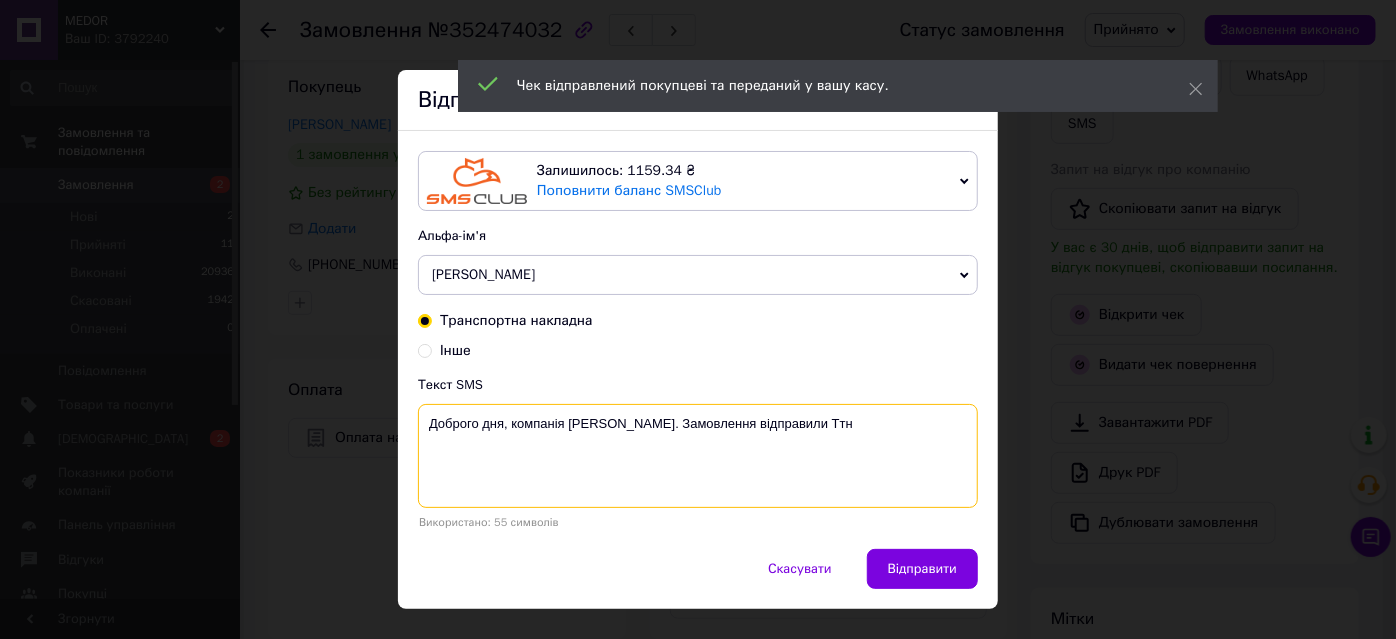 paste on "20451204784437" 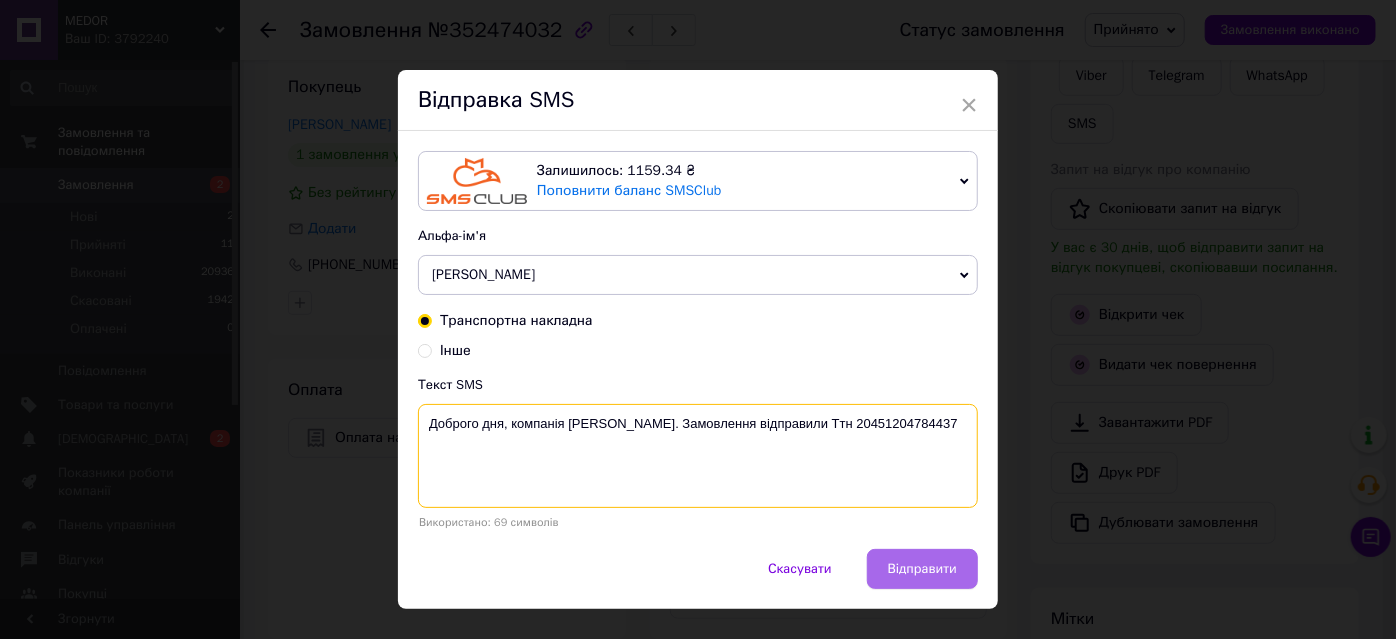 type on "Доброго дня, компанія Medor. Замовлення відправили Ттн 20451204784437" 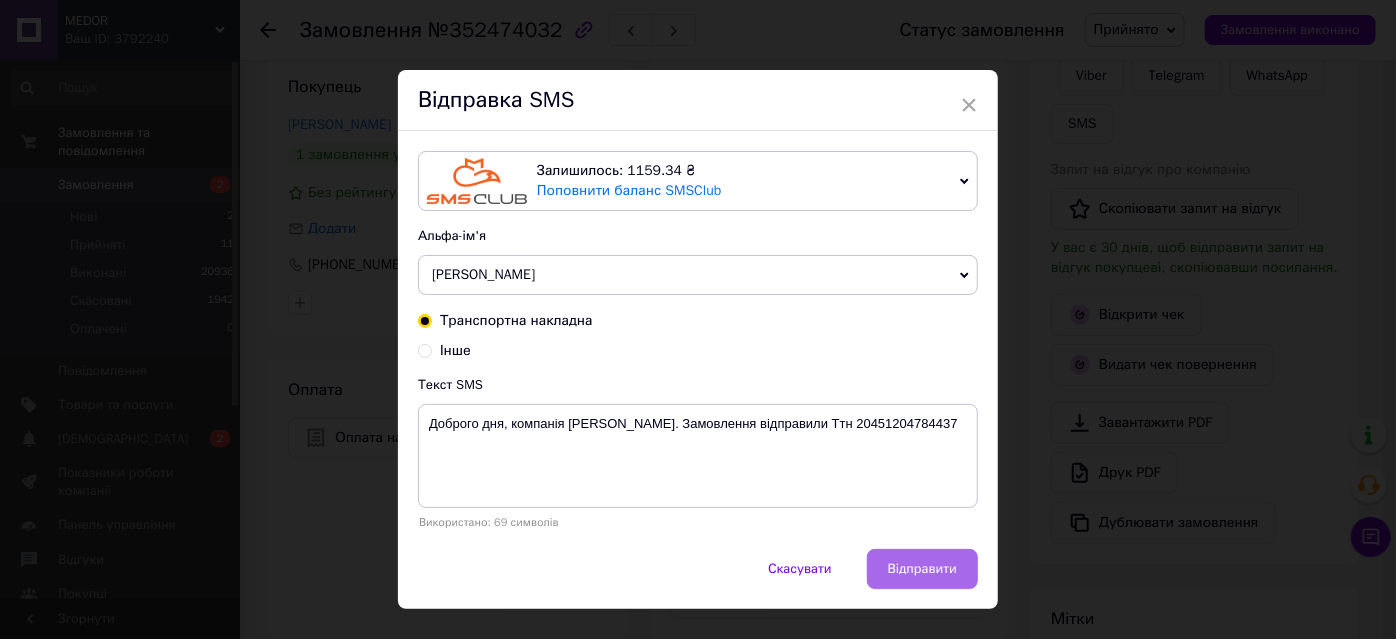 click on "Відправити" at bounding box center [922, 569] 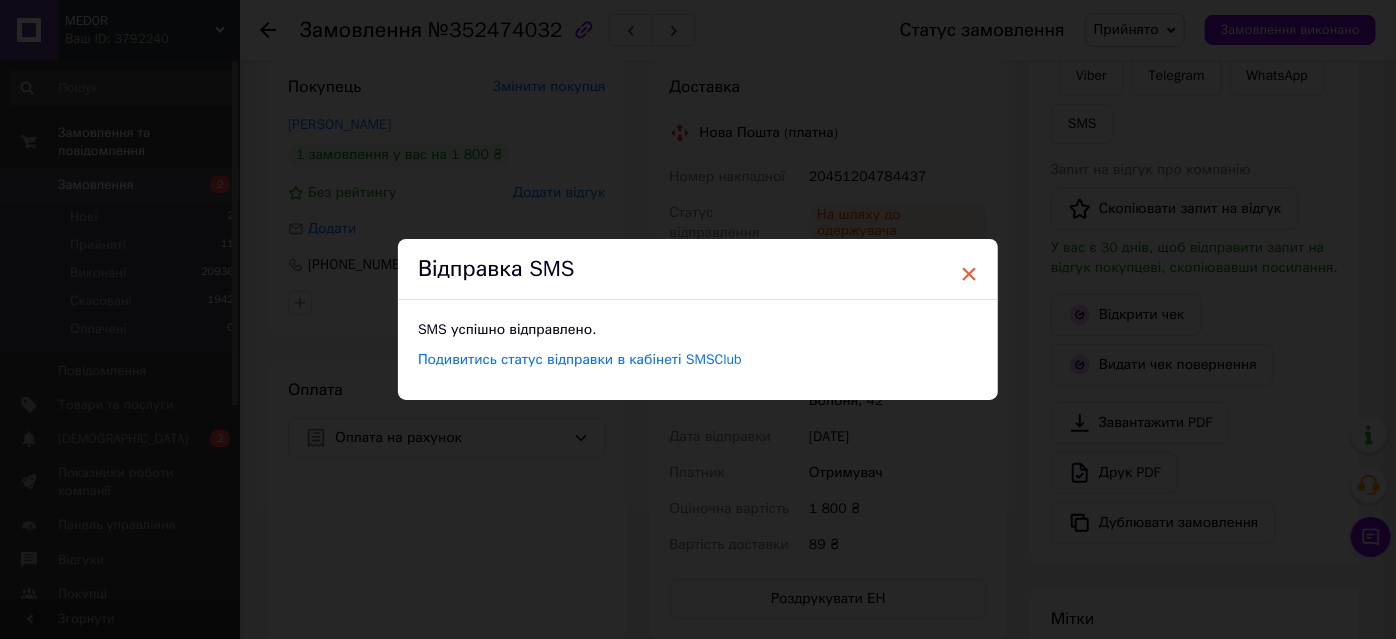 click on "×" at bounding box center [969, 274] 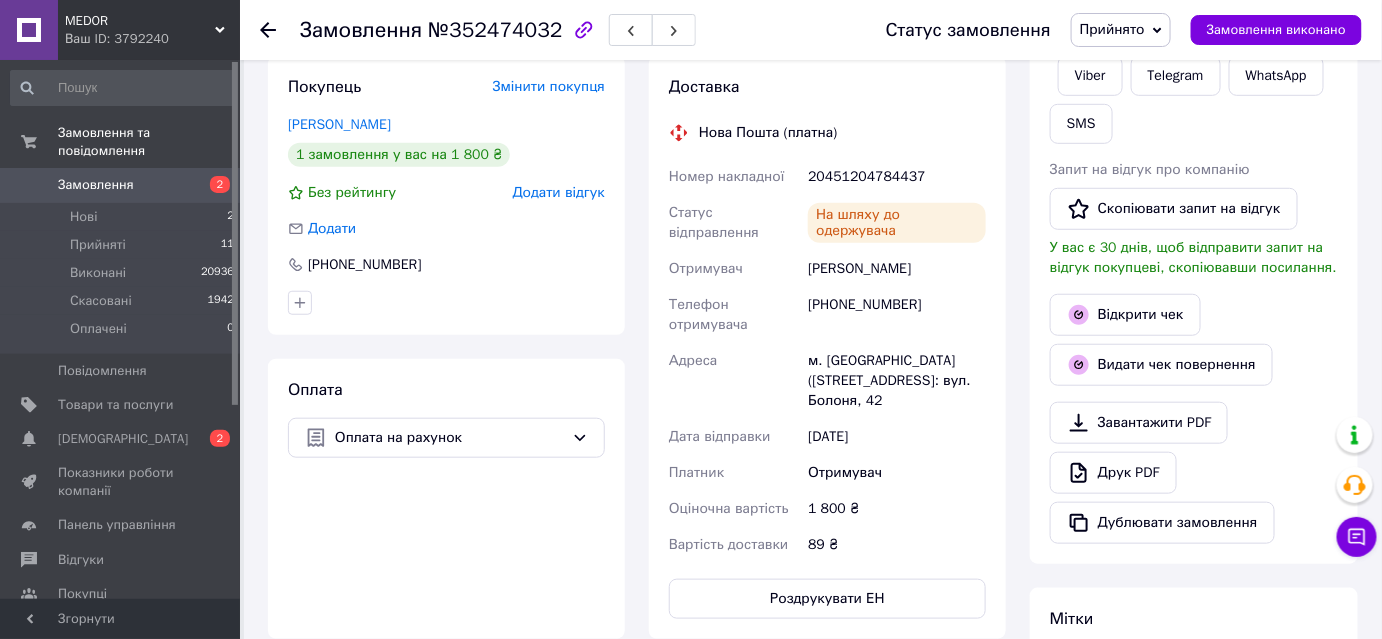 click on "Прийнято" at bounding box center [1112, 29] 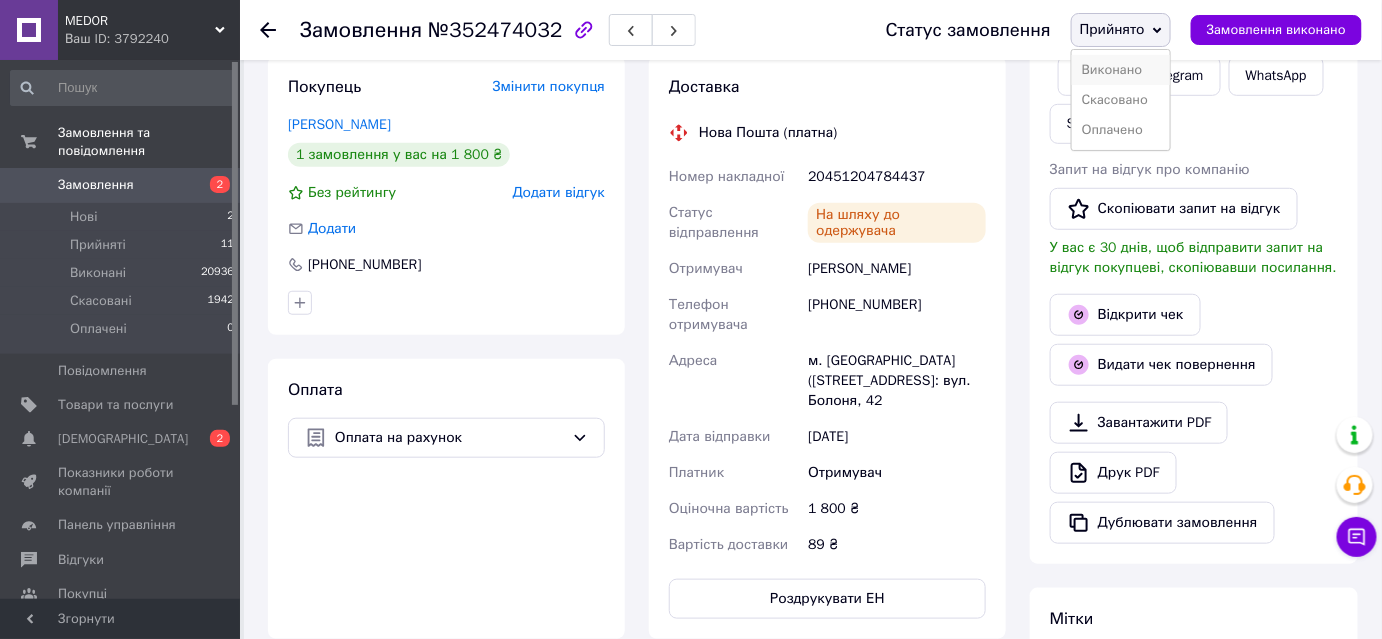 click on "Виконано" at bounding box center [1121, 70] 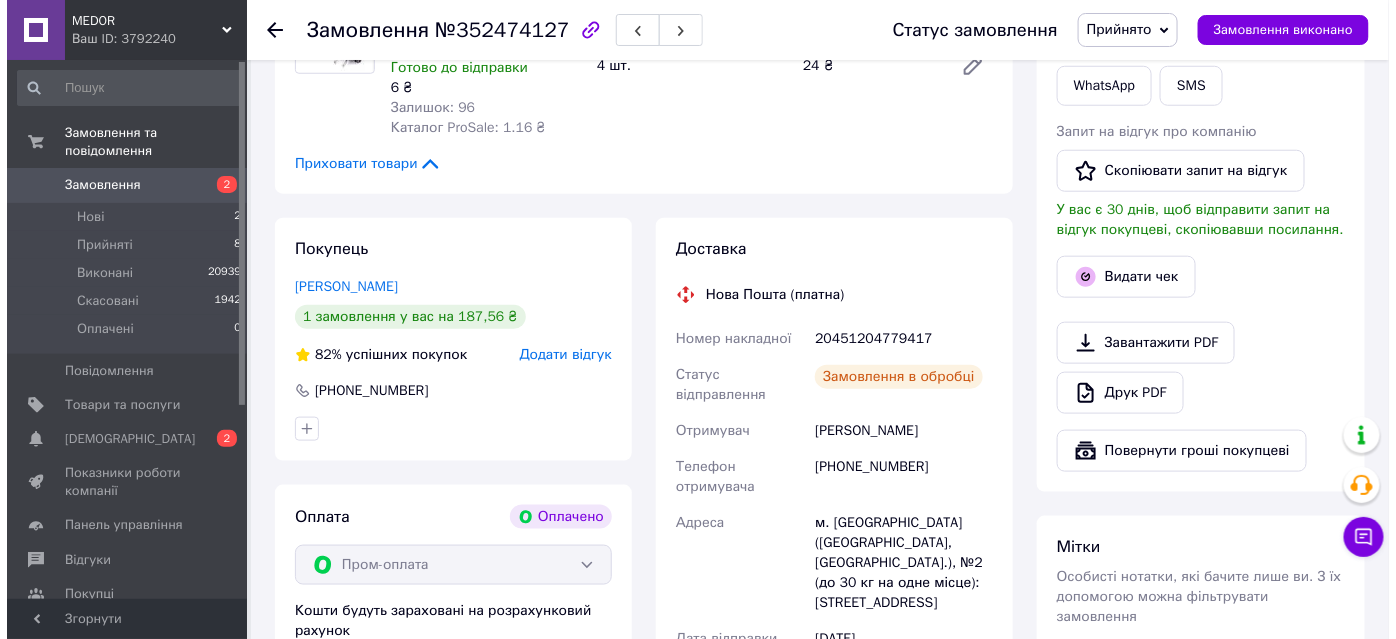 scroll, scrollTop: 638, scrollLeft: 0, axis: vertical 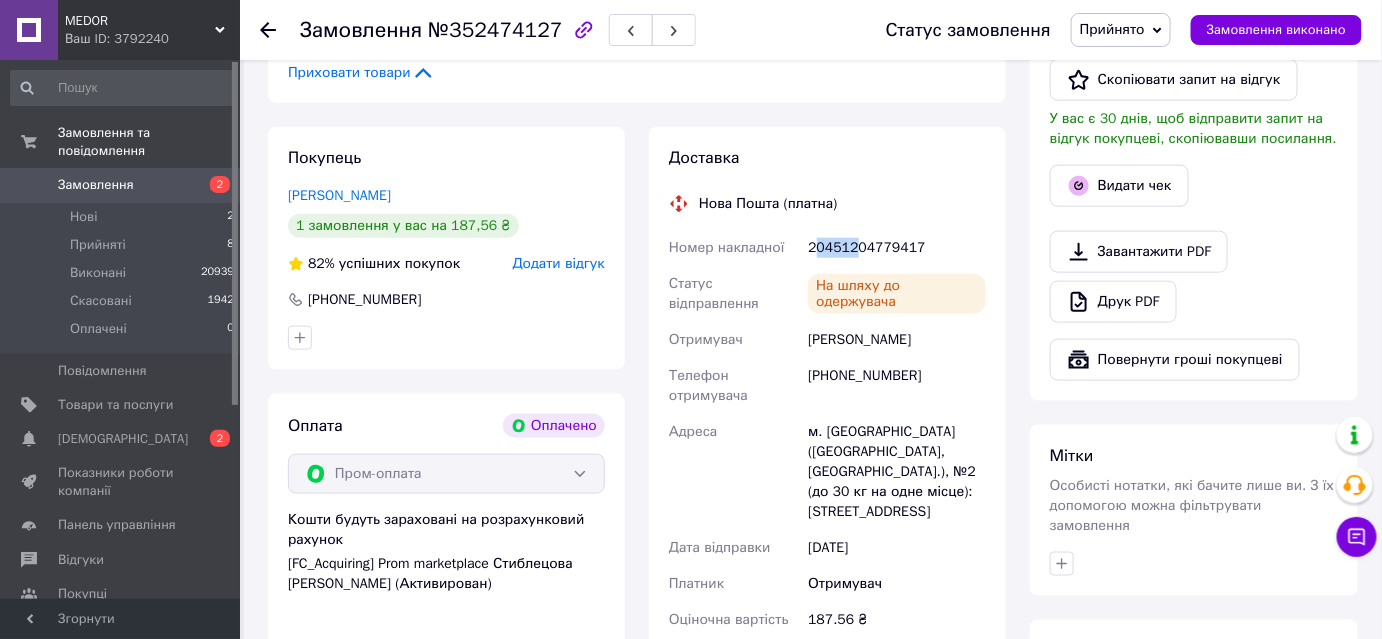drag, startPoint x: 813, startPoint y: 227, endPoint x: 853, endPoint y: 232, distance: 40.311287 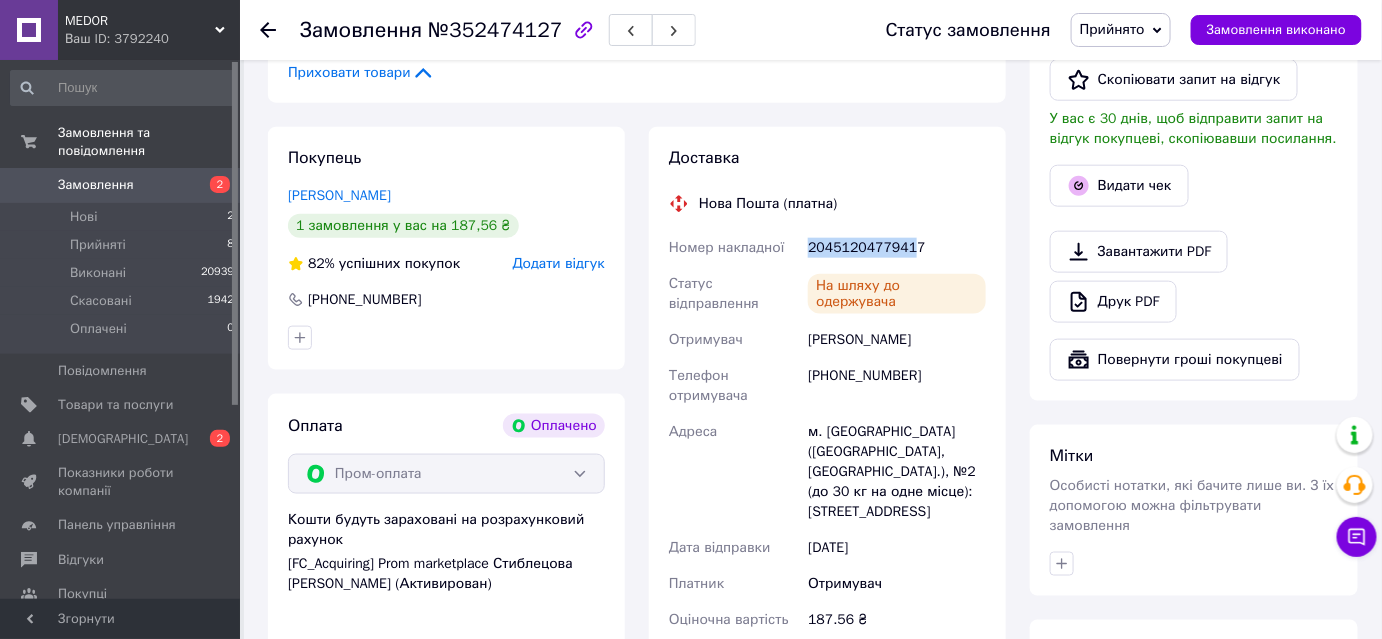 drag, startPoint x: 805, startPoint y: 228, endPoint x: 910, endPoint y: 228, distance: 105 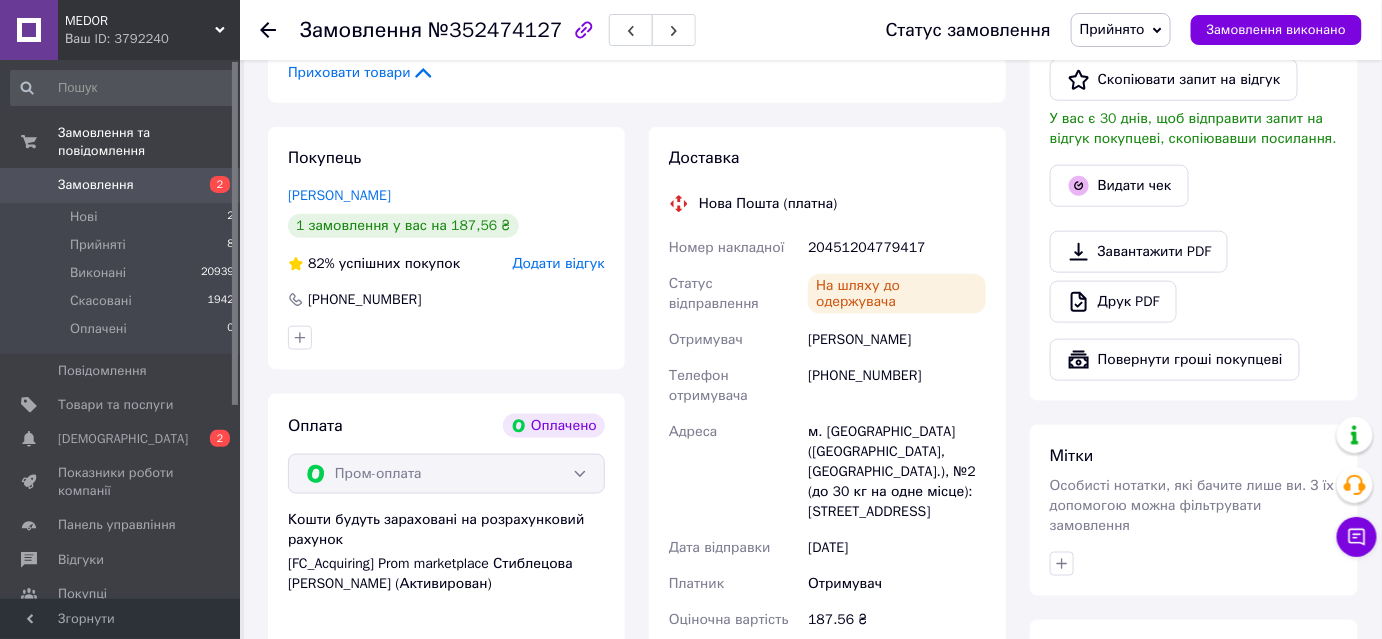 click on "20451204779417" at bounding box center (897, 248) 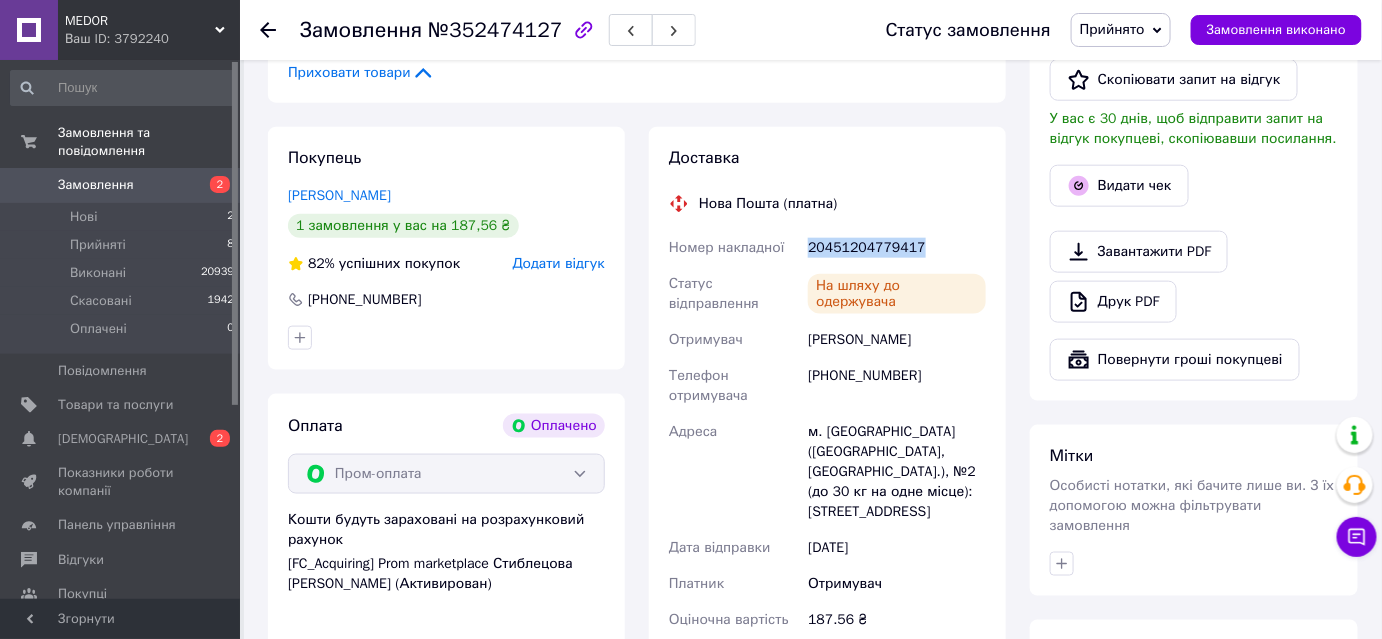 drag, startPoint x: 911, startPoint y: 222, endPoint x: 809, endPoint y: 228, distance: 102.176315 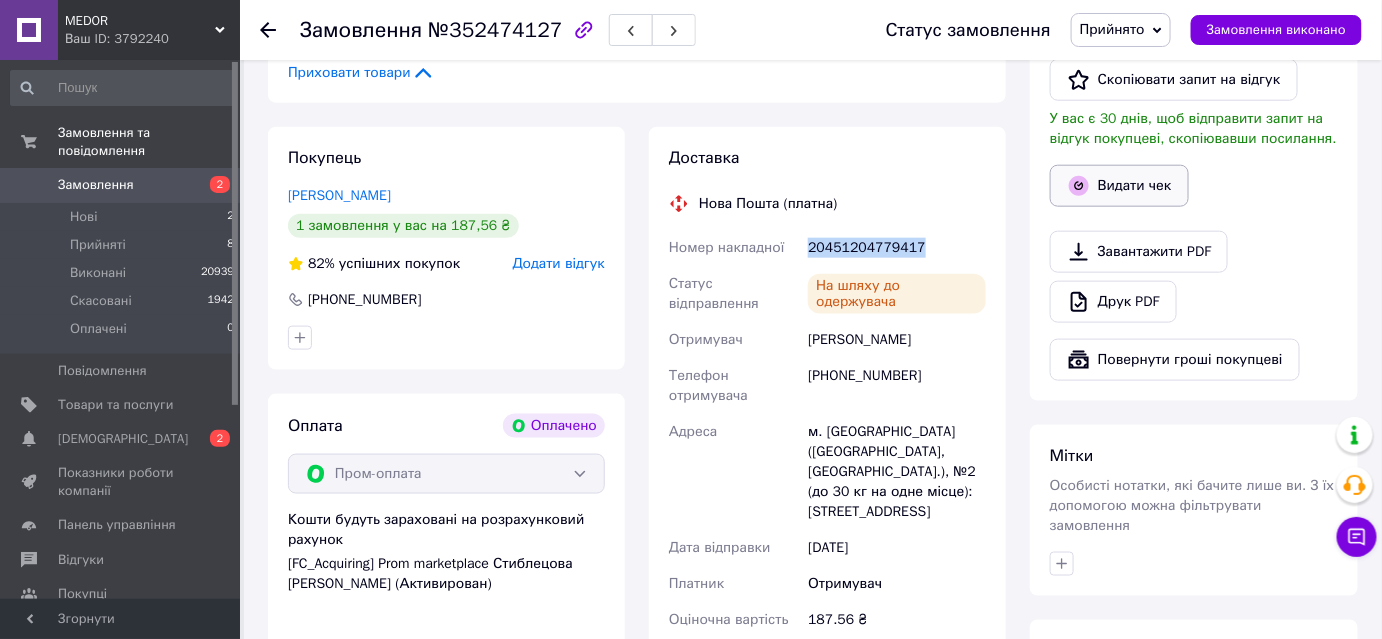 click on "Видати чек" at bounding box center (1119, 186) 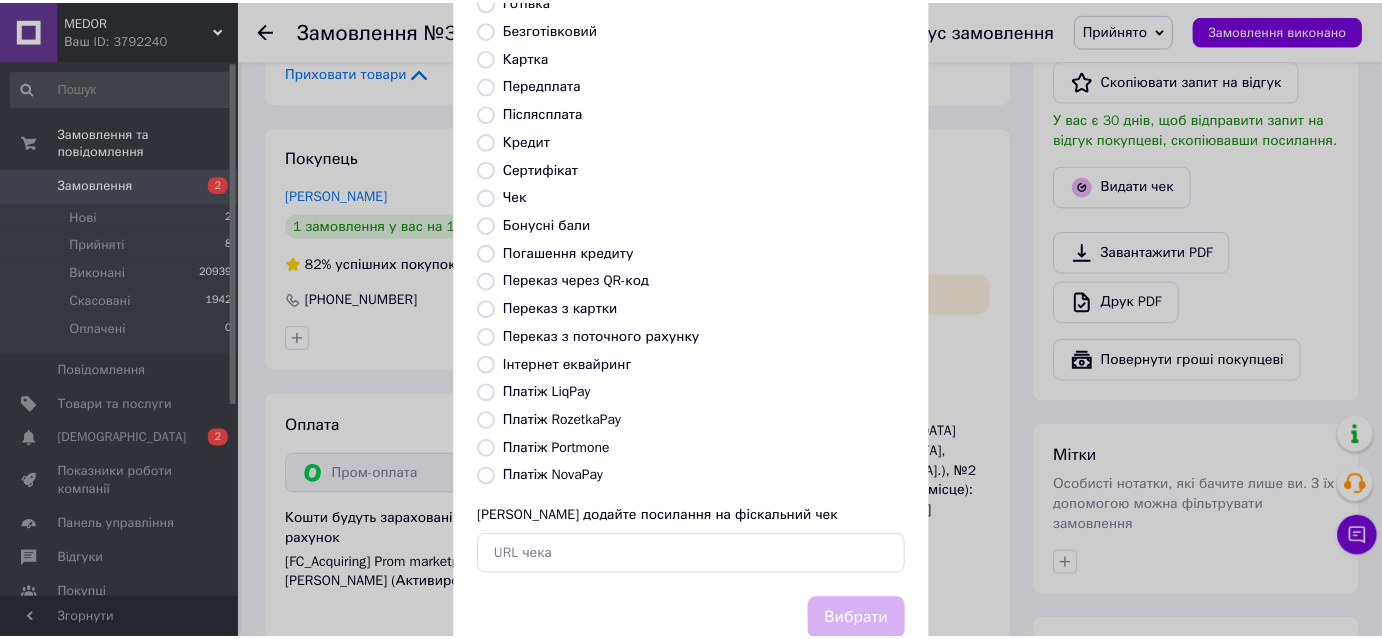 scroll, scrollTop: 181, scrollLeft: 0, axis: vertical 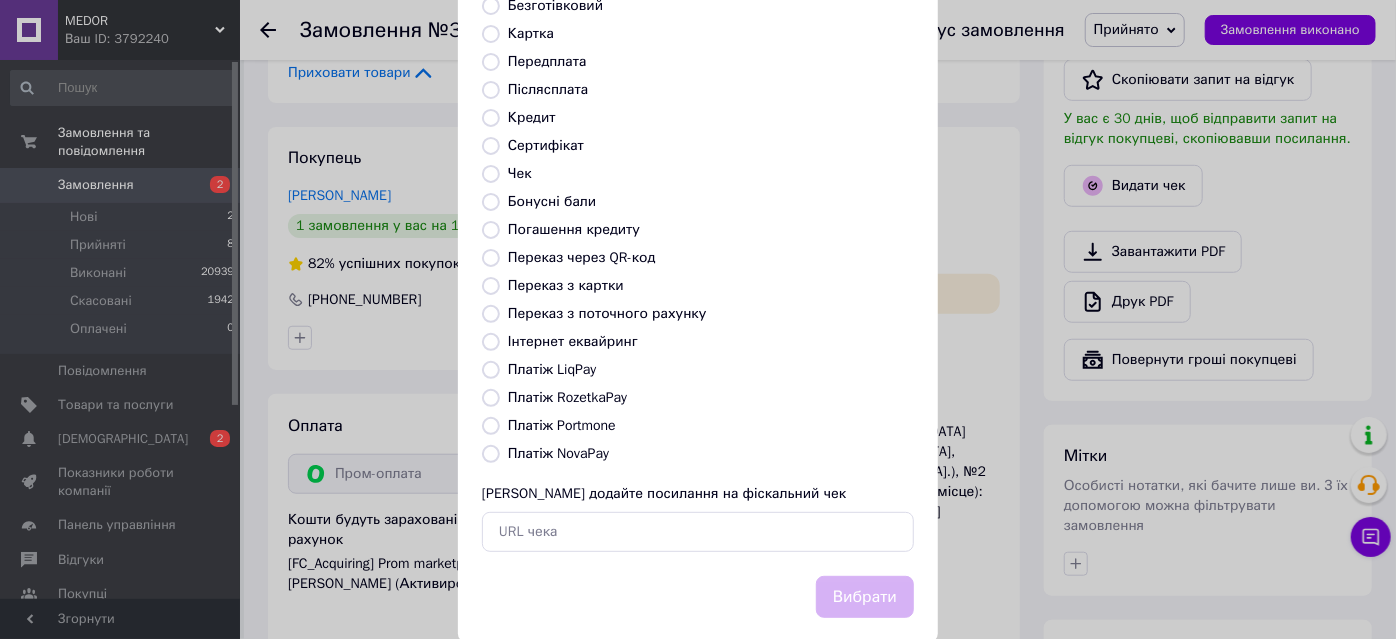 click on "Платіж RozetkaPay" at bounding box center [491, 398] 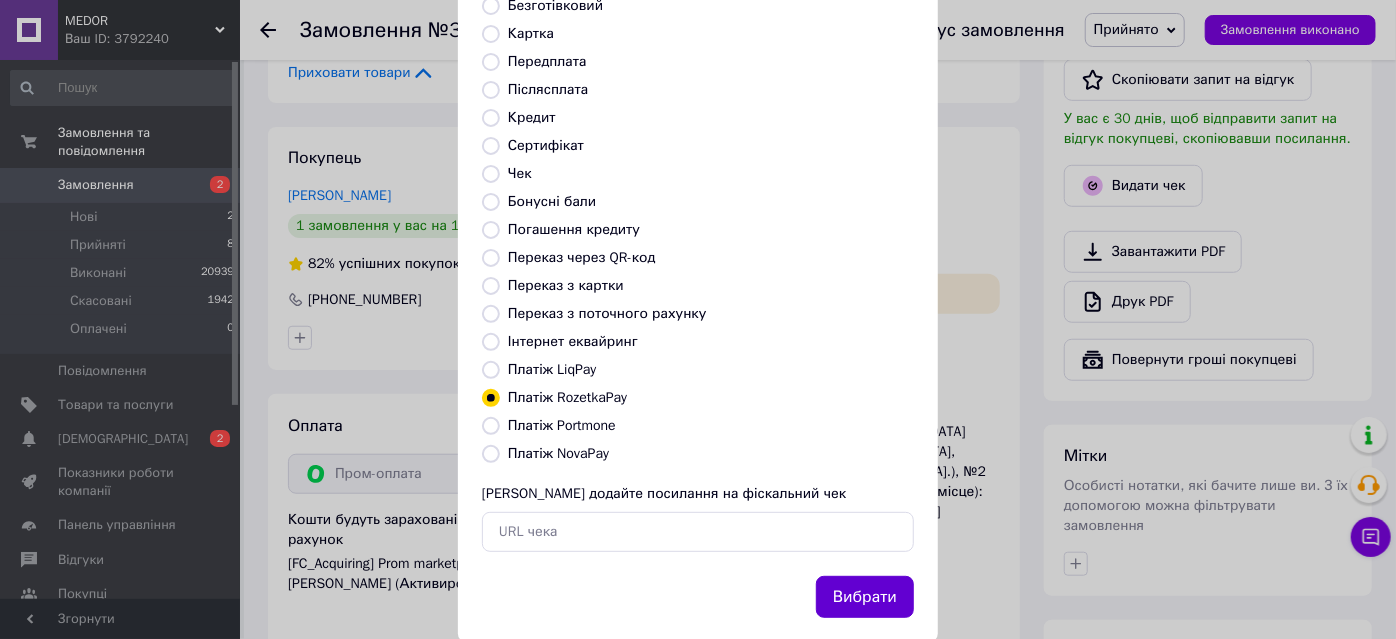 click on "Вибрати" at bounding box center (865, 597) 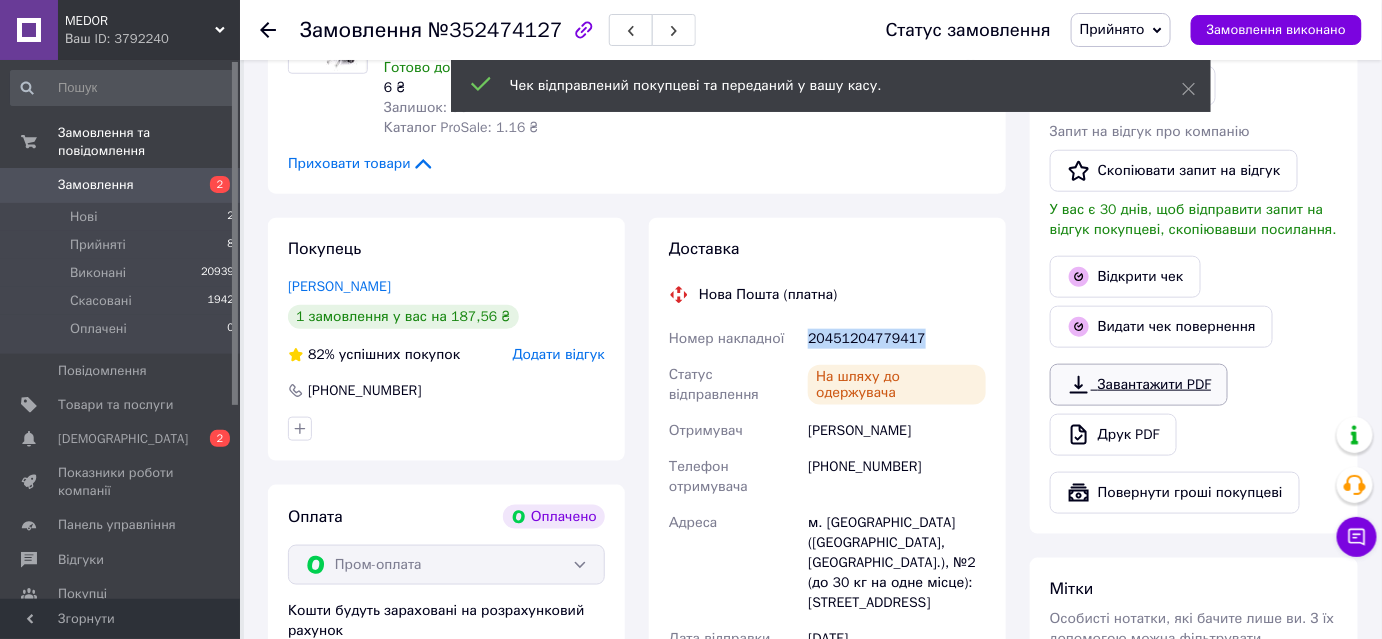 scroll, scrollTop: 456, scrollLeft: 0, axis: vertical 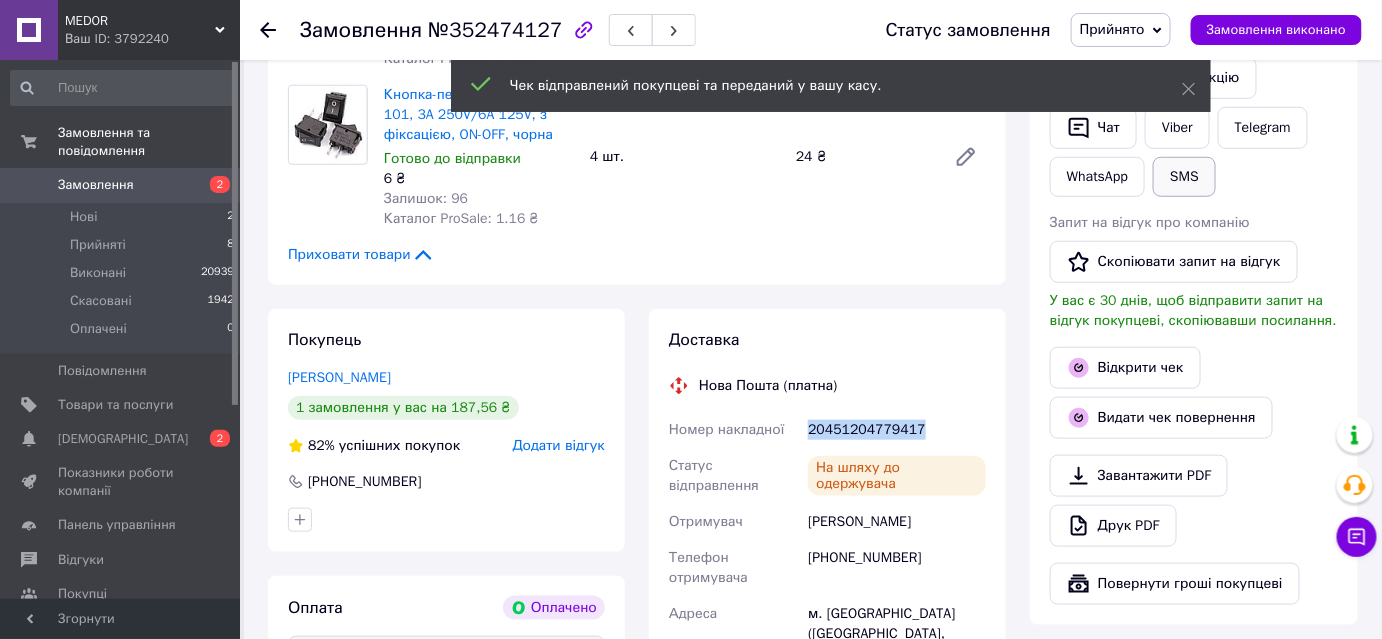 click on "SMS" at bounding box center [1184, 177] 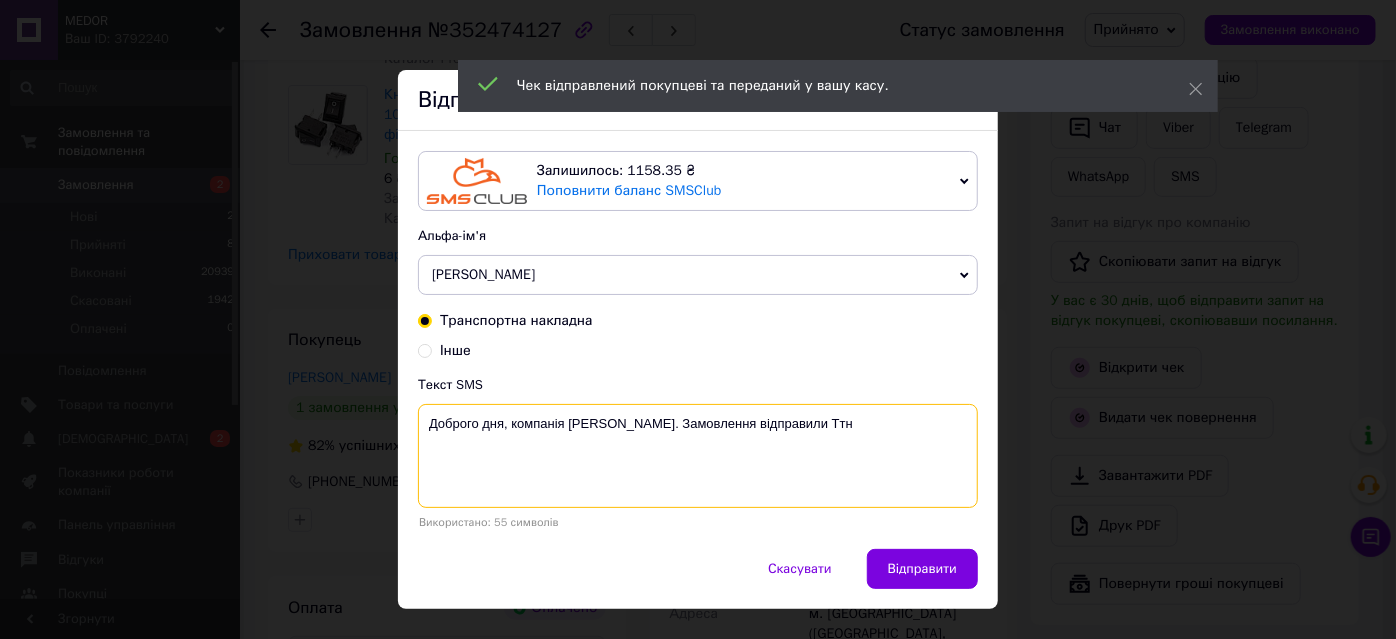 paste on "20451204779417" 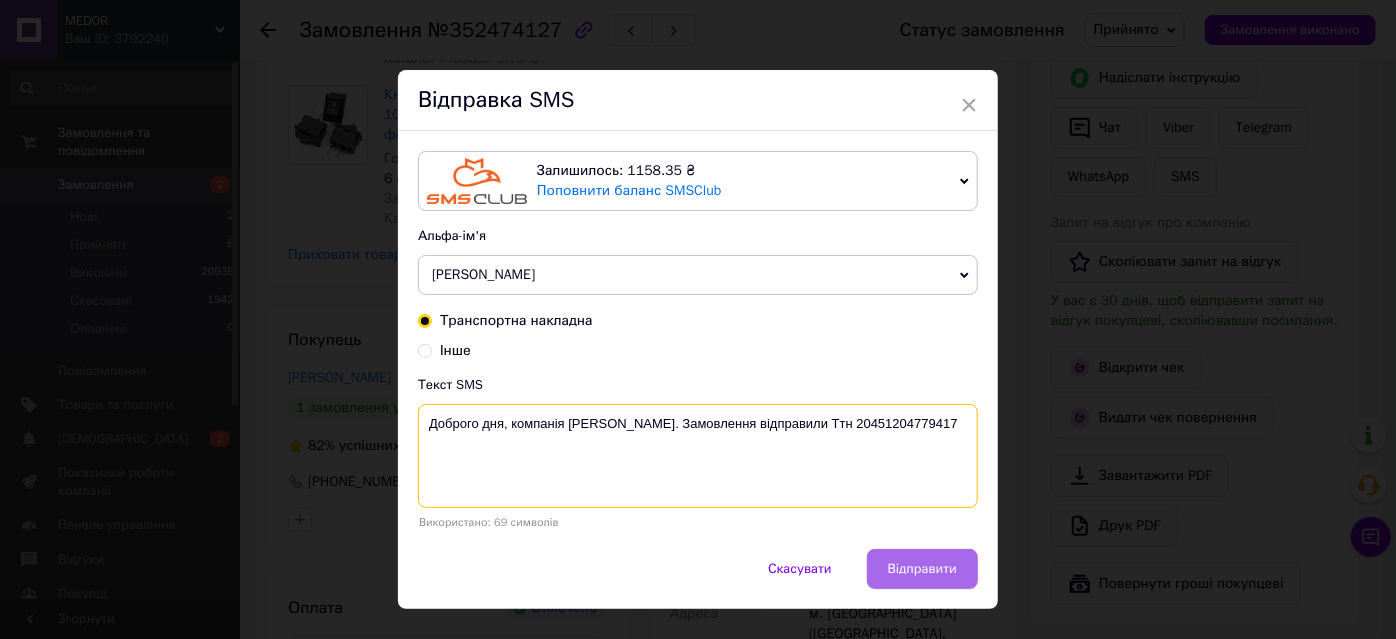 type on "Доброго дня, компанія Medor. Замовлення відправили Ттн 20451204779417" 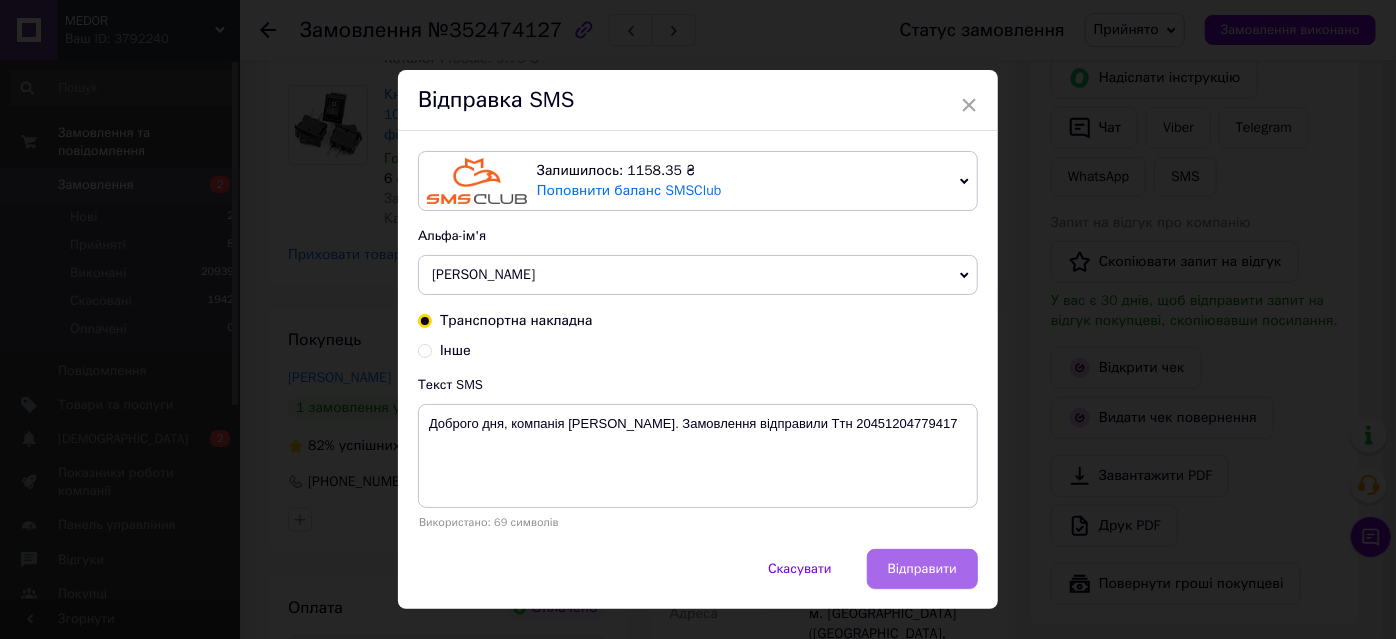click on "Відправити" at bounding box center [922, 569] 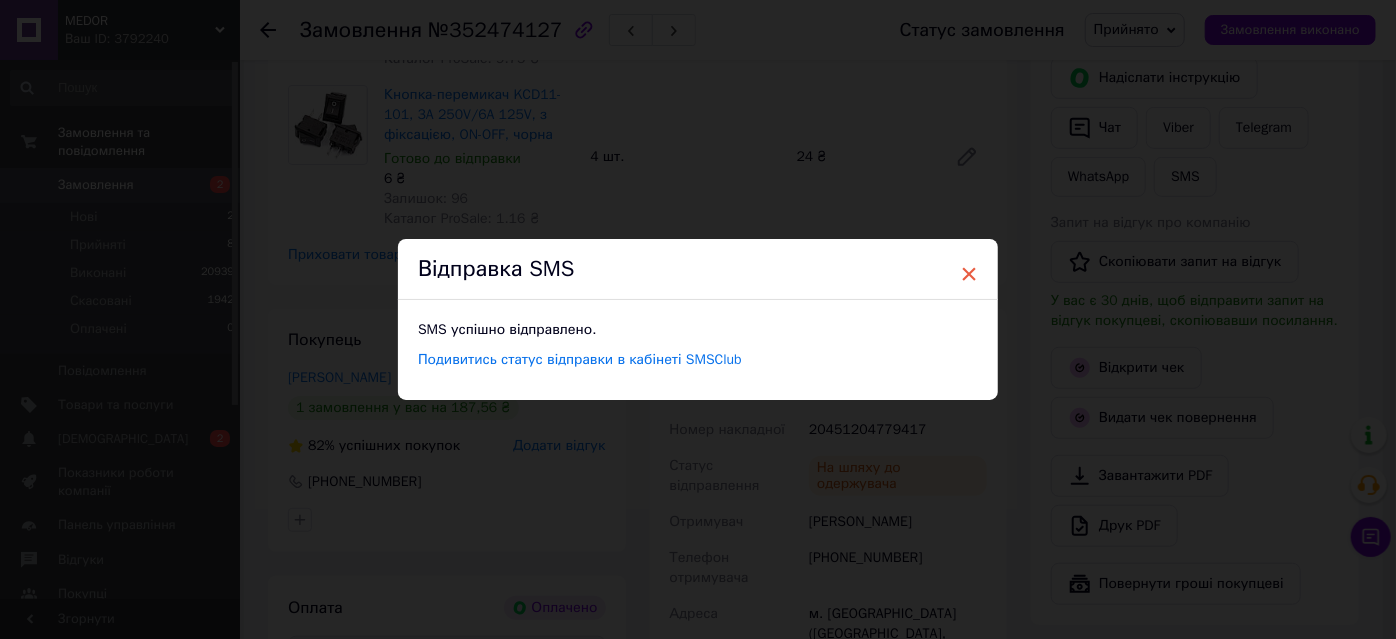 click on "×" at bounding box center [969, 274] 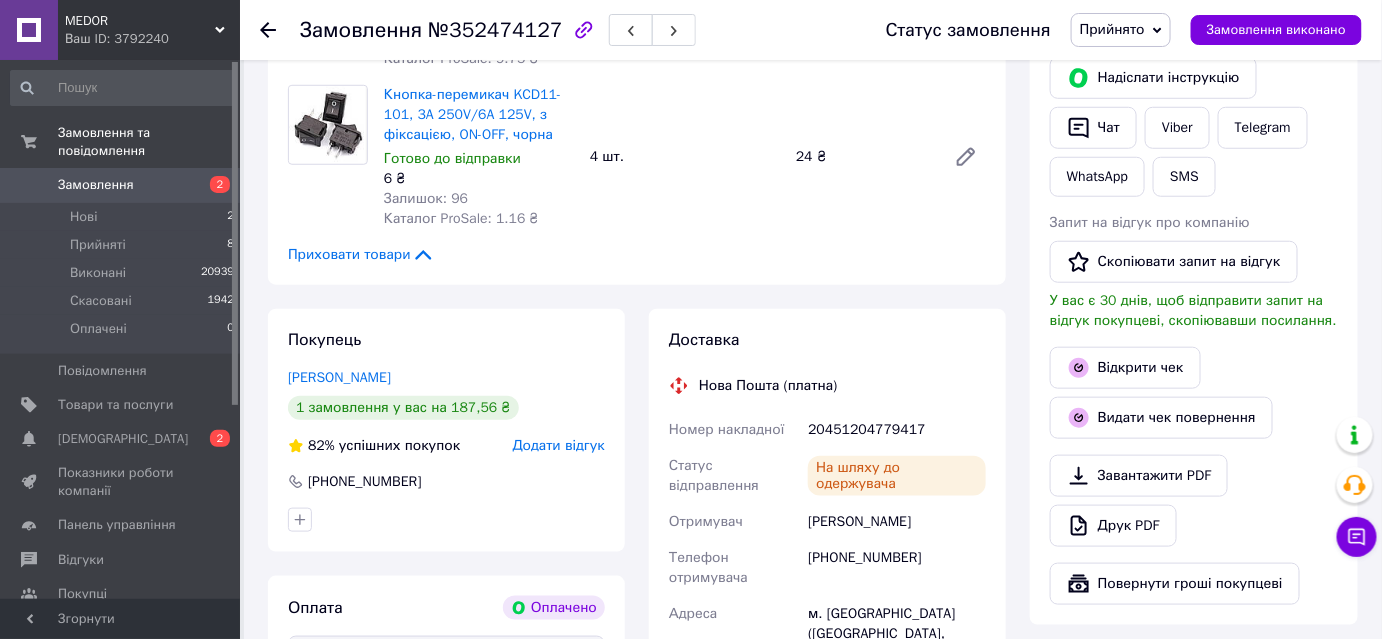 click on "Прийнято" at bounding box center (1112, 29) 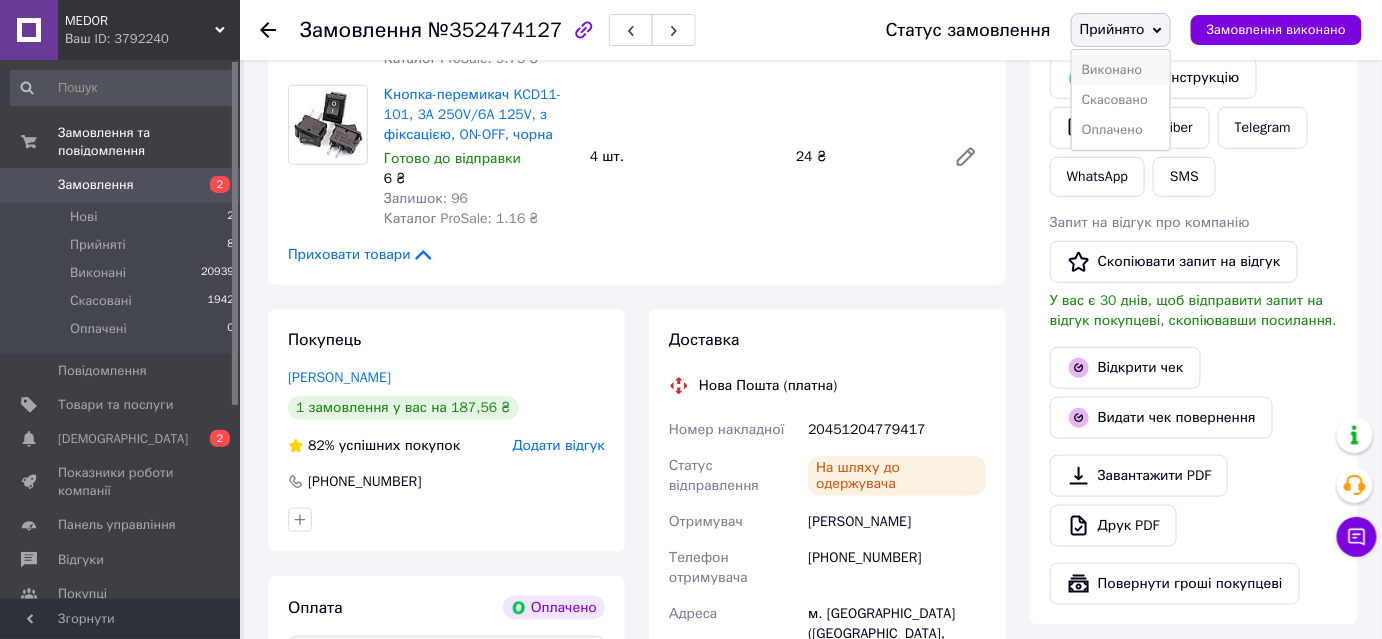 click on "Виконано" at bounding box center (1121, 70) 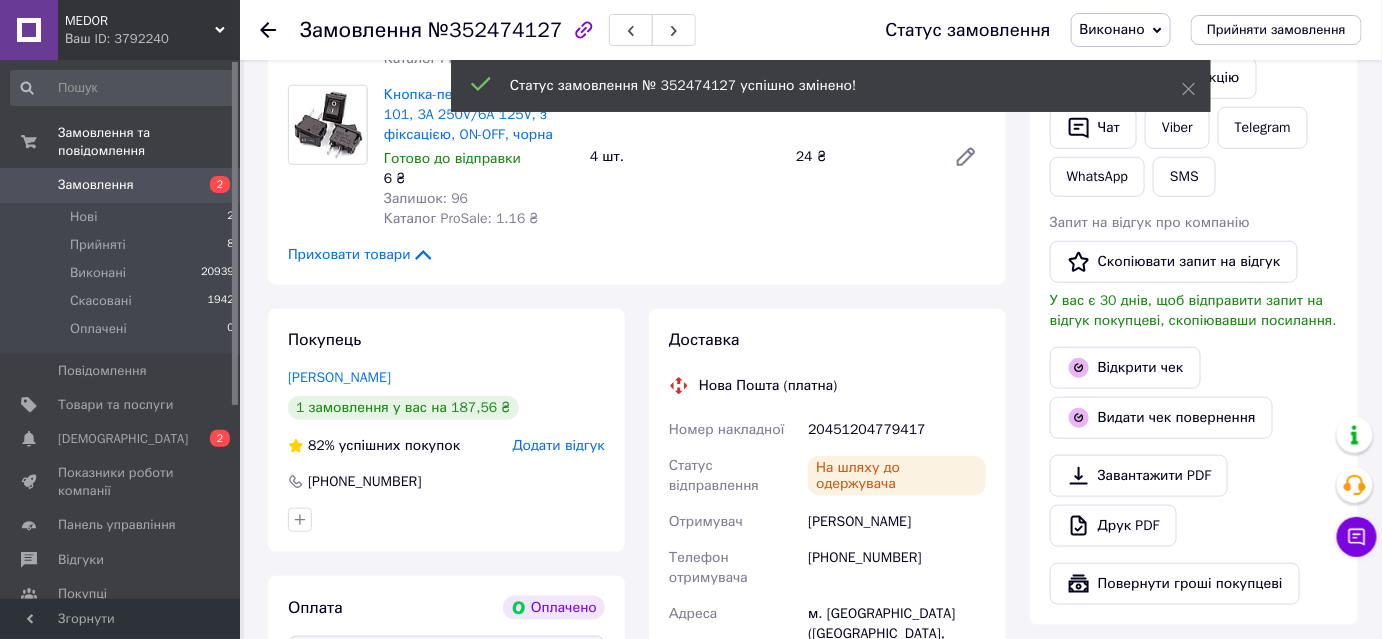 scroll, scrollTop: 128, scrollLeft: 0, axis: vertical 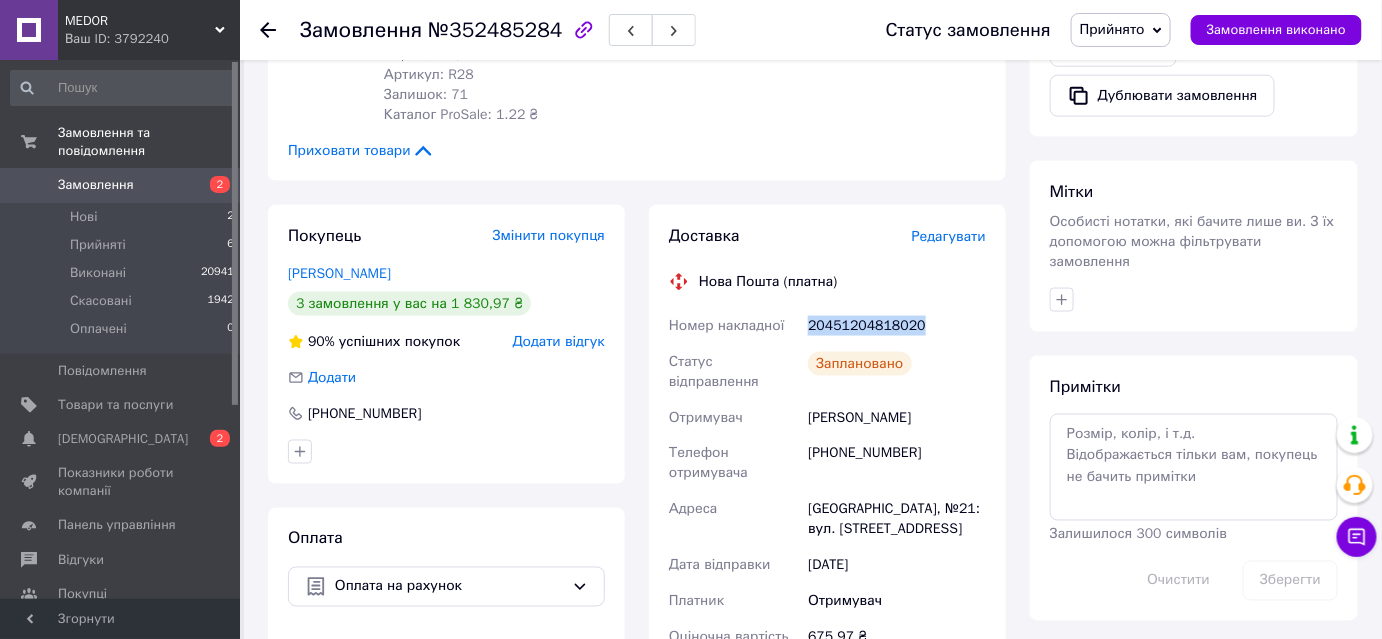 drag, startPoint x: 809, startPoint y: 282, endPoint x: 918, endPoint y: 286, distance: 109.07337 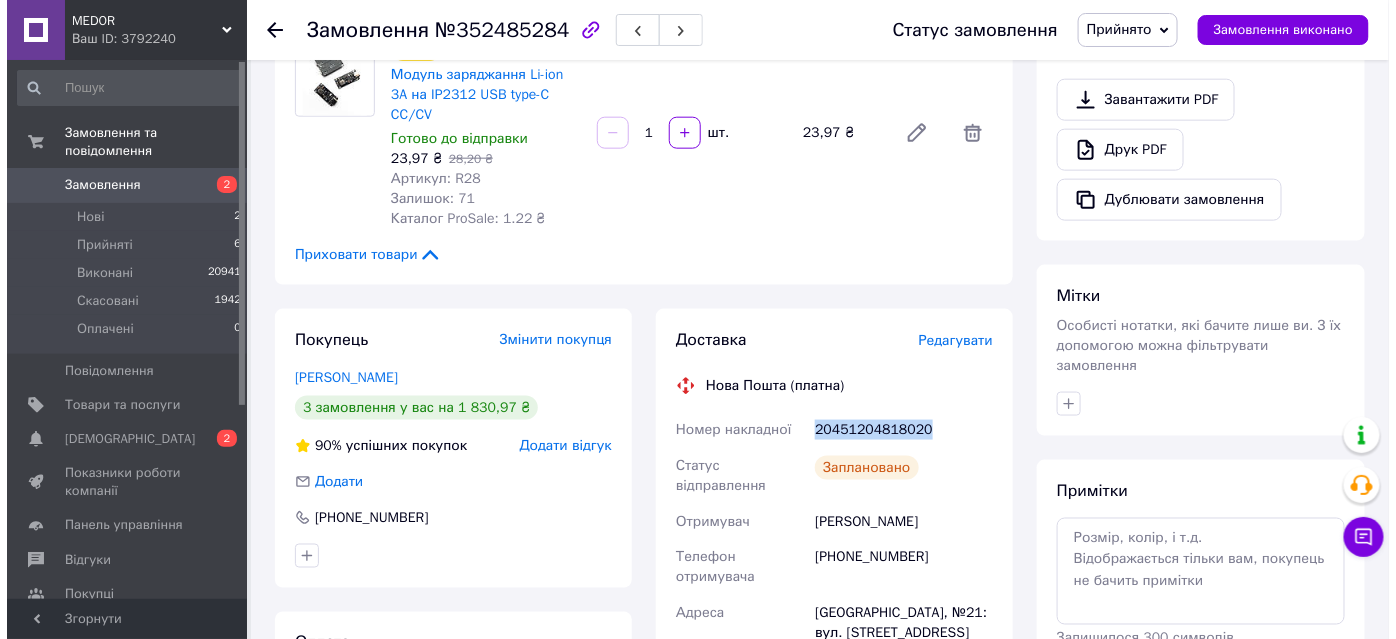 scroll, scrollTop: 636, scrollLeft: 0, axis: vertical 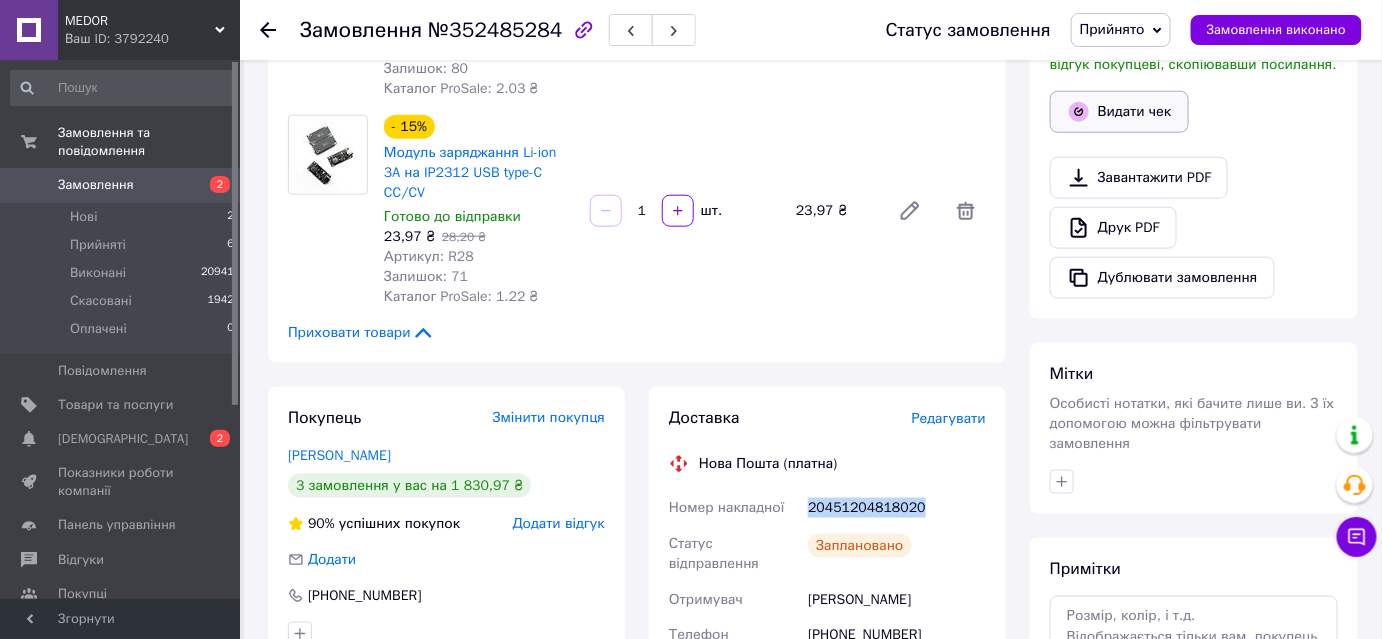 click on "Видати чек" at bounding box center (1119, 112) 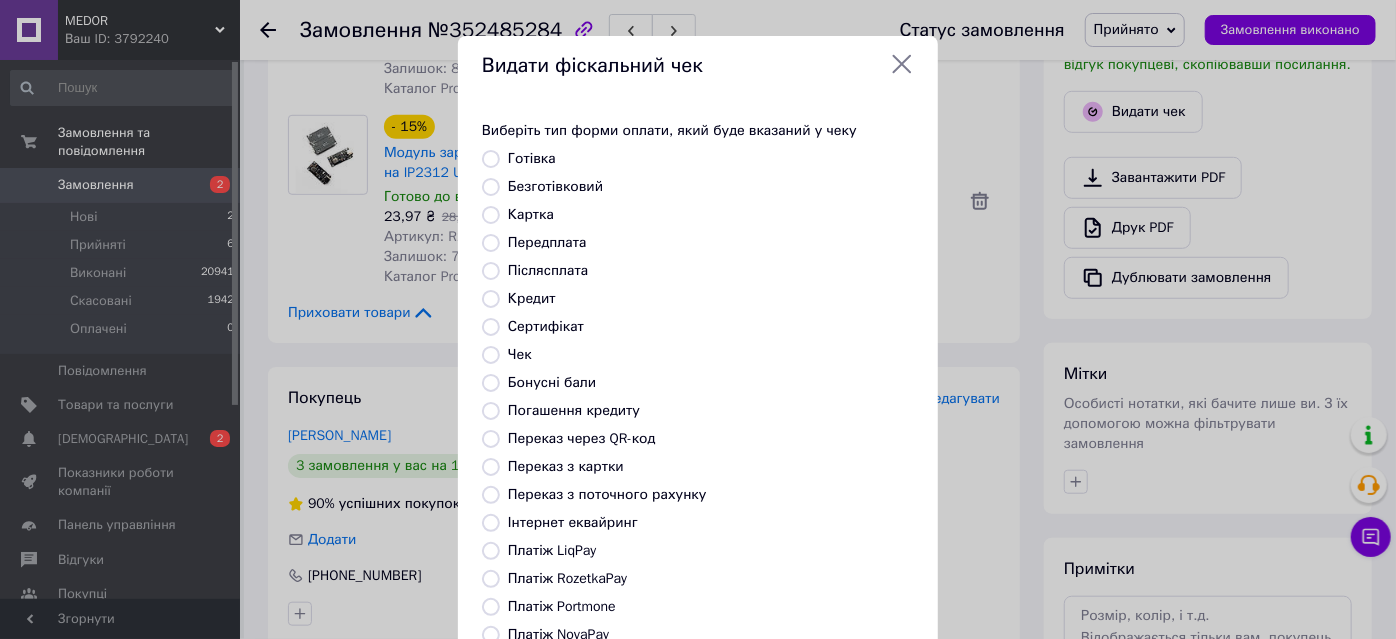 click on "Переказ з картки" at bounding box center (491, 467) 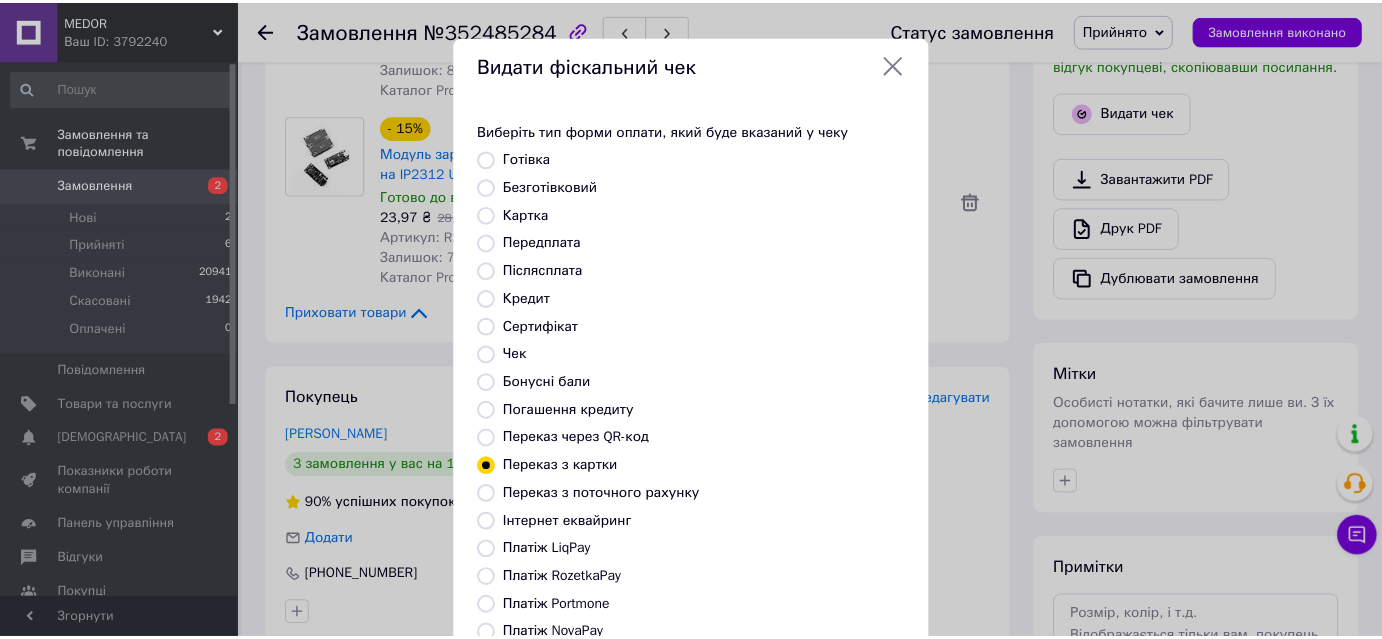 scroll, scrollTop: 219, scrollLeft: 0, axis: vertical 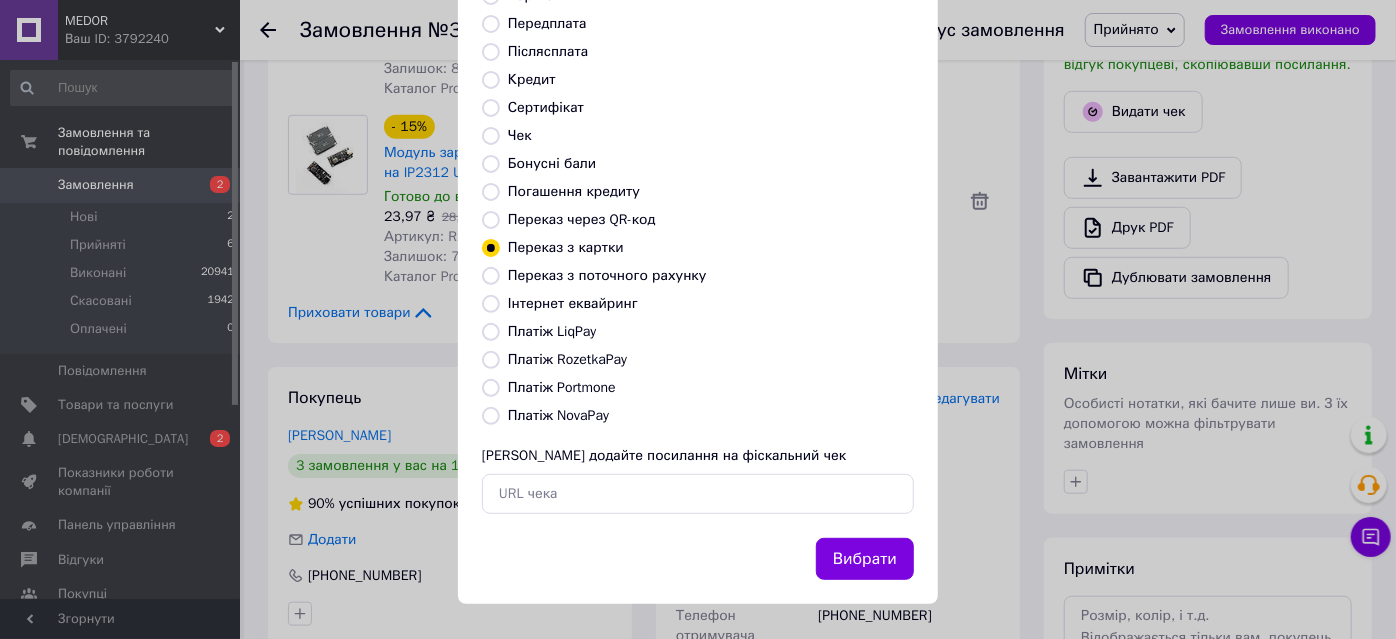 click on "Вибрати" at bounding box center (865, 559) 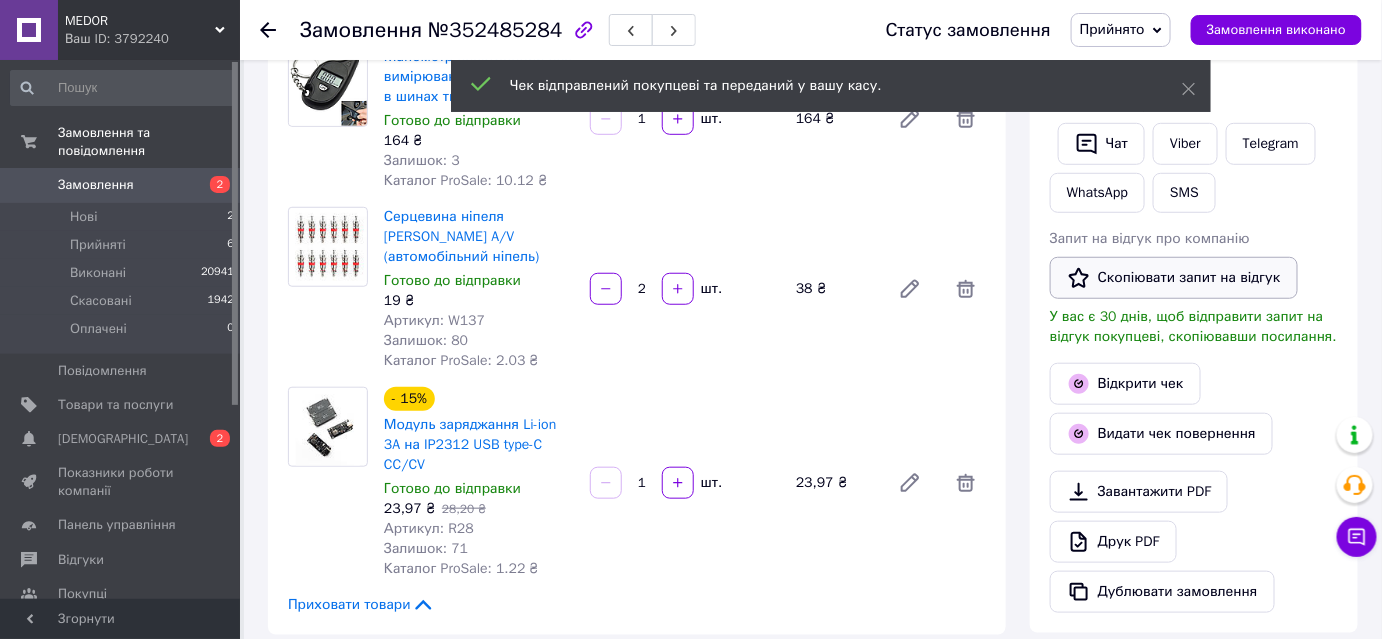 scroll, scrollTop: 363, scrollLeft: 0, axis: vertical 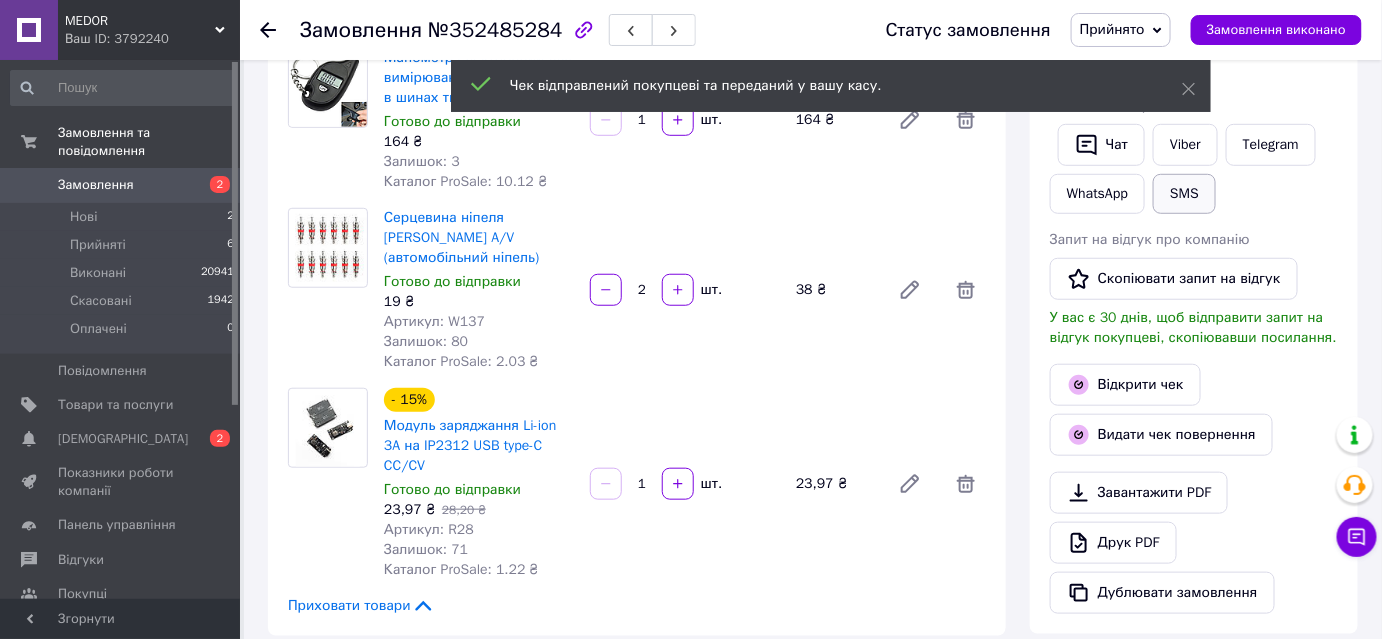 click on "SMS" at bounding box center [1184, 194] 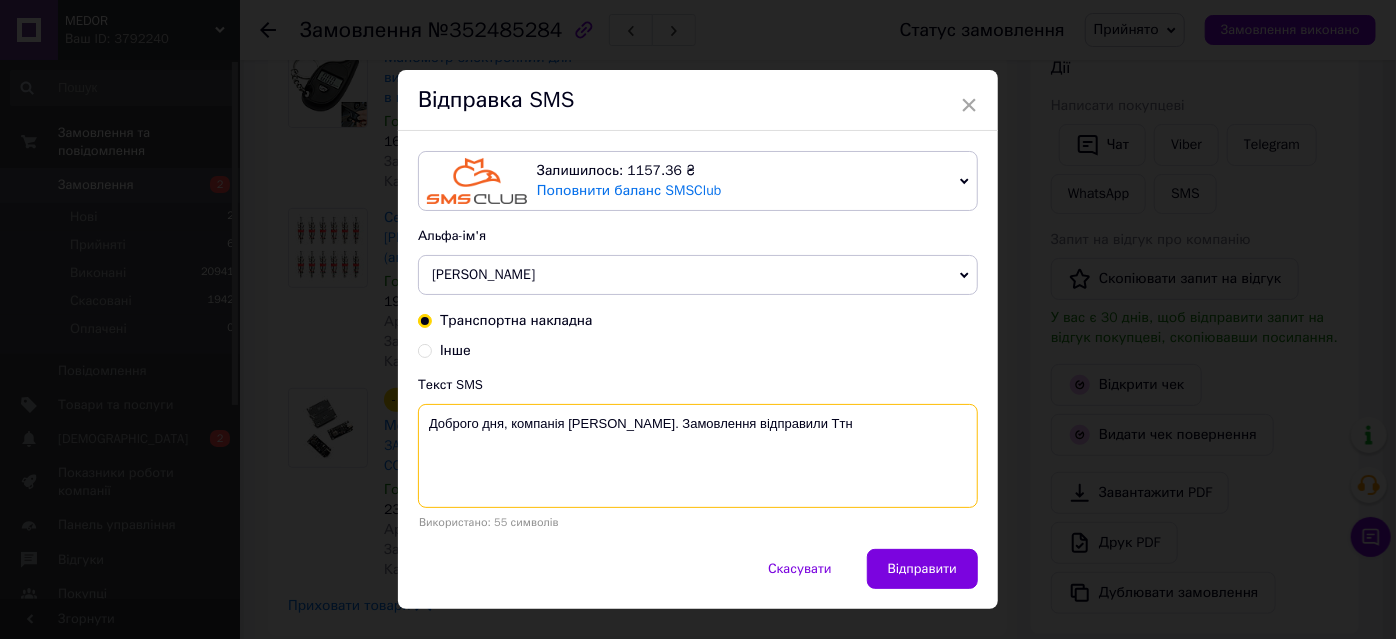 paste on "20451204818020" 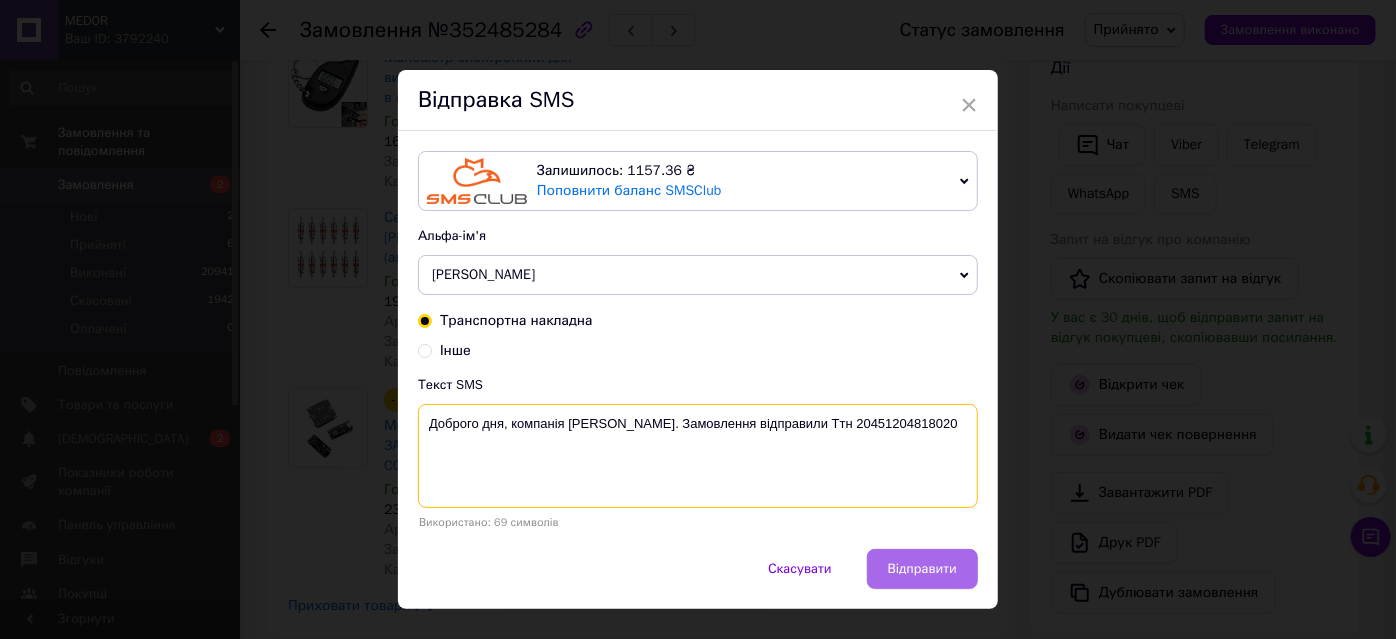 type on "Доброго дня, компанія Medor. Замовлення відправили Ттн 20451204818020" 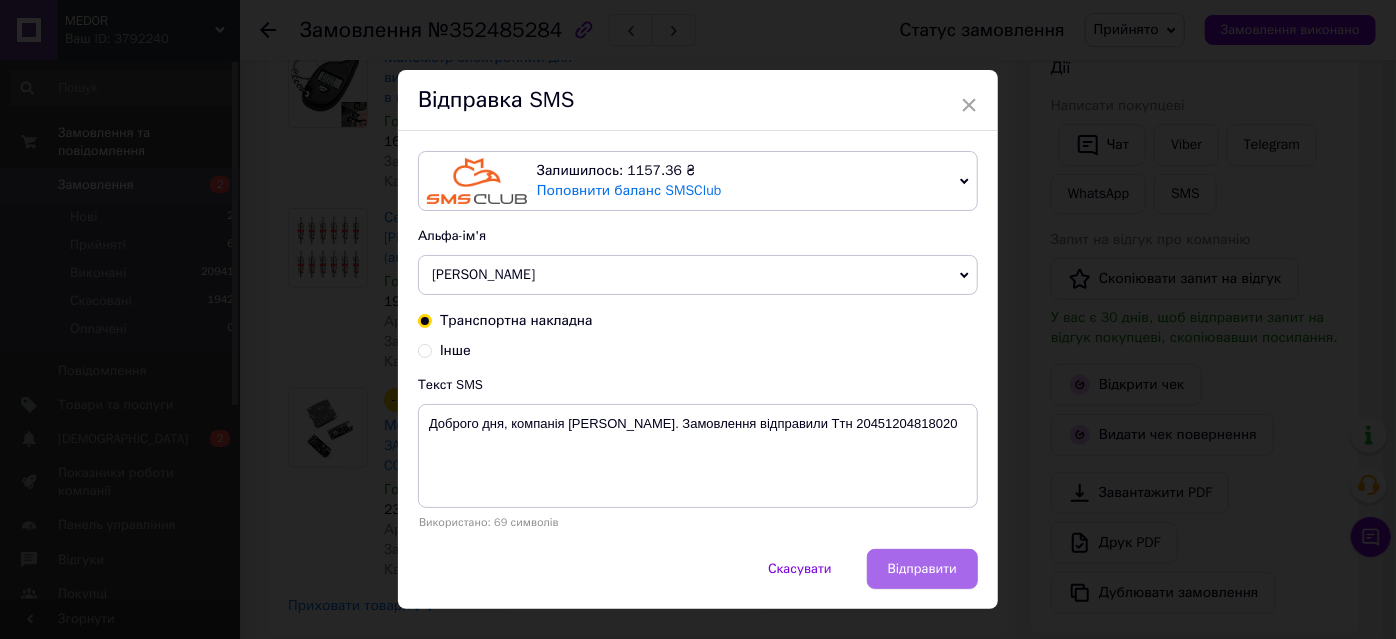 click on "Відправити" at bounding box center [922, 569] 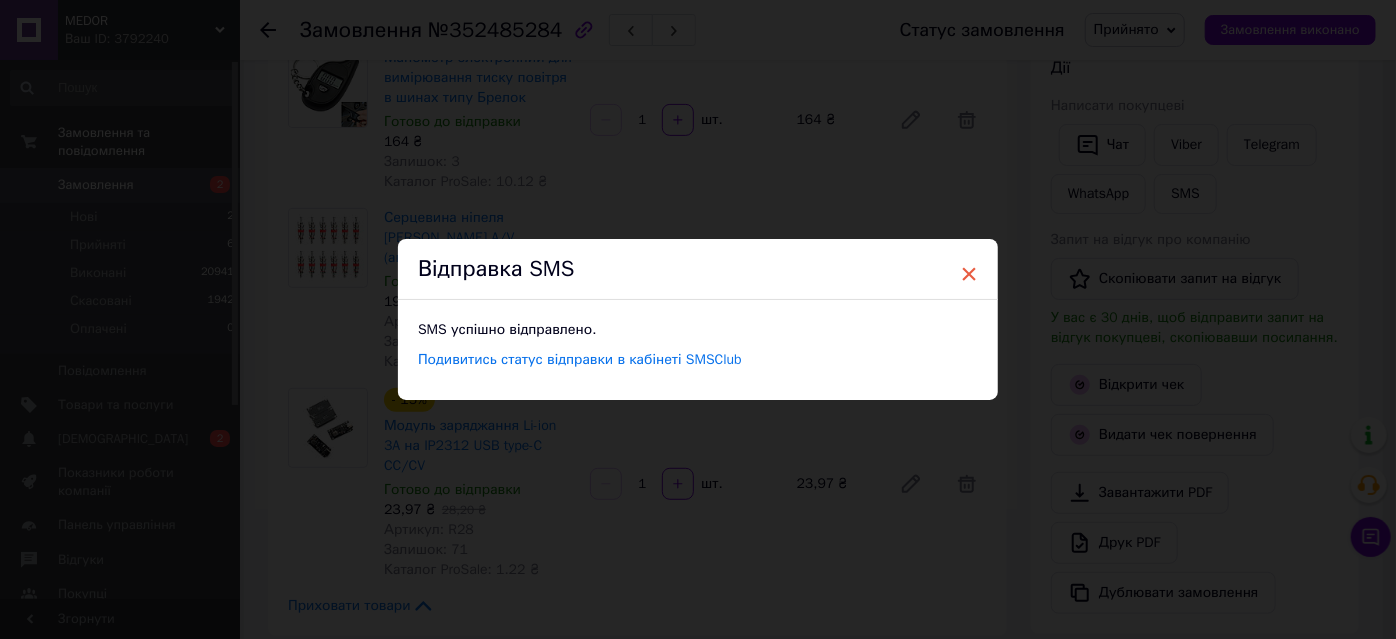 click on "×" at bounding box center [969, 274] 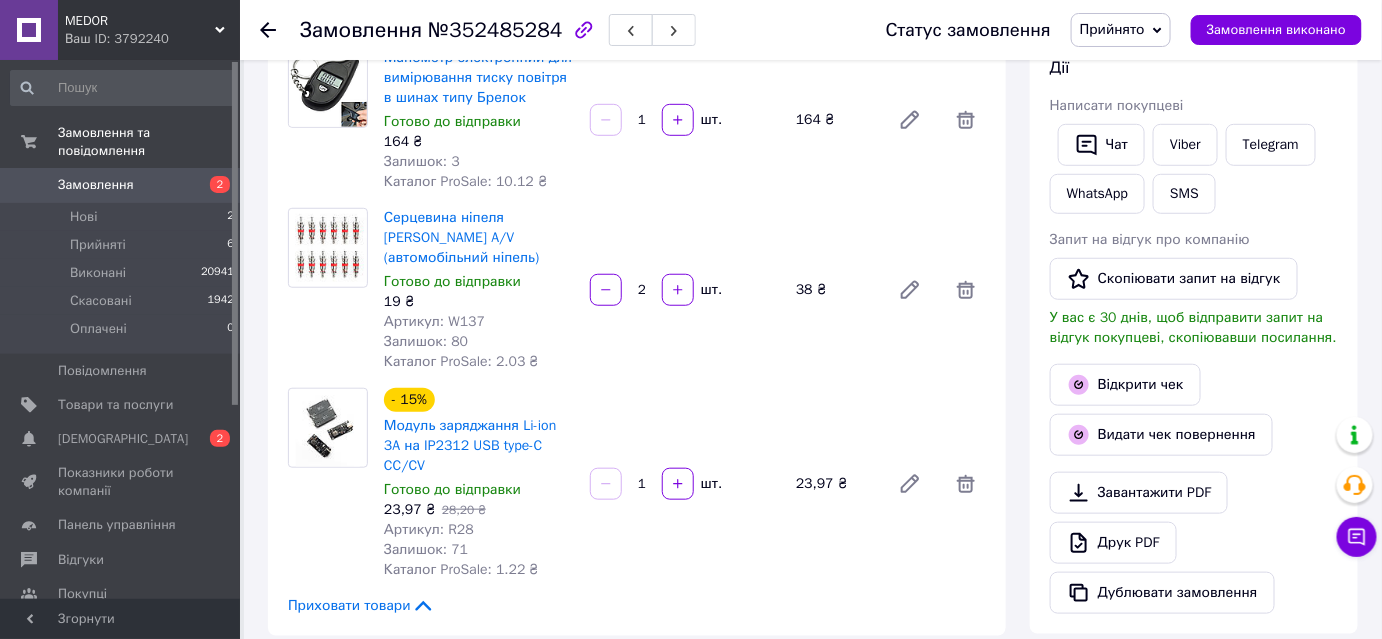 click on "Прийнято" at bounding box center [1112, 29] 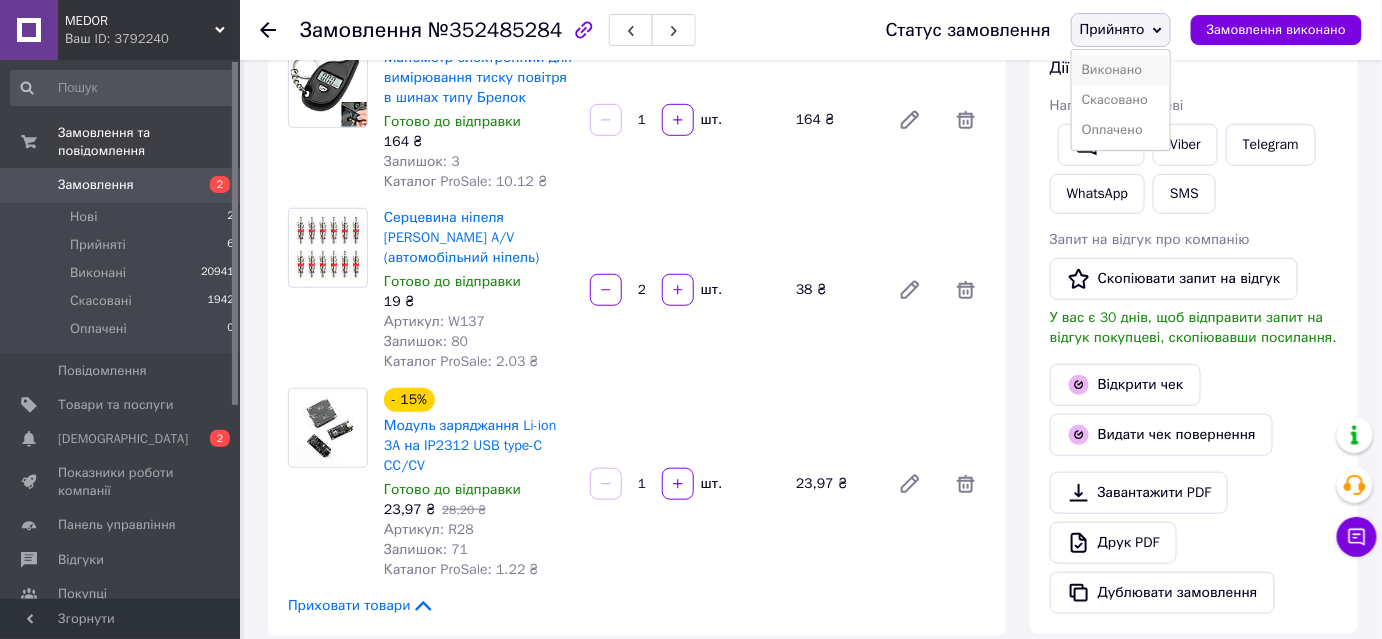click on "Виконано" at bounding box center [1121, 70] 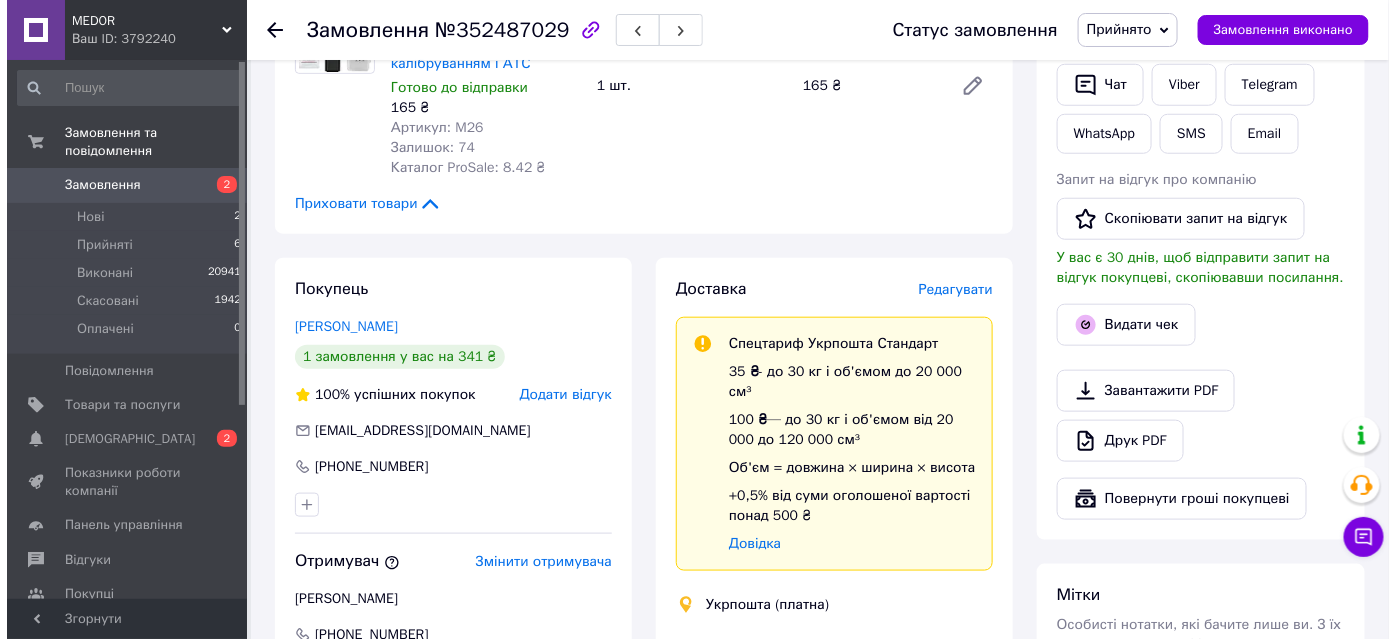 scroll, scrollTop: 727, scrollLeft: 0, axis: vertical 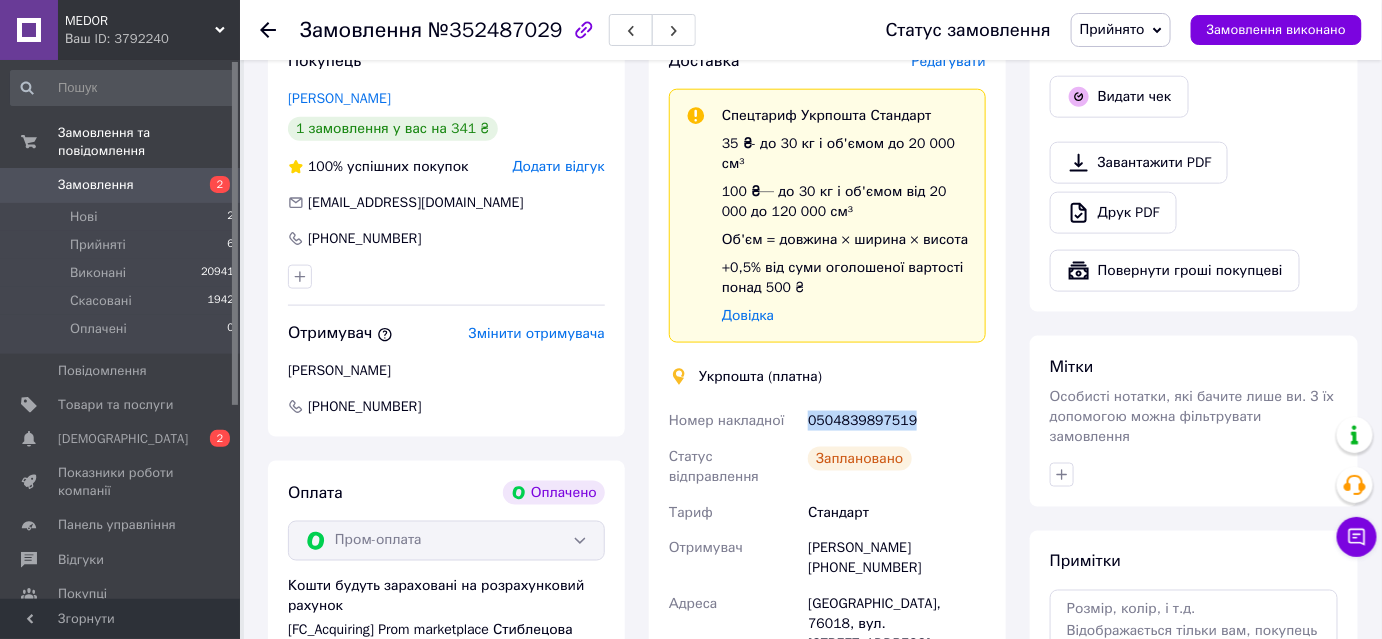 drag, startPoint x: 808, startPoint y: 395, endPoint x: 906, endPoint y: 407, distance: 98.731964 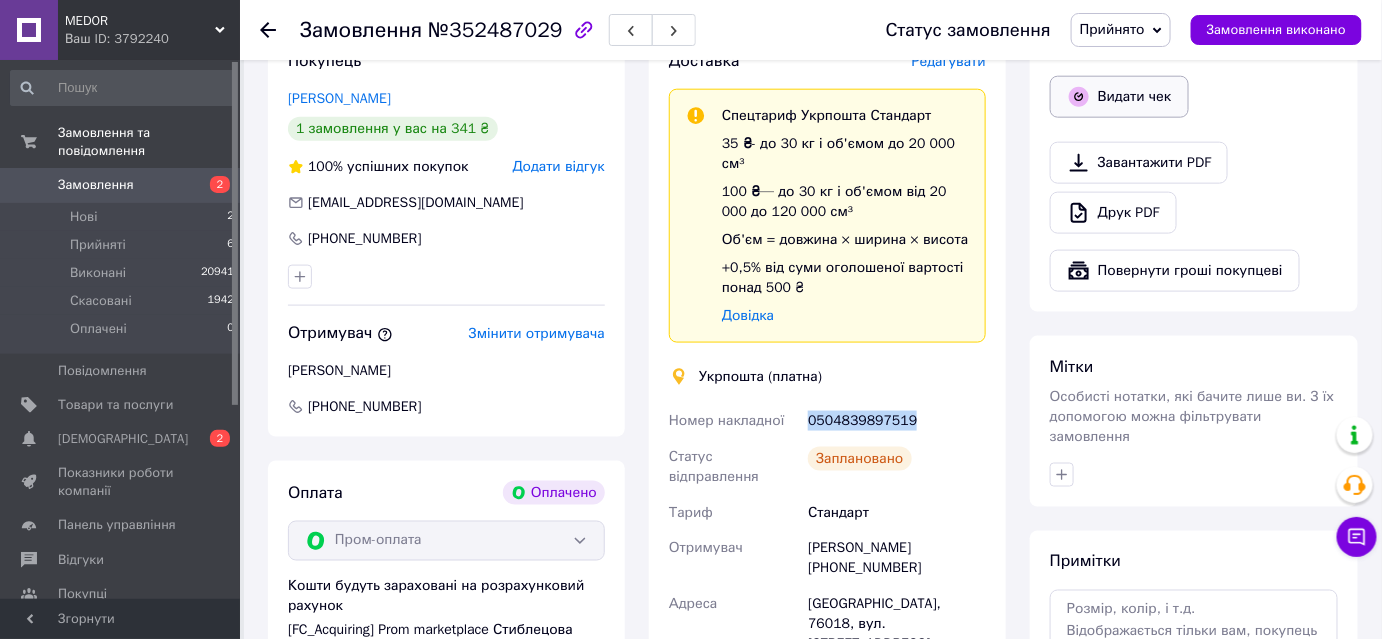 click on "Видати чек" at bounding box center [1119, 97] 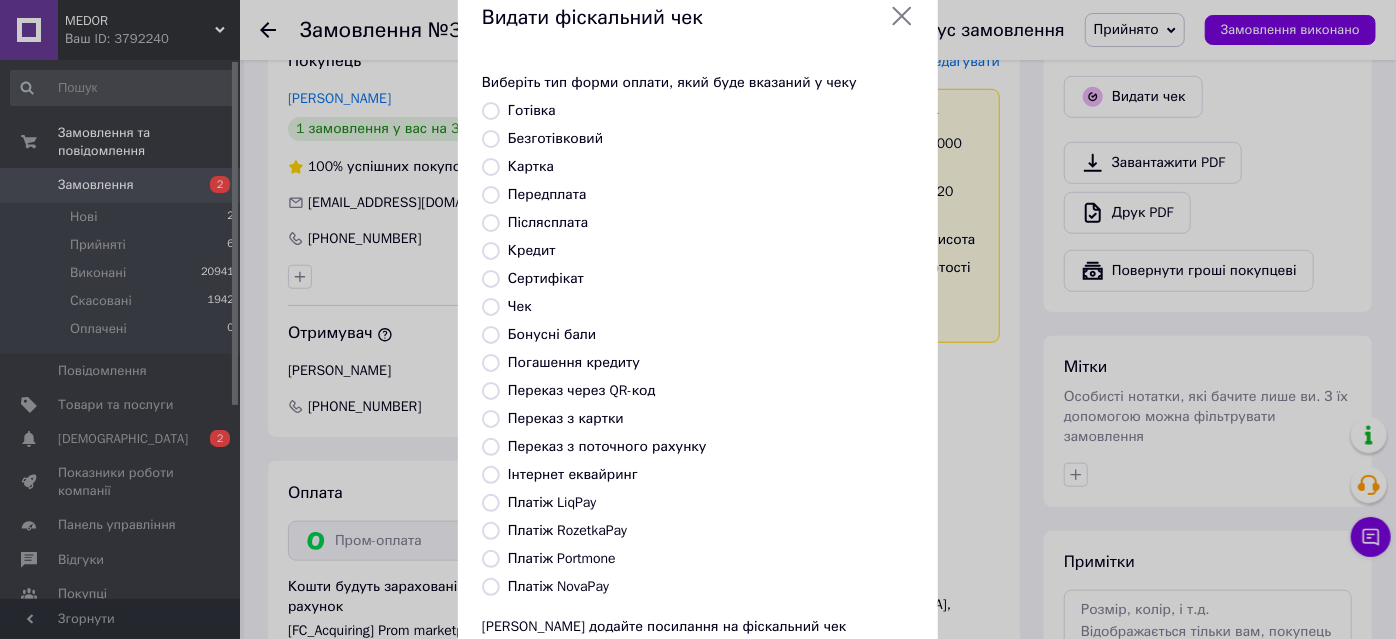 scroll, scrollTop: 181, scrollLeft: 0, axis: vertical 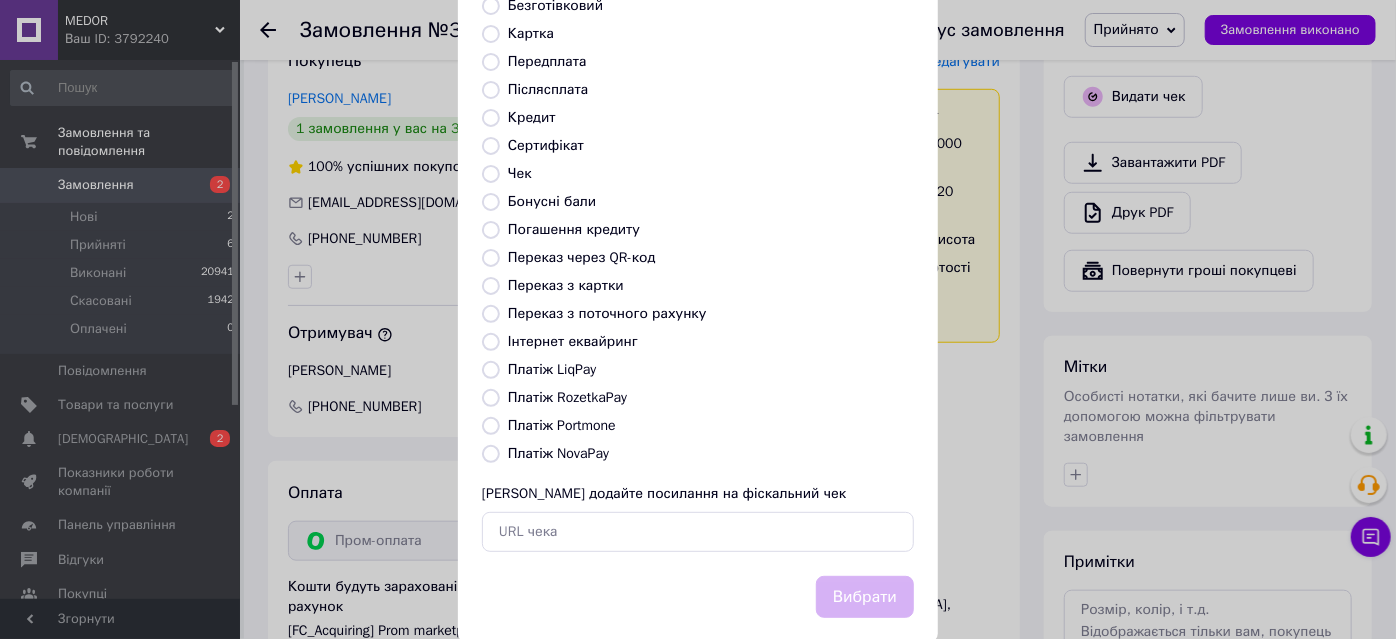 click on "Платіж RozetkaPay" at bounding box center [491, 398] 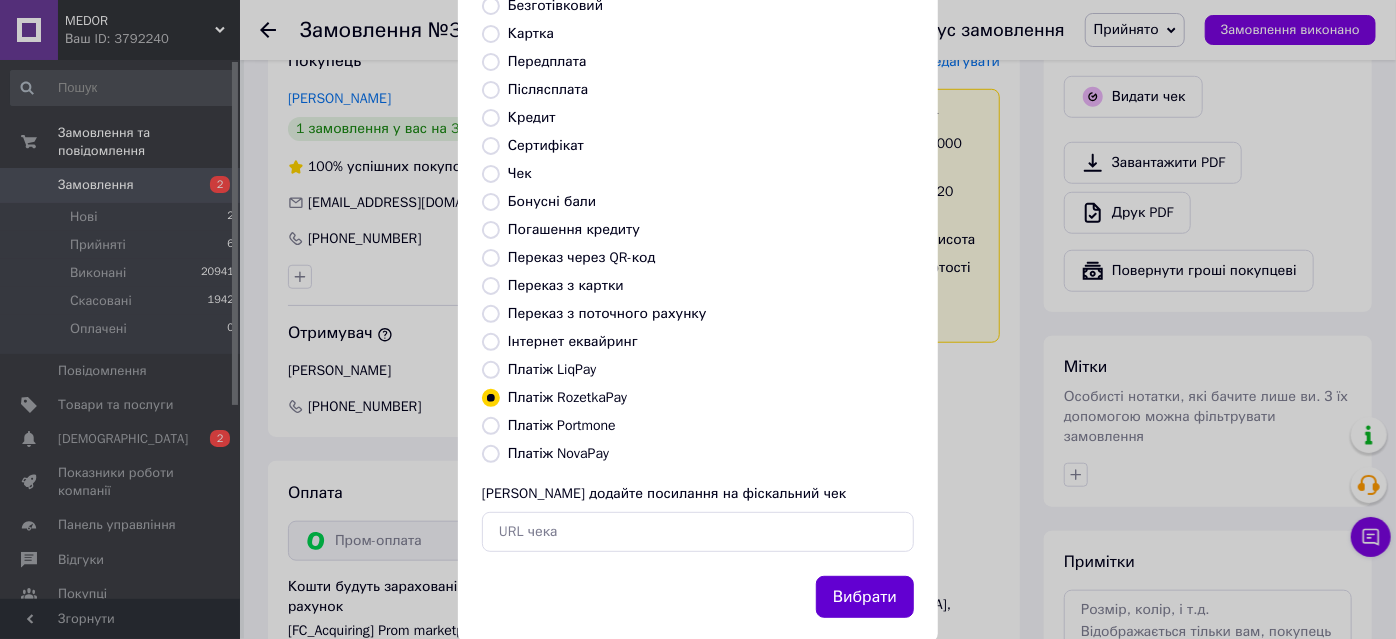click on "Вибрати" at bounding box center (865, 597) 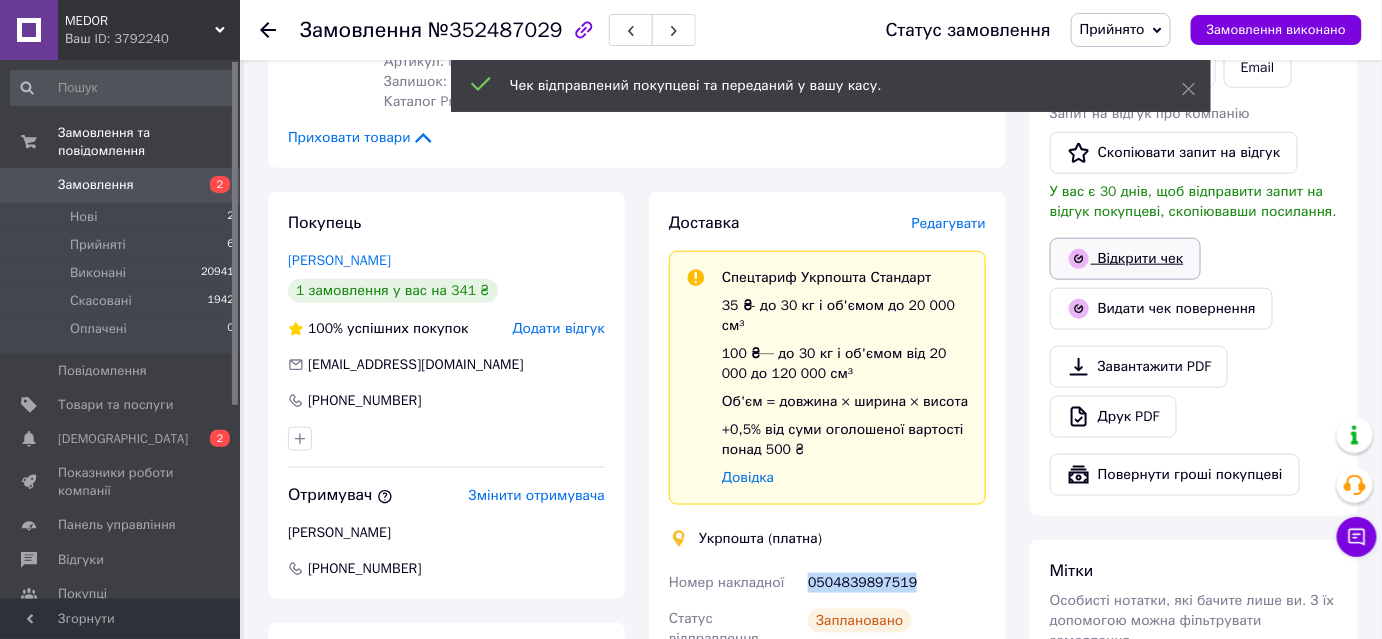 scroll, scrollTop: 474, scrollLeft: 0, axis: vertical 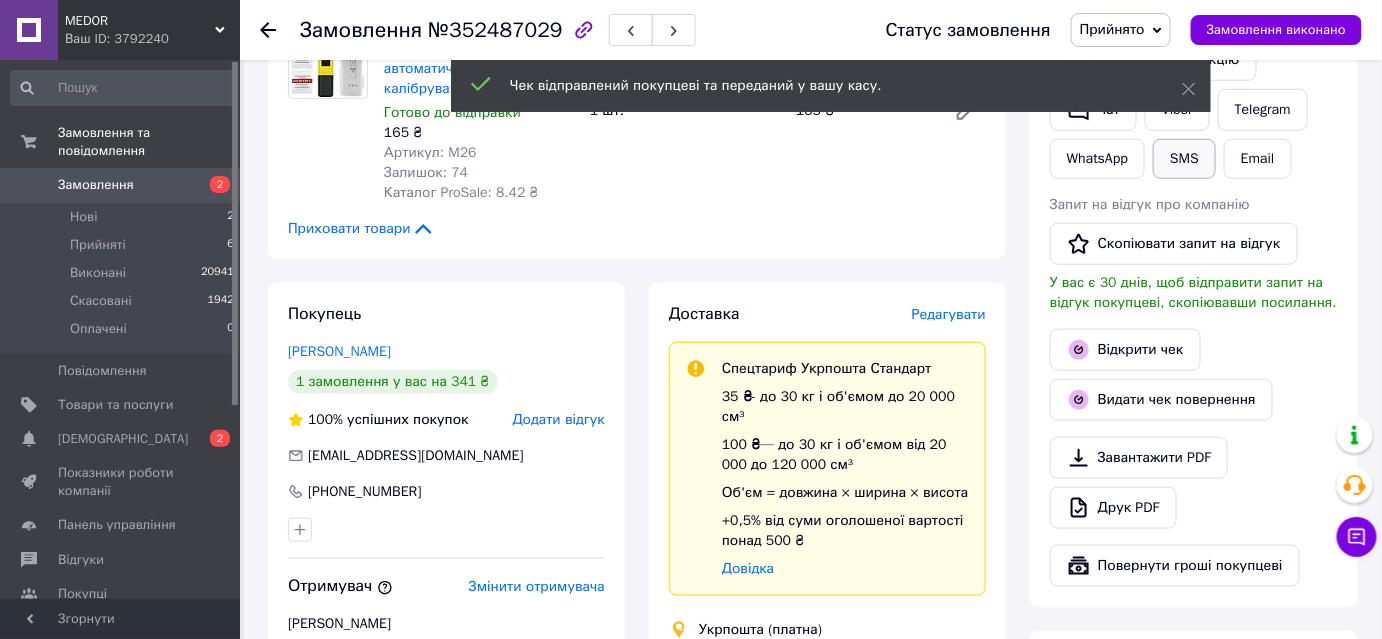 click on "SMS" at bounding box center [1184, 159] 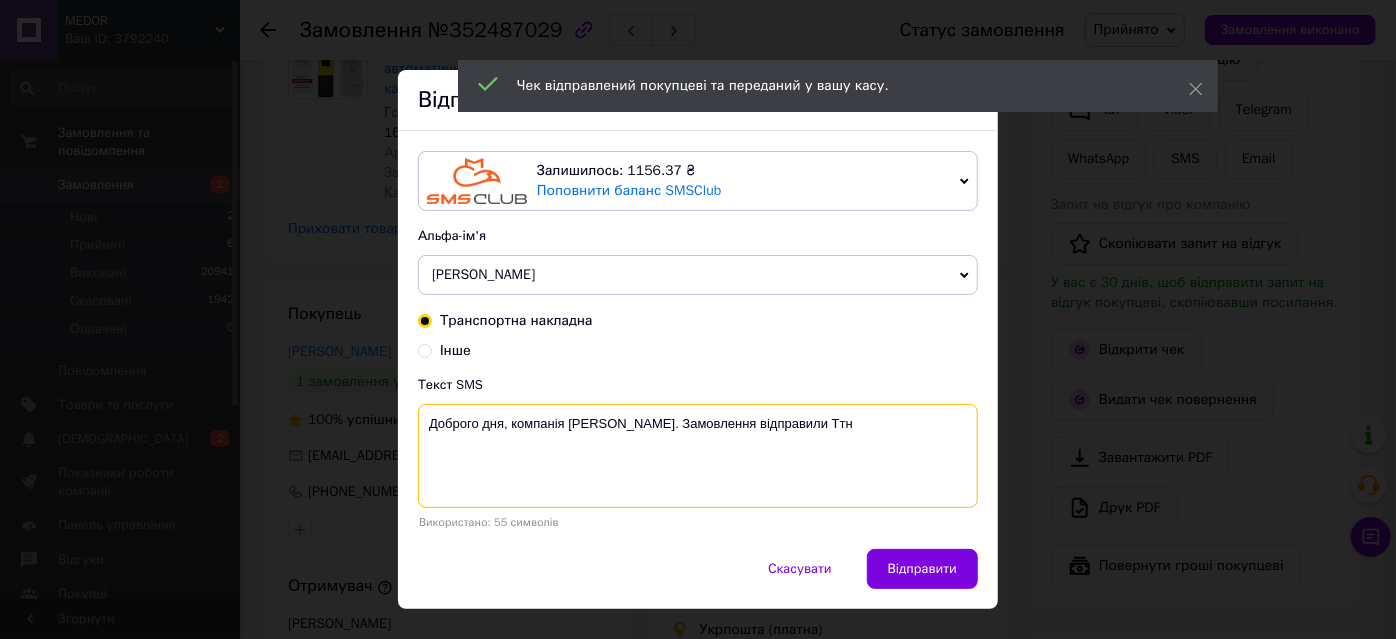 paste on "0504839897519" 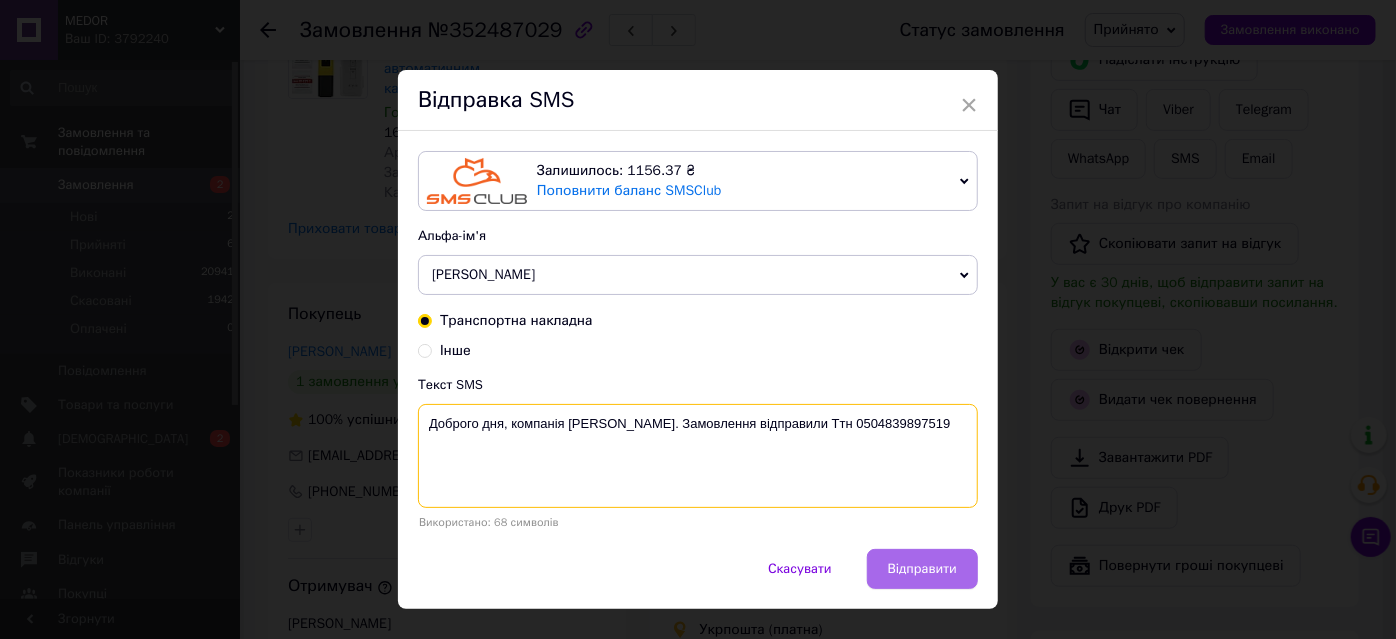 type on "Доброго дня, компанія Medor. Замовлення відправили Ттн 0504839897519" 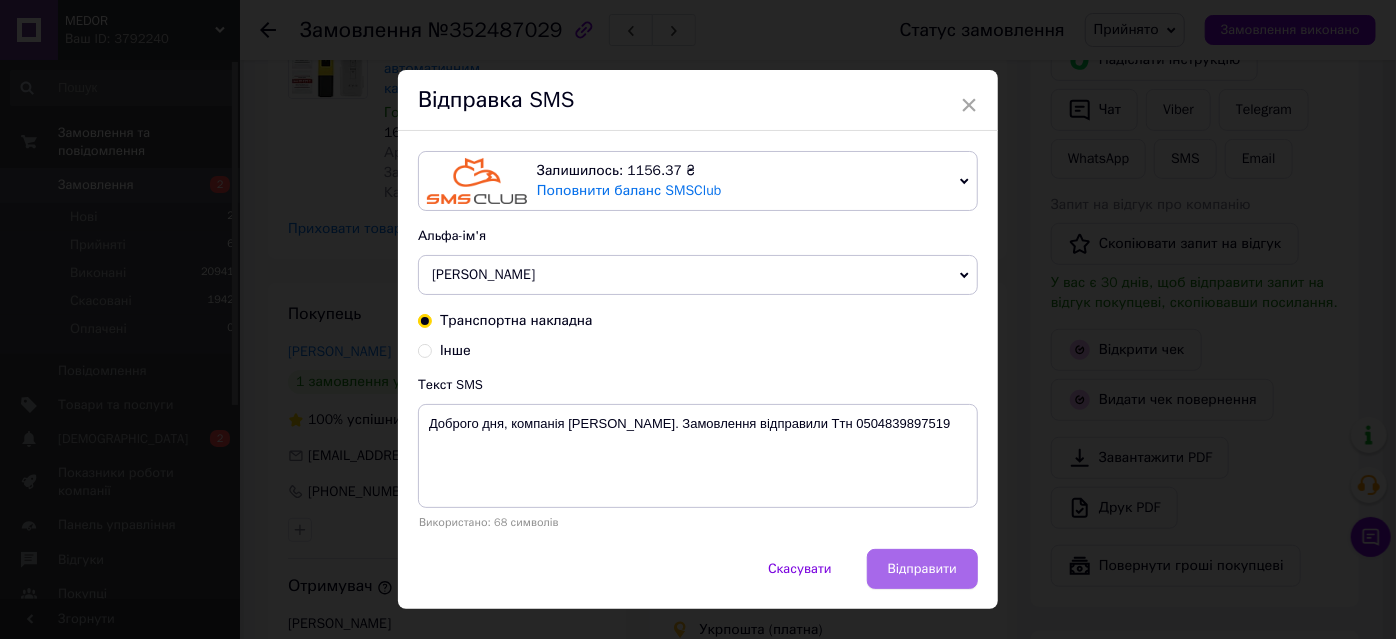 click on "Відправити" at bounding box center [922, 569] 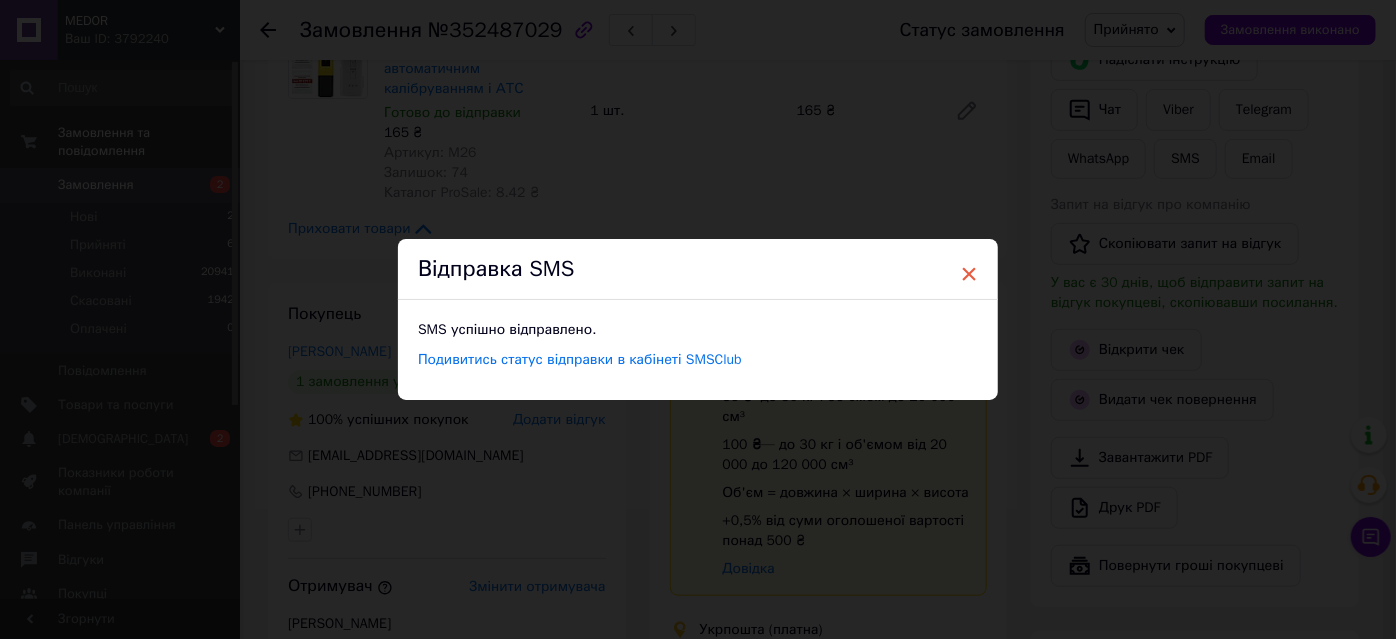 click on "×" at bounding box center (969, 274) 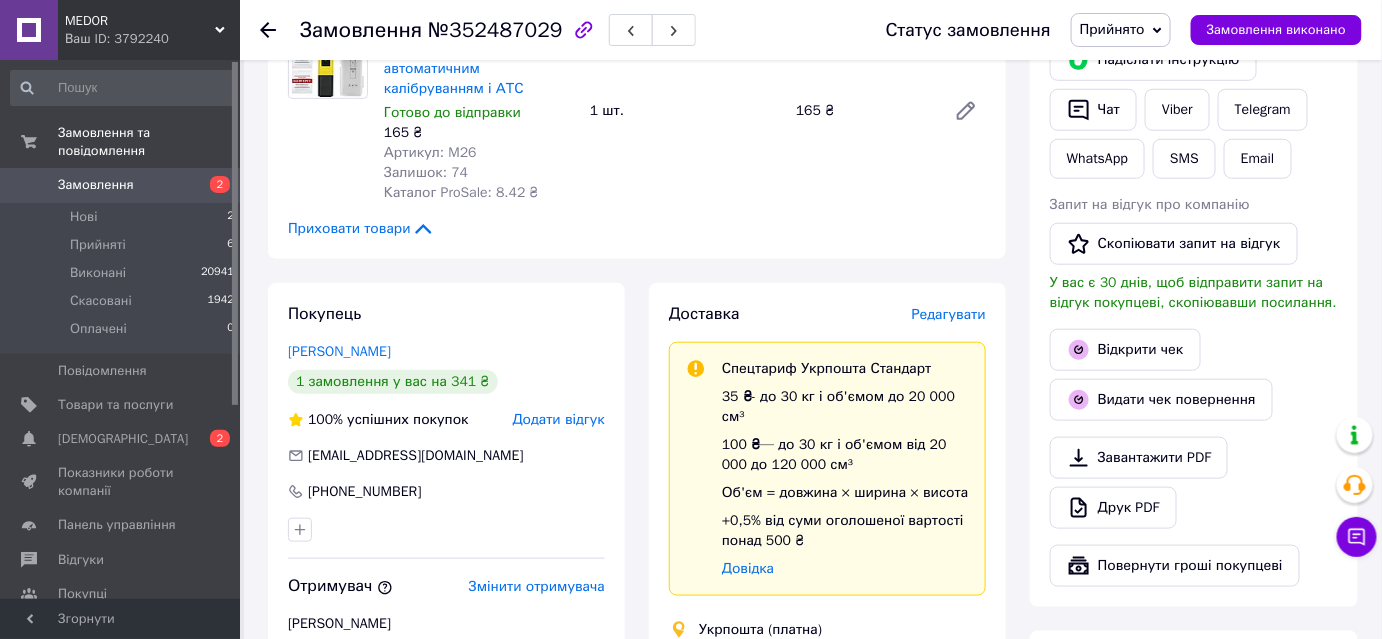 click on "Прийнято" at bounding box center [1112, 29] 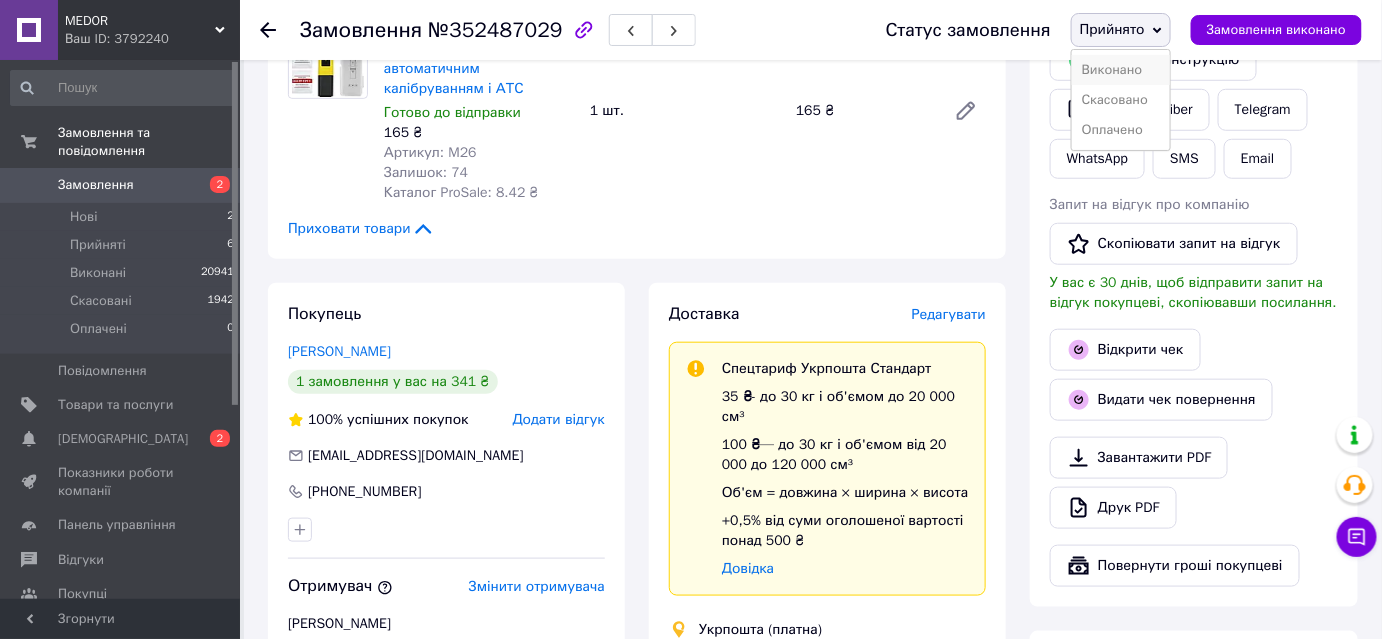 click on "Виконано" at bounding box center [1121, 70] 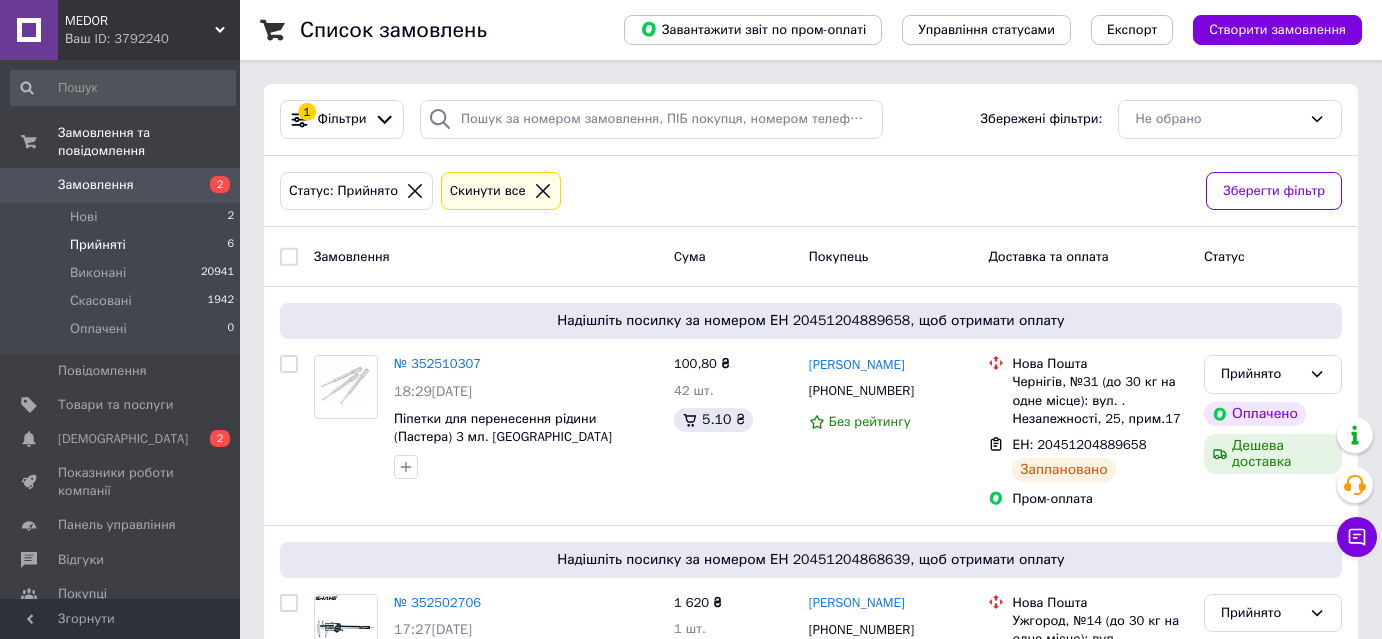 scroll, scrollTop: 0, scrollLeft: 0, axis: both 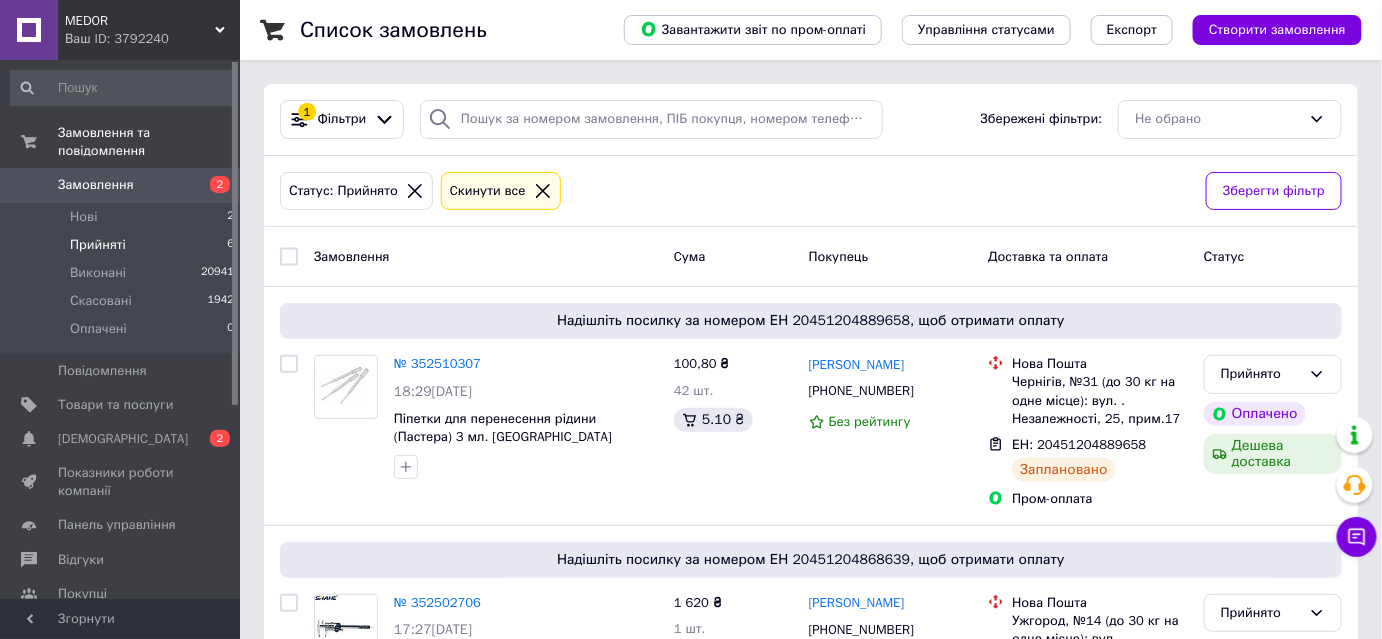 click on "Прийняті" at bounding box center [98, 245] 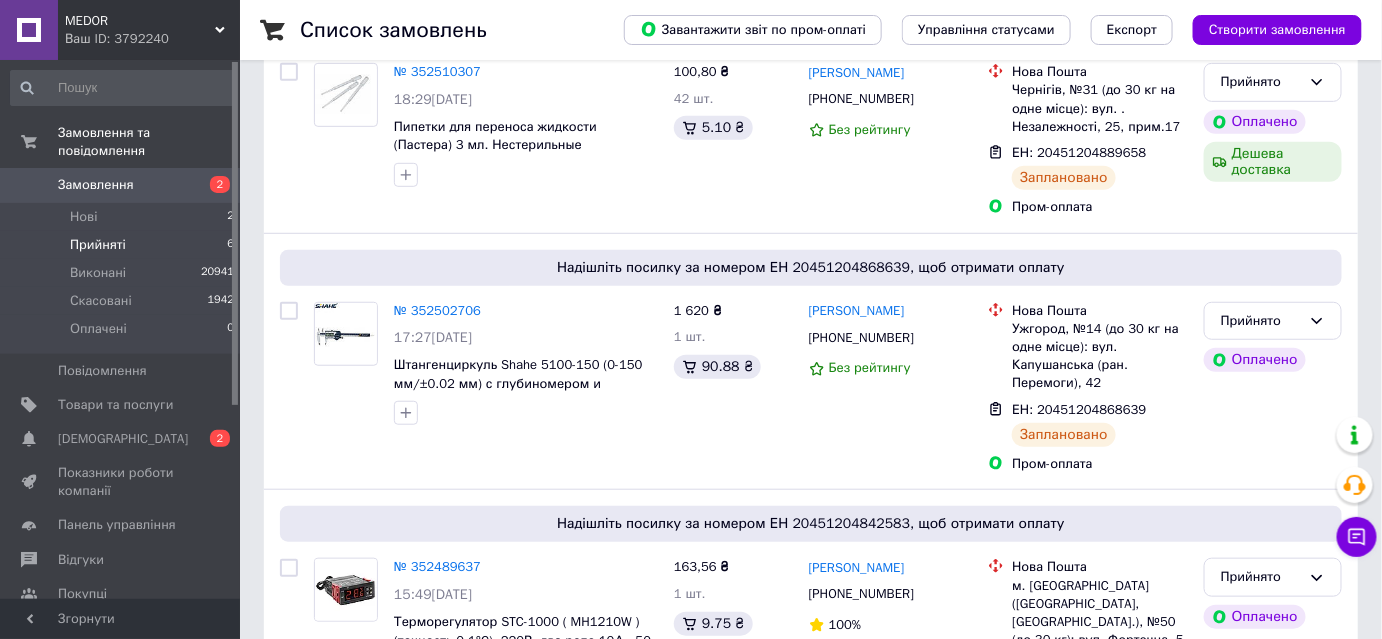 scroll, scrollTop: 19, scrollLeft: 0, axis: vertical 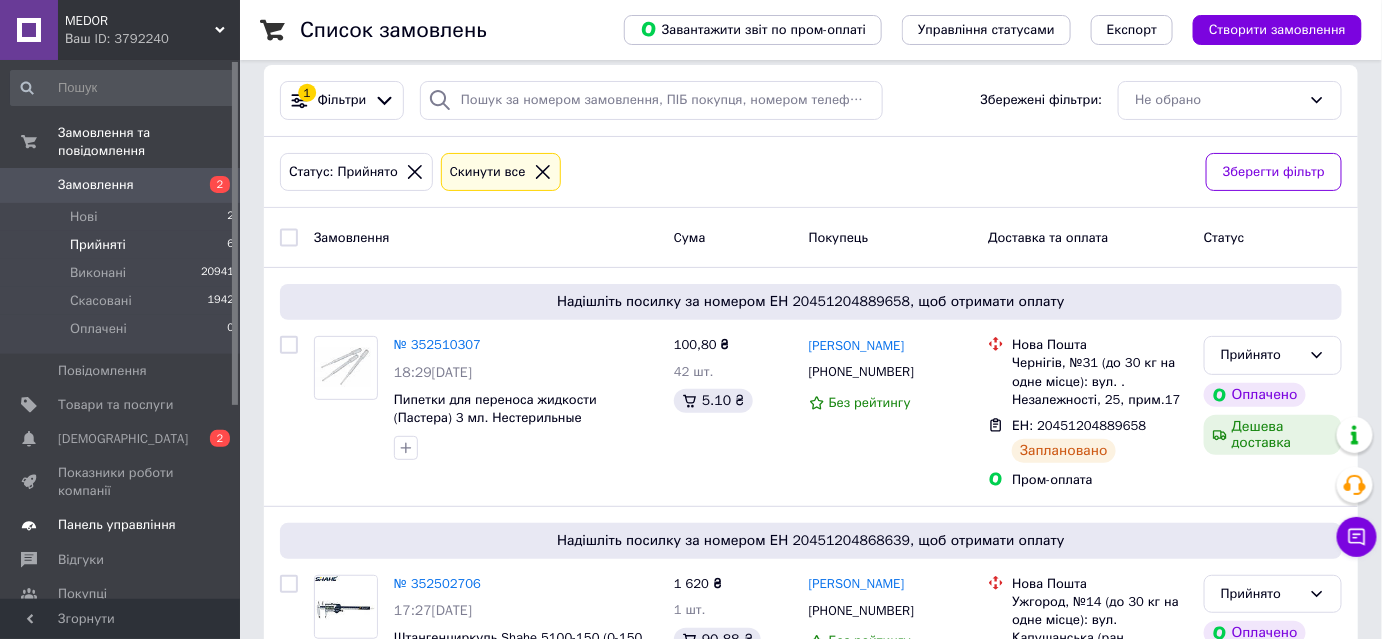 click on "Панель управління" at bounding box center (117, 525) 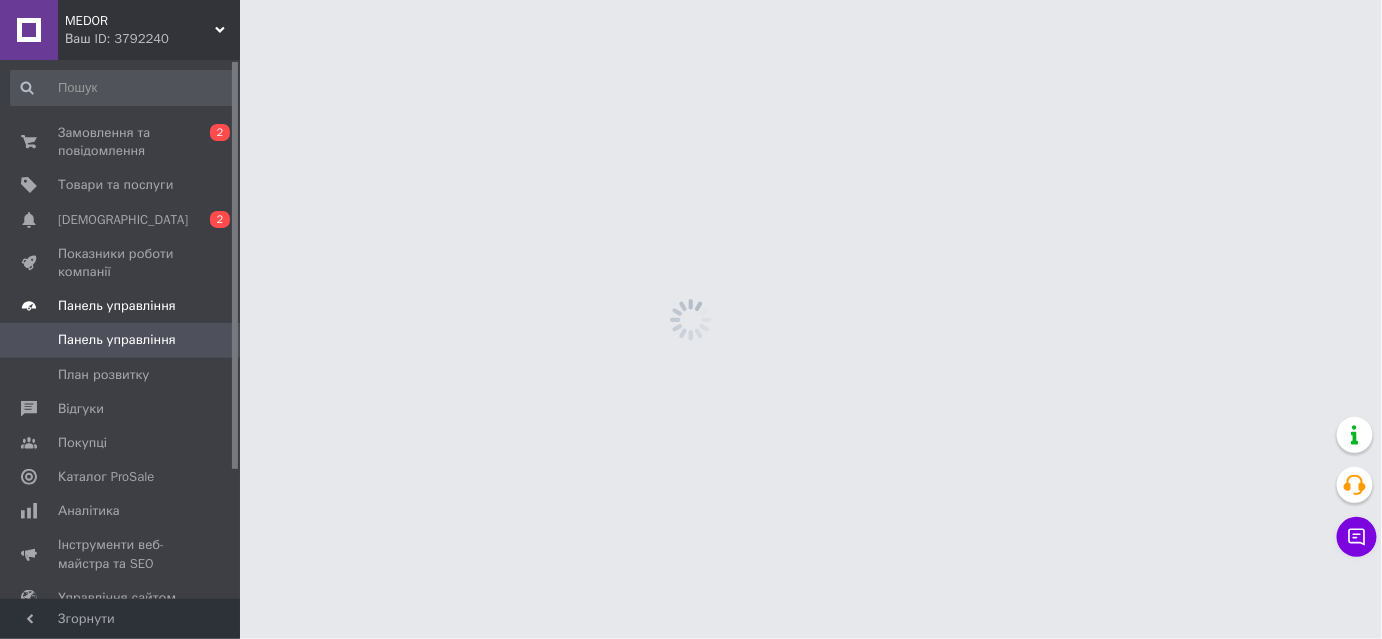 scroll, scrollTop: 0, scrollLeft: 0, axis: both 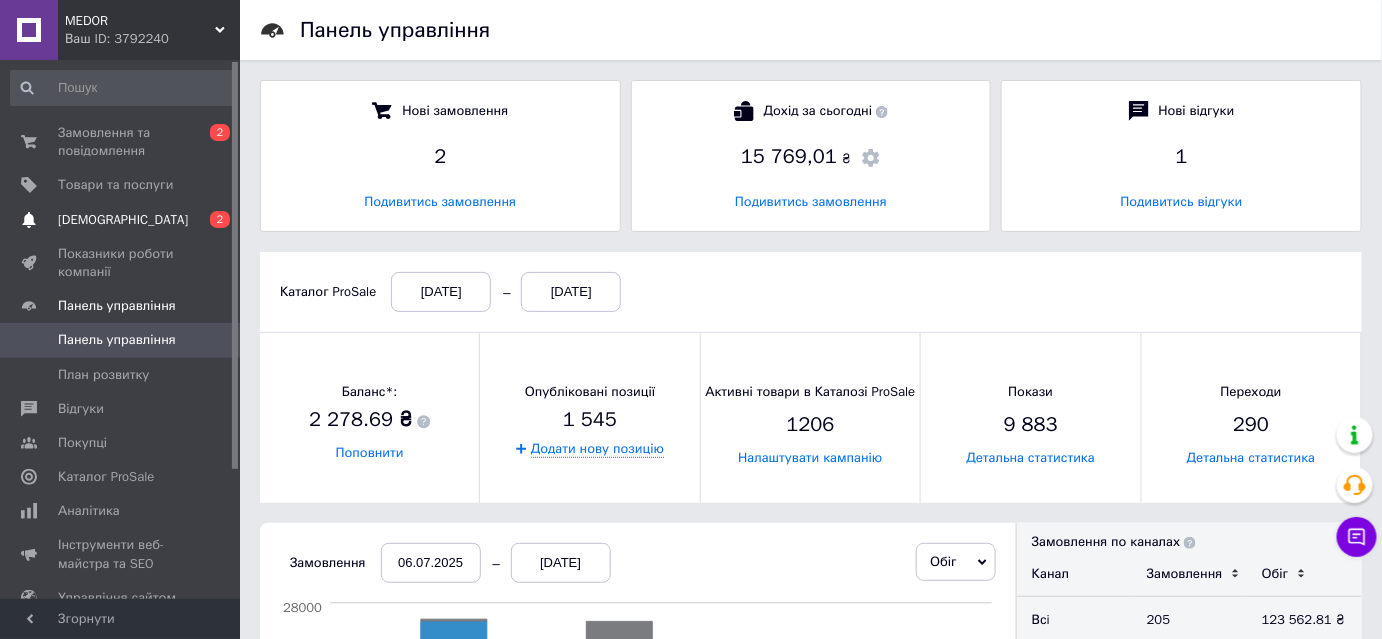 click on "[DEMOGRAPHIC_DATA]" at bounding box center (123, 220) 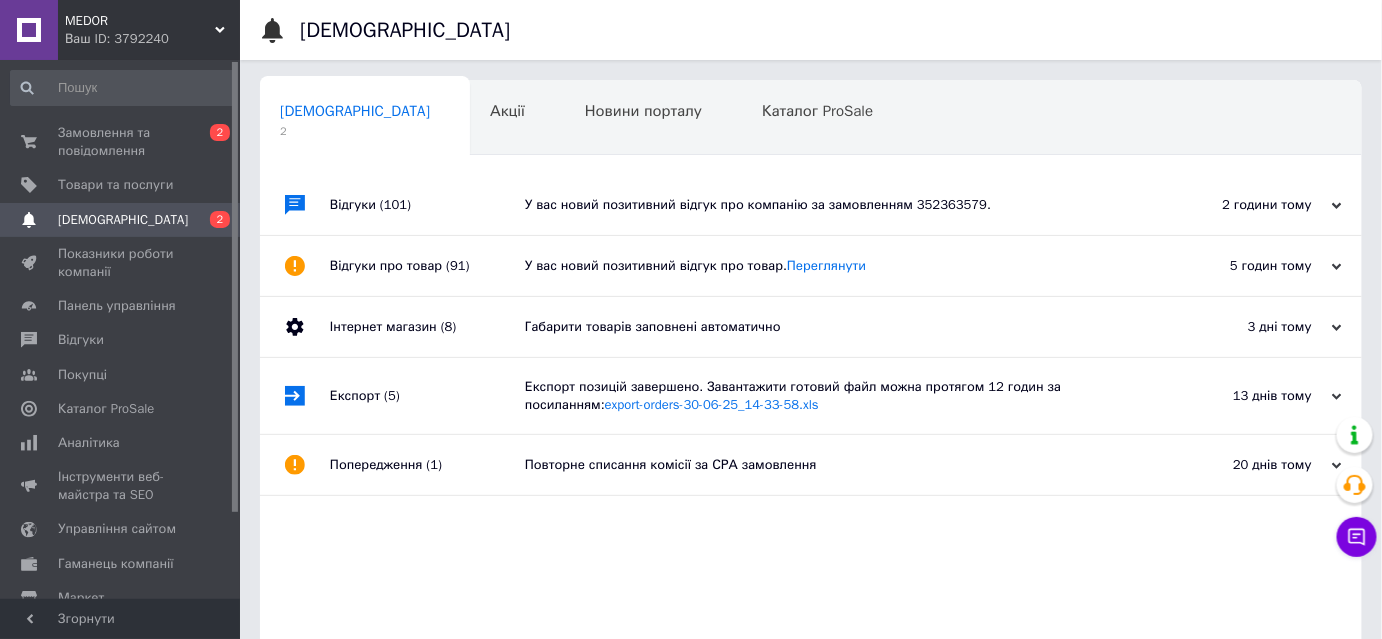 click on "У вас новий позитивний відгук про компанію за замовленням 352363579." at bounding box center (833, 205) 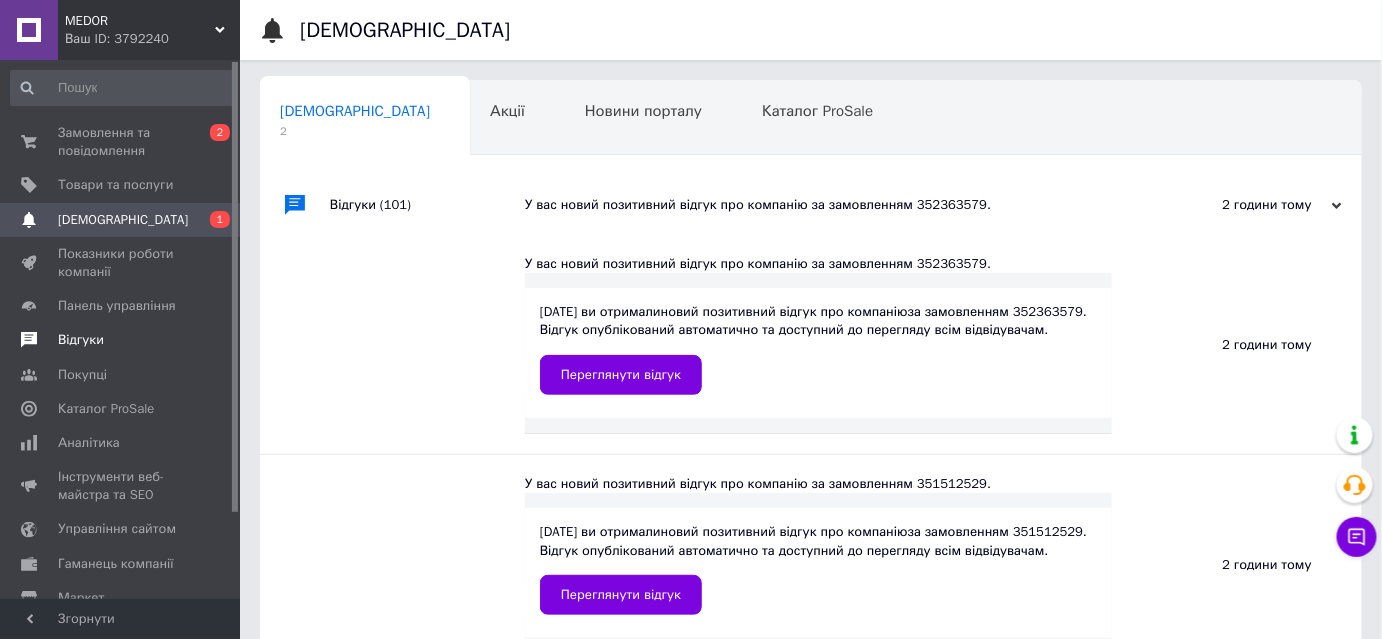 click on "Відгуки" at bounding box center (123, 340) 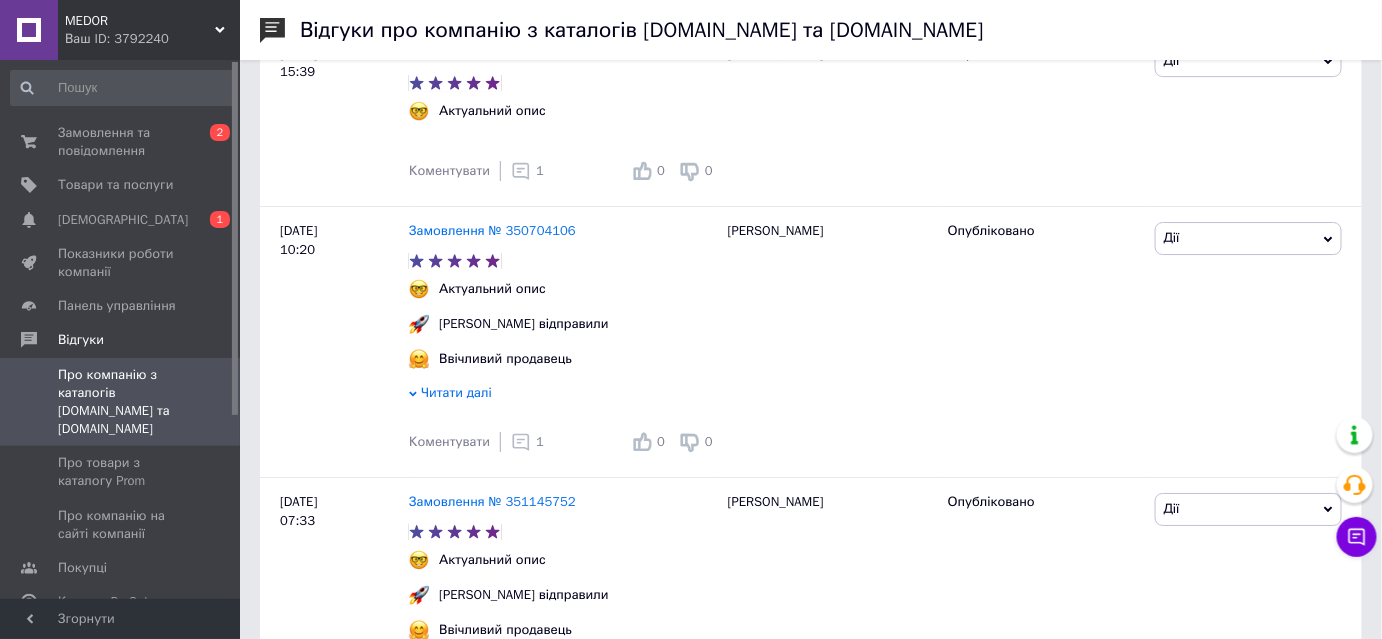 scroll, scrollTop: 2090, scrollLeft: 0, axis: vertical 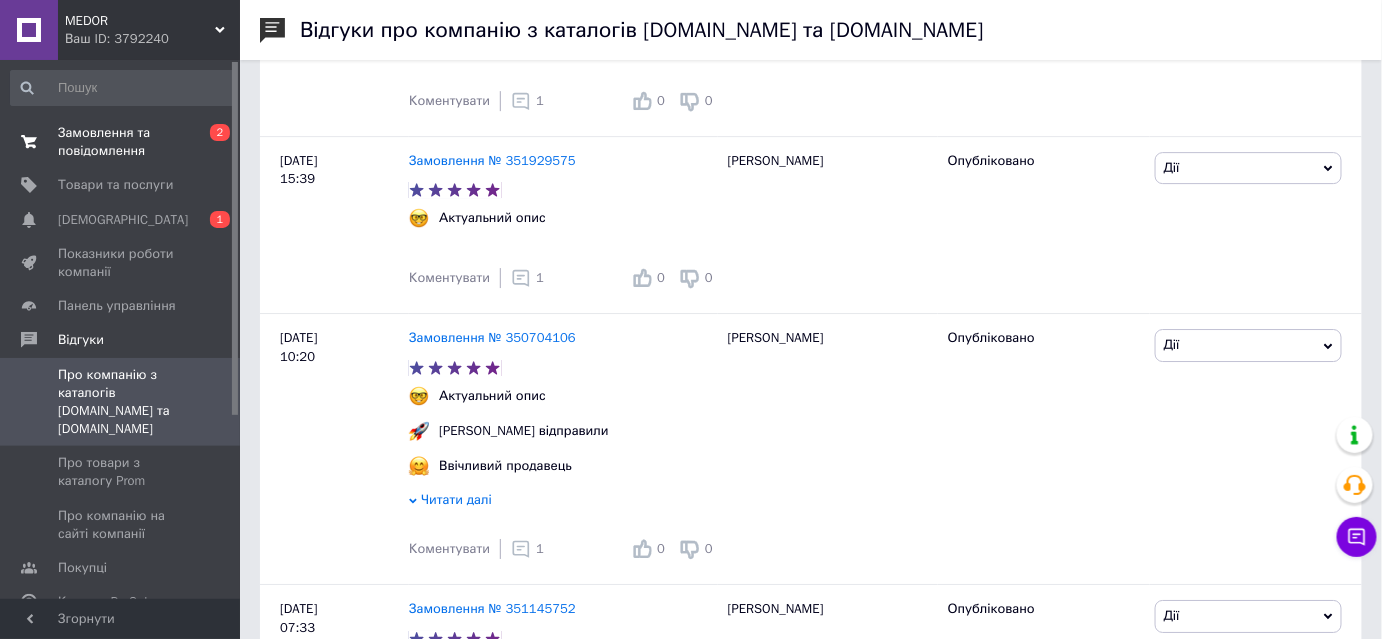 click on "Замовлення та повідомлення" at bounding box center [121, 142] 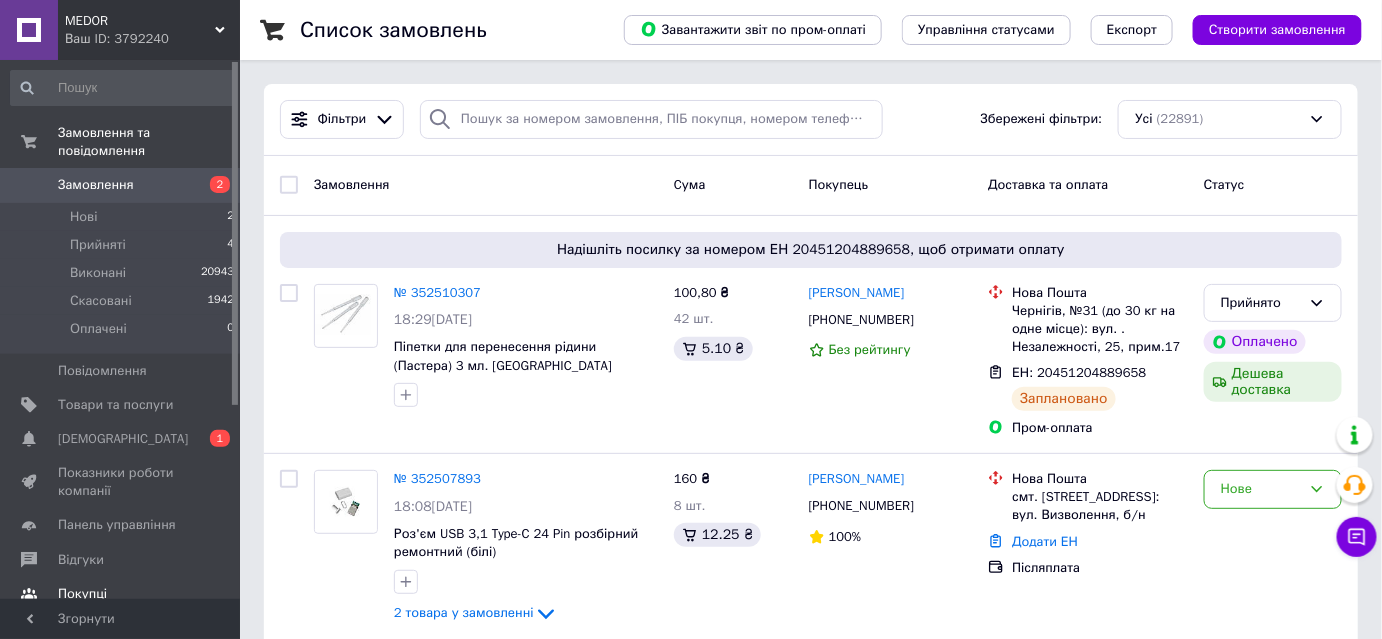 click on "Відгуки" at bounding box center [81, 560] 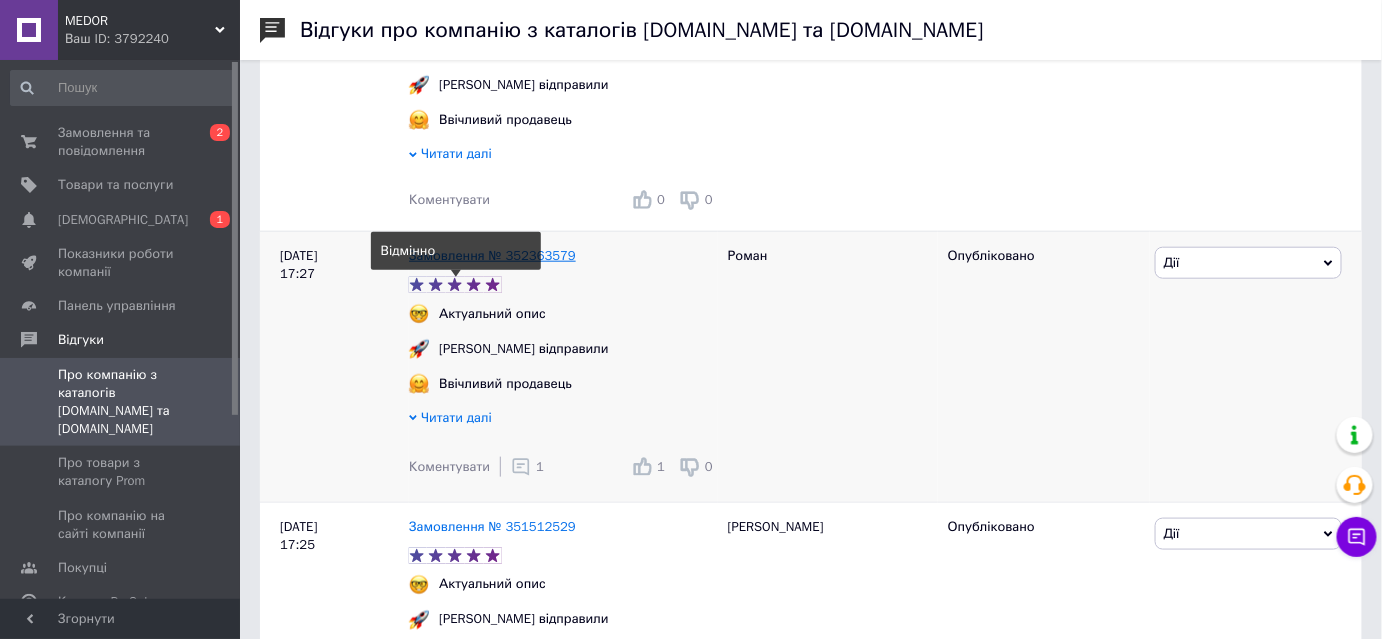 scroll, scrollTop: 545, scrollLeft: 0, axis: vertical 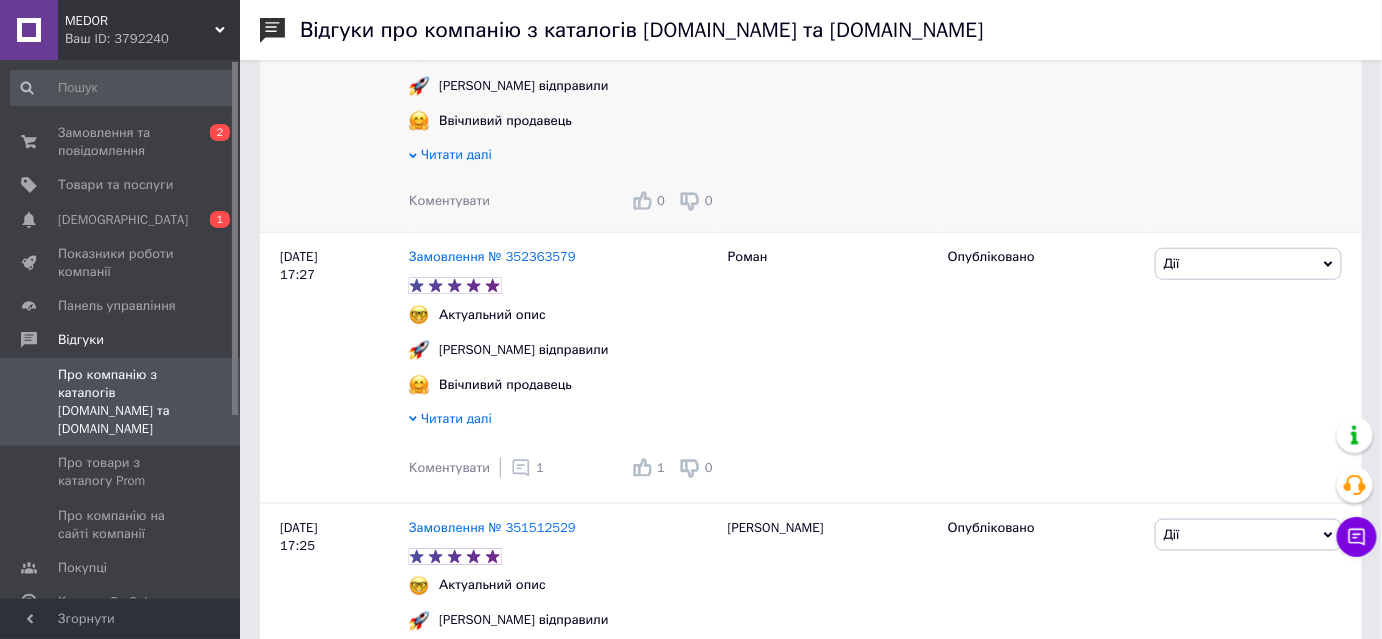 click on "Коментувати" at bounding box center (449, 200) 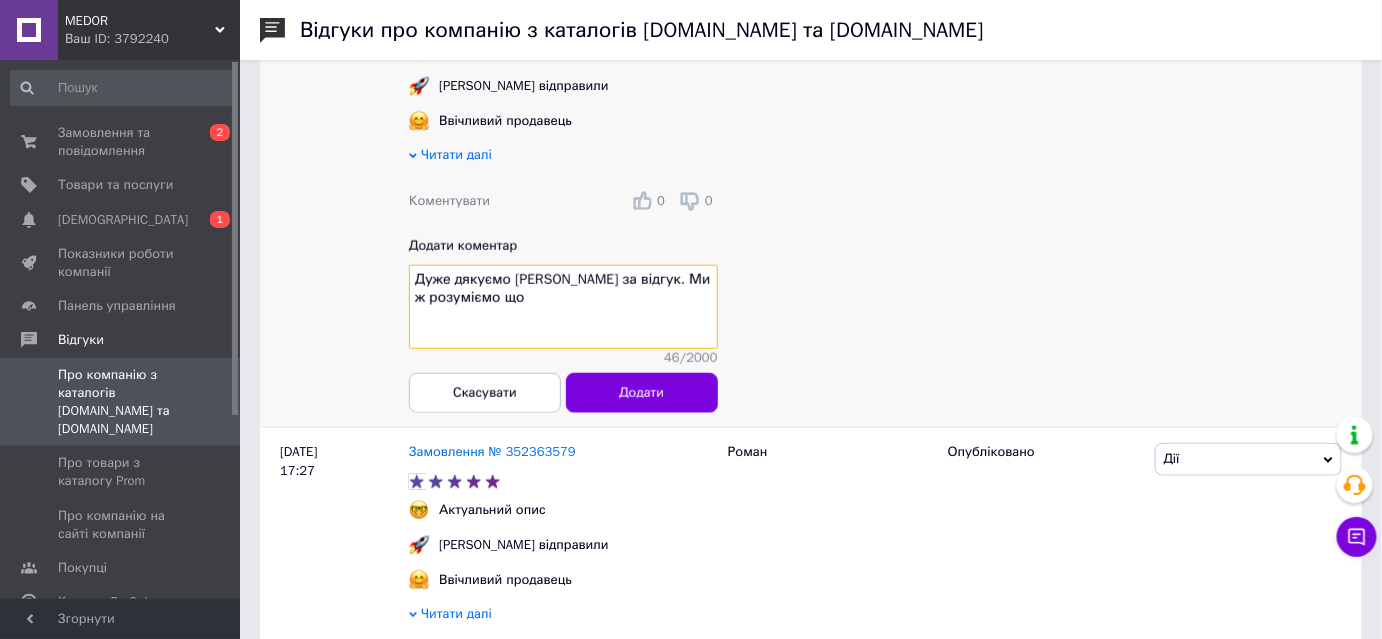 paste on "Smoke Stopper" 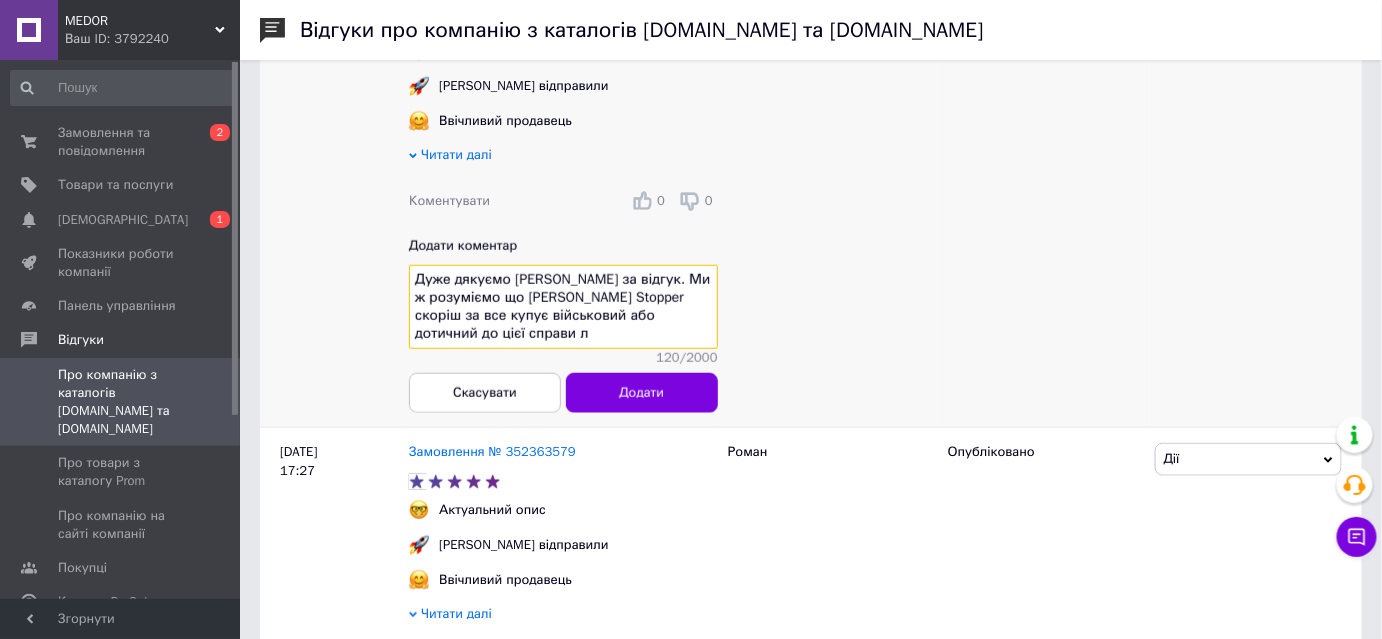 drag, startPoint x: 565, startPoint y: 306, endPoint x: 579, endPoint y: 308, distance: 14.142136 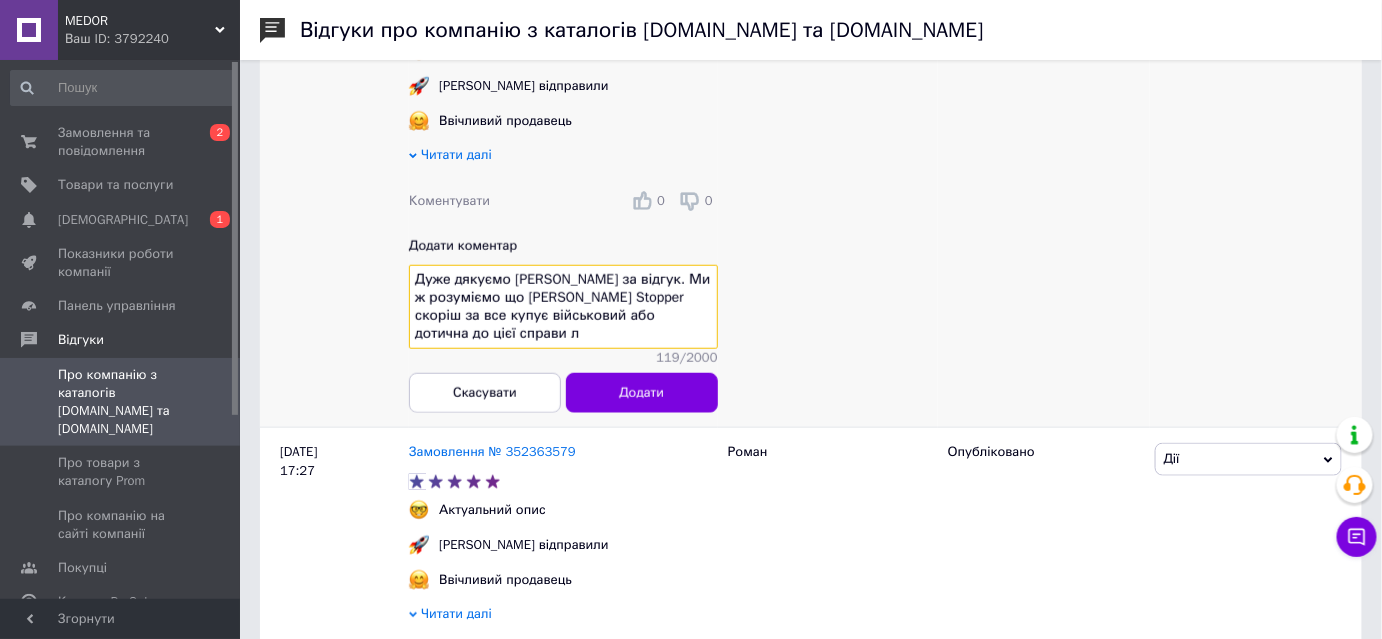 click on "Дуже дякуємо Вам за відгук. Ми ж розуміємо що Smoke Stopper скоріш за все купує військовий або дотична до цієї справи л" at bounding box center (563, 307) 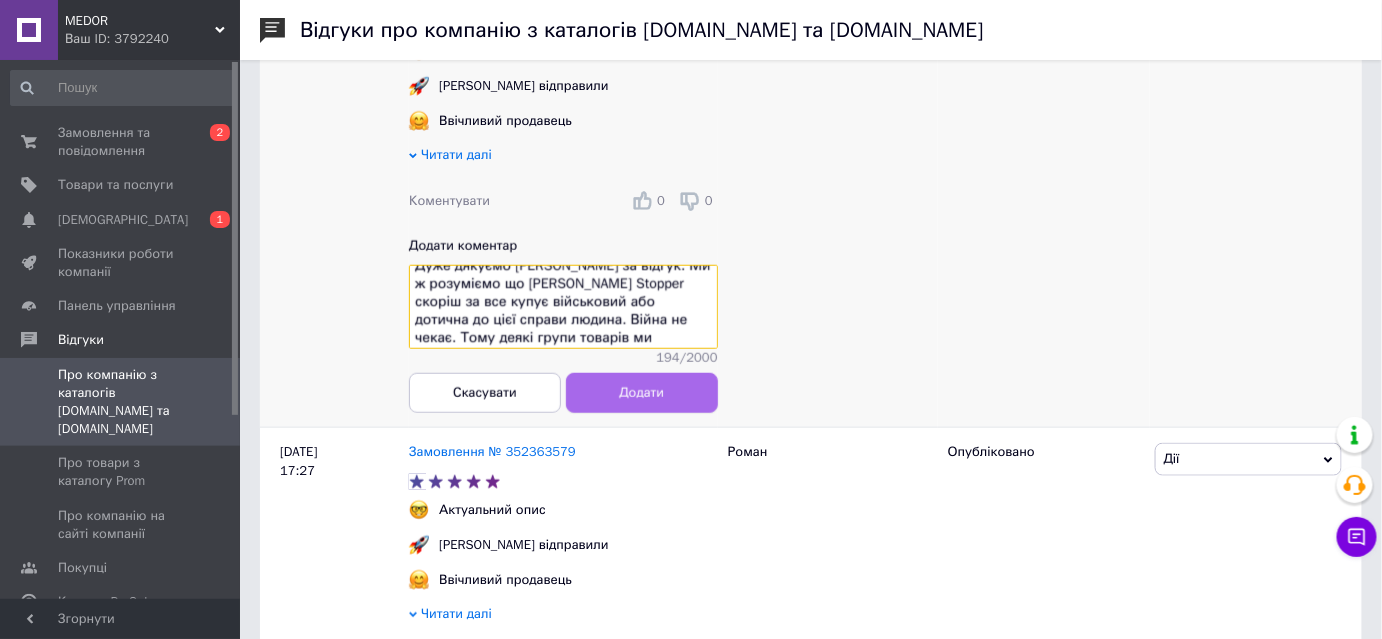 scroll, scrollTop: 33, scrollLeft: 0, axis: vertical 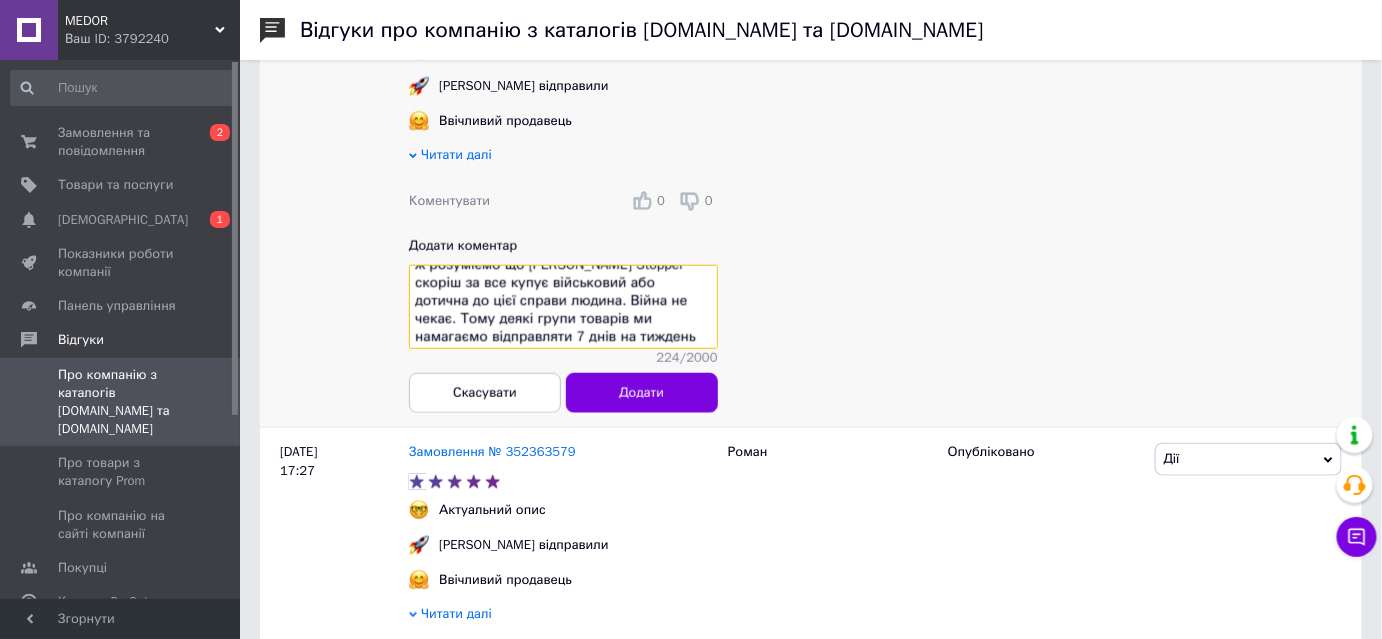 click on "Дуже дякуємо Вам за відгук. Ми ж розуміємо що Smoke Stopper скоріш за все купує військовий або дотична до цієї справи людина. Війна не чекає. Тому деякі групи товарів ми намагаємо відправляти 7 днів на тиждень без вихідних." at bounding box center (563, 307) 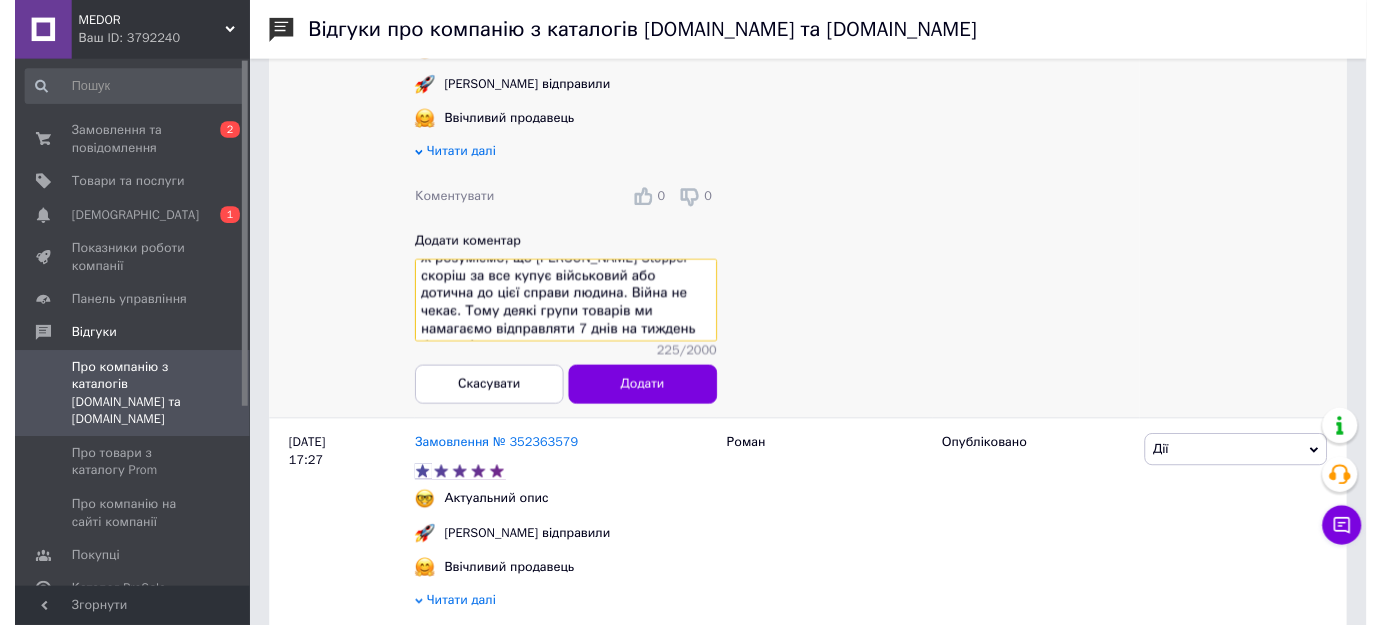 scroll, scrollTop: 37, scrollLeft: 0, axis: vertical 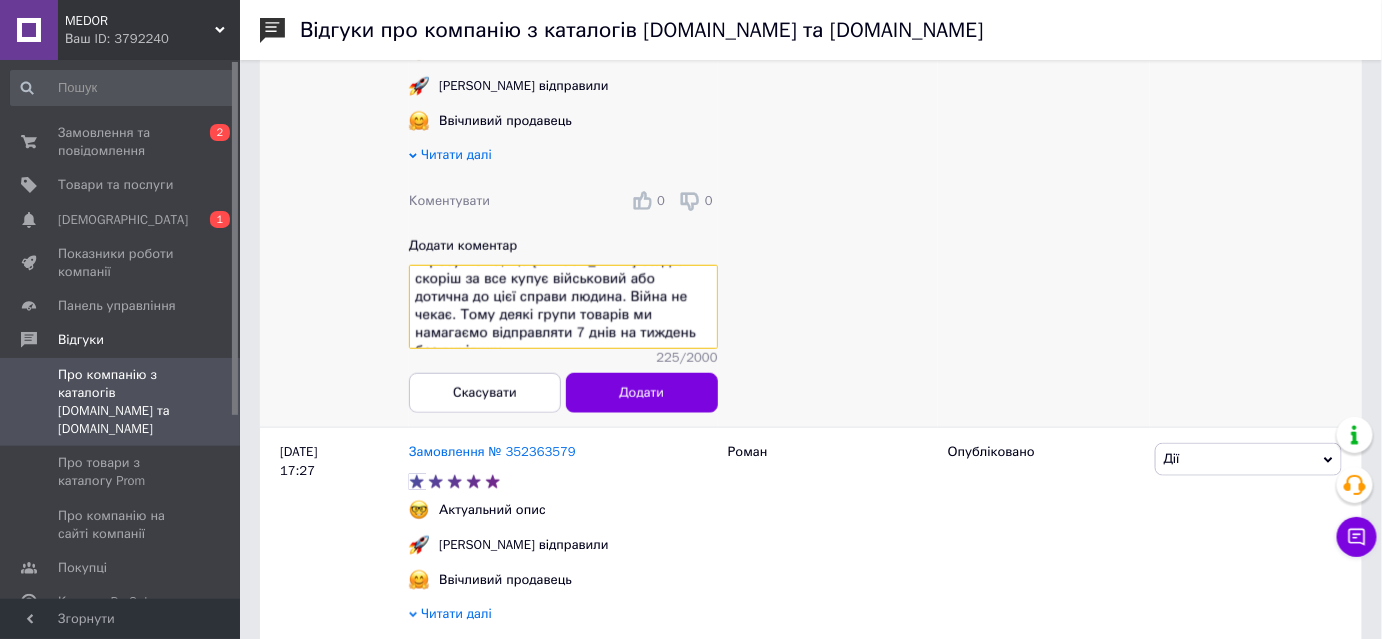 click on "Дуже дякуємо Вам за відгук. Ми ж розуміємо, що Smoke Stopper скоріш за все купує військовий або дотична до цієї справи людина. Війна не чекає. Тому деякі групи товарів ми намагаємо відправляти 7 днів на тиждень без вихідних." at bounding box center (563, 307) 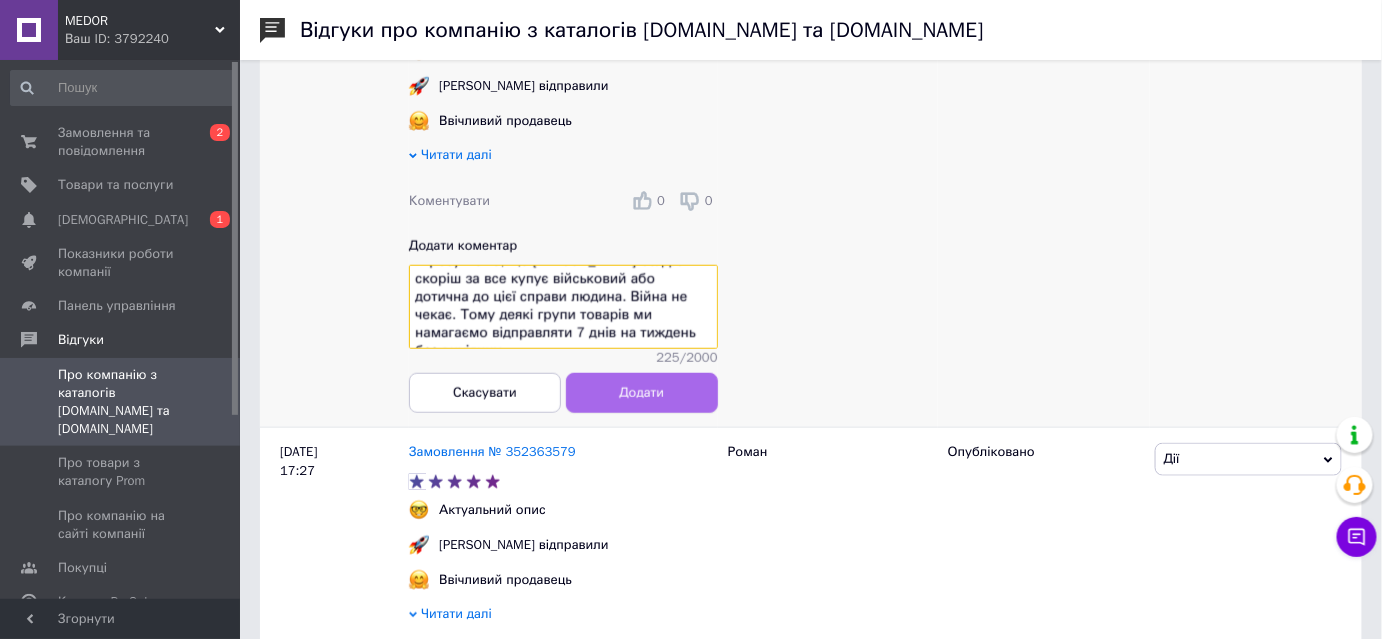 type on "Дуже дякуємо Вам за відгук. Ми ж розуміємо, що Smoke Stopper скоріш за все купує військовий або дотична до цієї справи людина. Війна не чекає. Тому деякі групи товарів ми намагаємо відправляти 7 днів на тиждень без вихідних." 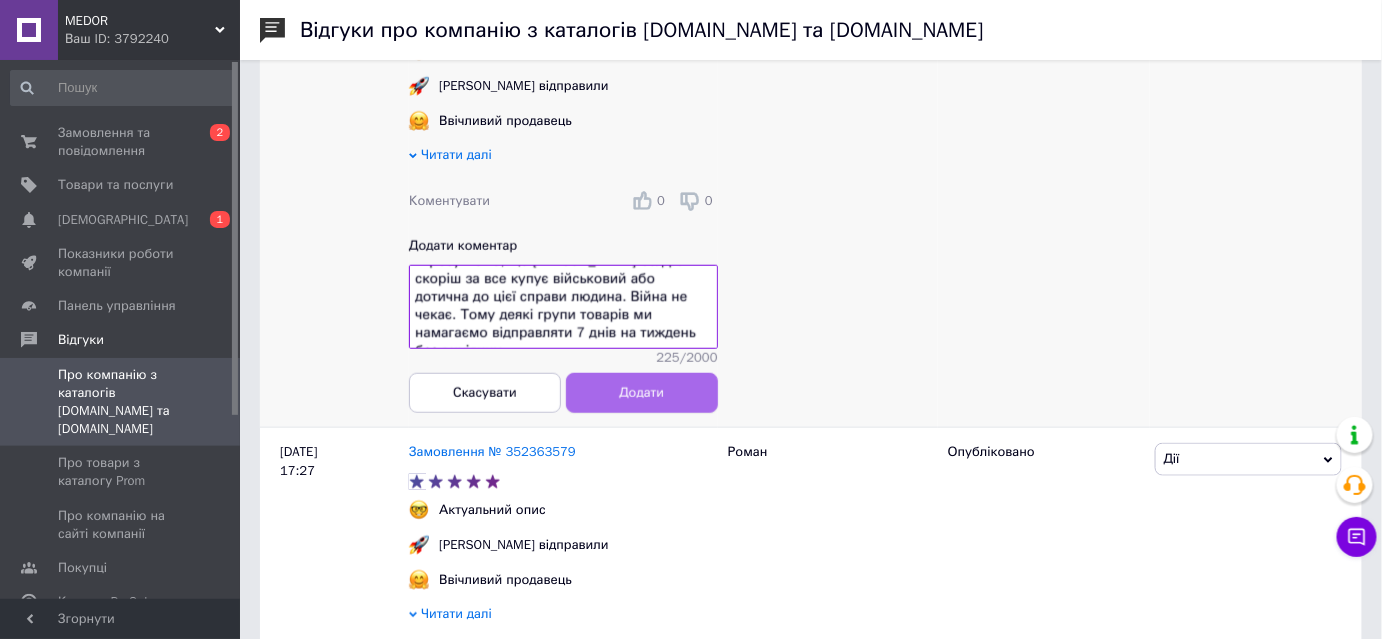 click on "Додати" at bounding box center [642, 392] 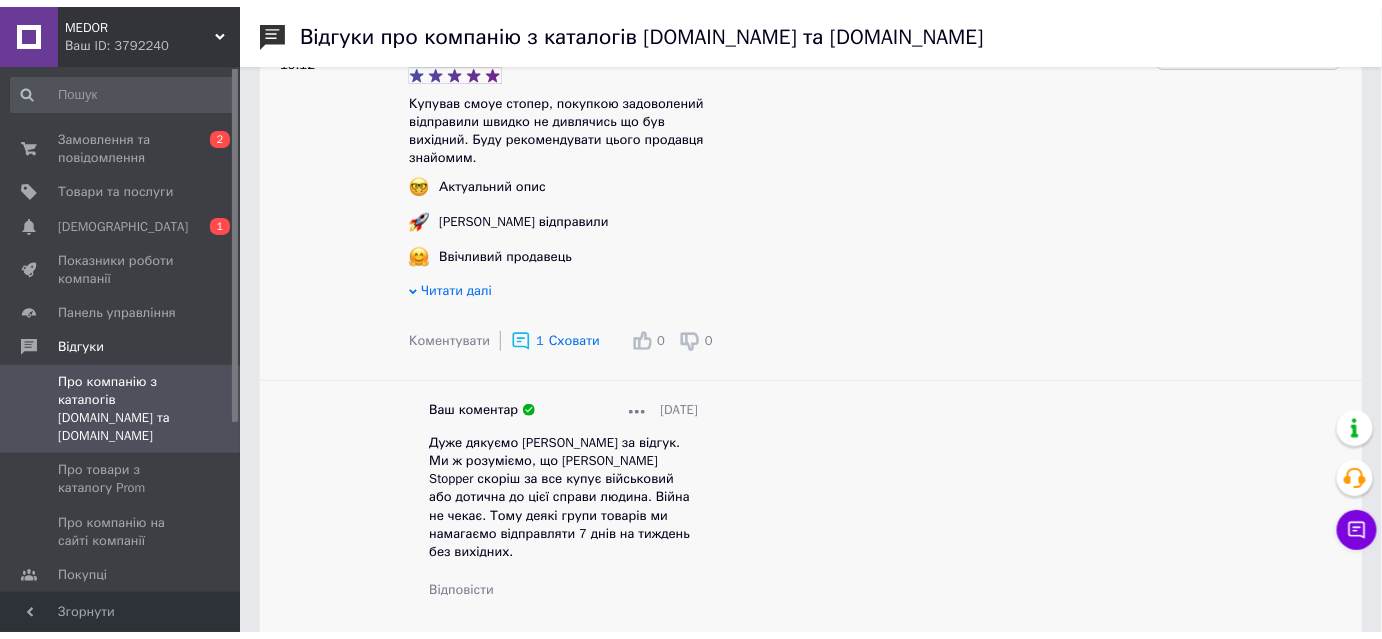 scroll, scrollTop: 0, scrollLeft: 0, axis: both 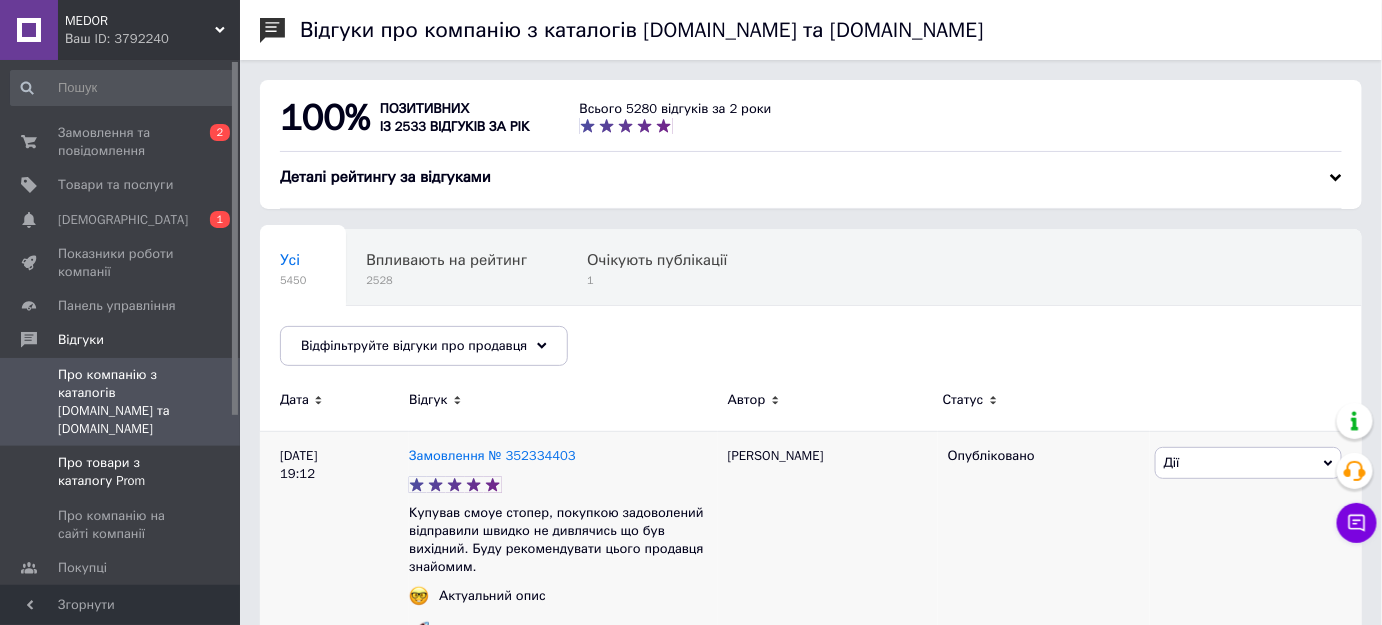 click on "Про товари з каталогу Prom" at bounding box center (121, 472) 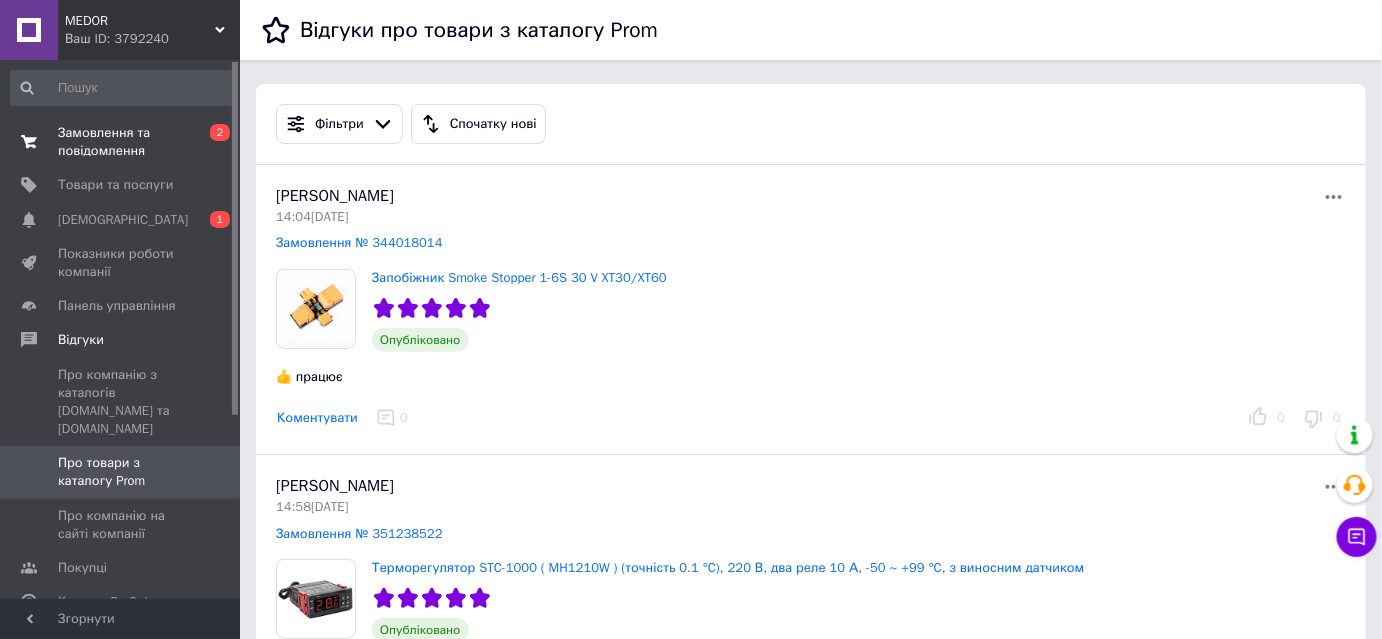 click on "Замовлення та повідомлення" at bounding box center (121, 142) 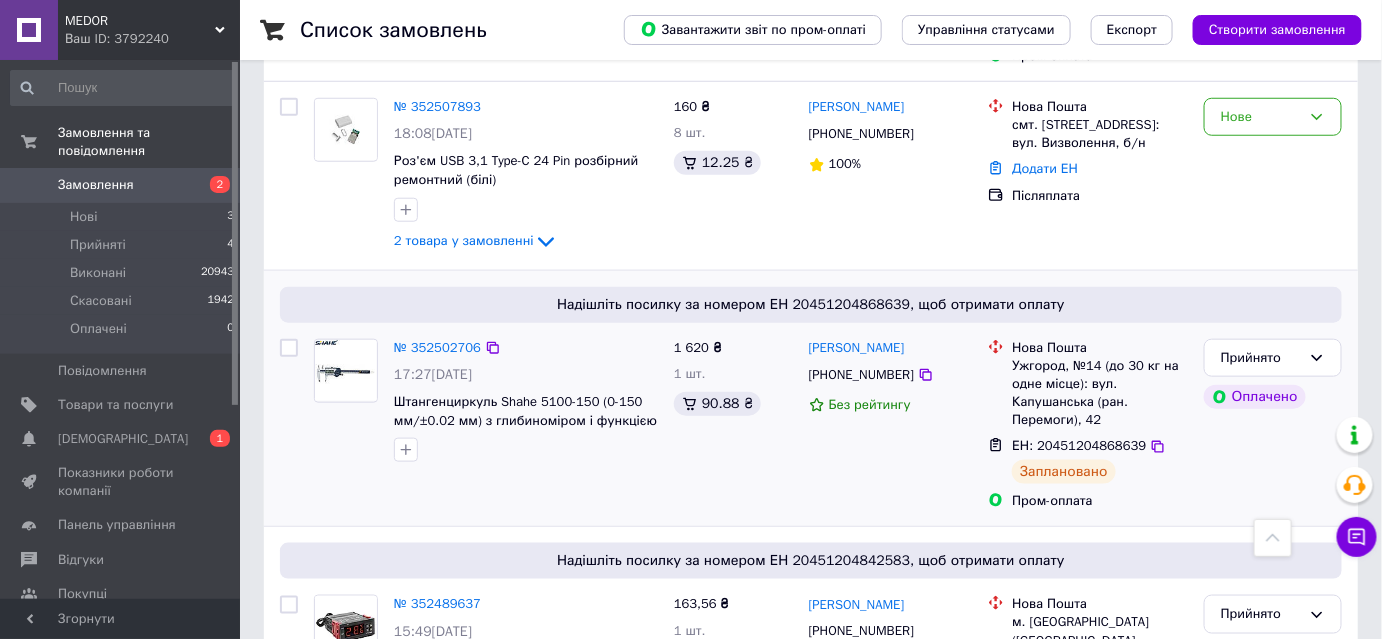 scroll, scrollTop: 636, scrollLeft: 0, axis: vertical 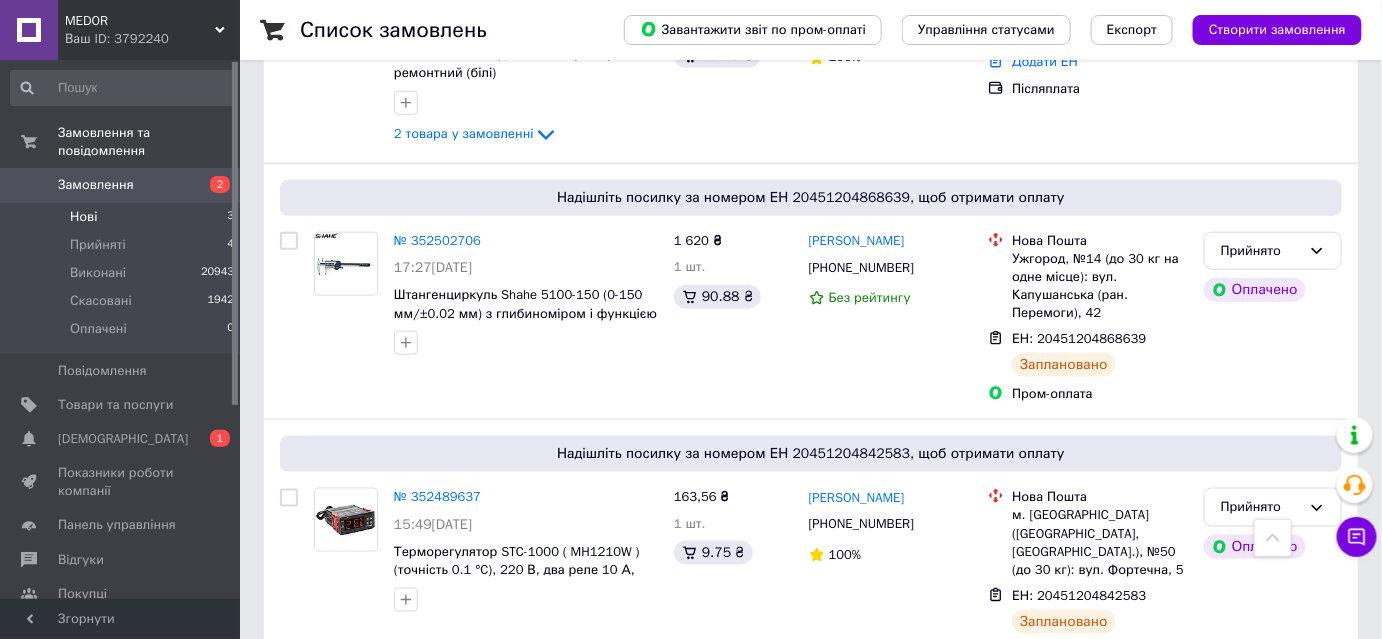 click on "Нові" at bounding box center [83, 217] 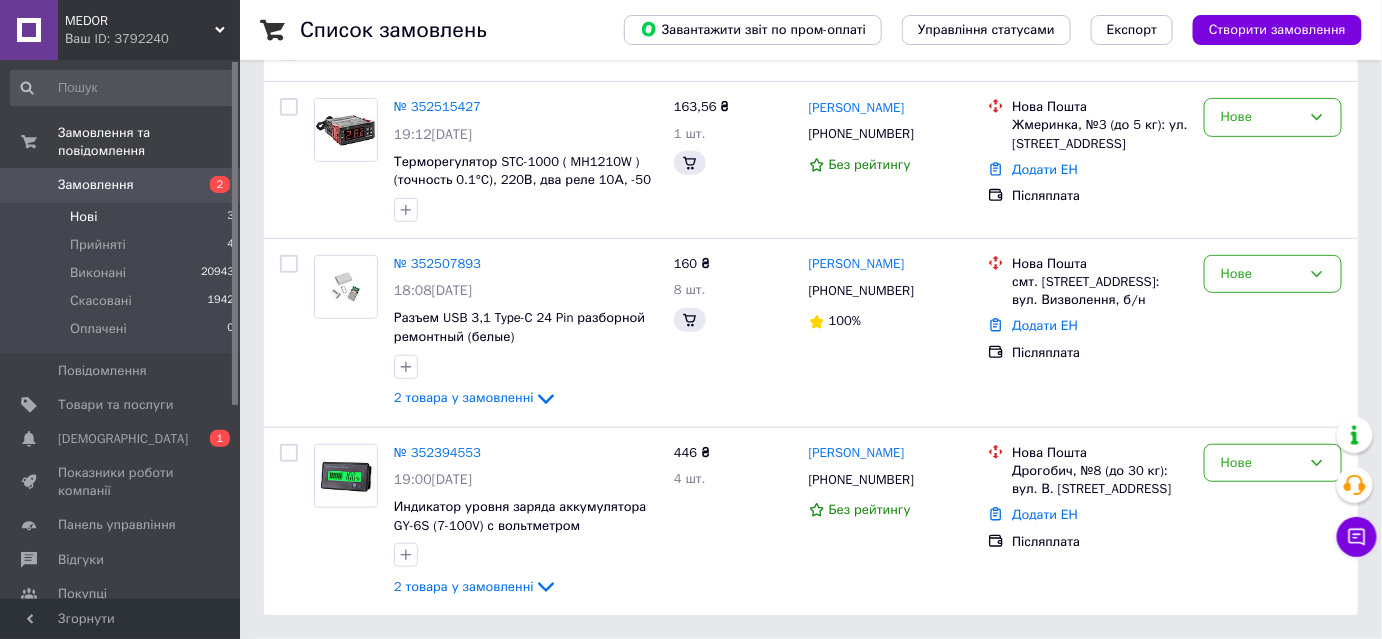 scroll, scrollTop: 0, scrollLeft: 0, axis: both 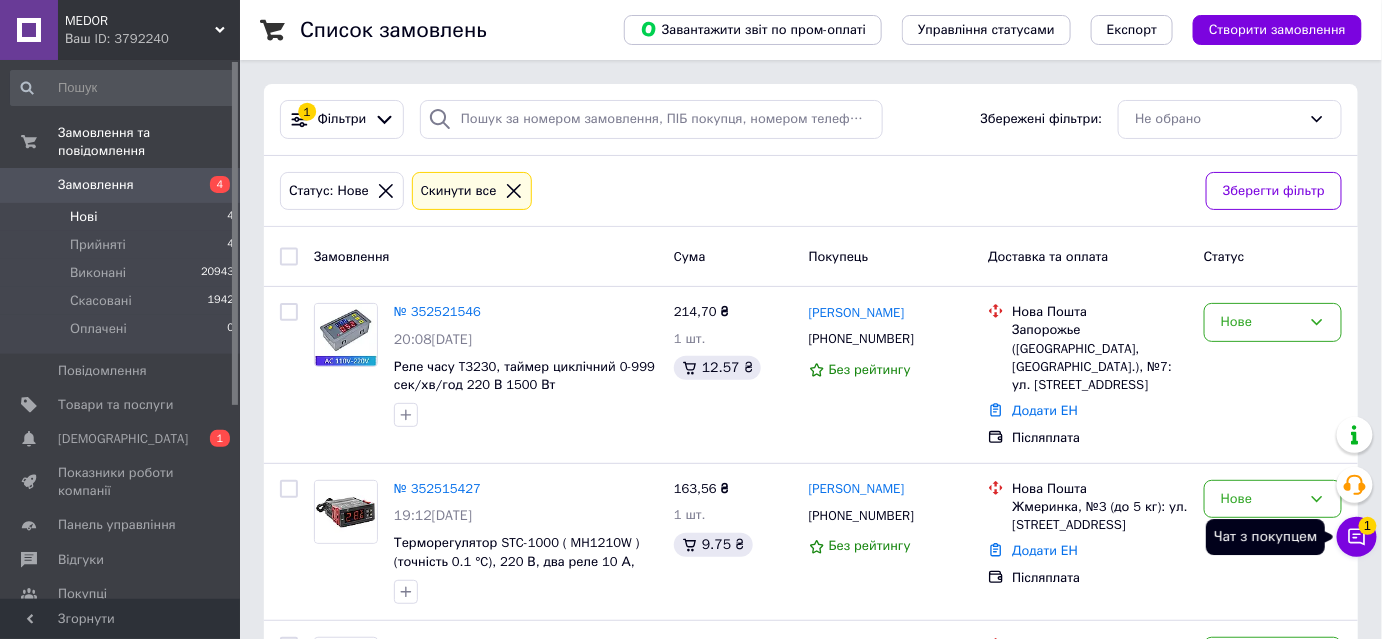 click on "1" at bounding box center [1368, 526] 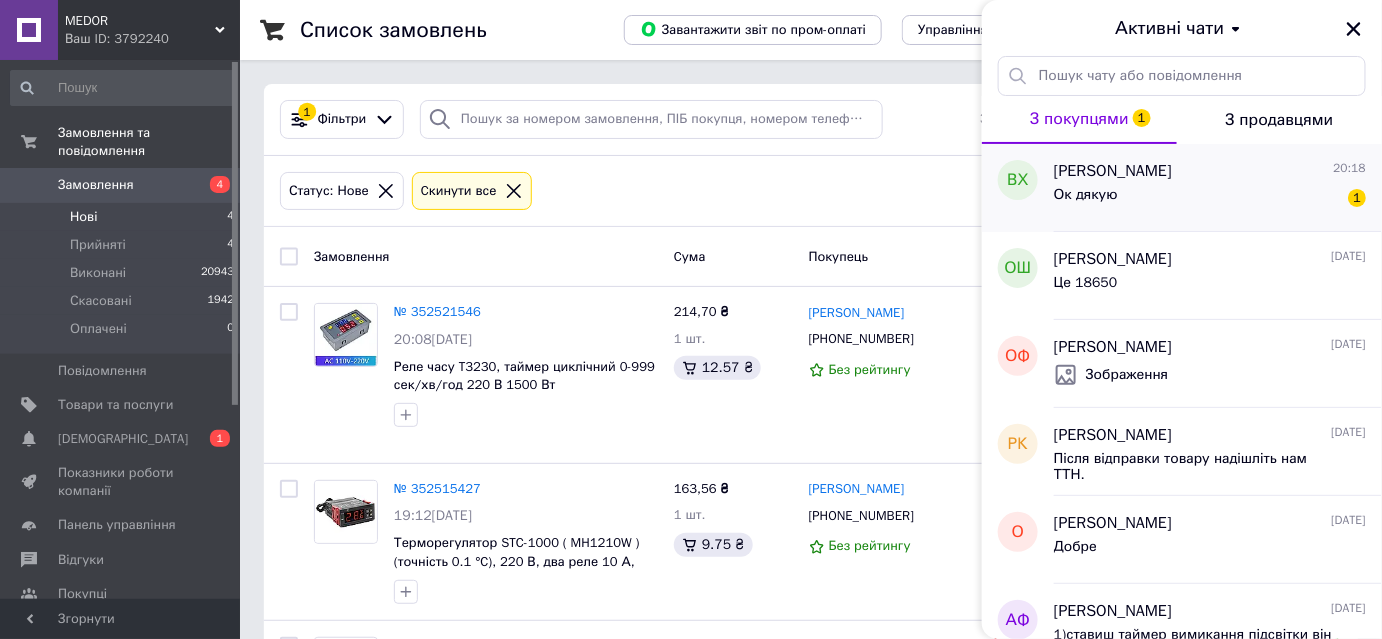 click on "[PERSON_NAME] 20:18 Ок дякую 1" at bounding box center [1218, 188] 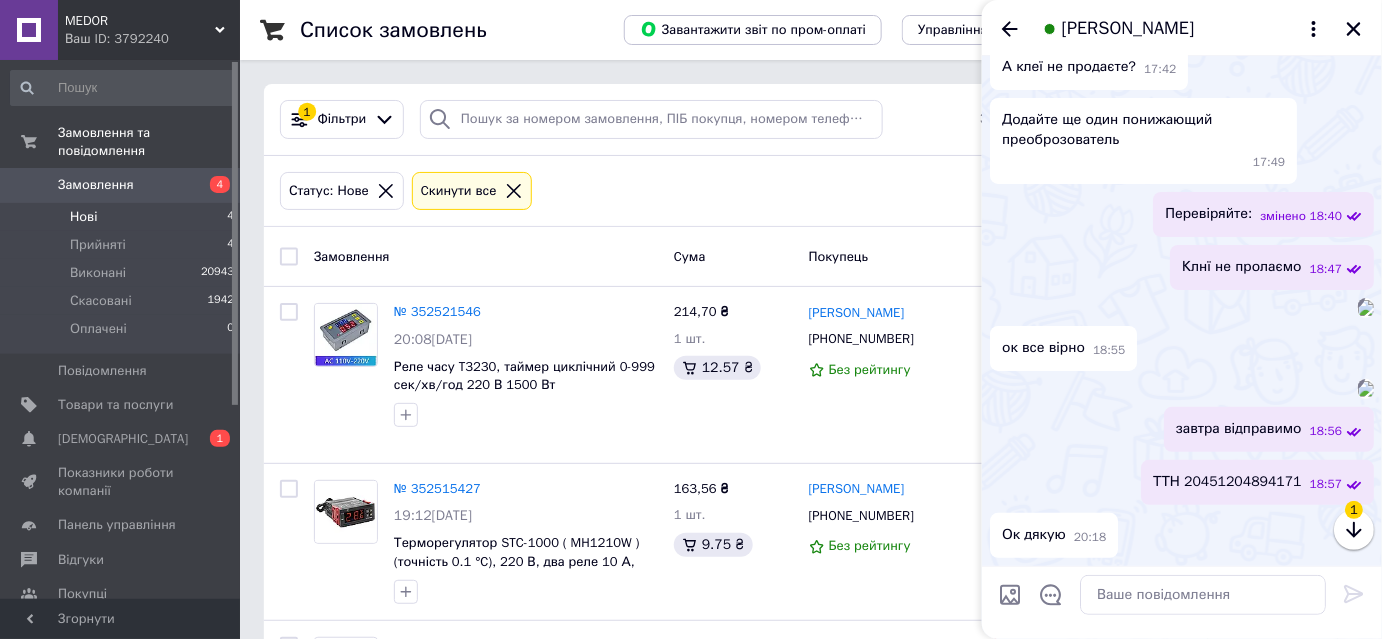 click on "Сьогодні Замовлення  № 352424257 Всього товарів:  2 Термометр цифровий із термопарою К-типу TM-902C (-50 °C до +1300 °C) 184,30 x 1 (шт.) 184,30 ₴ Розгорнути Сума замовлення: 342.30 ₴ Перейти на сторінку замовлення 02:13 Привіт ще до замовлення добавте 5 плат ТП 4056 з захистом тайпсі роз'ємом и ще 5 плат повишающий дс дс преоброзователь МТ3608 02:13 09:56 3608 теж Type-C ? 09:56 Мені потрібні окремо плати 17:04 А понижающий преоброзователь є ? 17:11 Добре. Ті щотпо 20 грн на скріні? 17:11 Ще цікавить юсб тестер 17:11 [URL][PERSON_NAME][DOMAIN_NAME] 17:11 [URL][PERSON_NAME][DOMAIN_NAME] 17:12 [URL][PERSON_NAME][DOMAIN_NAME]" at bounding box center (1182, -949) 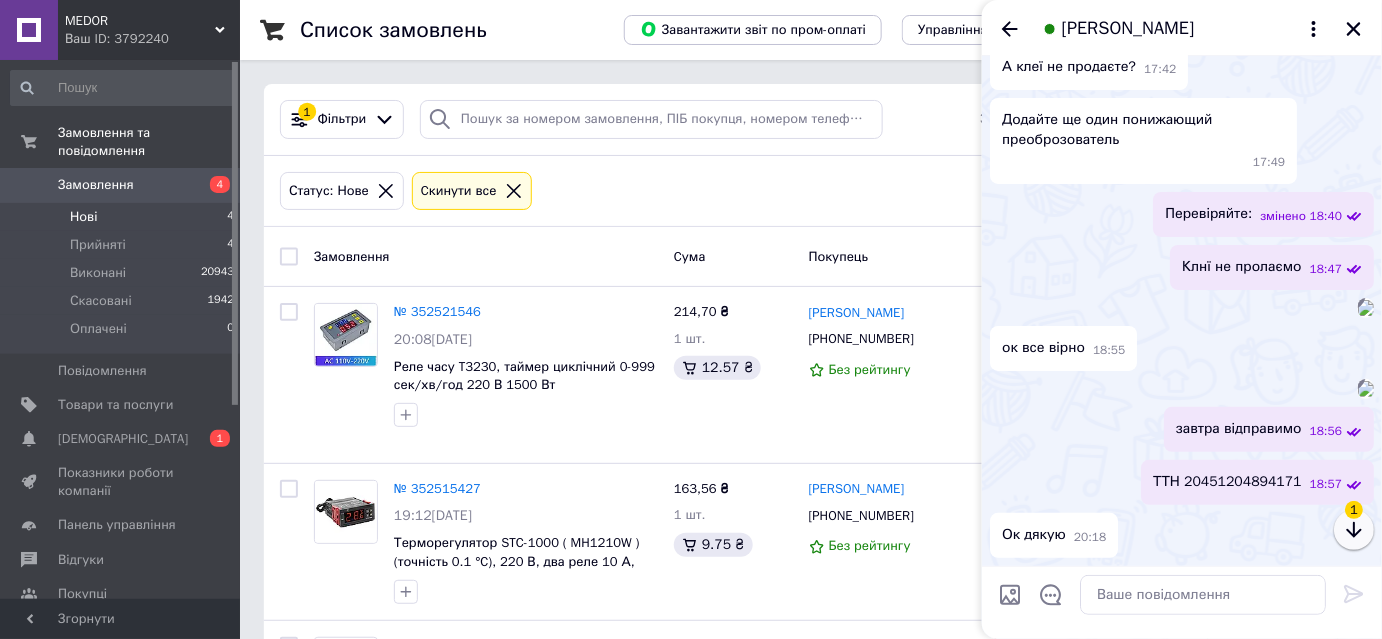 click 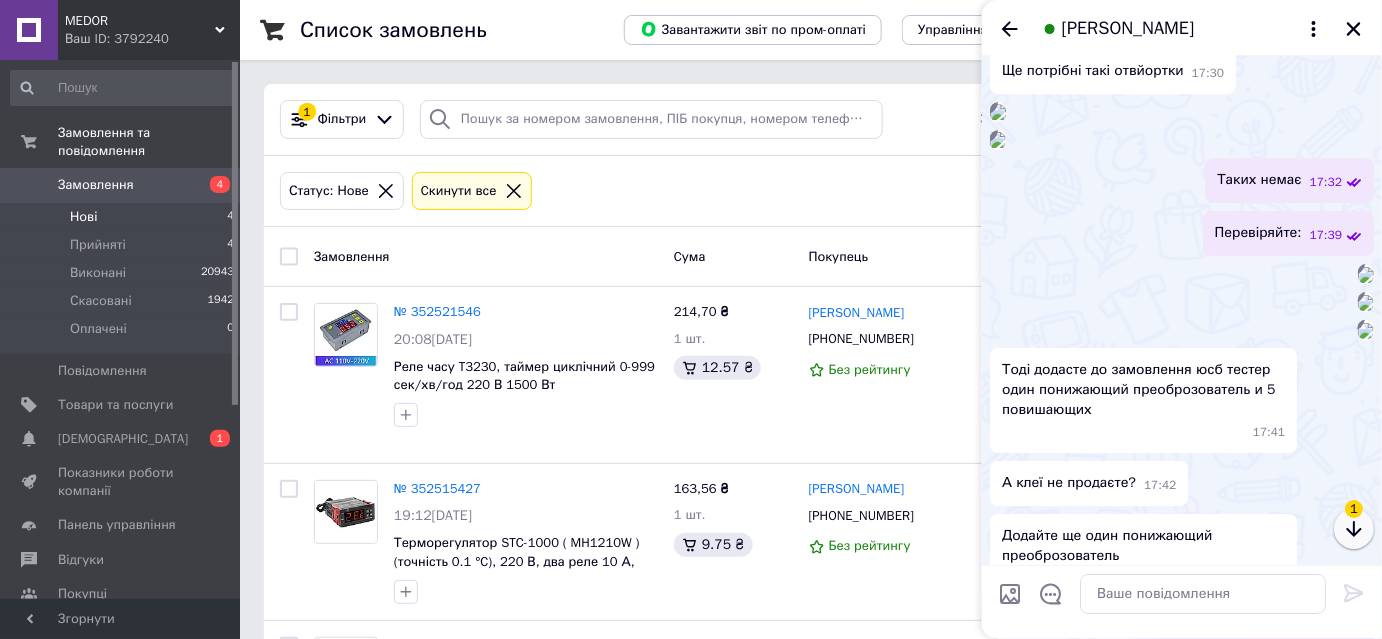 click 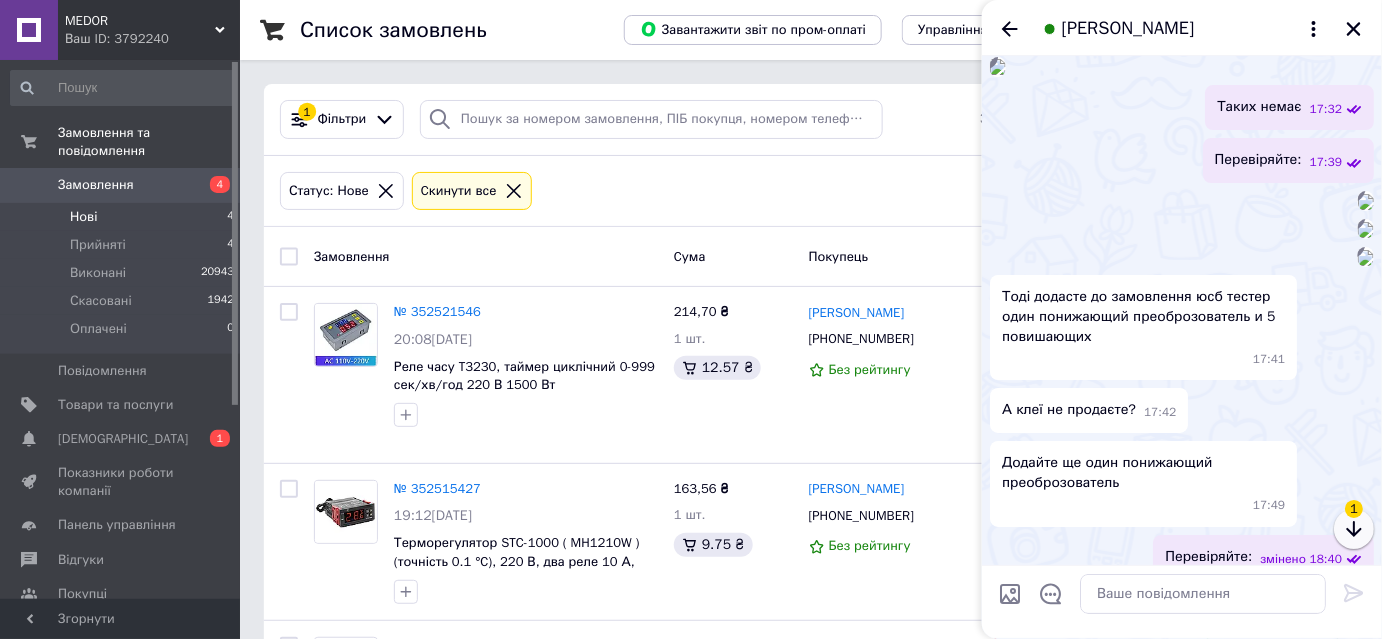 click 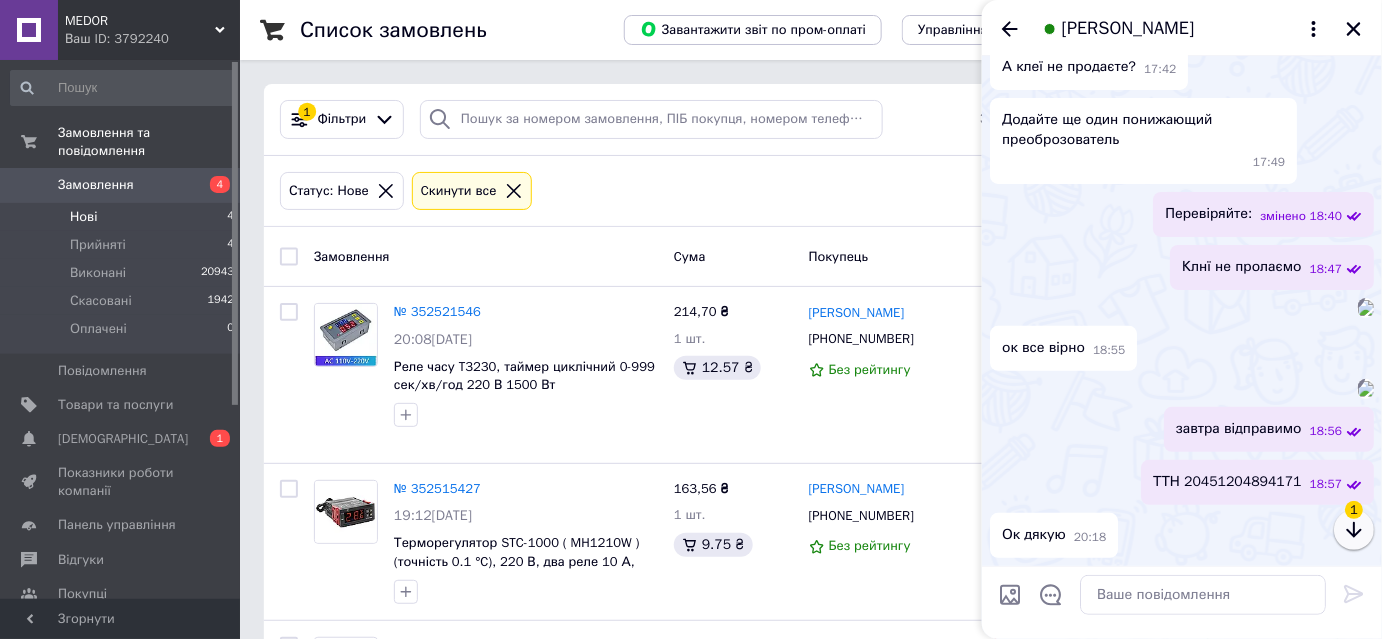 click 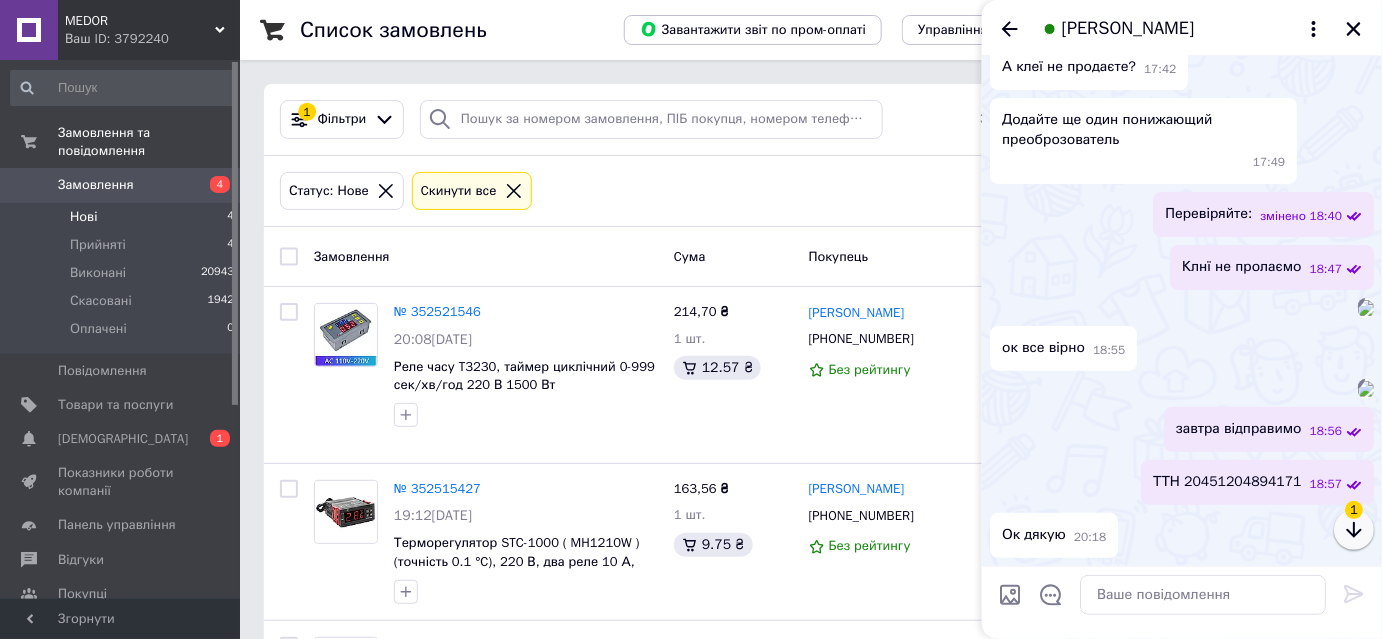 click 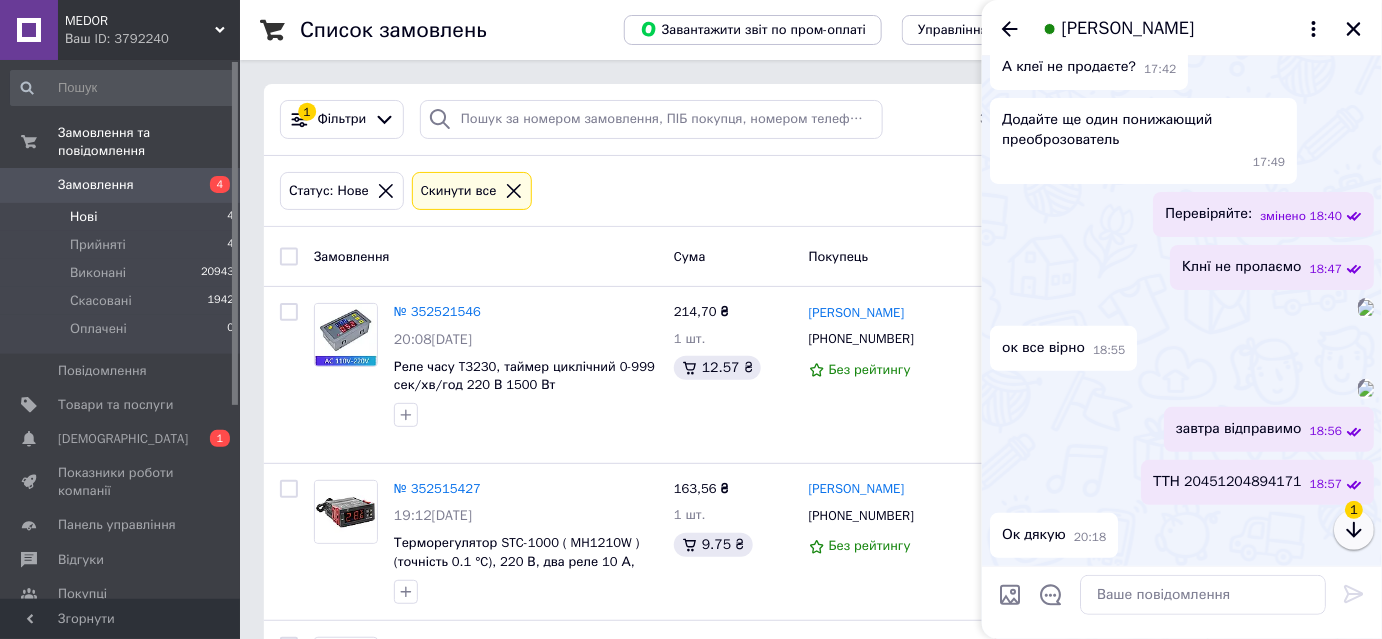 click 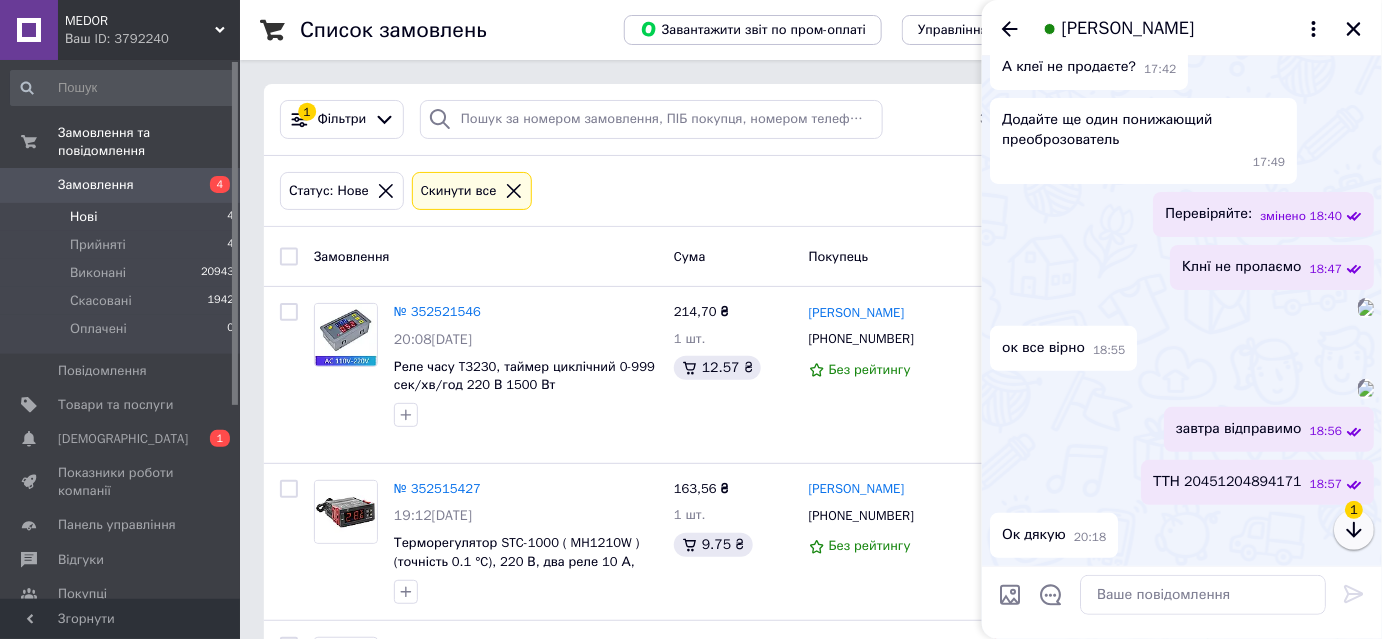 click 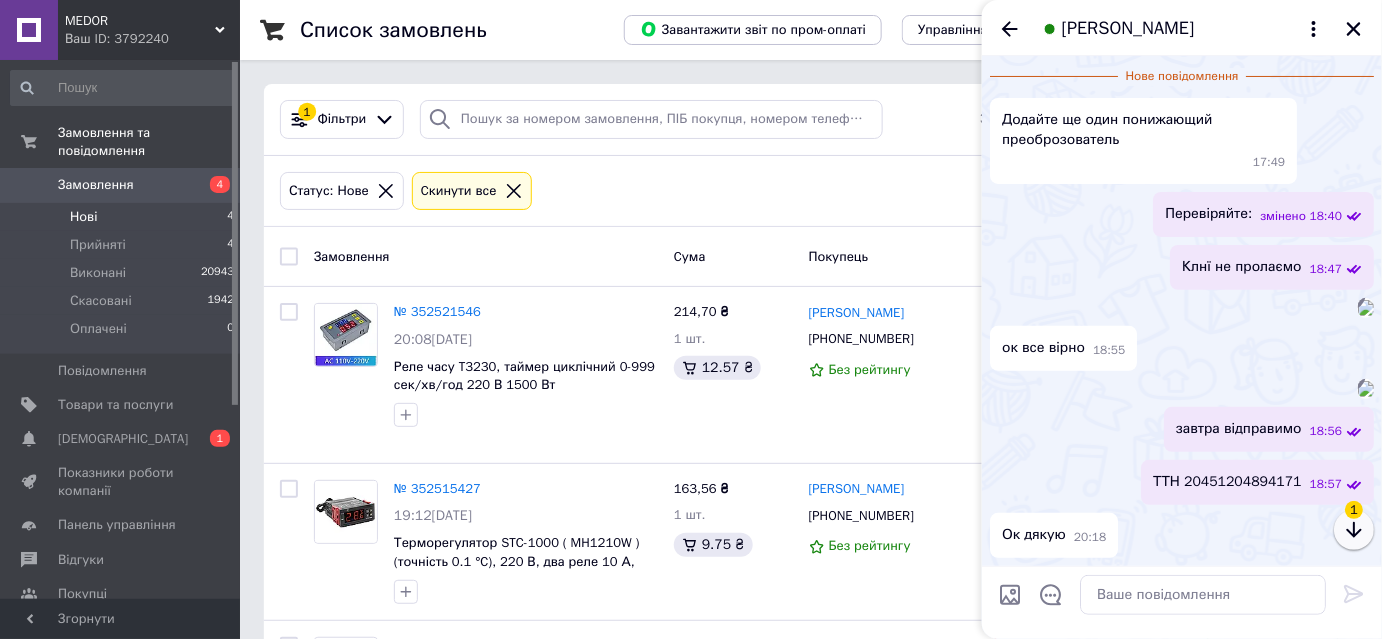 click 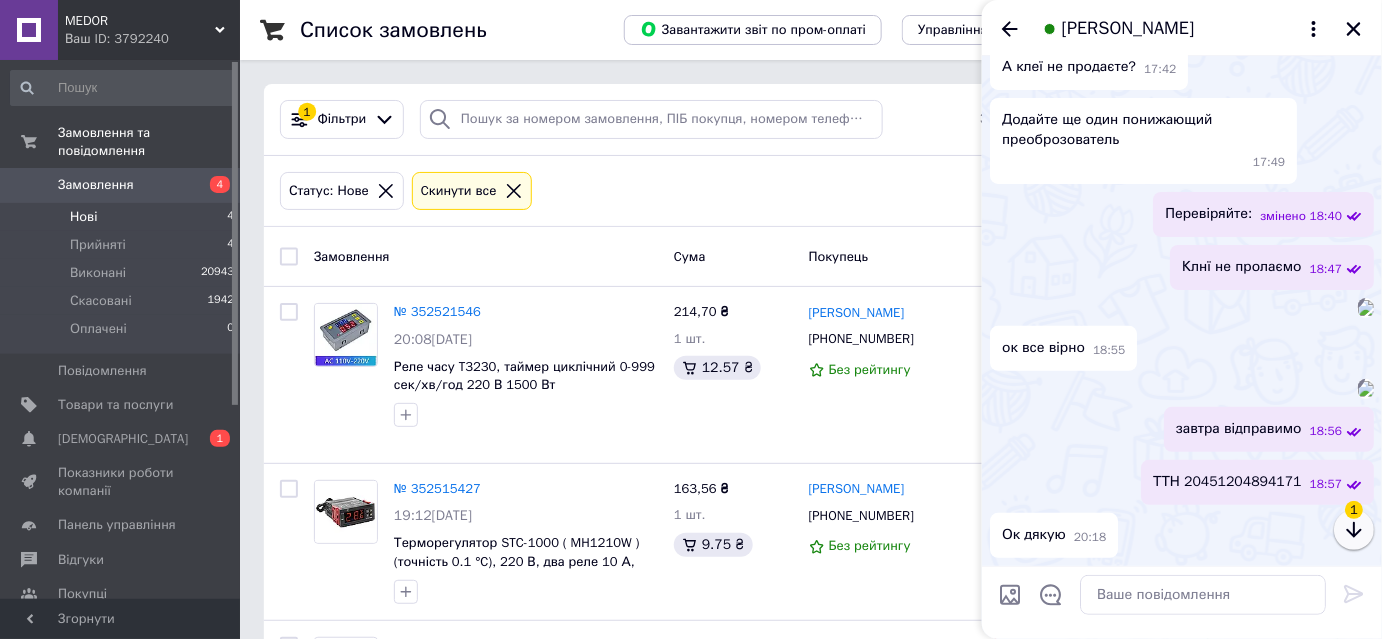 click 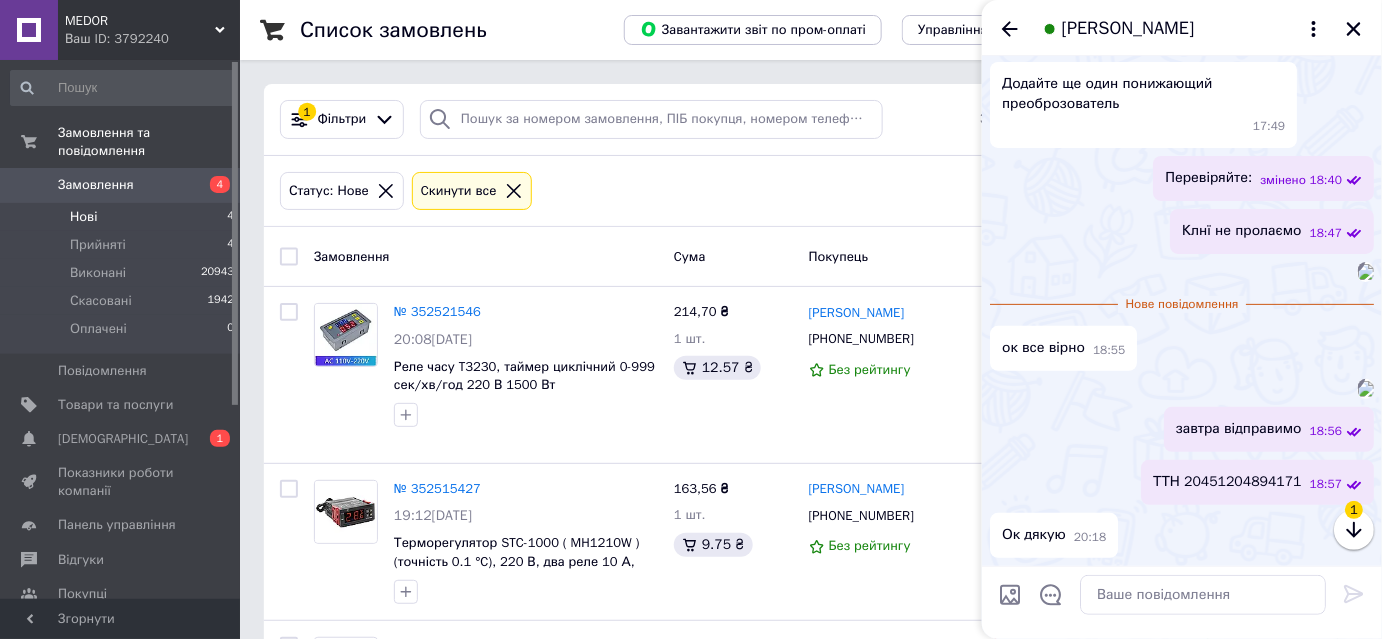 scroll, scrollTop: 4821, scrollLeft: 0, axis: vertical 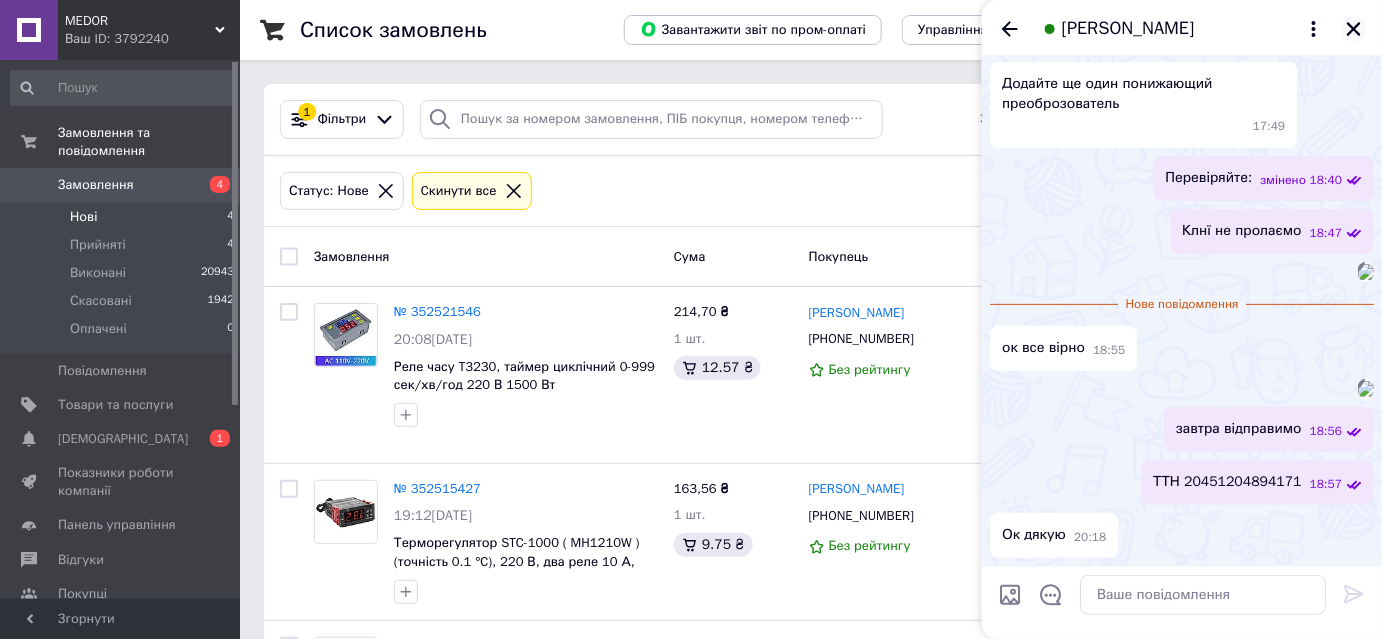 click 